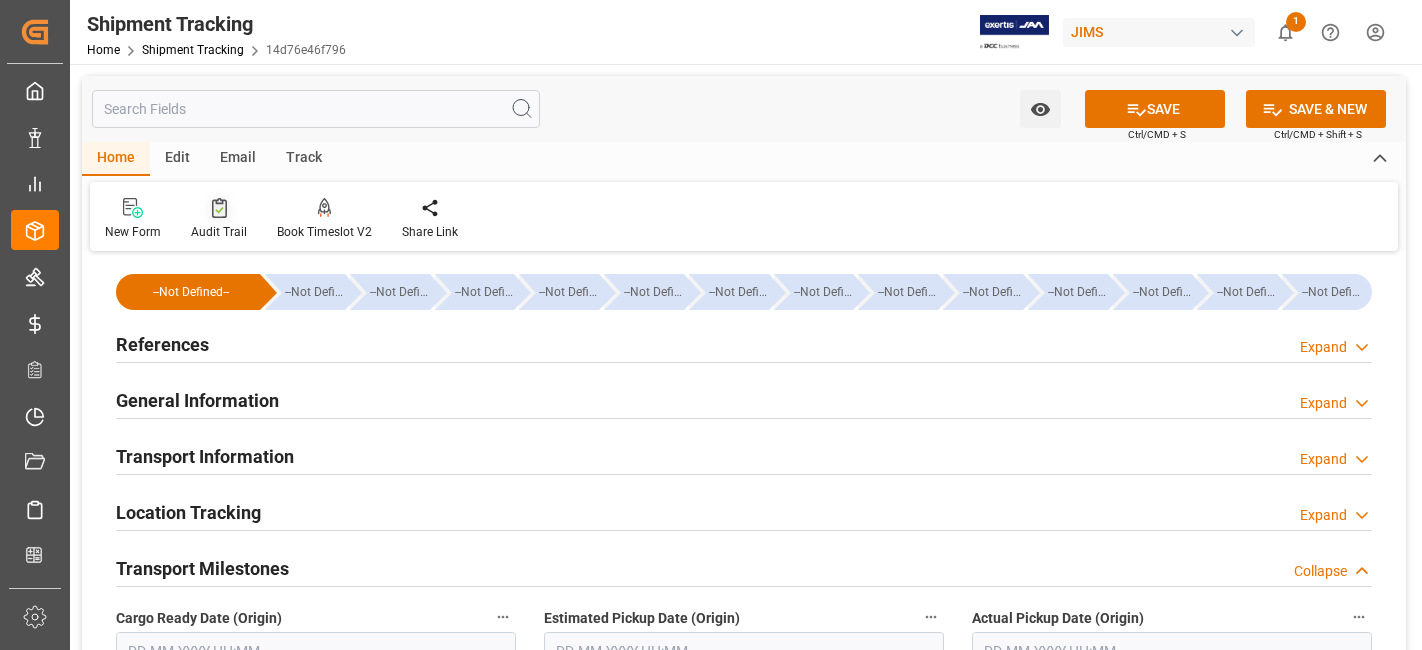 scroll, scrollTop: 0, scrollLeft: 0, axis: both 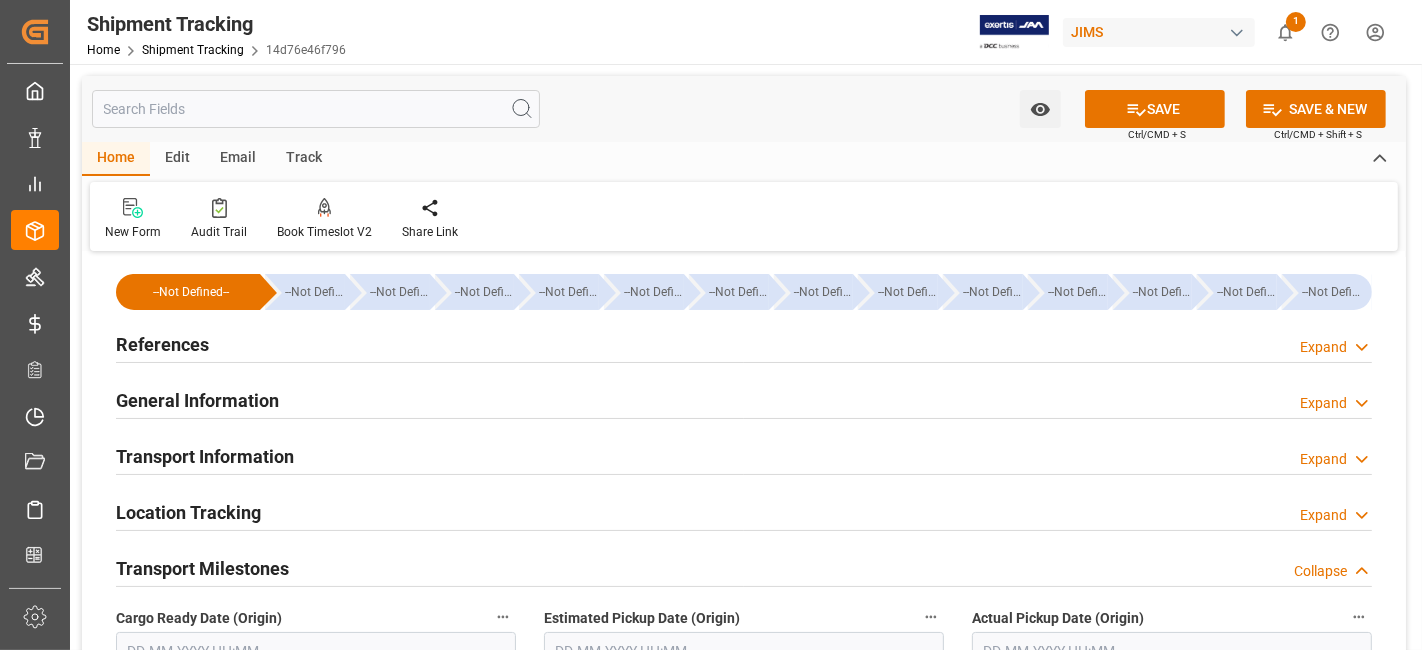 click on "References" at bounding box center [162, 344] 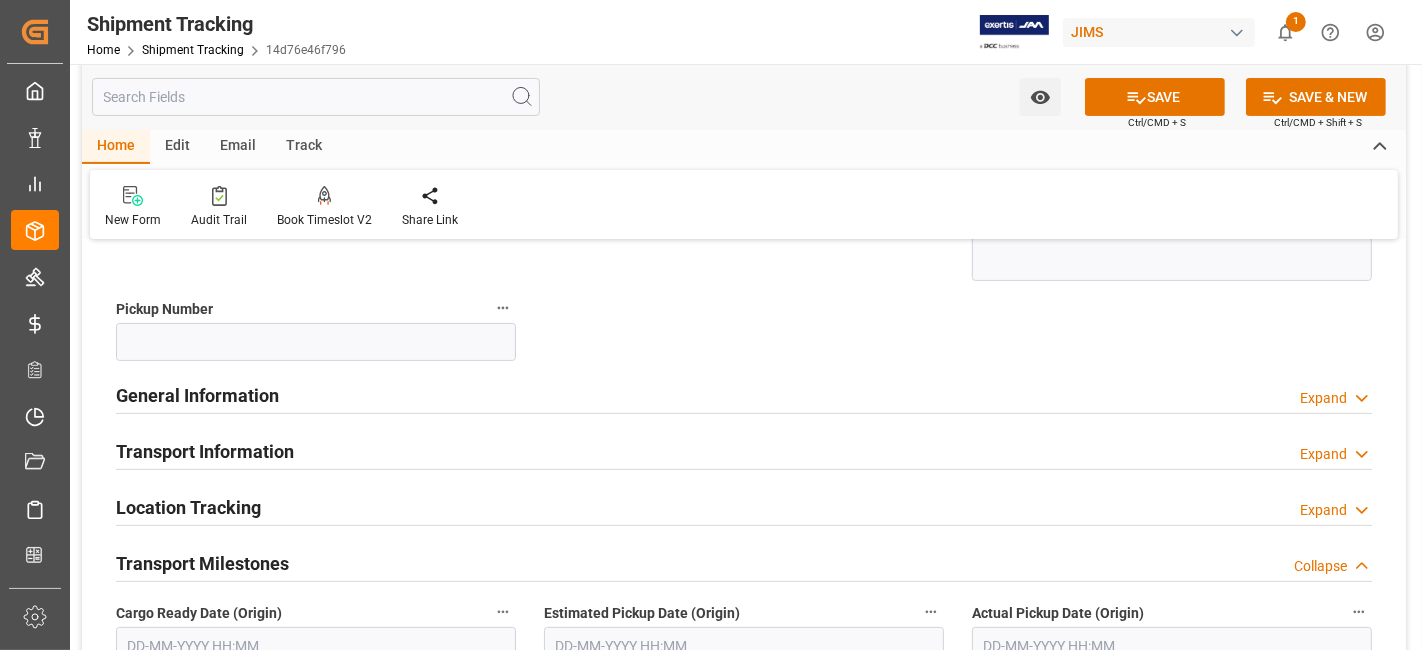 scroll, scrollTop: 444, scrollLeft: 0, axis: vertical 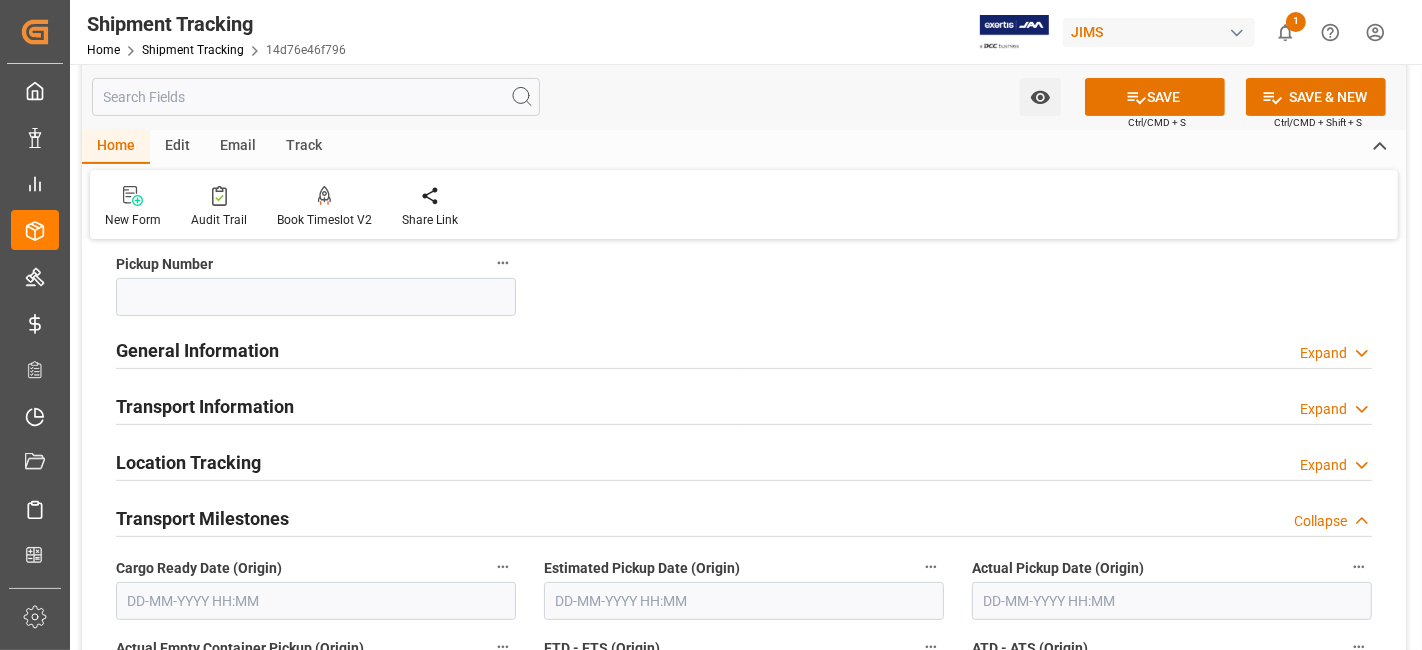 click on "Transport Information" at bounding box center [205, 406] 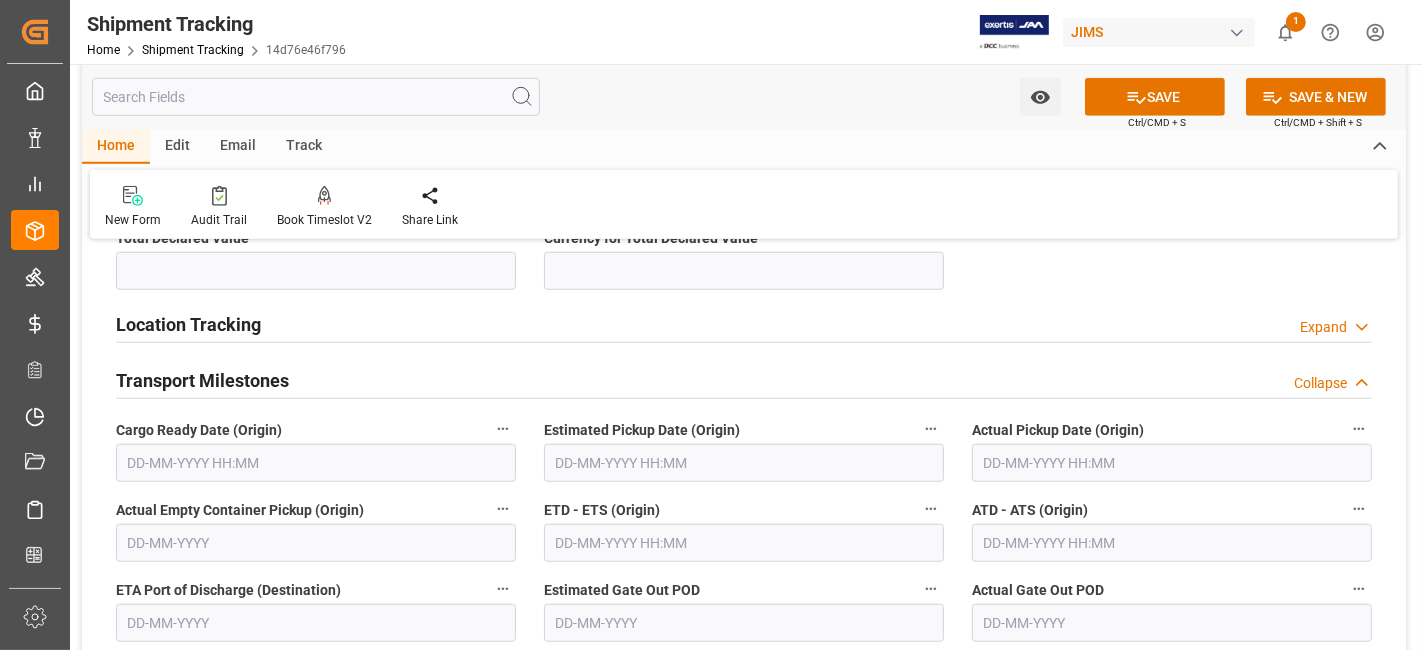 scroll, scrollTop: 1444, scrollLeft: 0, axis: vertical 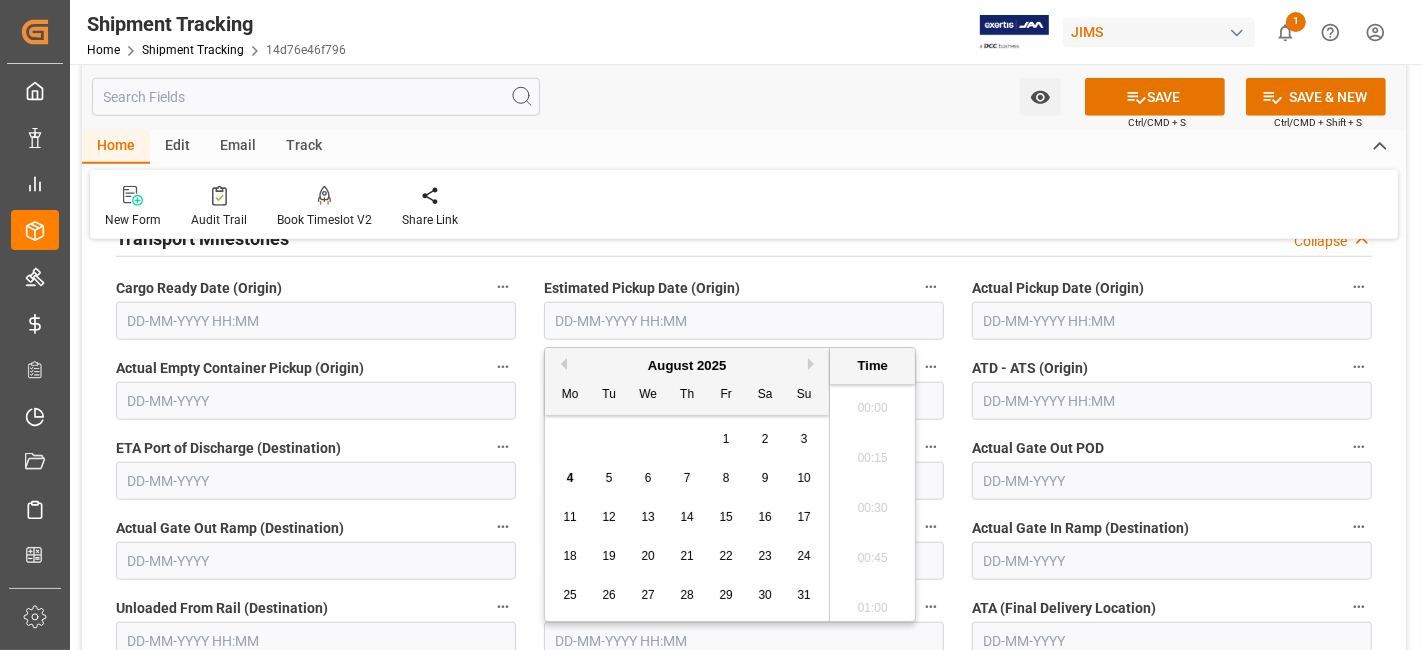 click at bounding box center (744, 321) 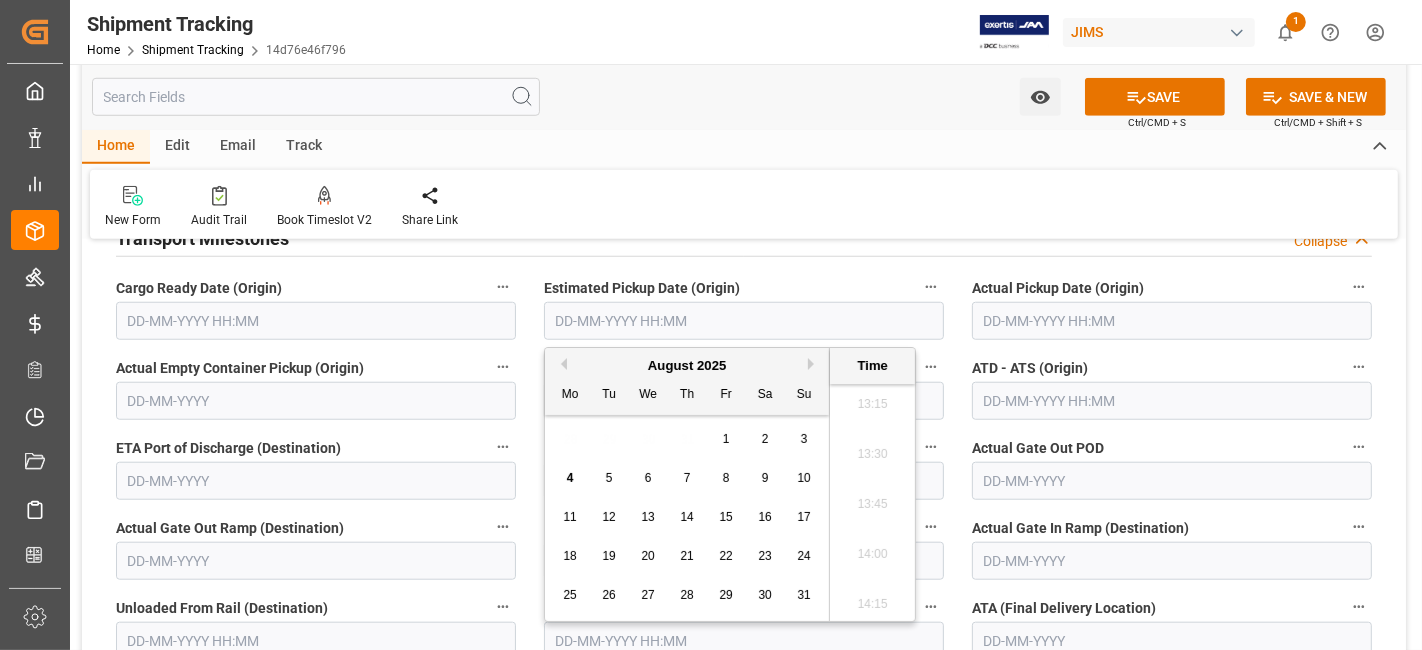 click on "28 29 30 31 1 2 3" at bounding box center (687, 439) 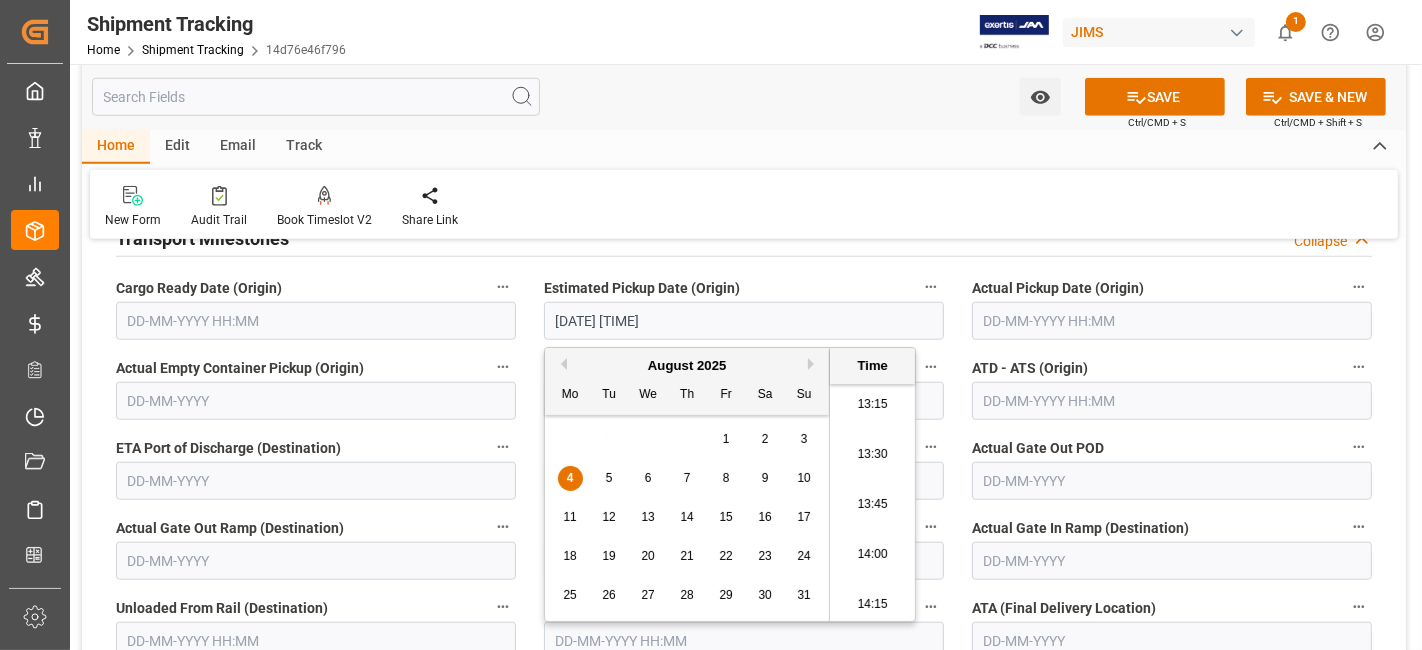 click on "Actual Empty Container Pickup	 (Origin)" at bounding box center [316, 368] 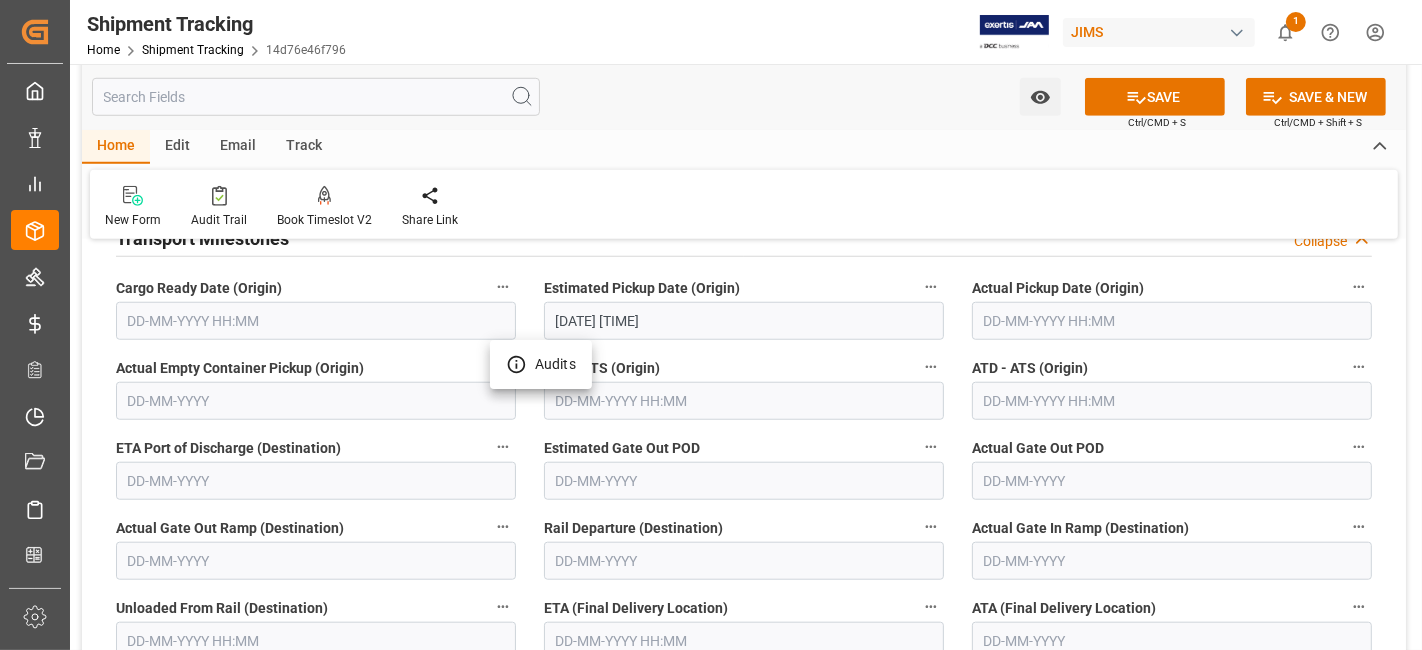 click at bounding box center [711, 325] 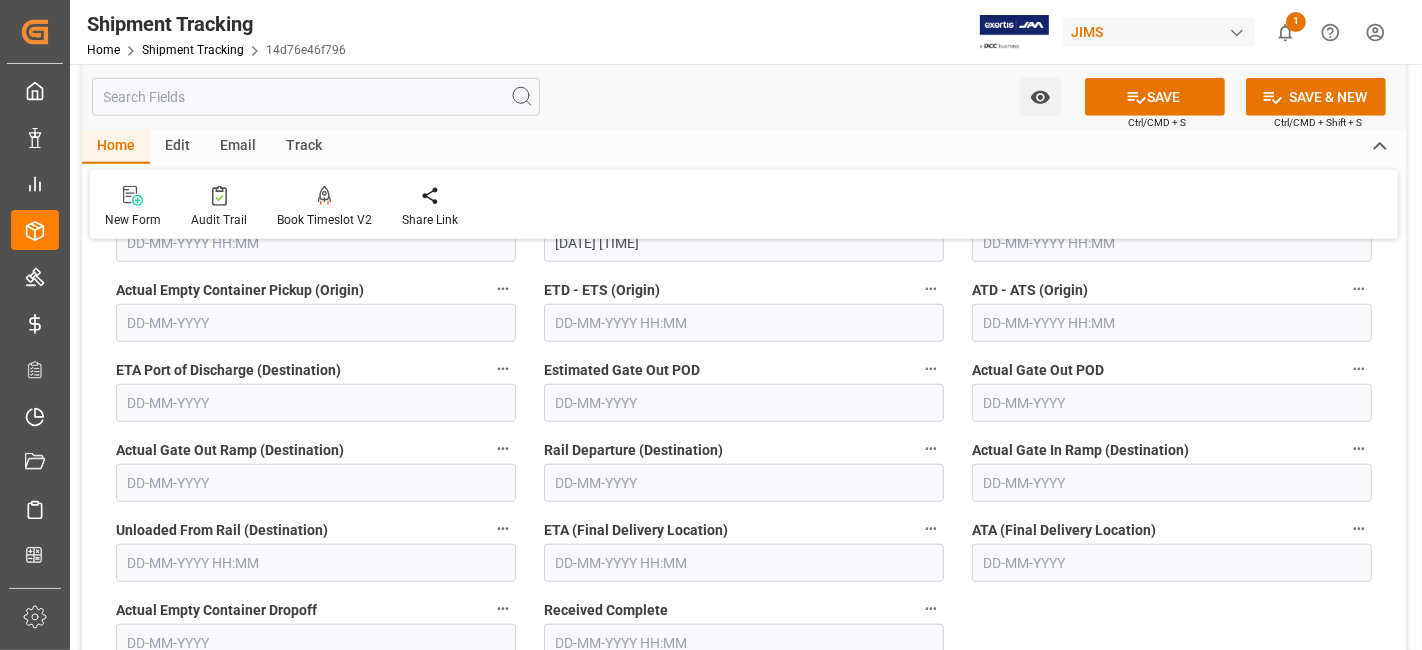 scroll, scrollTop: 1555, scrollLeft: 0, axis: vertical 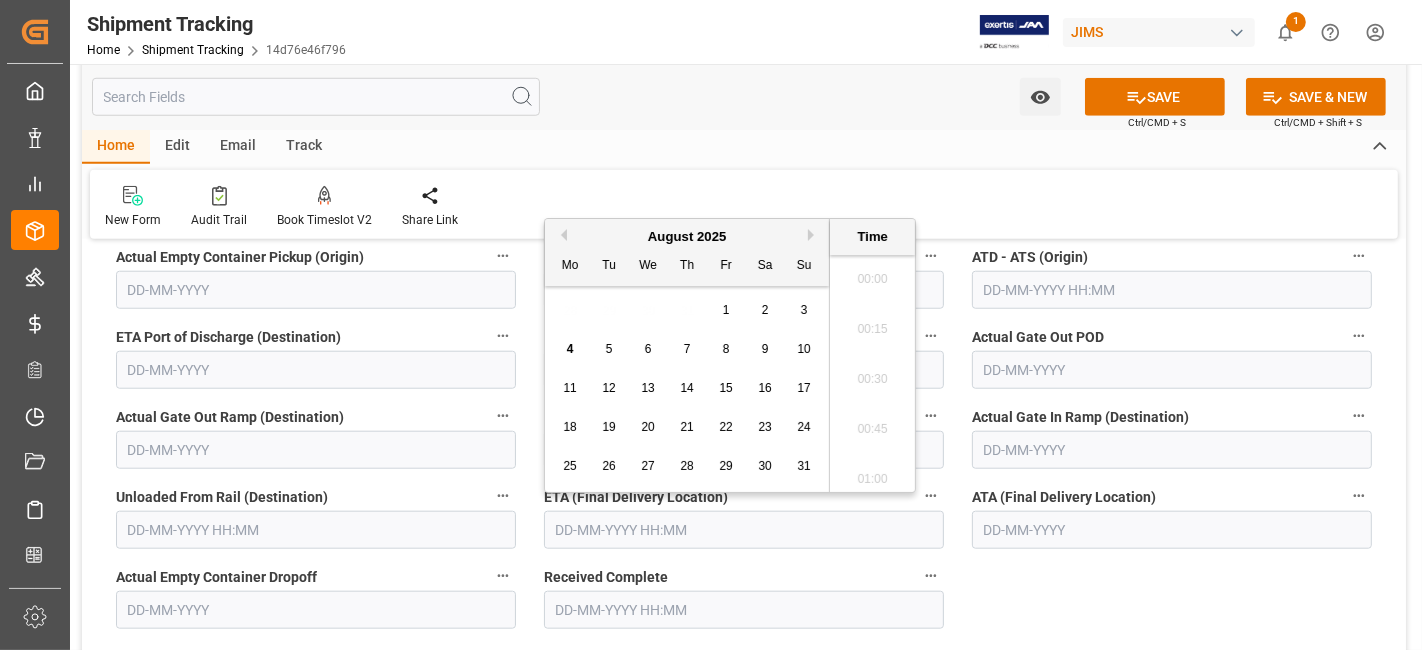 click at bounding box center (744, 530) 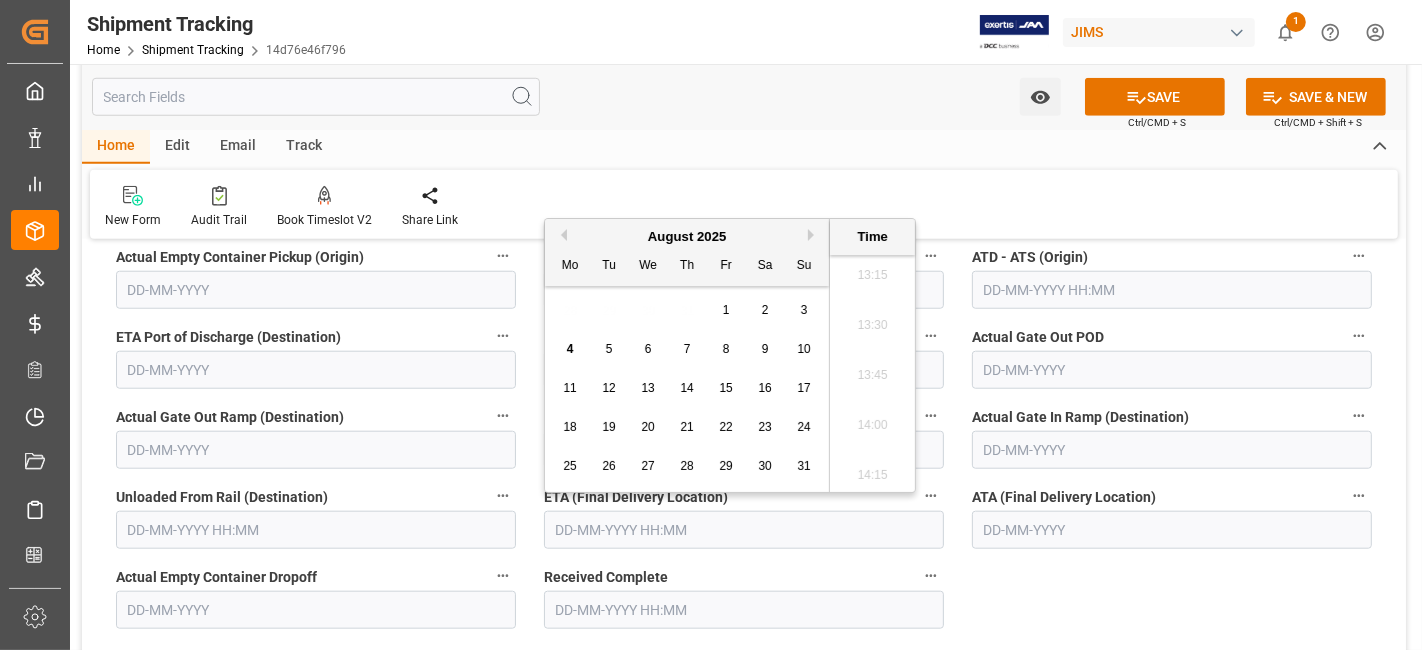 click on "28 29 30 31 1 2 3" at bounding box center (687, 310) 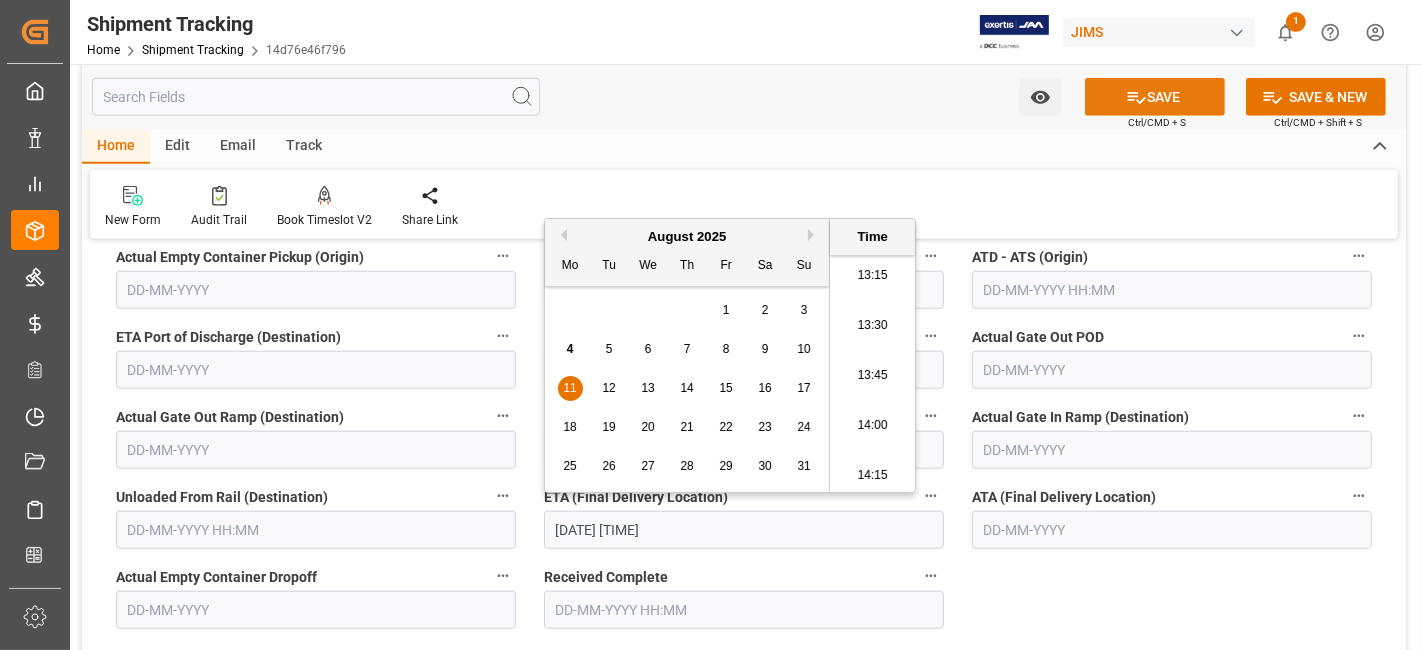 click on "SAVE" at bounding box center (1155, 97) 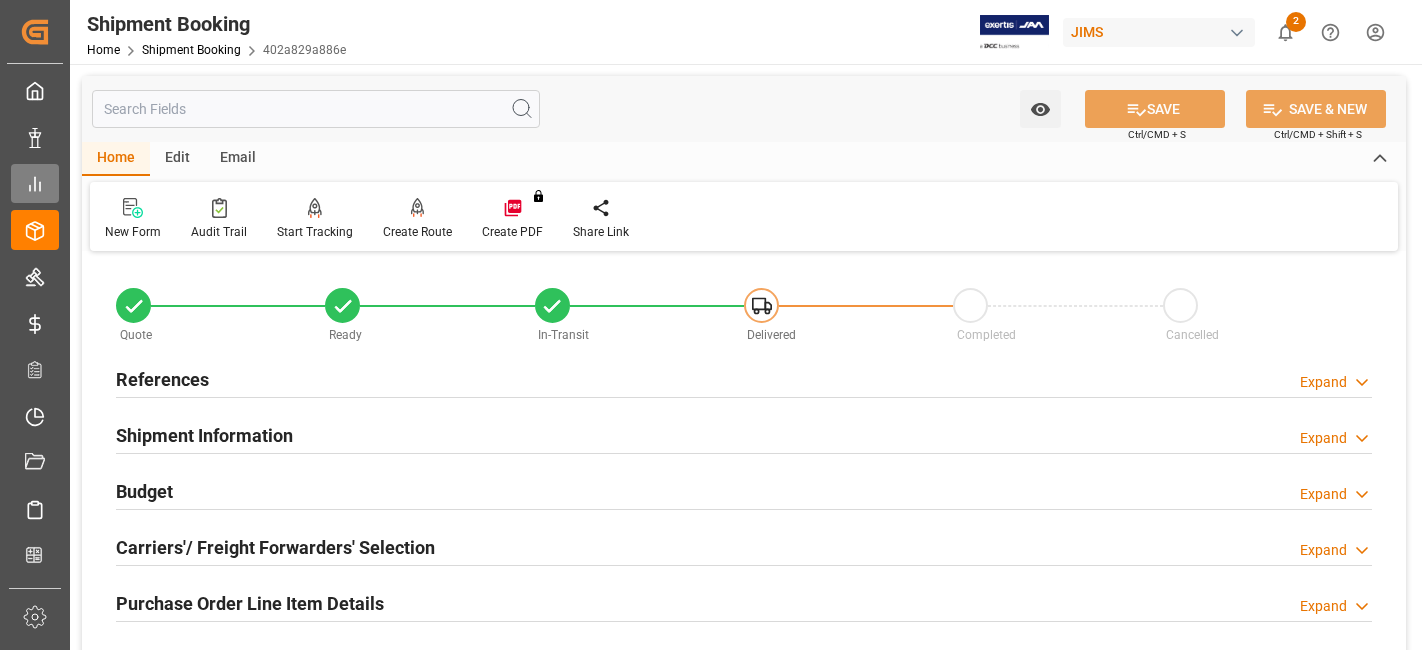 scroll, scrollTop: 0, scrollLeft: 0, axis: both 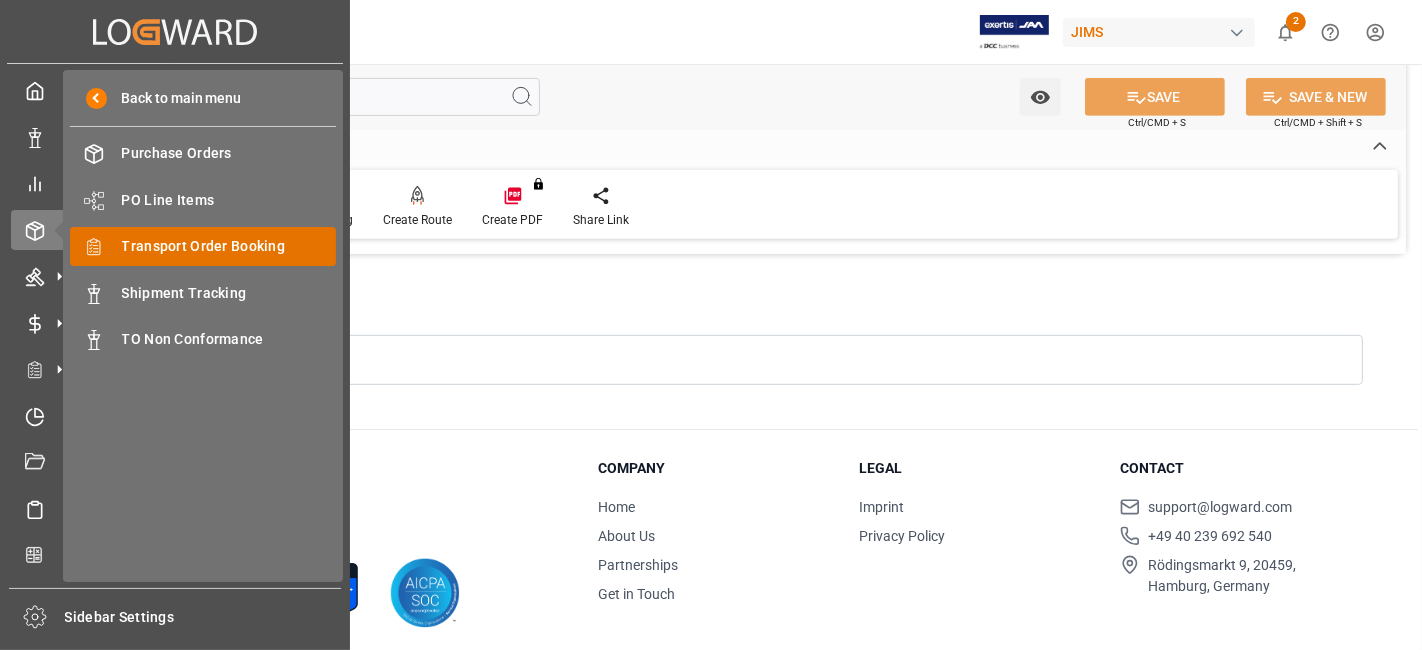 click on "Transport Order Booking" at bounding box center [229, 246] 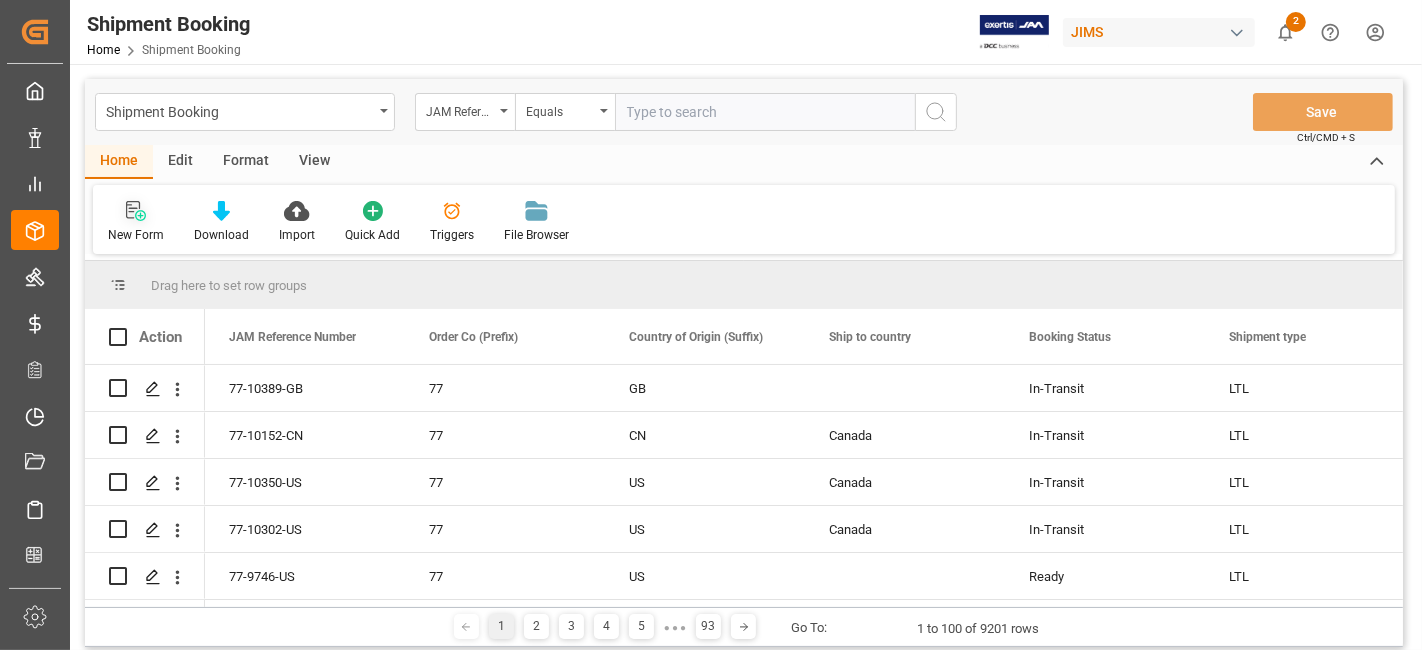 click on "New Form" at bounding box center [136, 222] 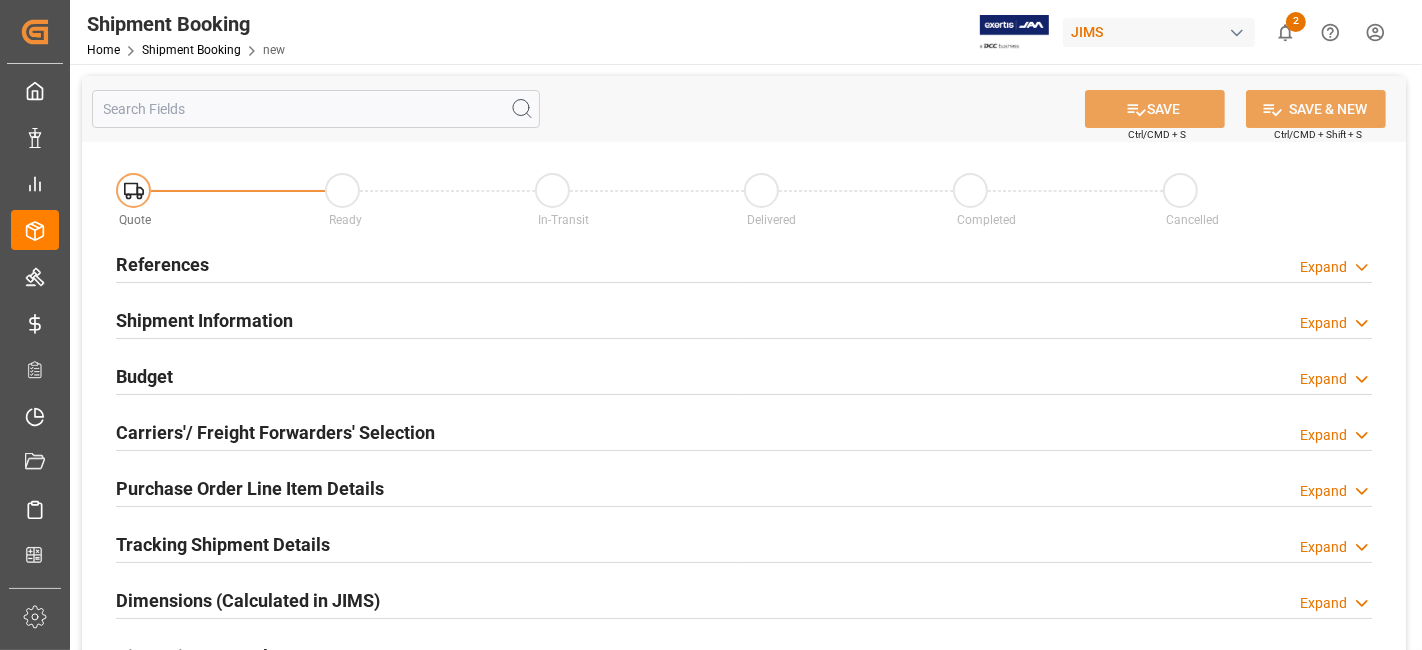 click on "References" at bounding box center (162, 264) 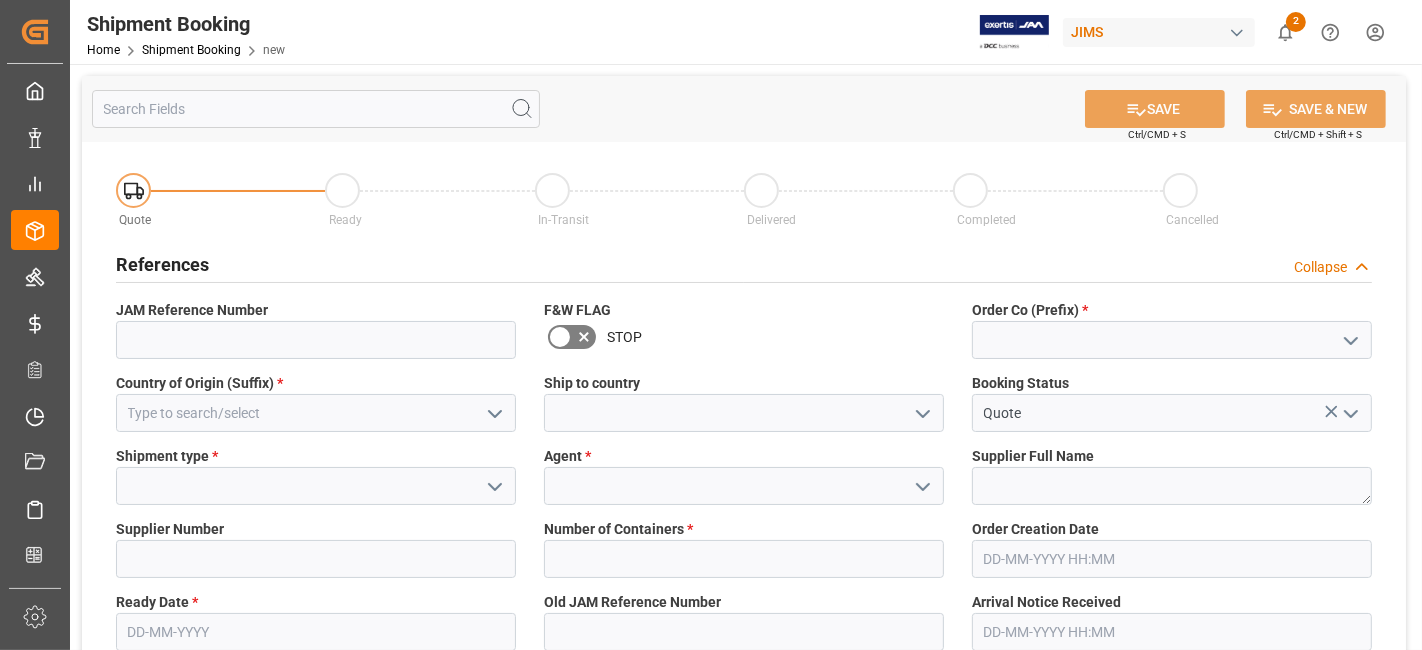 click 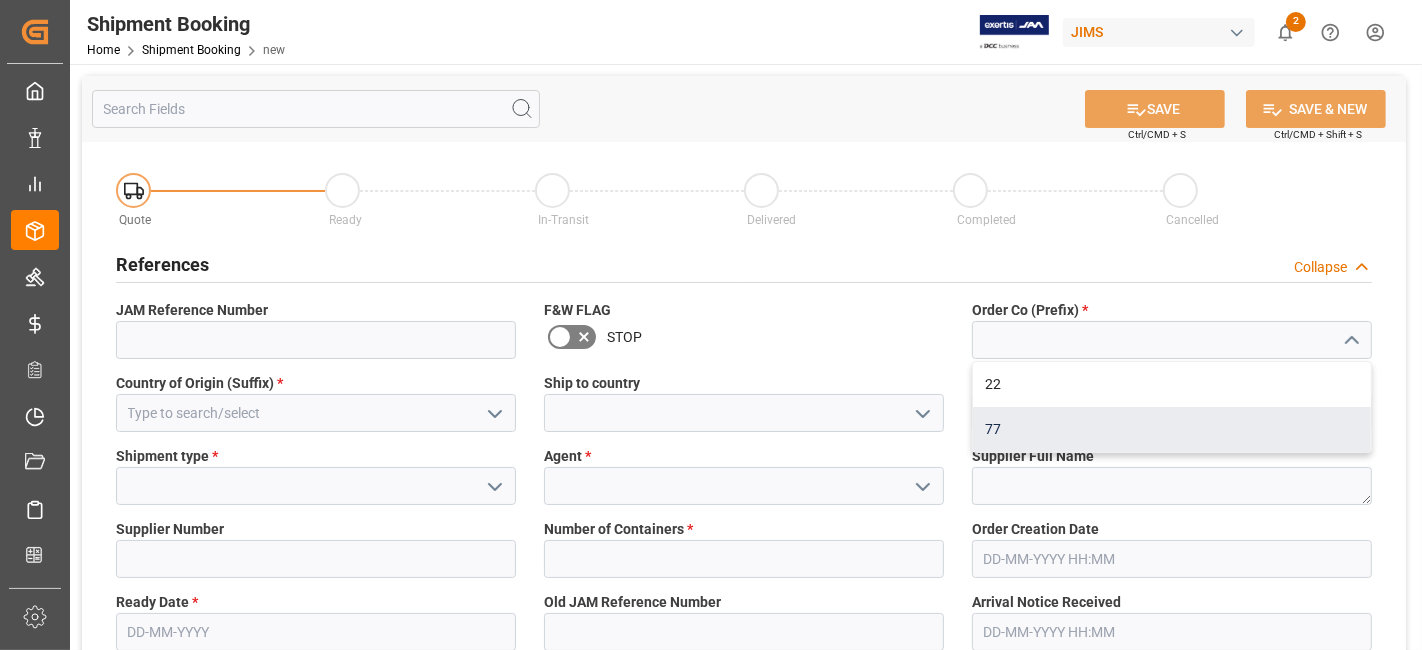 click on "77" at bounding box center (1172, 429) 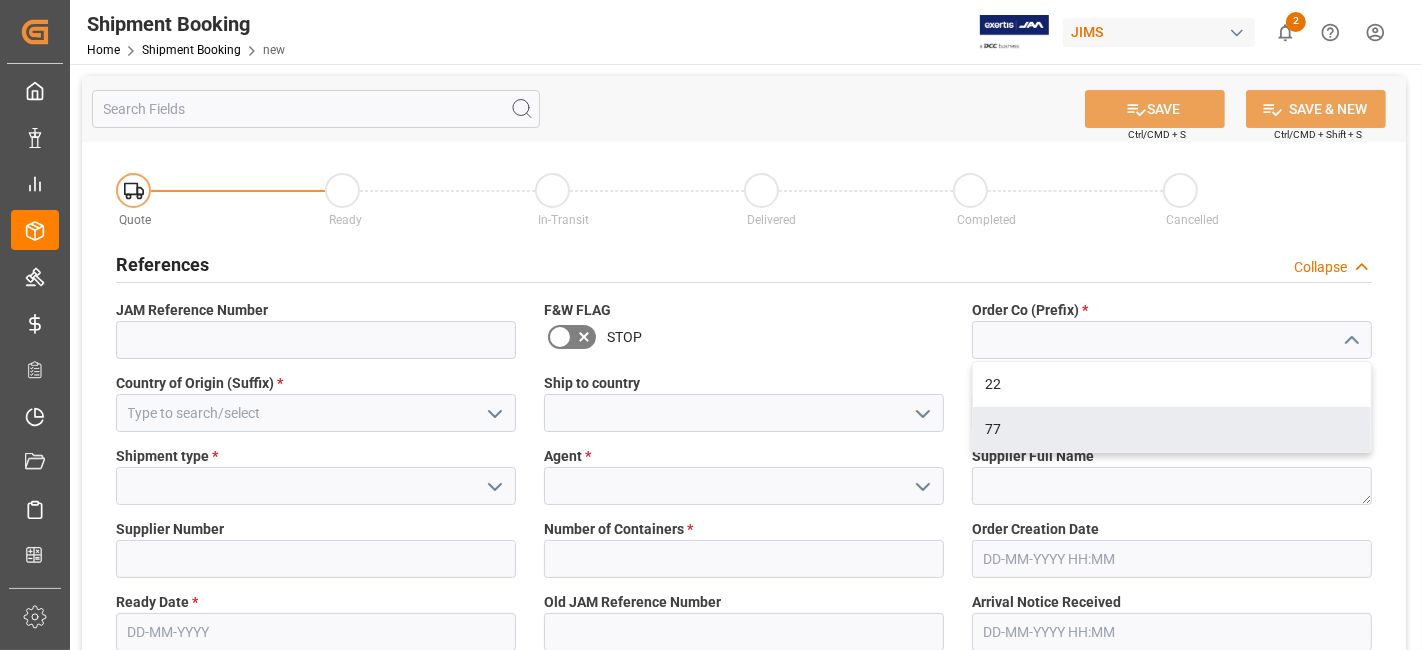 type on "77" 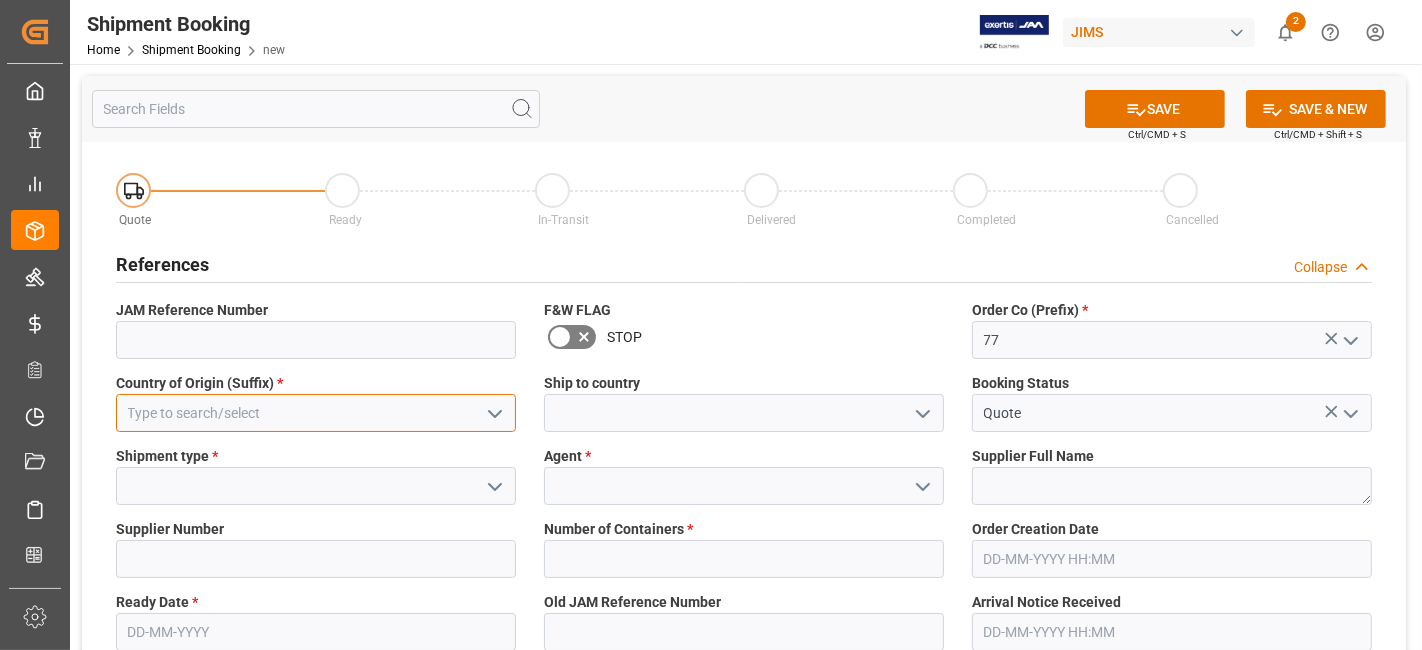 drag, startPoint x: 296, startPoint y: 418, endPoint x: 251, endPoint y: 415, distance: 45.099888 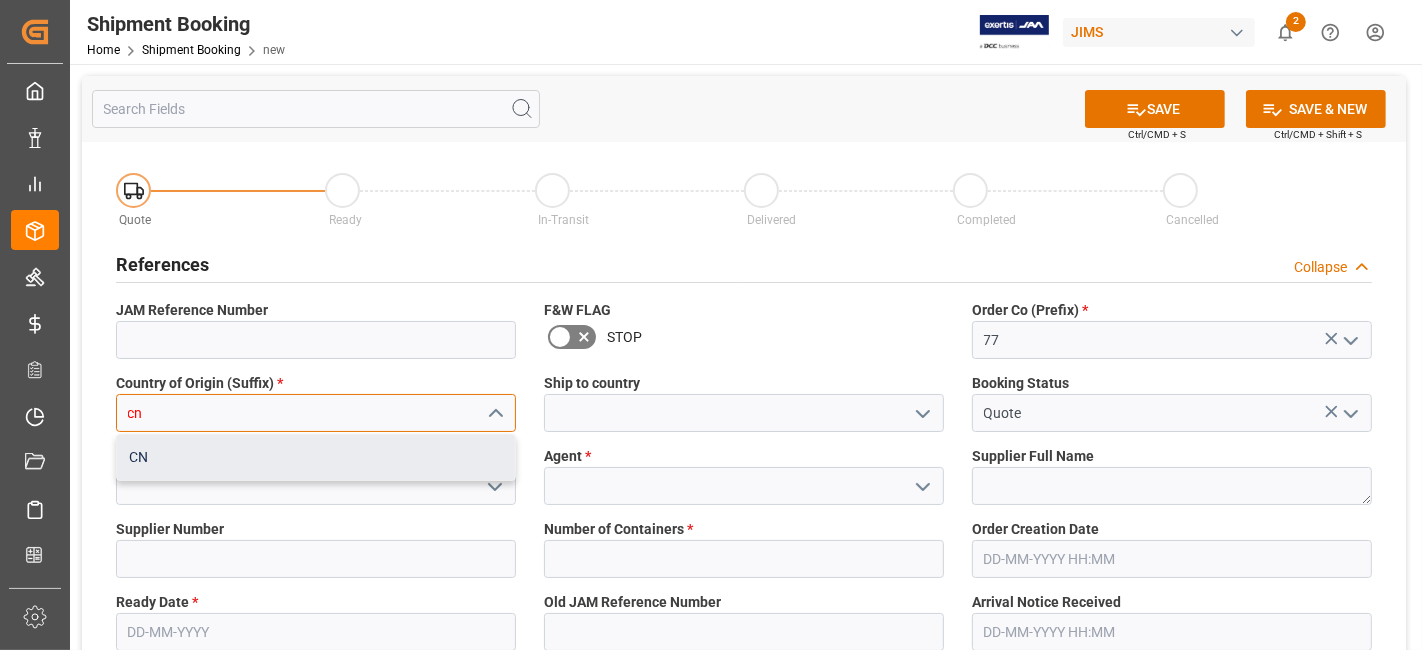 click on "CN" at bounding box center (316, 457) 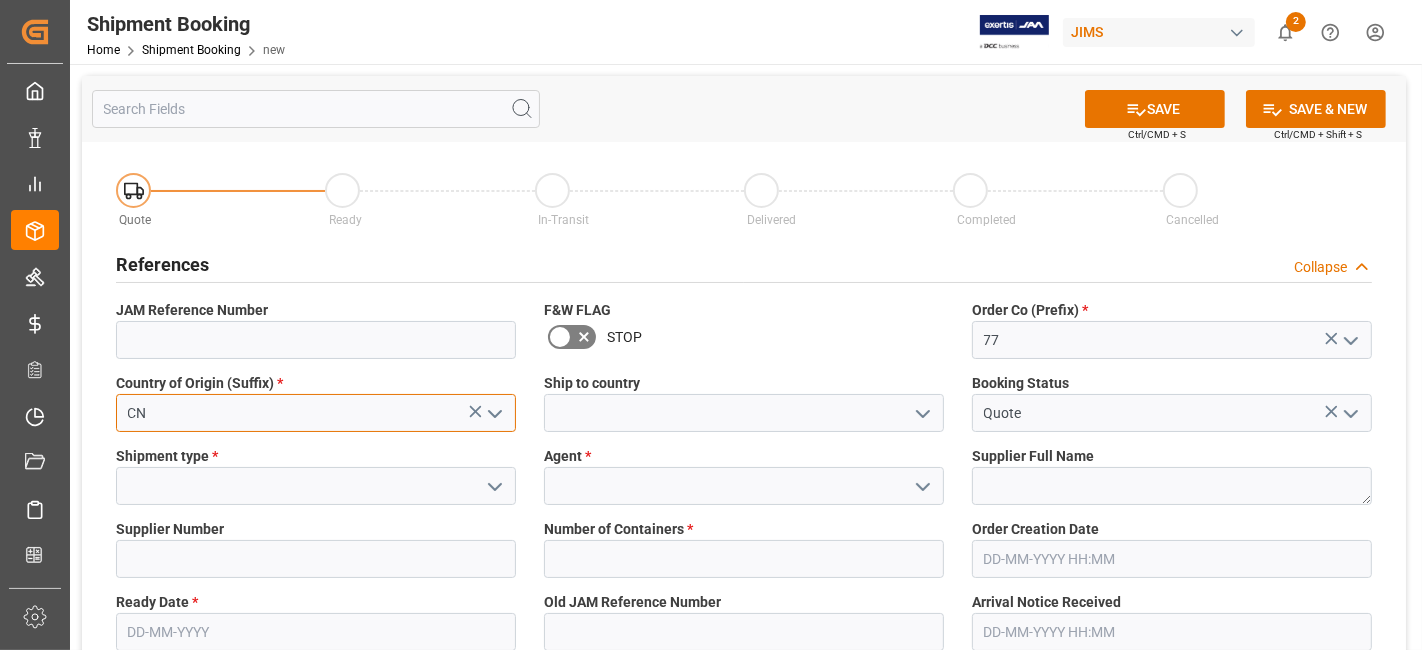 type on "CN" 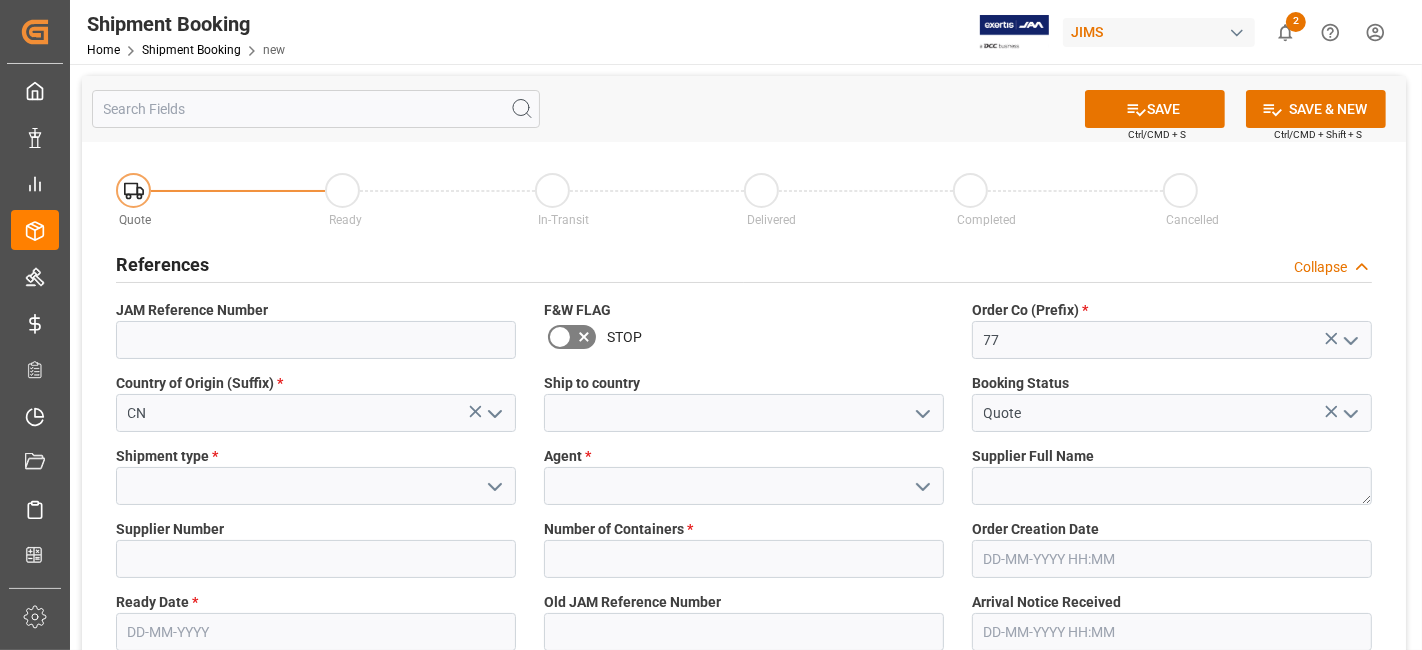 click 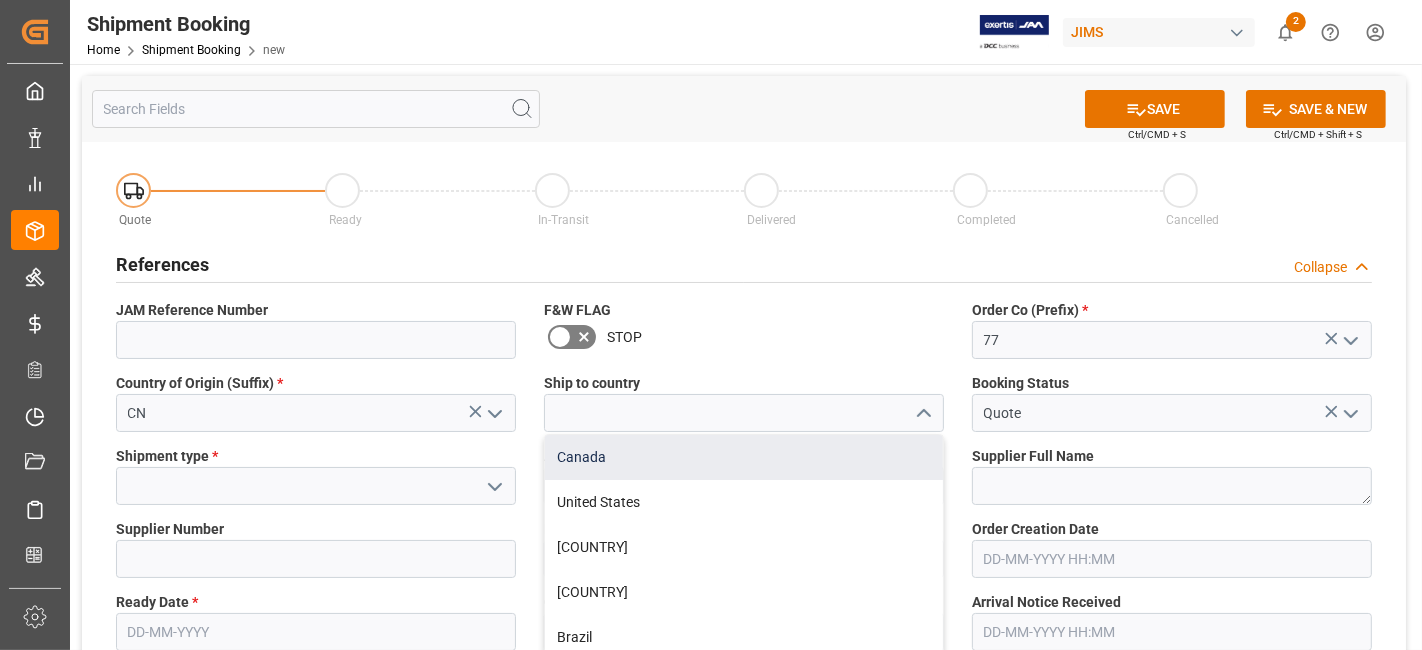 click on "Canada" at bounding box center (744, 457) 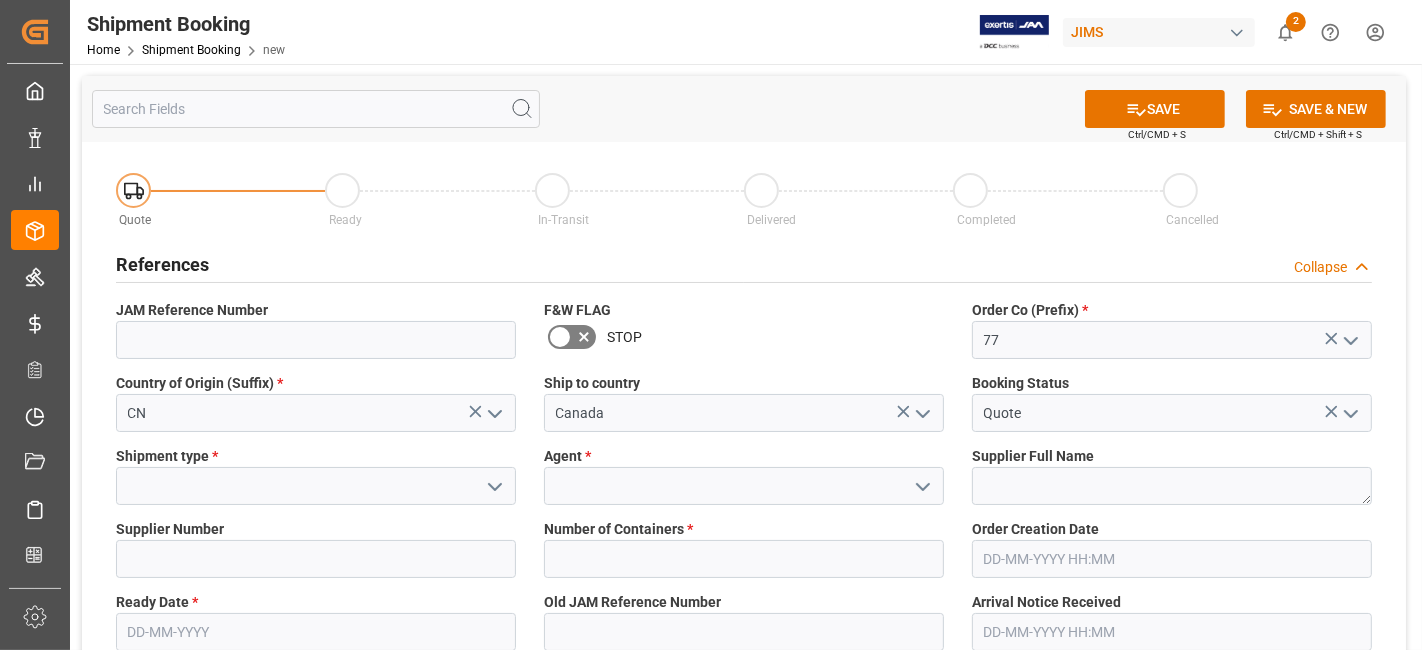 click 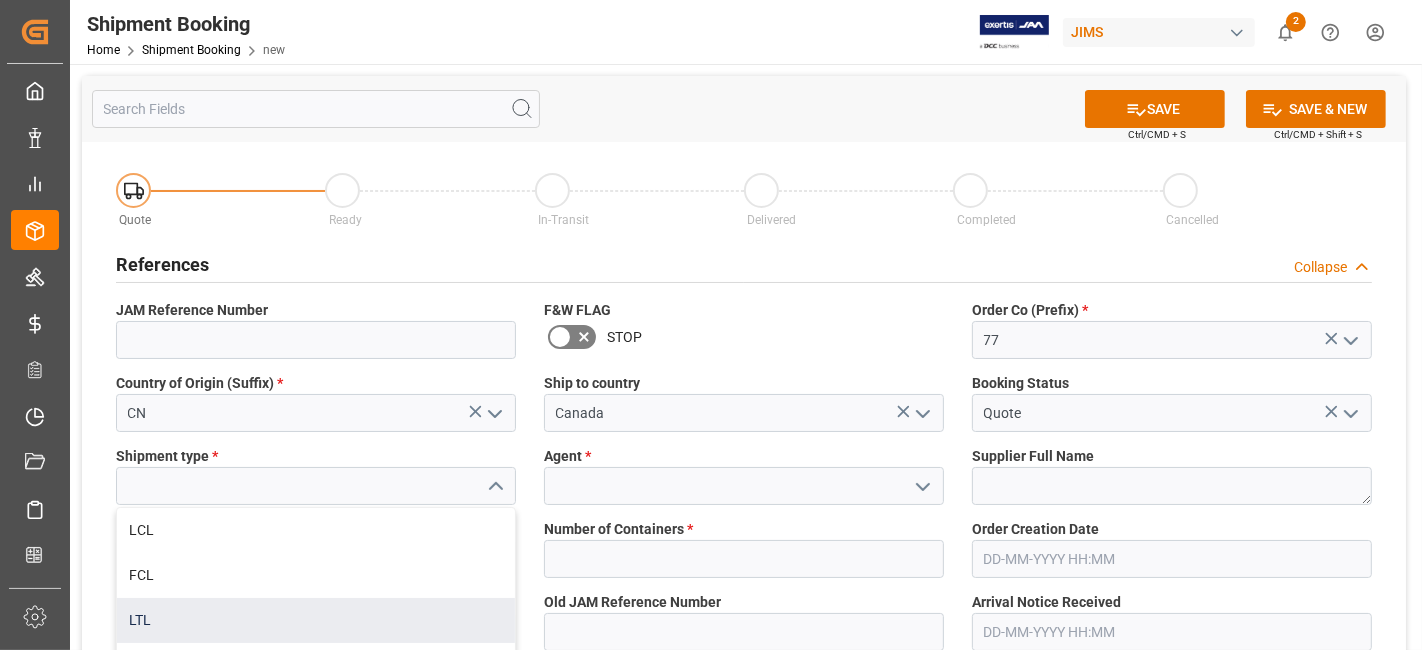 click on "LTL" at bounding box center (316, 620) 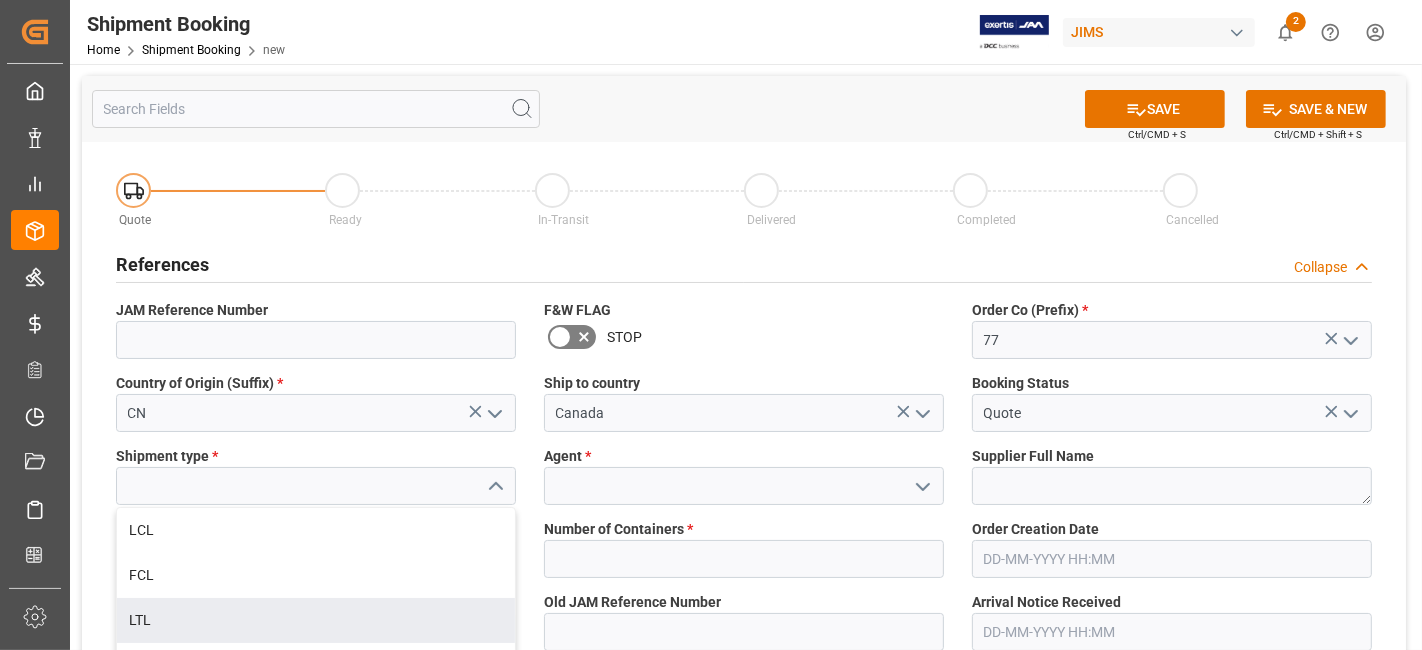 type on "LTL" 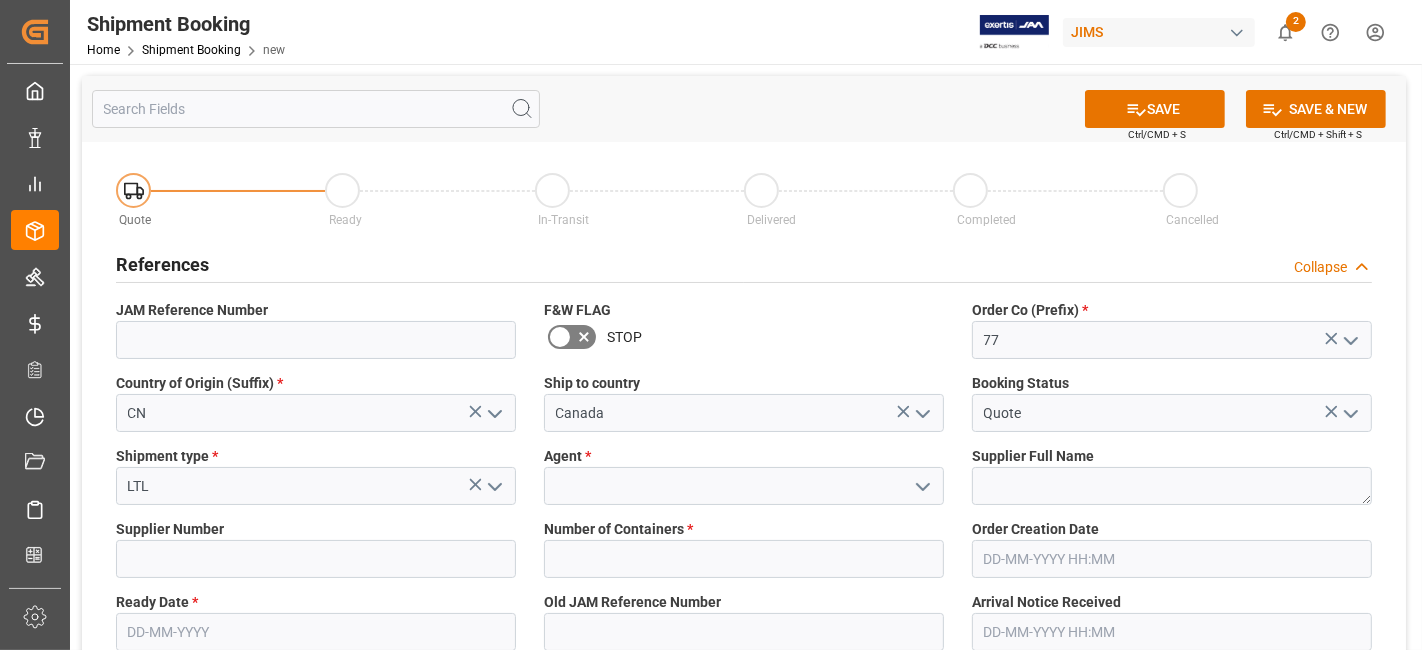 scroll, scrollTop: 222, scrollLeft: 0, axis: vertical 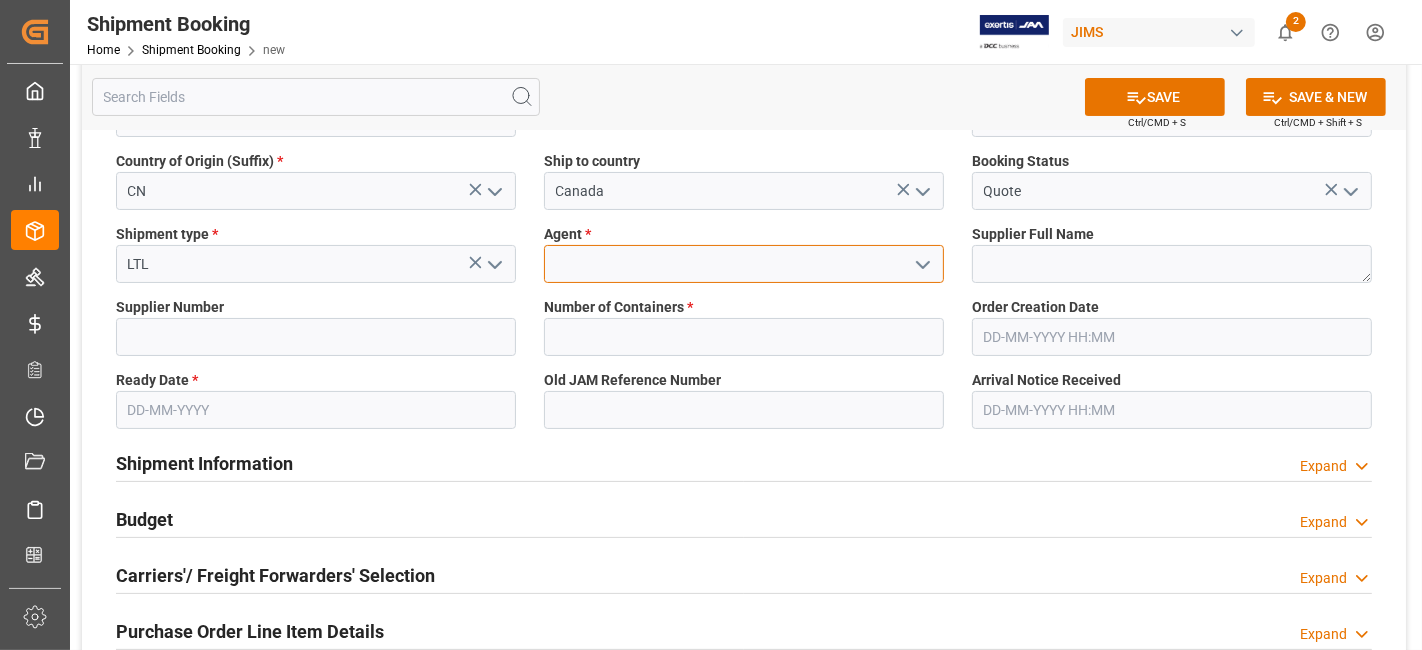 click at bounding box center [744, 264] 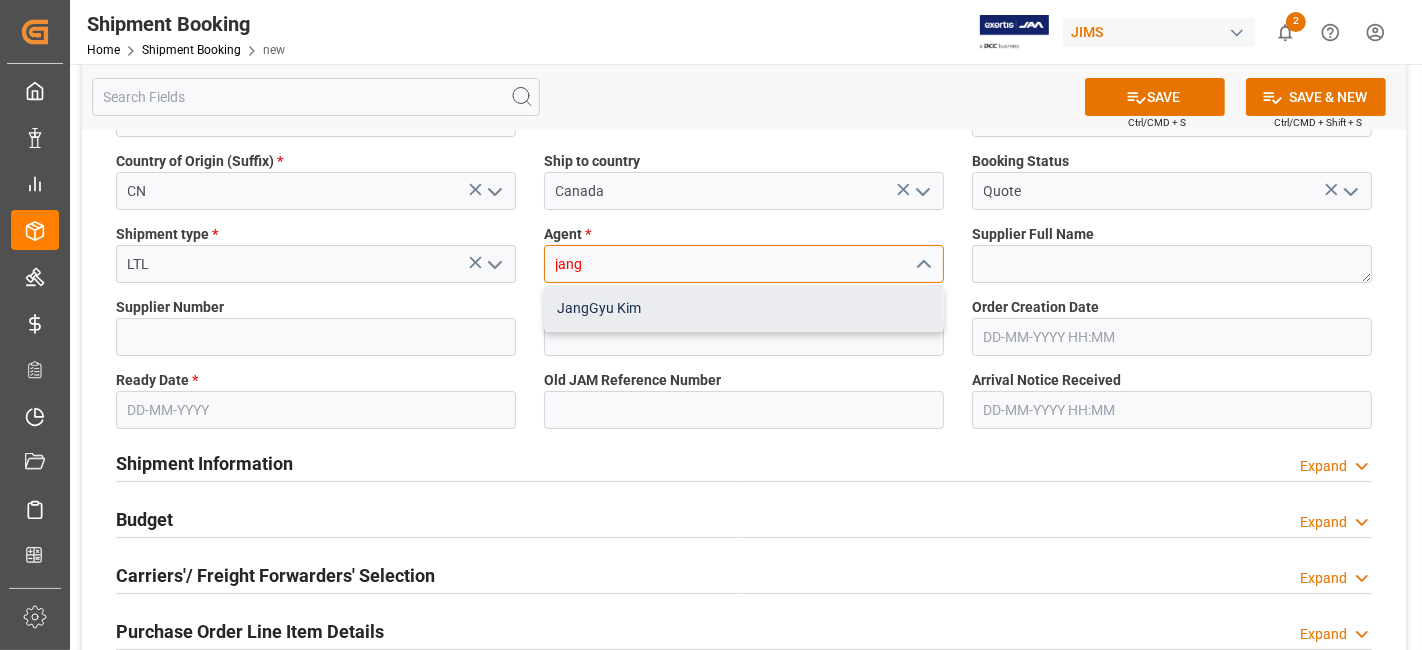 click on "JangGyu Kim" at bounding box center (744, 308) 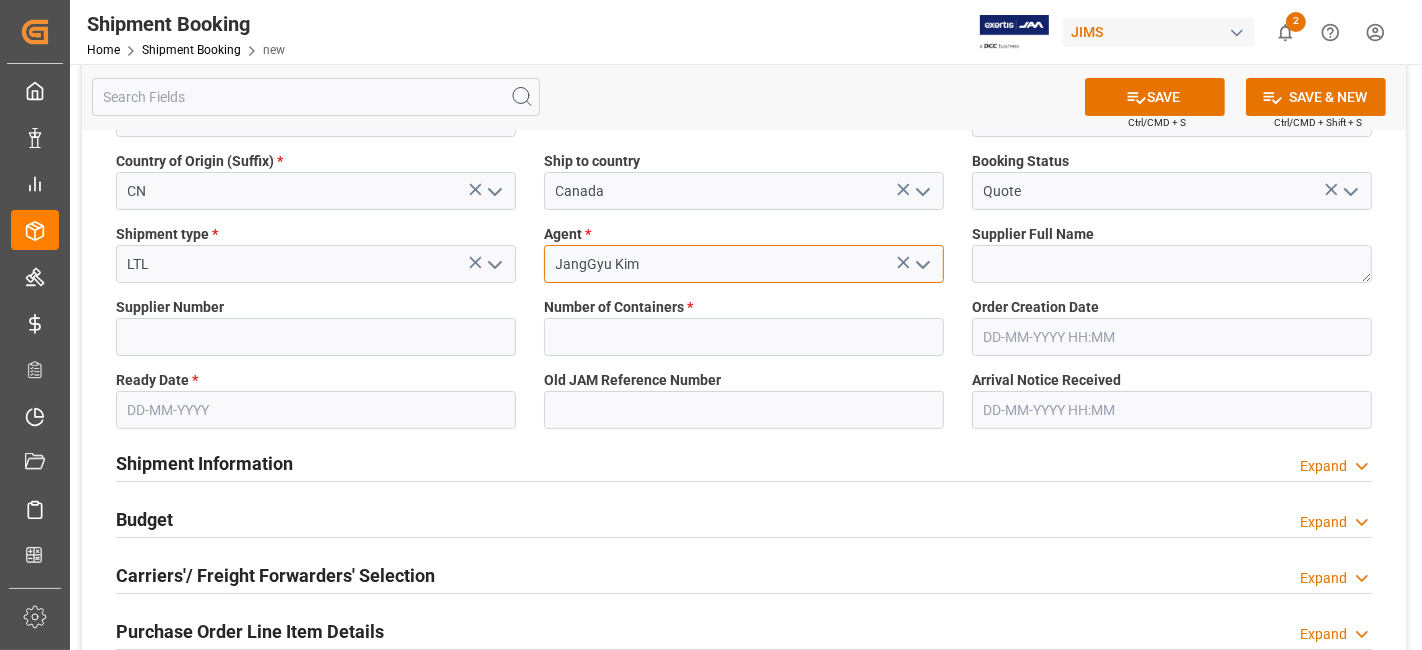 type on "JangGyu Kim" 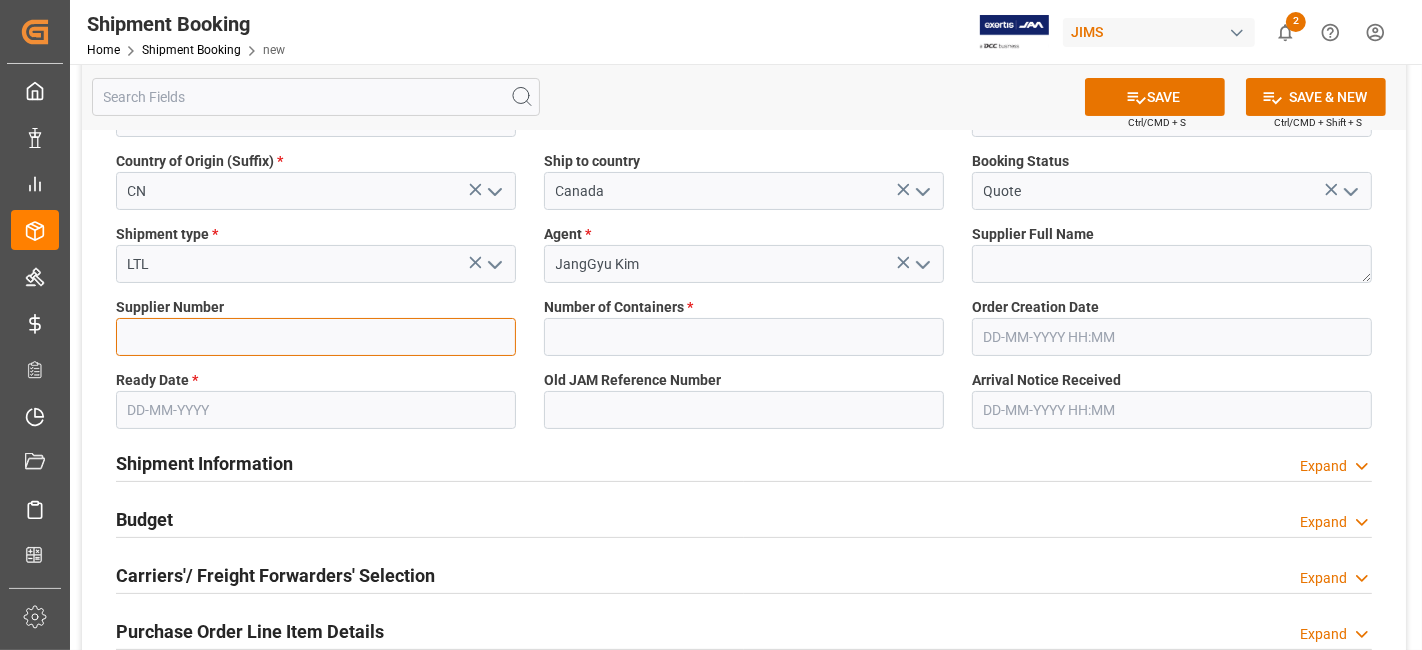 click at bounding box center [316, 337] 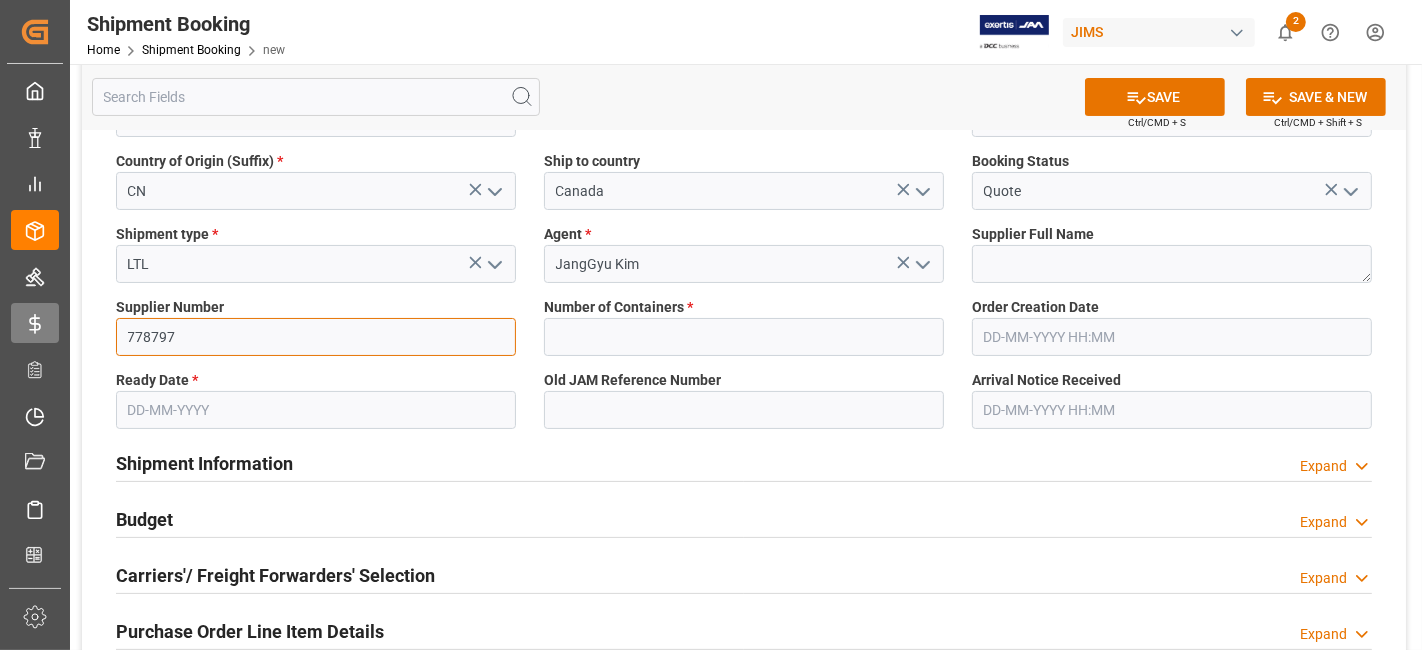 type on "778797" 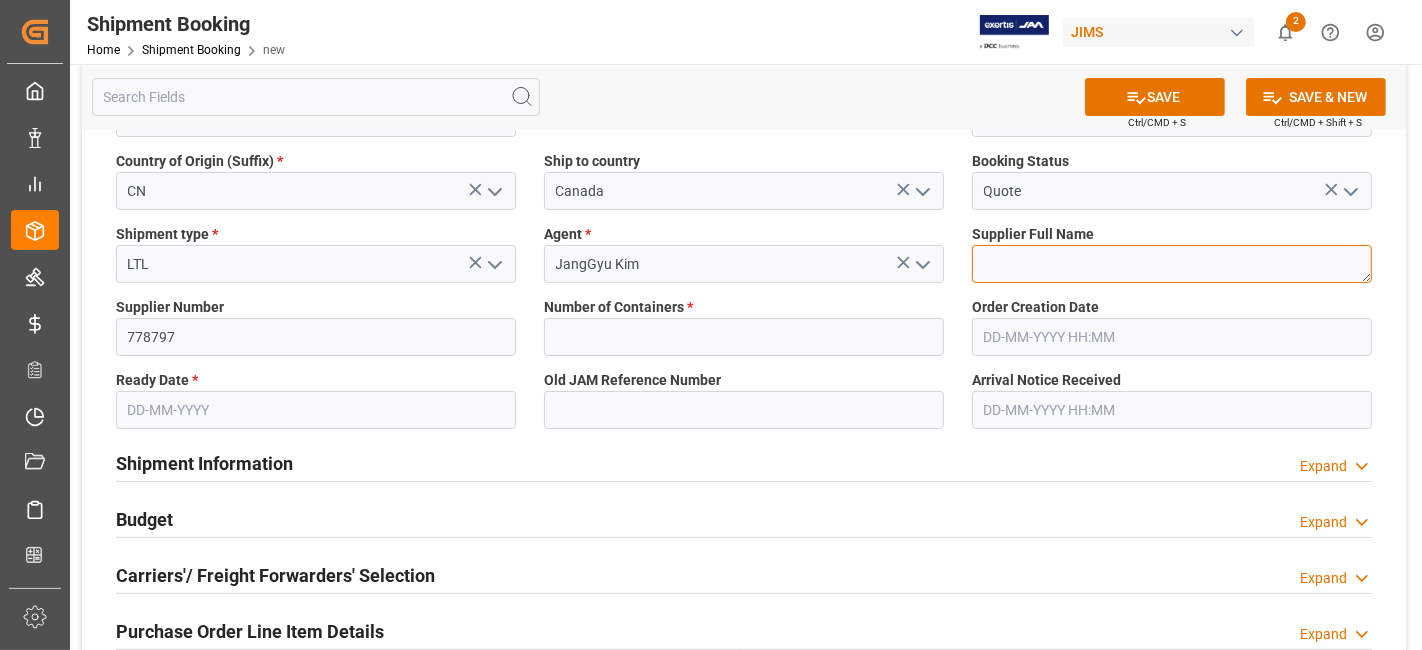 click at bounding box center [1172, 264] 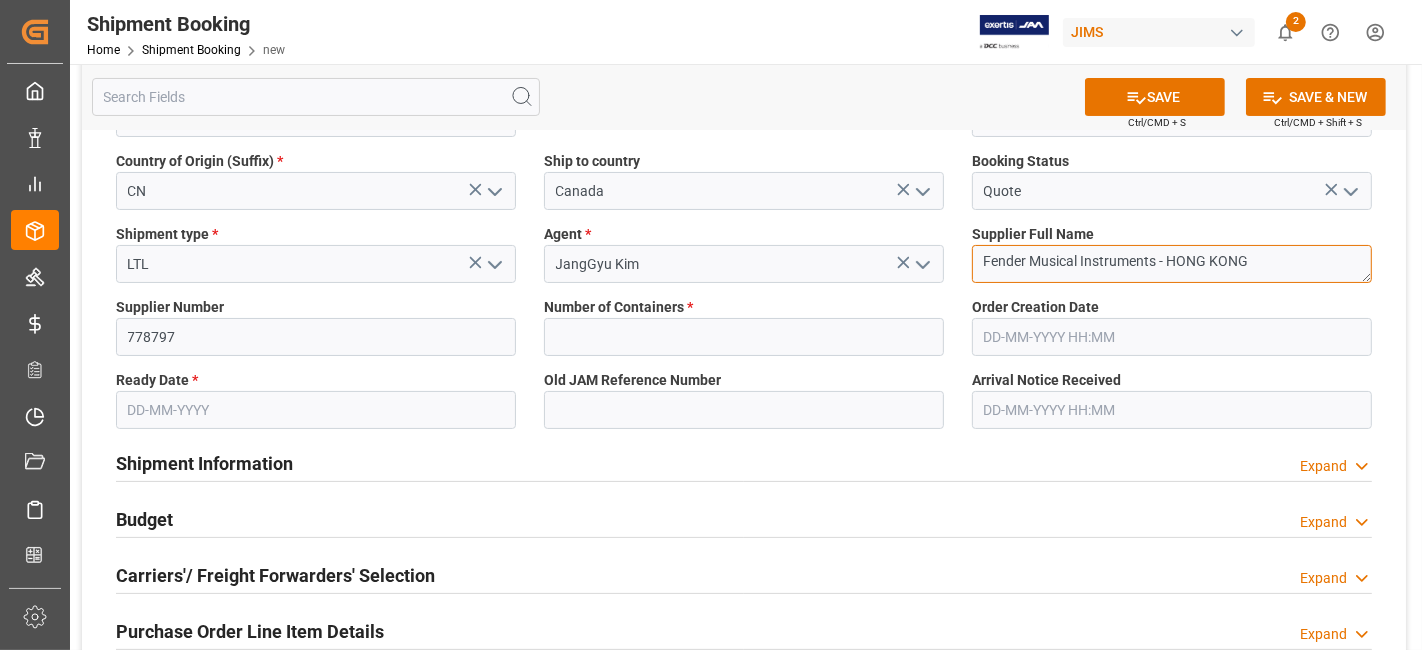 type on "Fender Musical Instruments - HONG KONG" 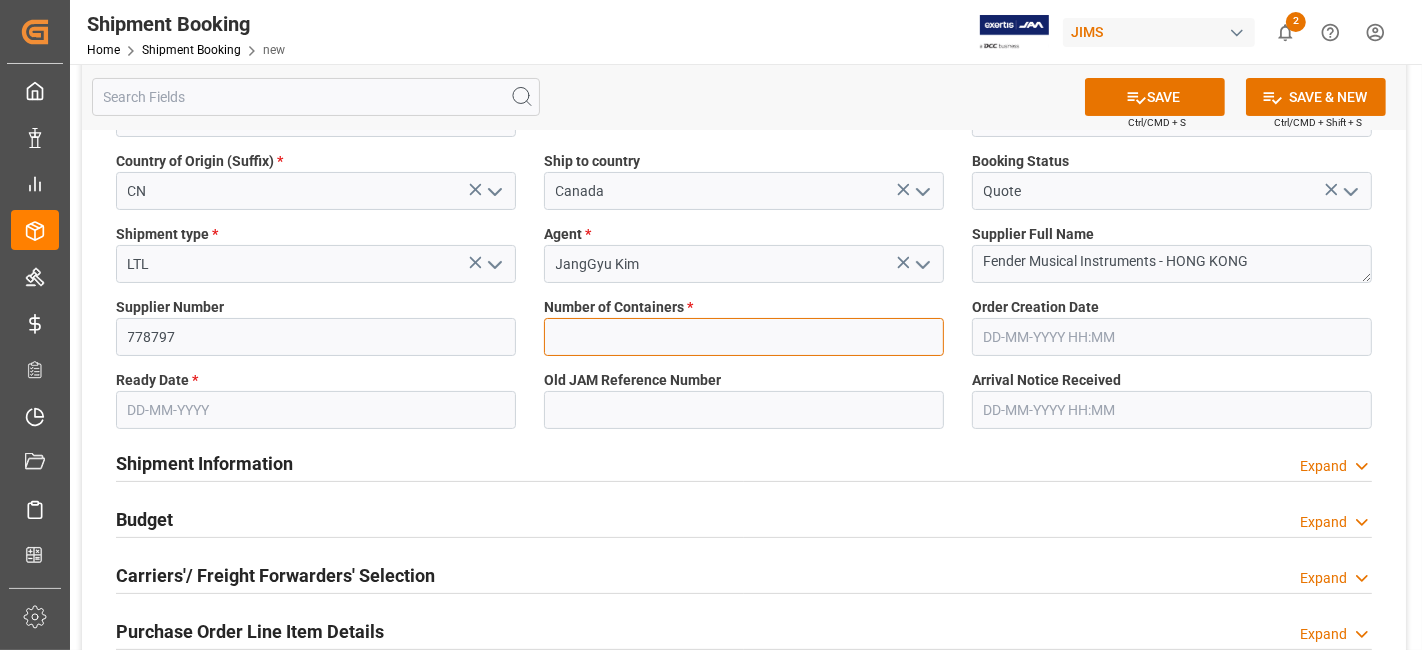 click at bounding box center (744, 337) 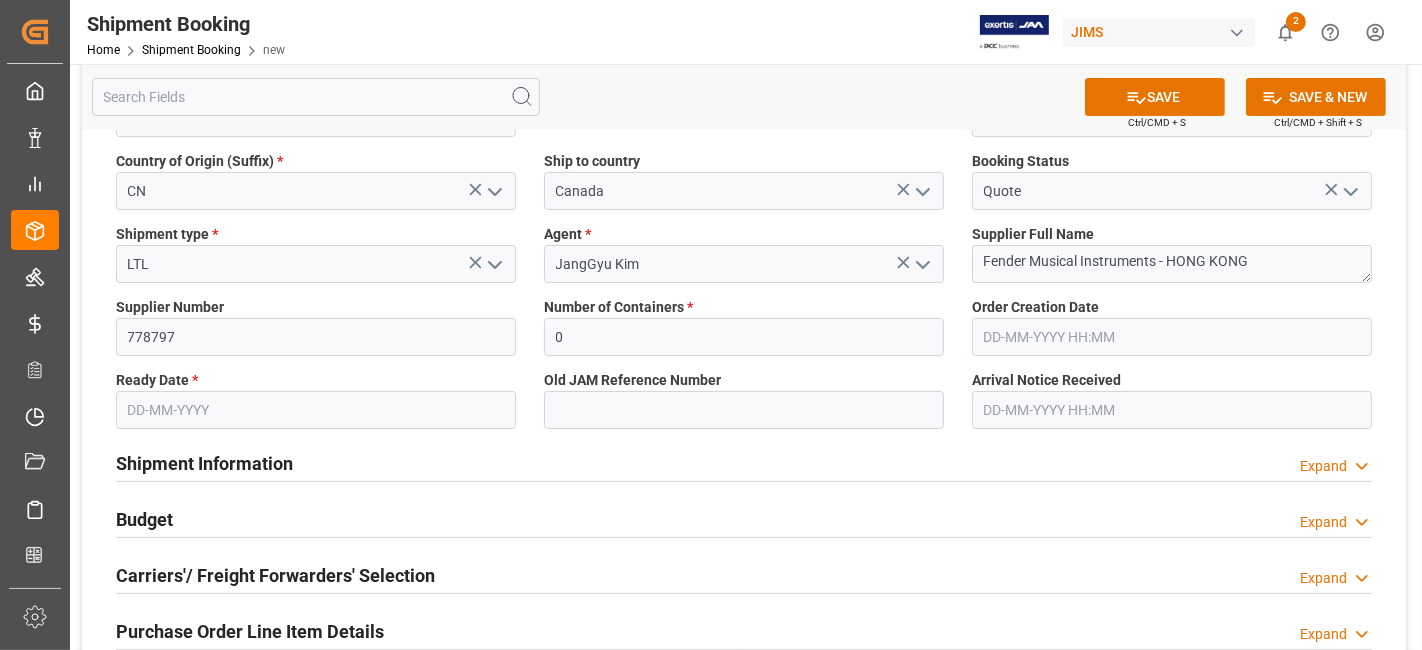 click at bounding box center (316, 410) 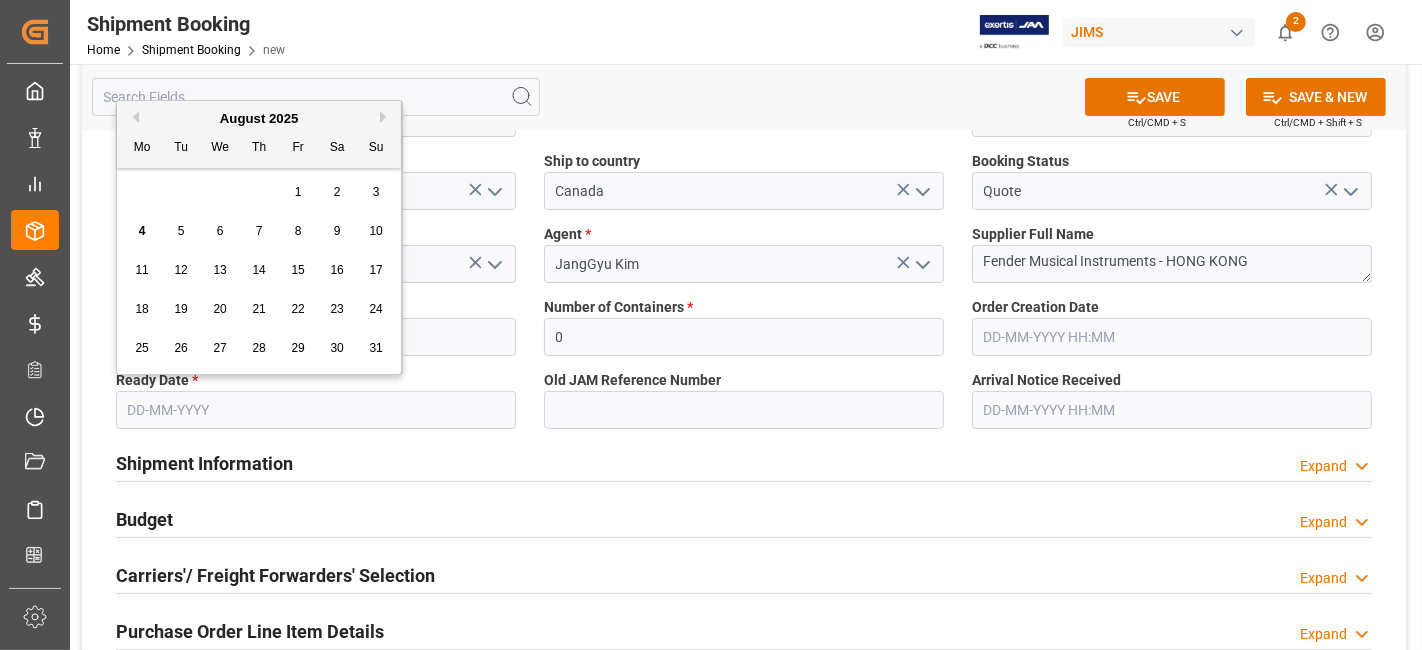 click on "28 29 30 31 1 2 3" at bounding box center (259, 192) 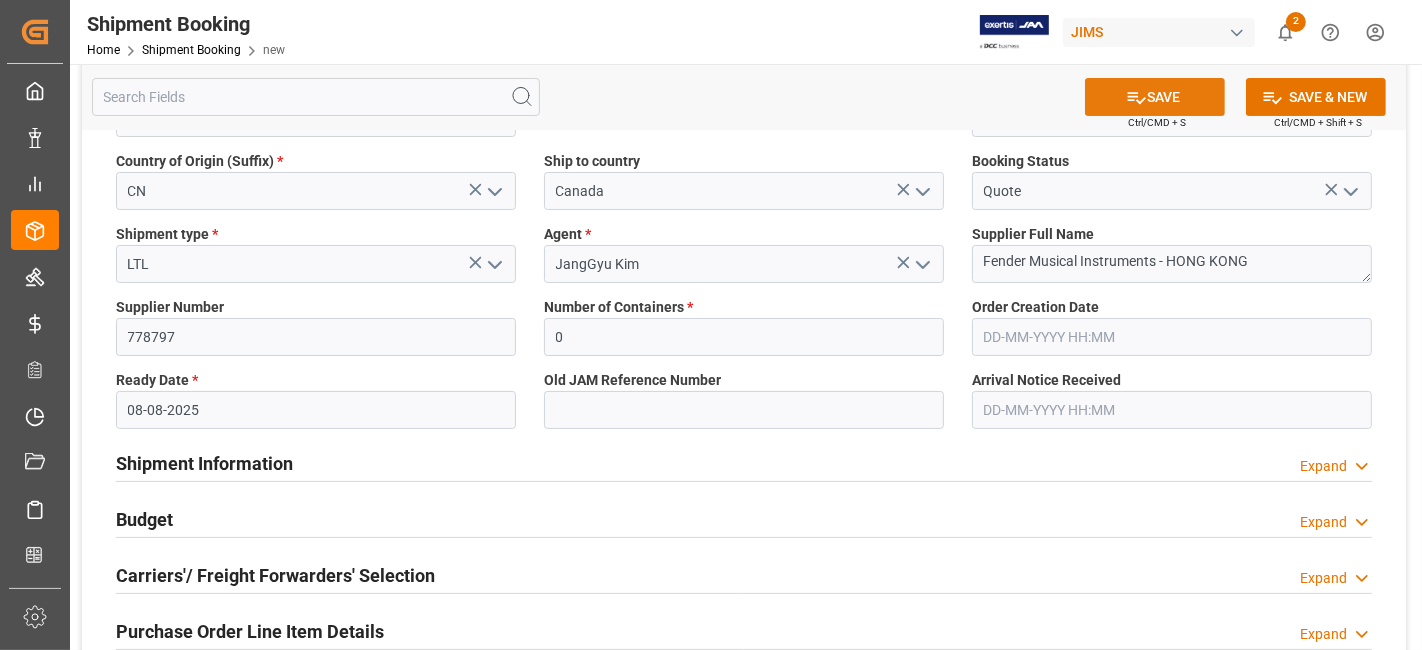 click 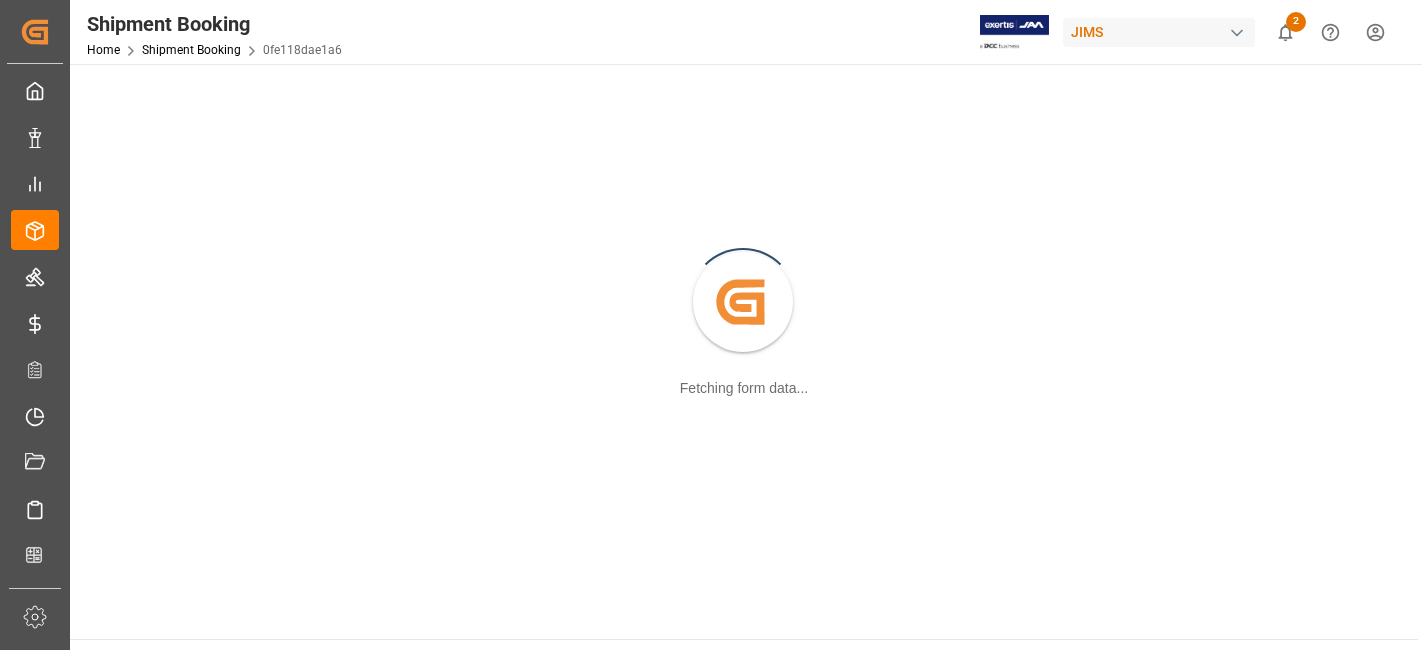 scroll, scrollTop: 0, scrollLeft: 0, axis: both 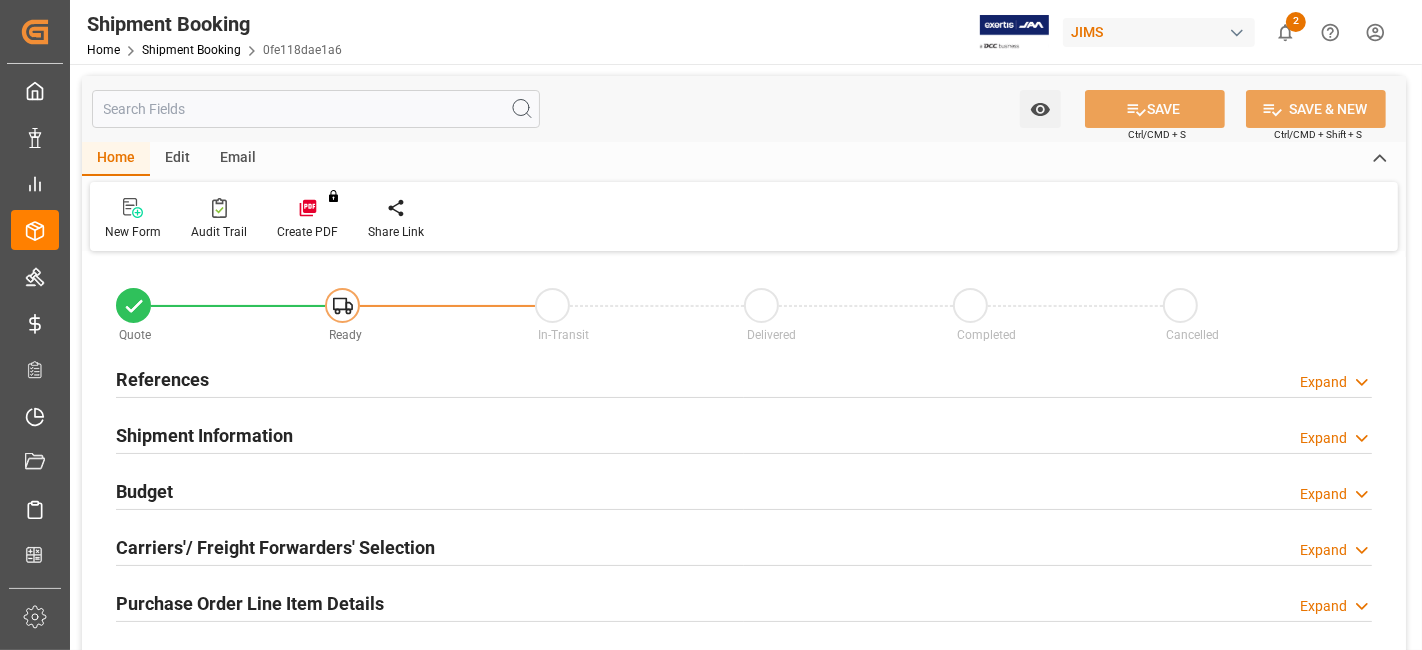 type on "0" 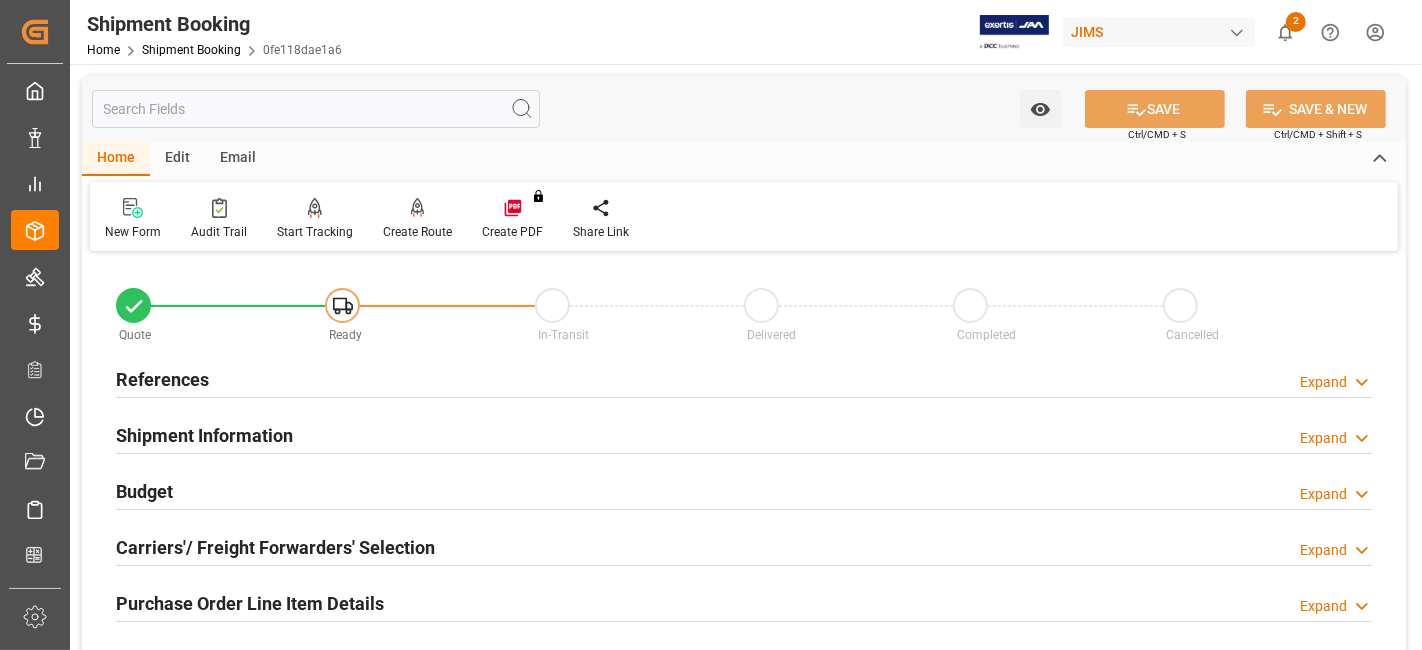click on "References" at bounding box center [162, 379] 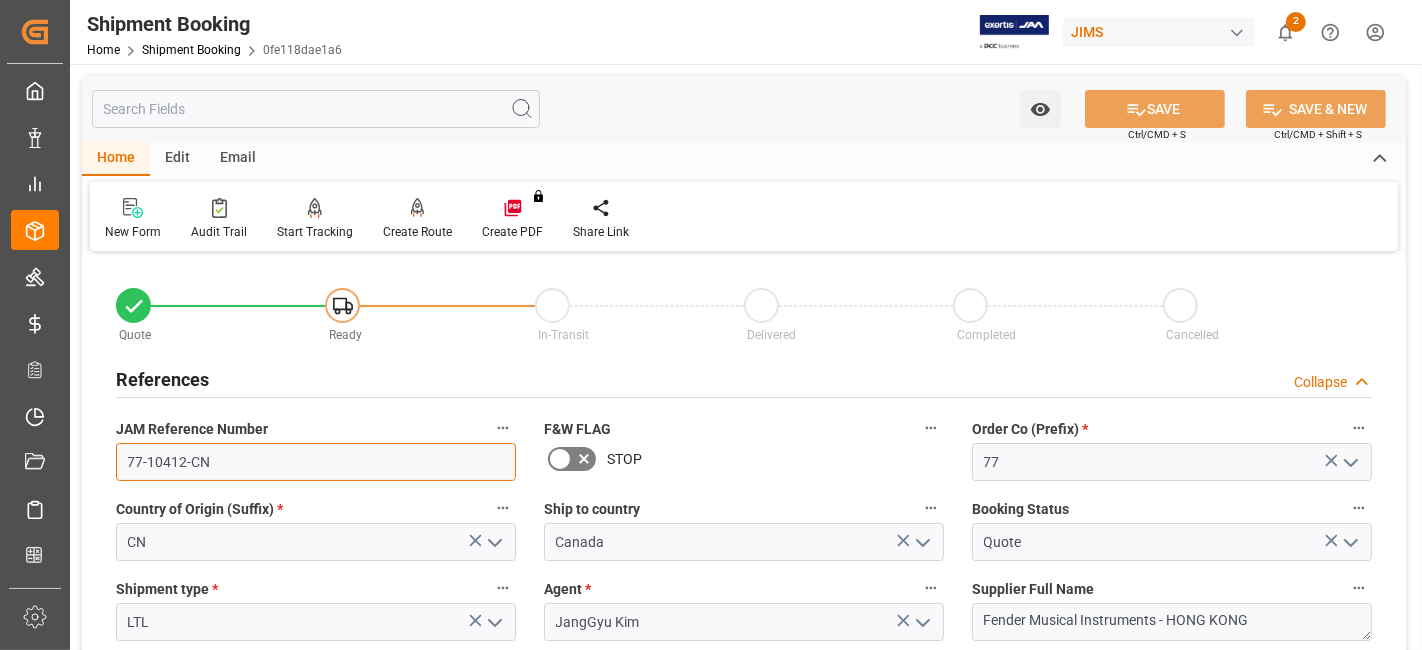 drag, startPoint x: 266, startPoint y: 458, endPoint x: 81, endPoint y: 463, distance: 185.06755 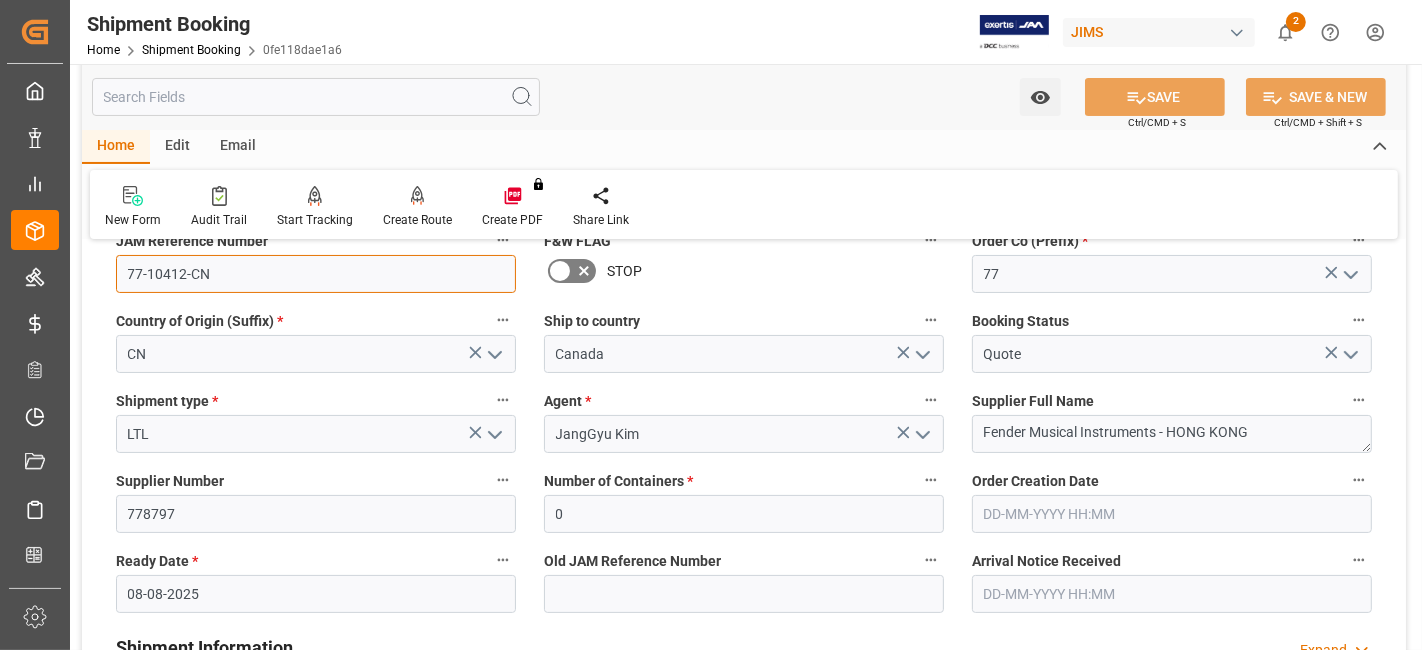 scroll, scrollTop: 222, scrollLeft: 0, axis: vertical 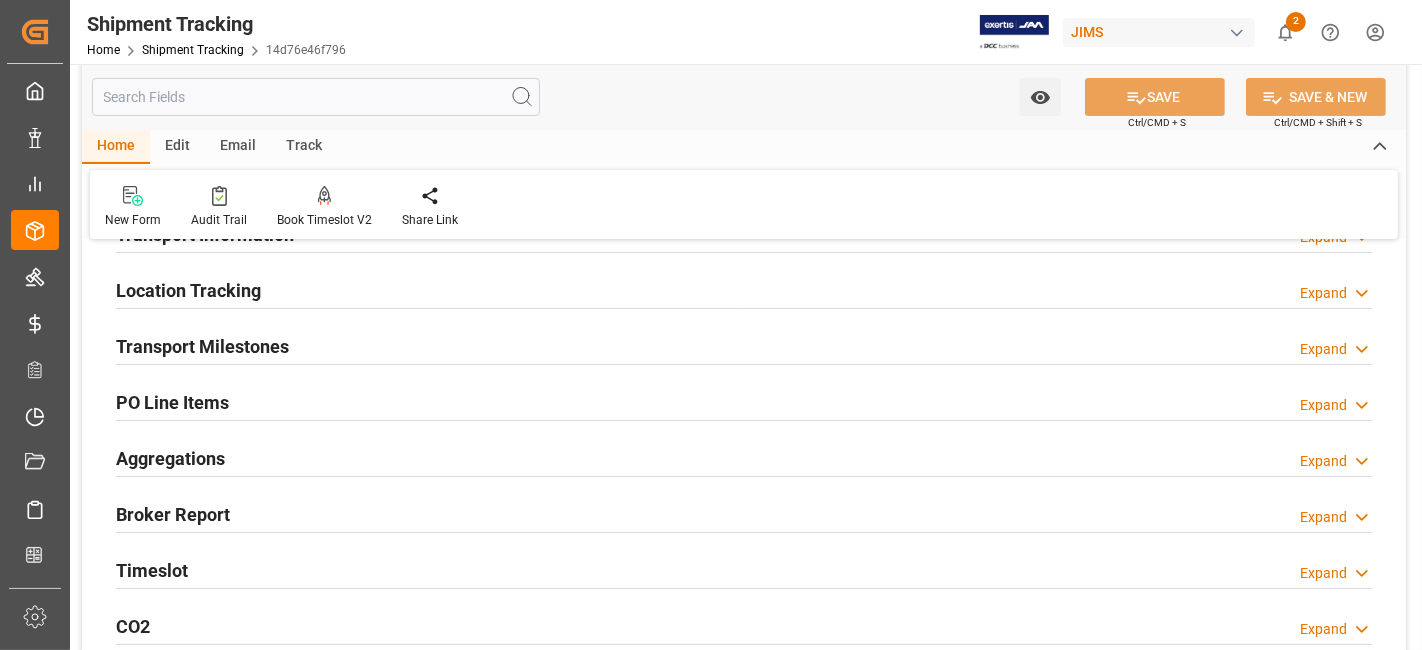 click on "Transport Milestones" at bounding box center [202, 346] 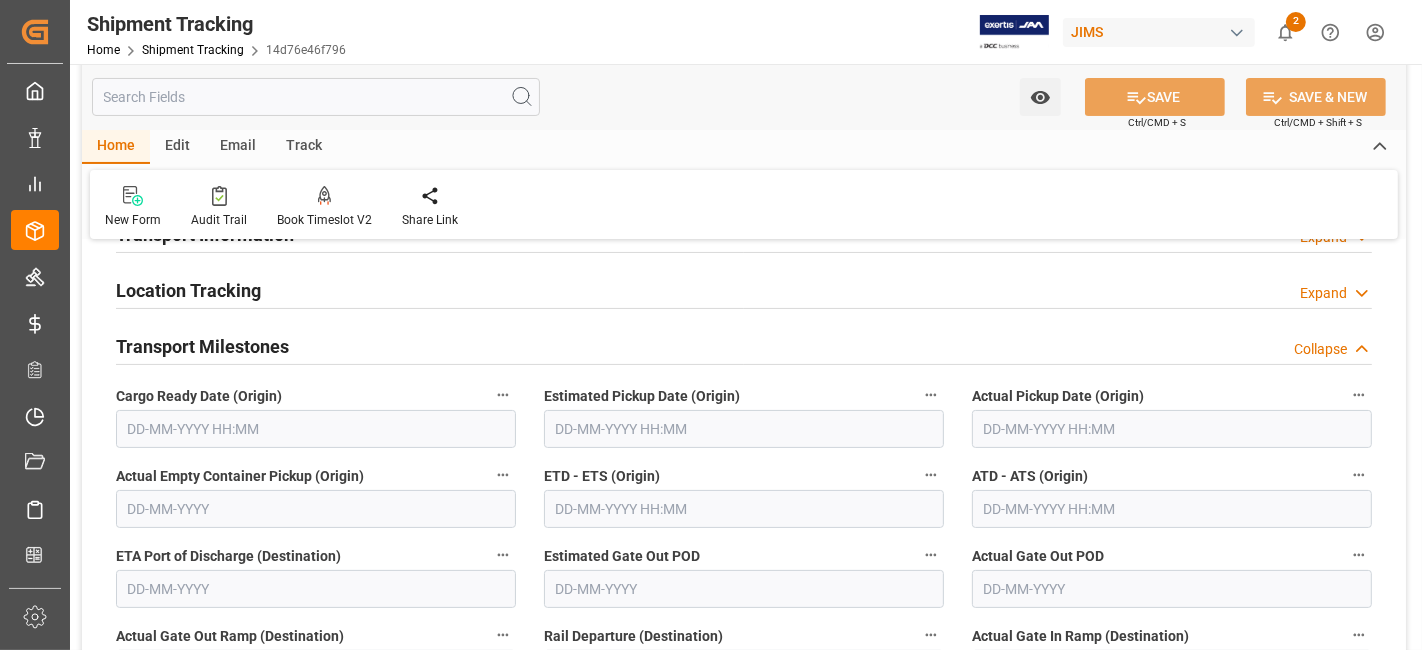 click at bounding box center (316, 429) 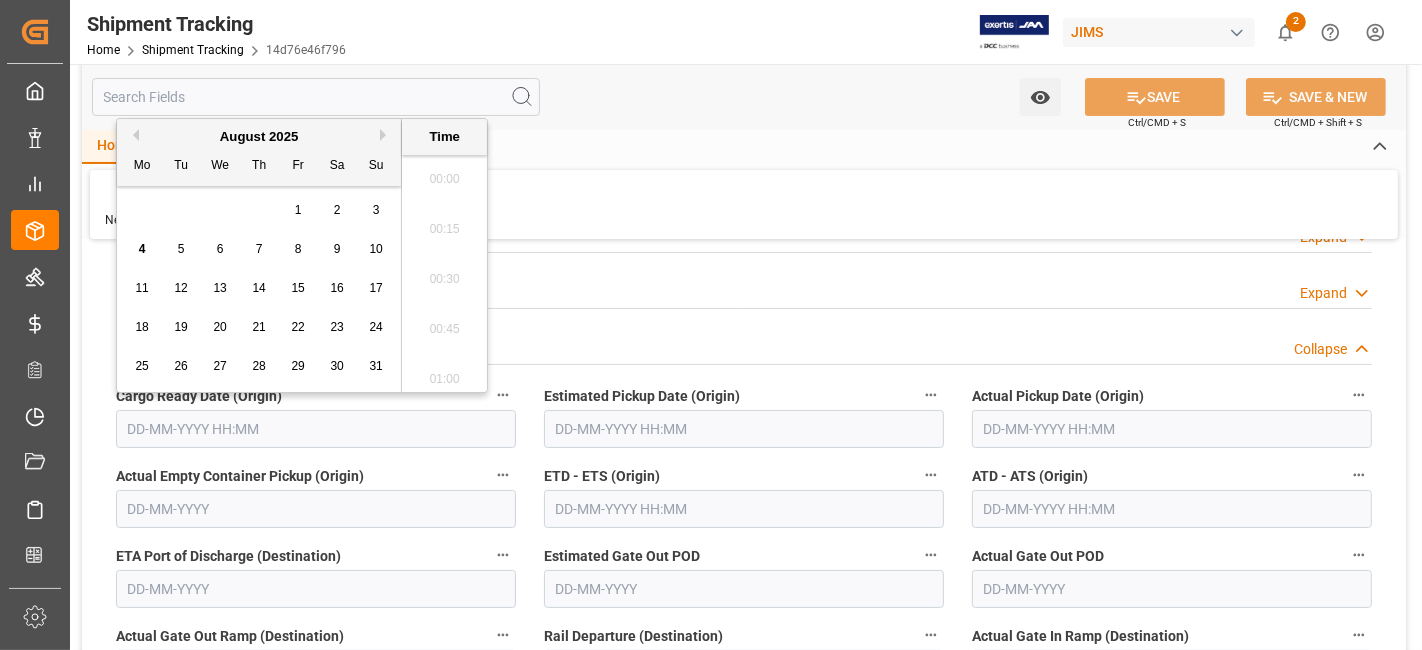 scroll, scrollTop: 2654, scrollLeft: 0, axis: vertical 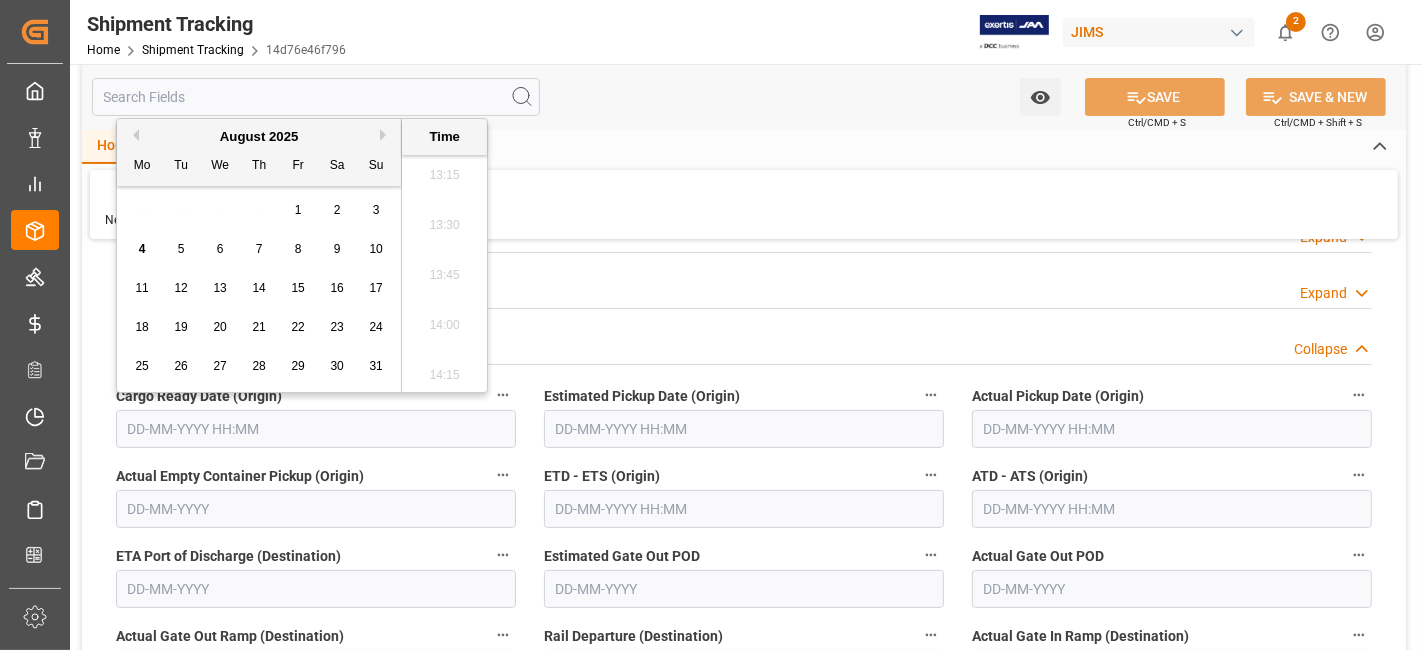 click on "28 29 30 31 1 2 3" at bounding box center (259, 210) 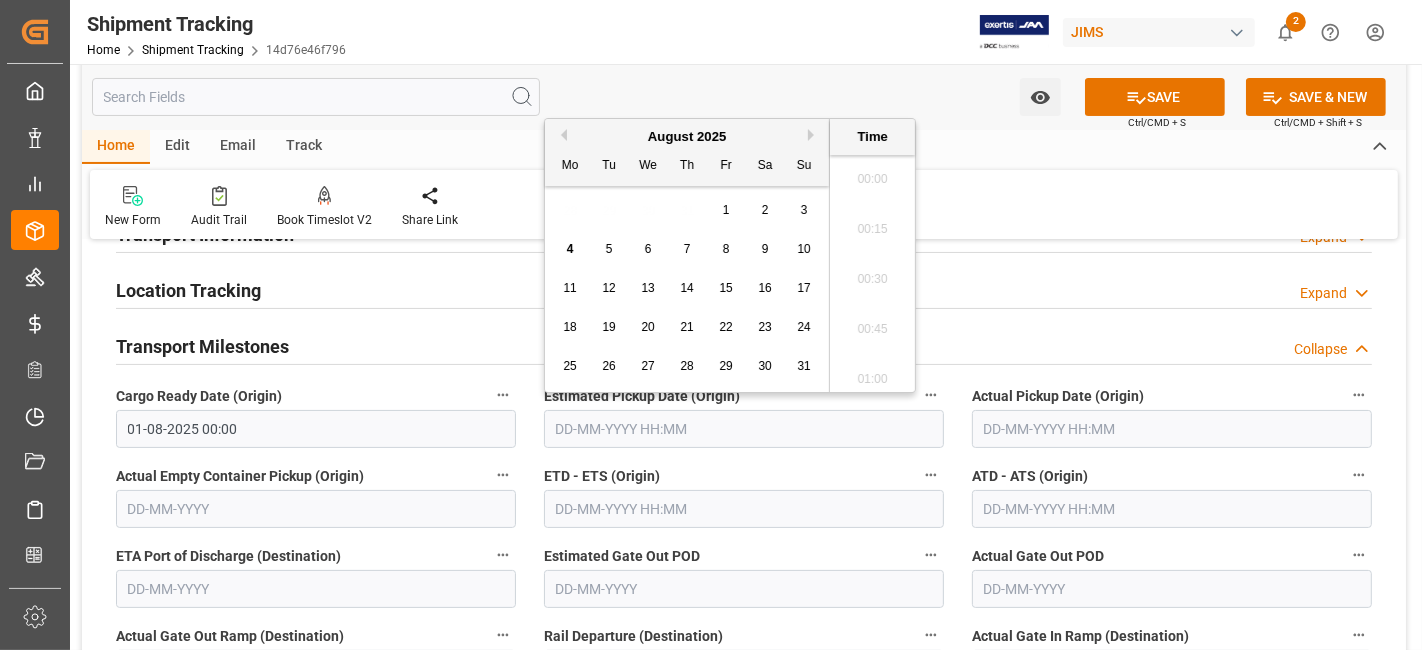 click at bounding box center [744, 429] 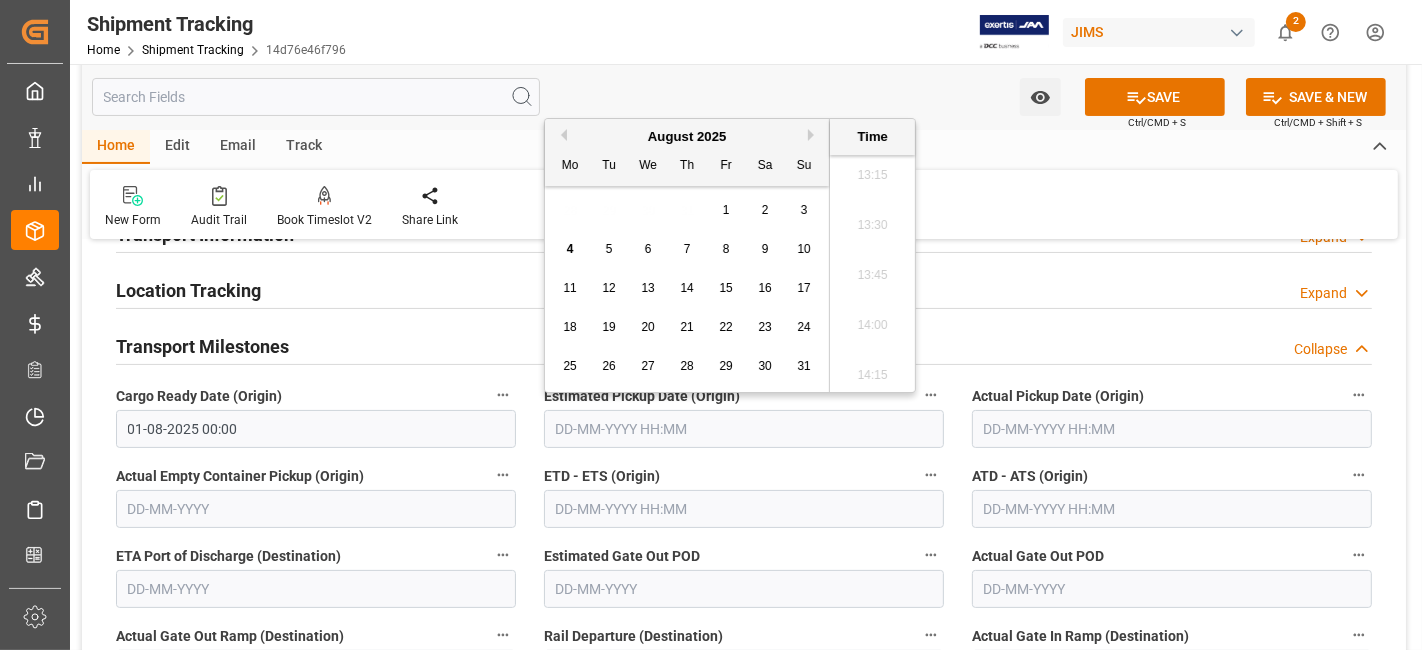 click at bounding box center [744, 429] 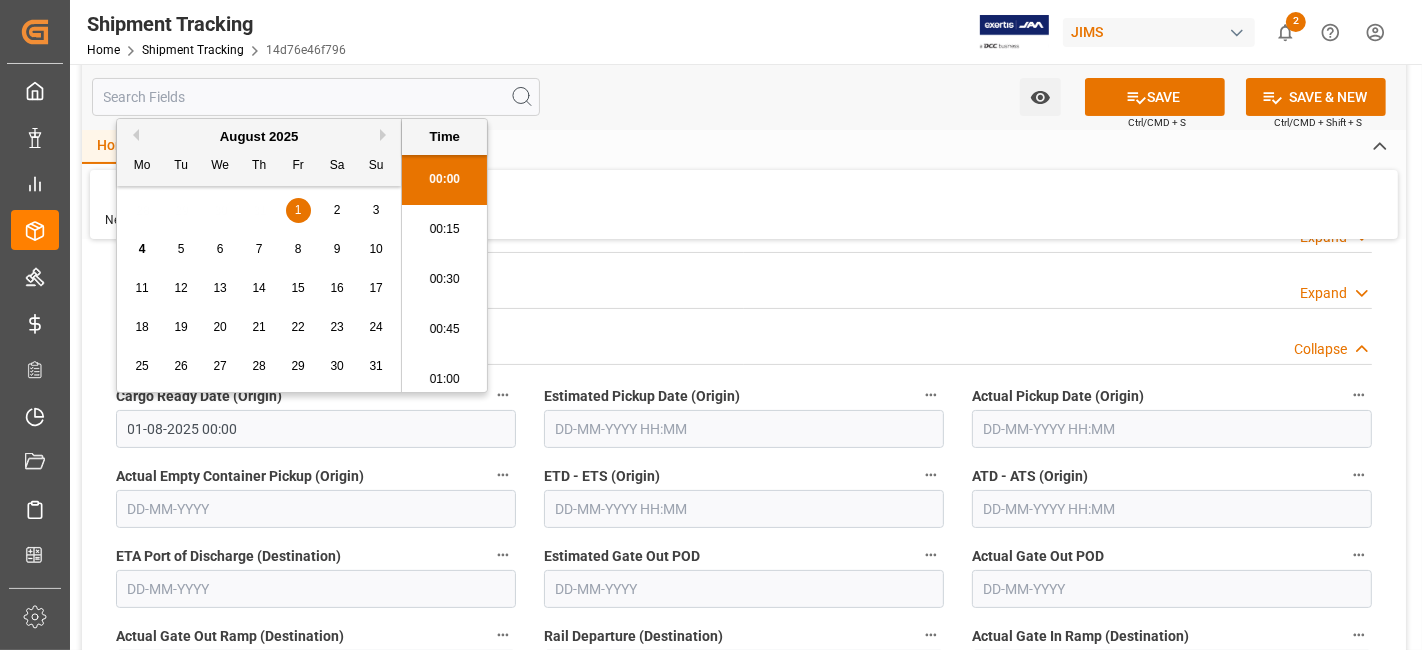 click on "Previous Month" at bounding box center [133, 135] 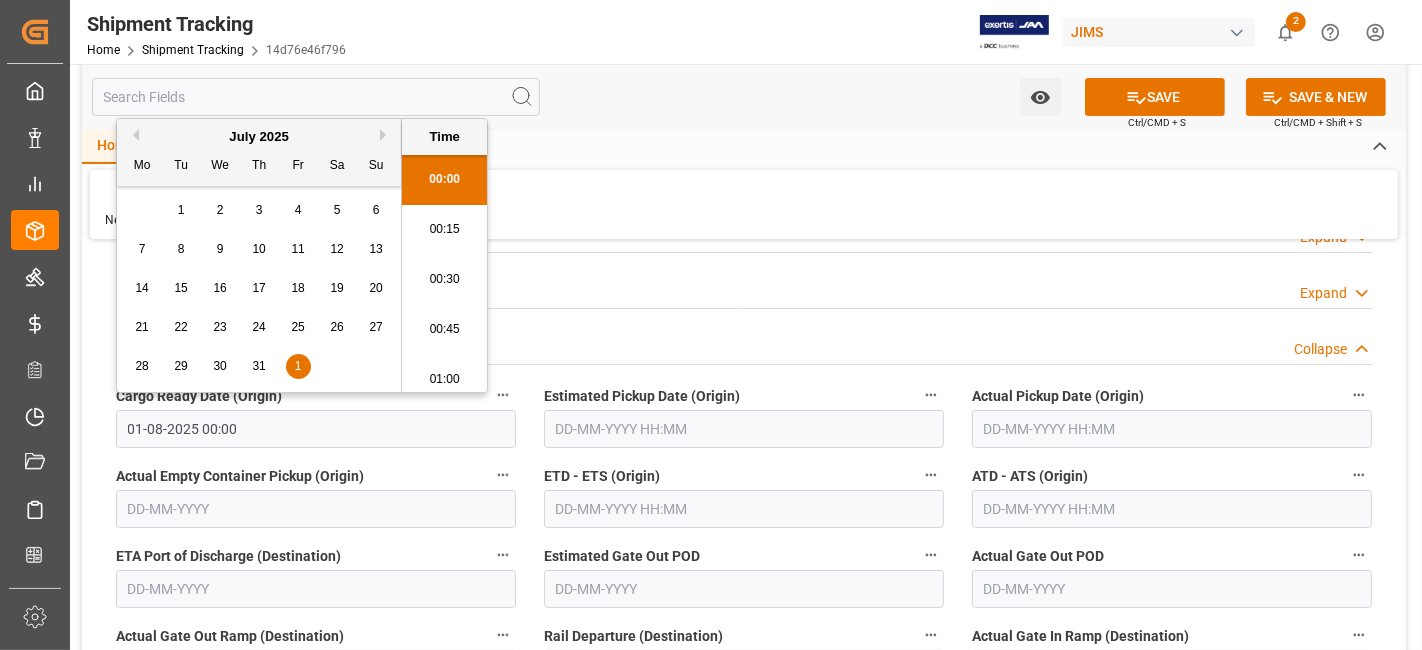 click on "30" at bounding box center [220, 367] 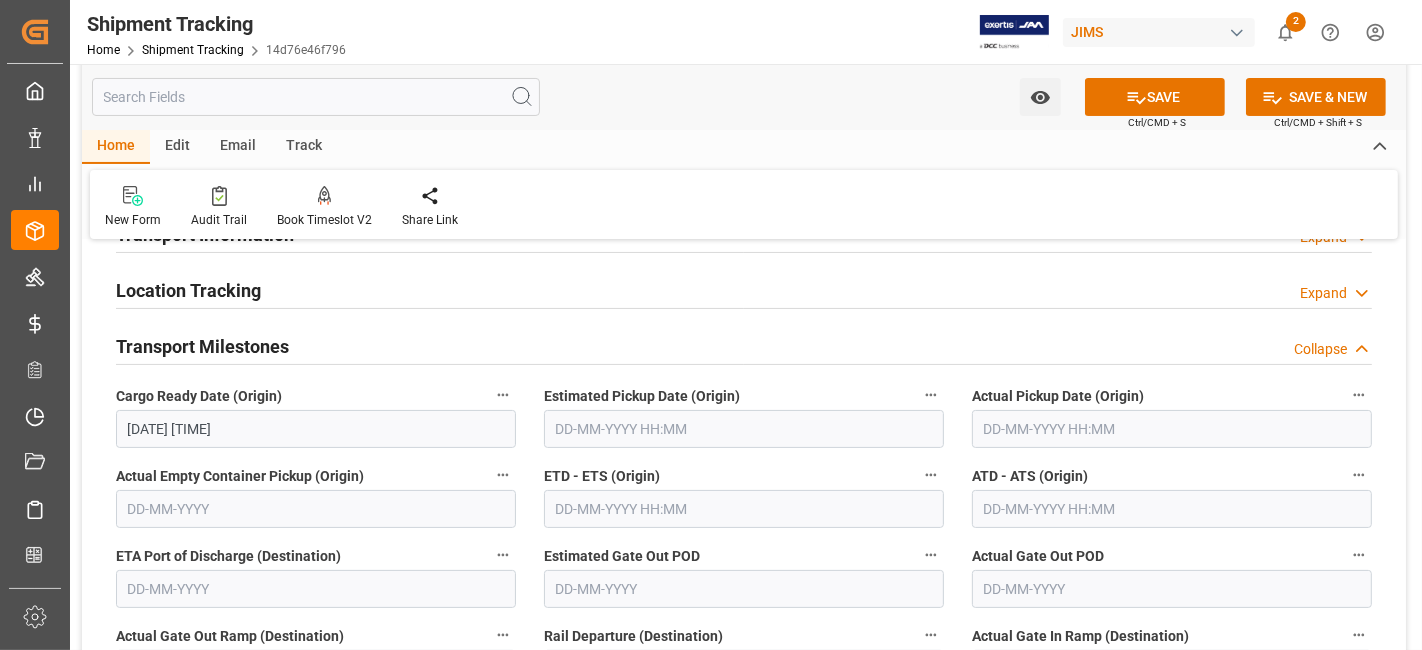 click on "Actual Empty Container Pickup	 (Origin)" at bounding box center (316, 495) 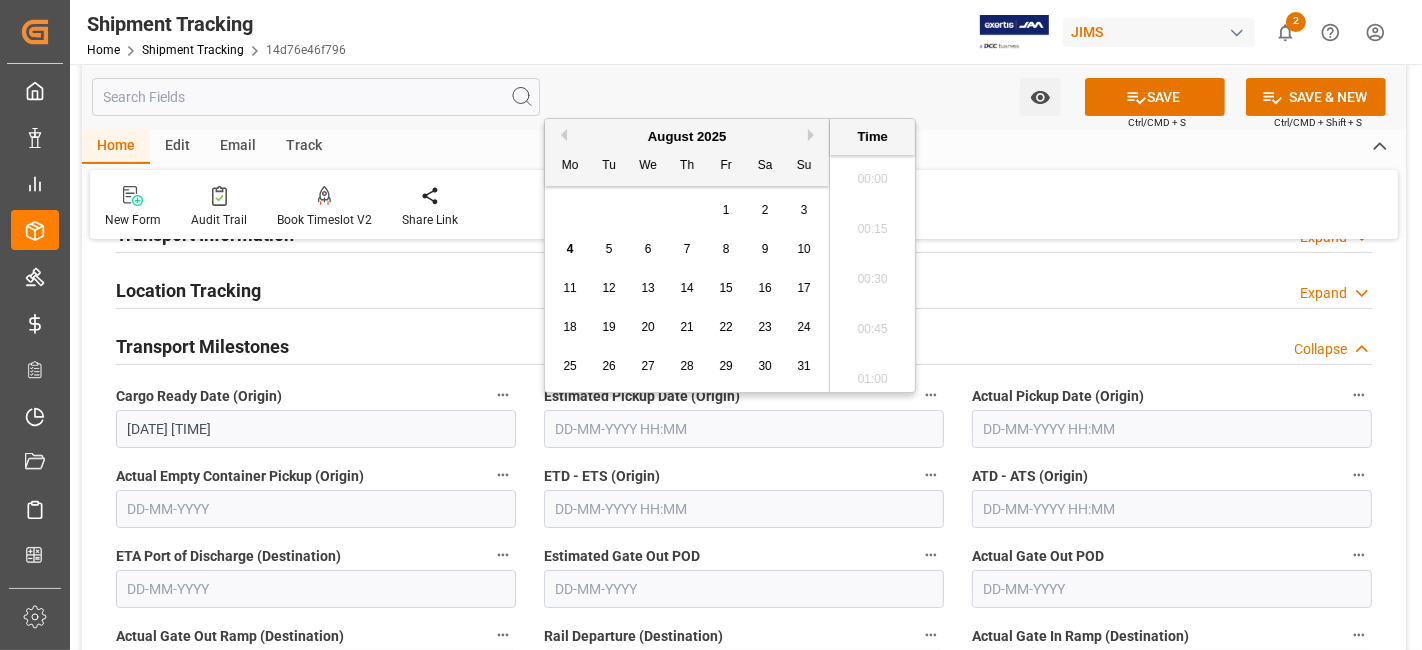 scroll, scrollTop: 2654, scrollLeft: 0, axis: vertical 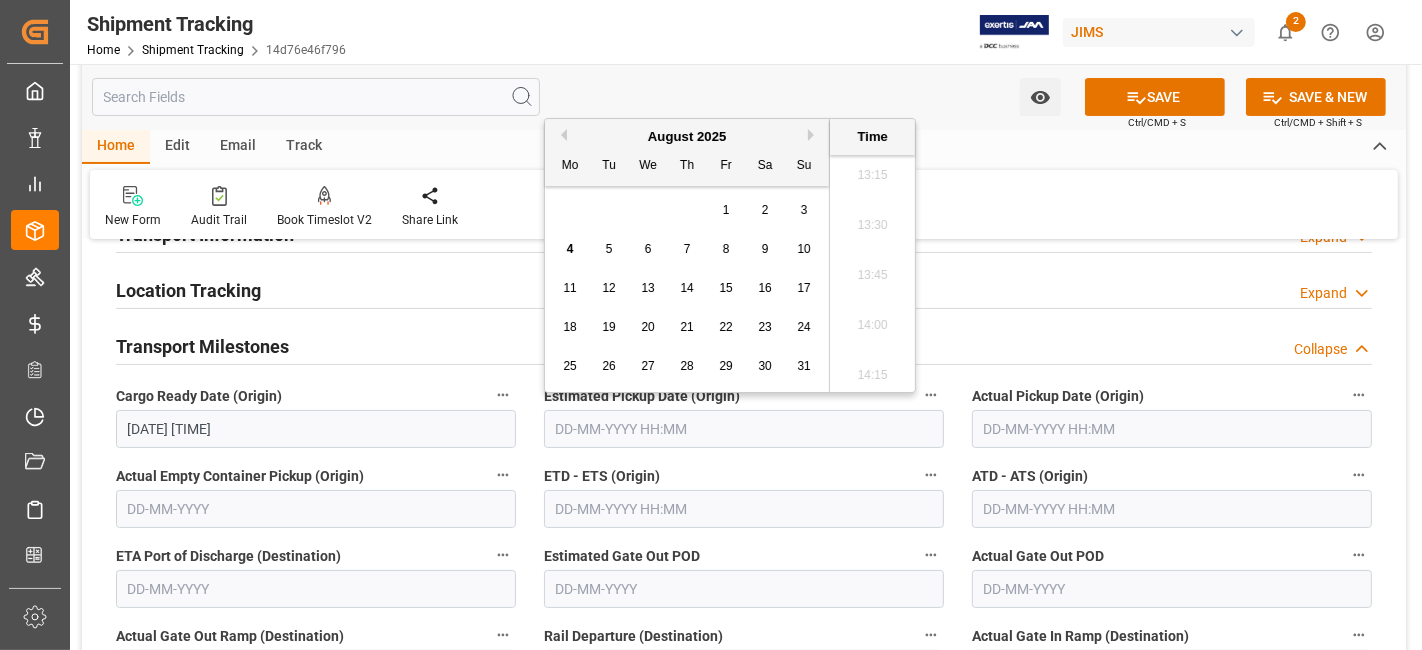 click on "4" at bounding box center (570, 250) 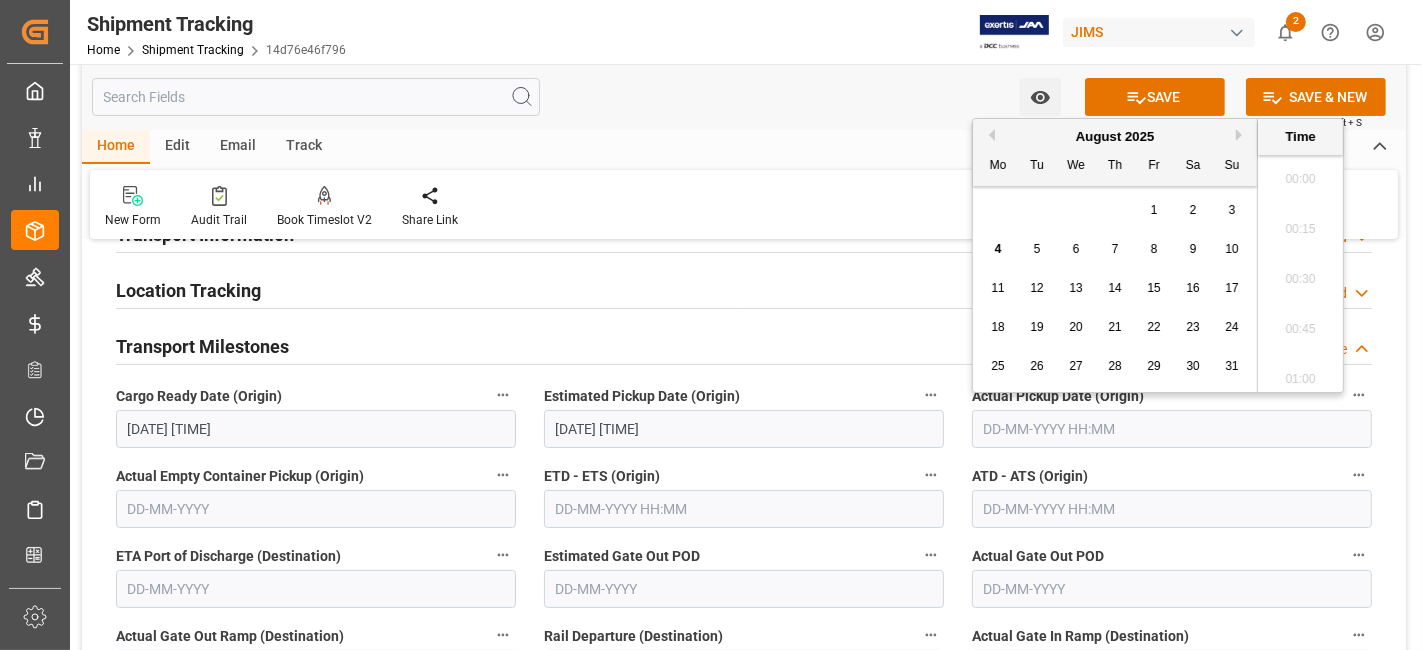 click at bounding box center (1172, 429) 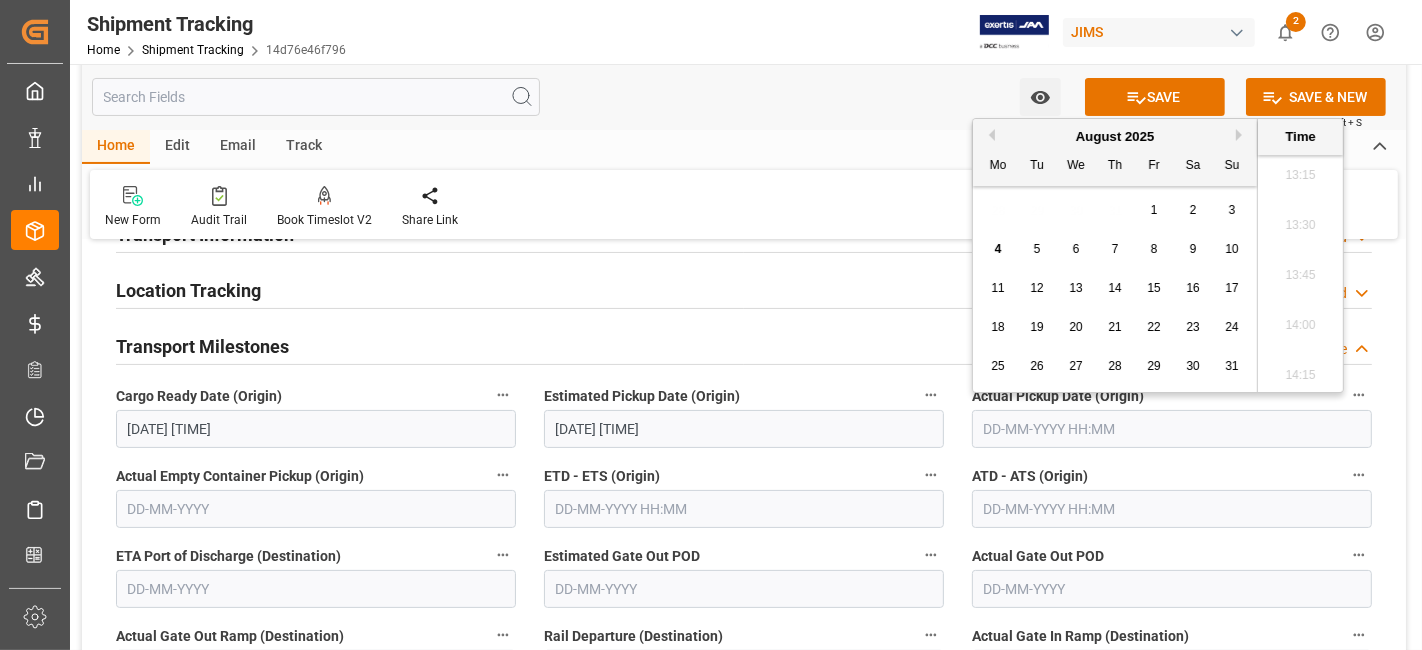 click on "4 5 6 7 8 9 10" at bounding box center (1115, 249) 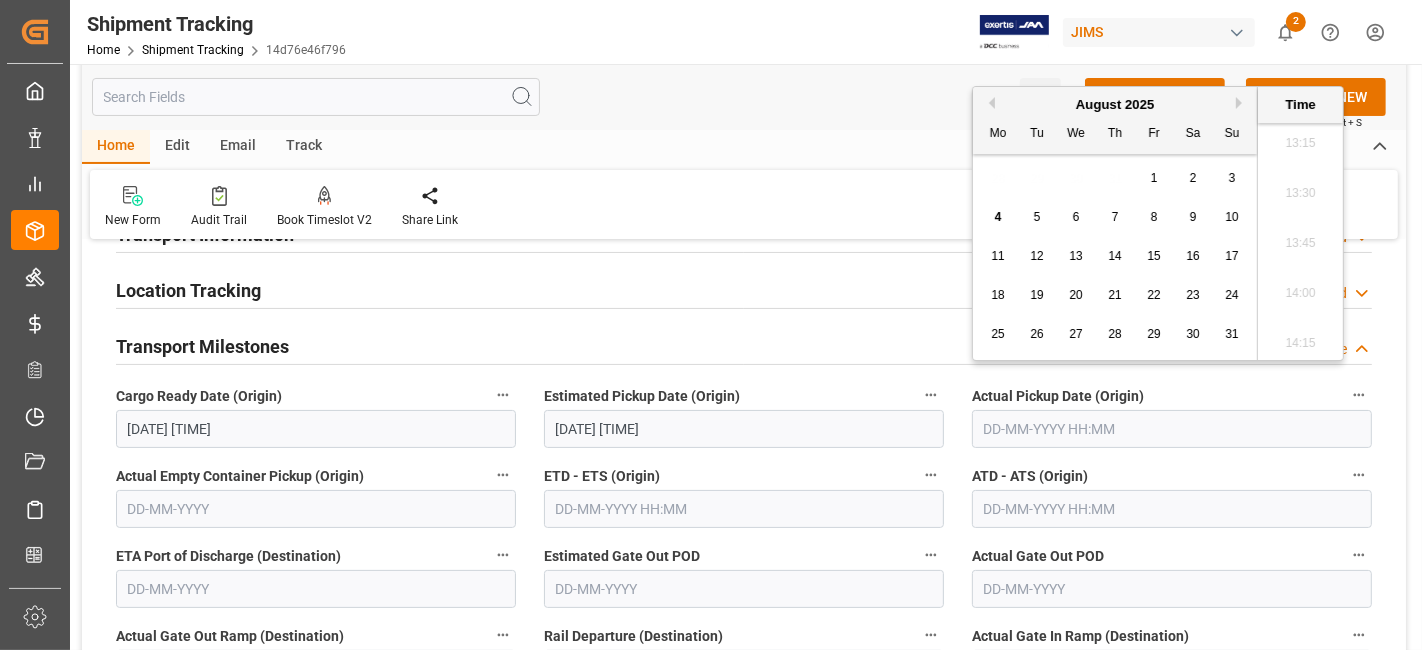 scroll, scrollTop: 444, scrollLeft: 0, axis: vertical 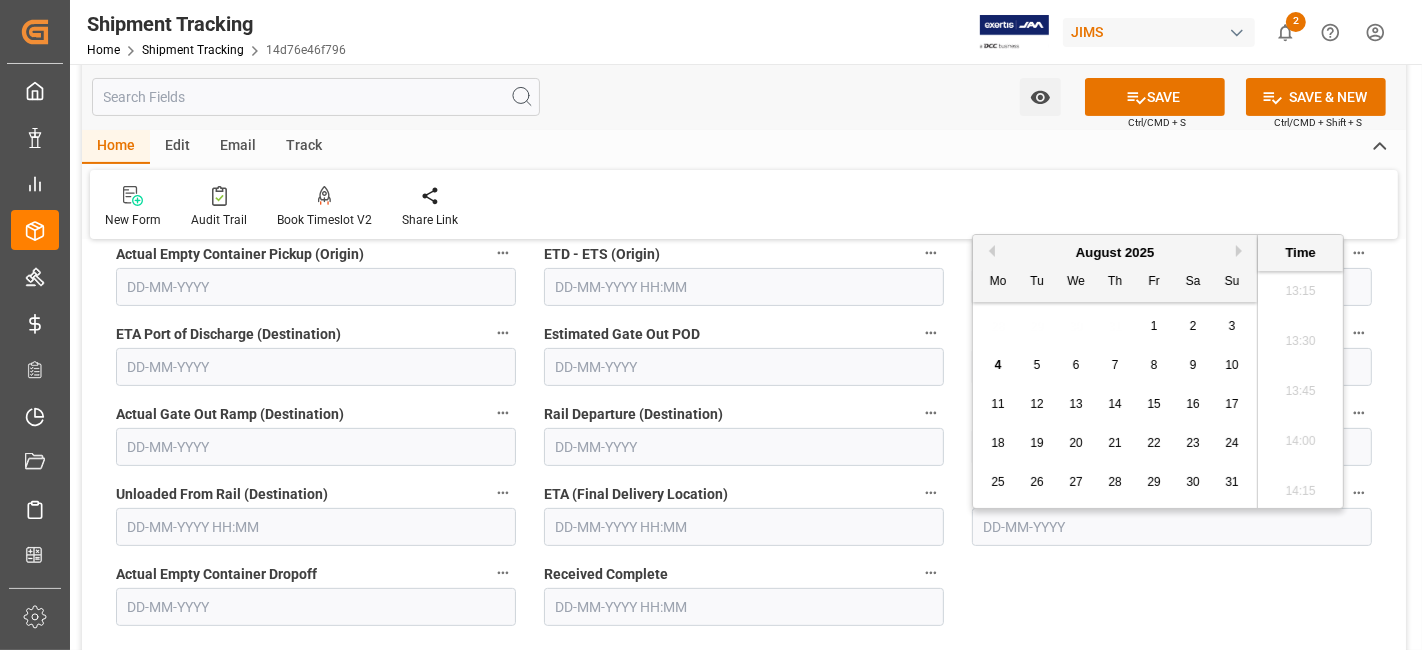 click at bounding box center (744, 527) 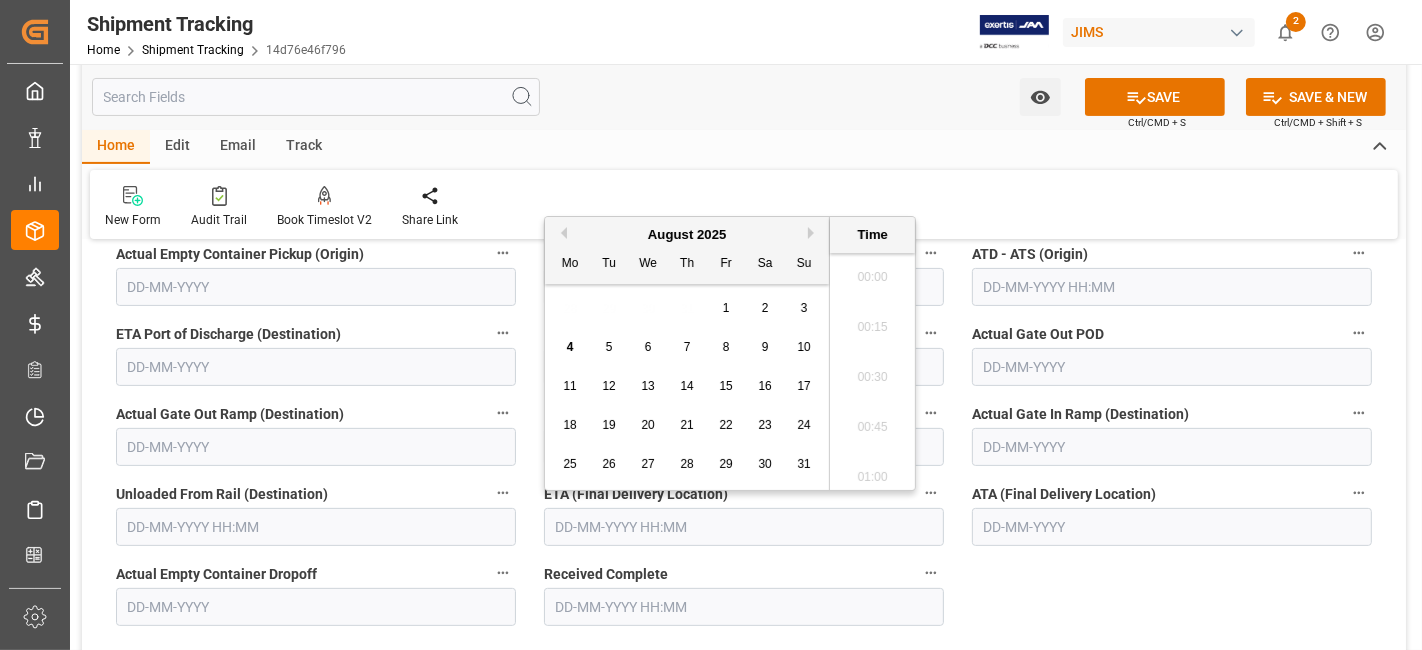 scroll, scrollTop: 2654, scrollLeft: 0, axis: vertical 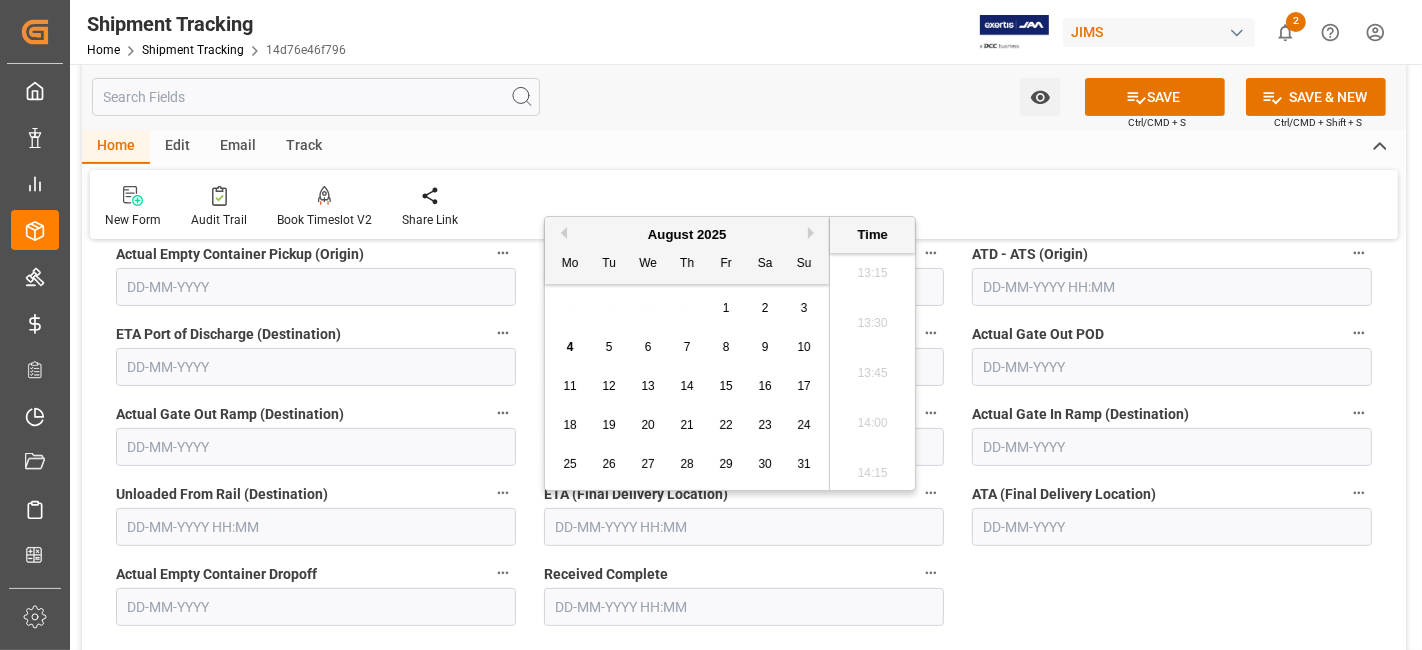 click on "August 2025" at bounding box center [687, 235] 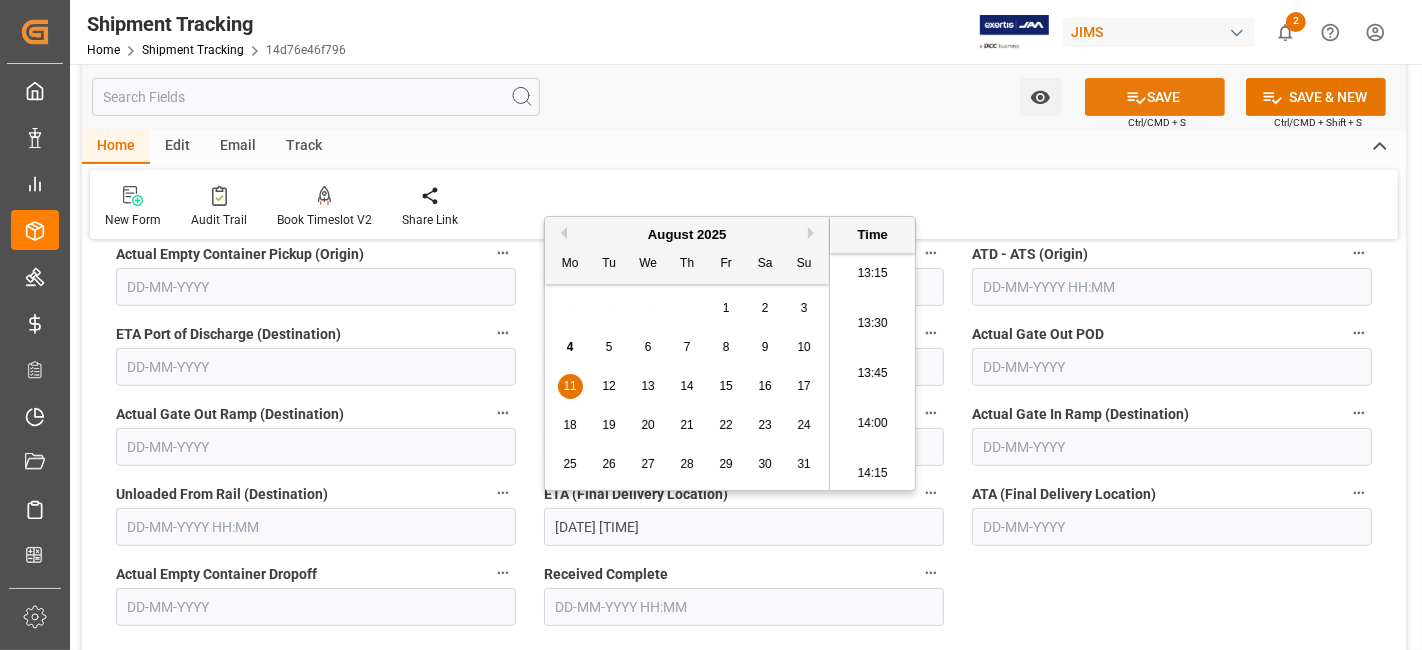 click on "SAVE" at bounding box center [1155, 97] 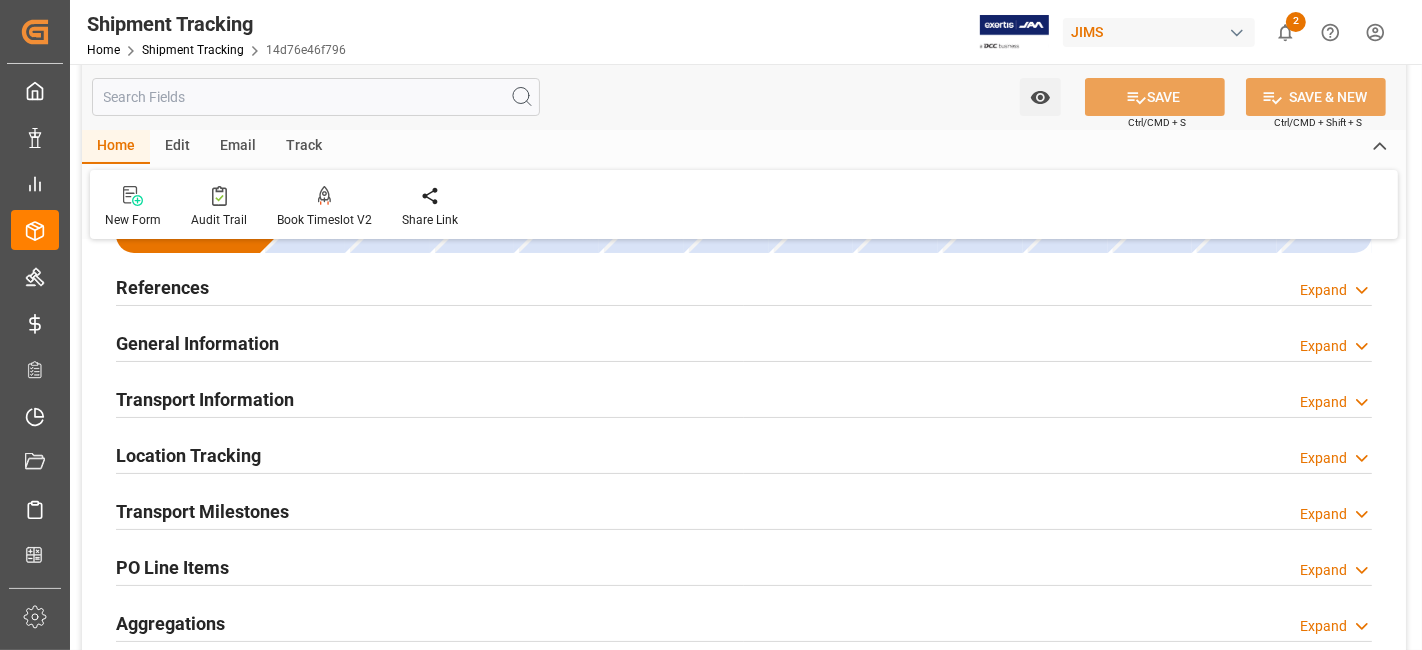 scroll, scrollTop: 0, scrollLeft: 0, axis: both 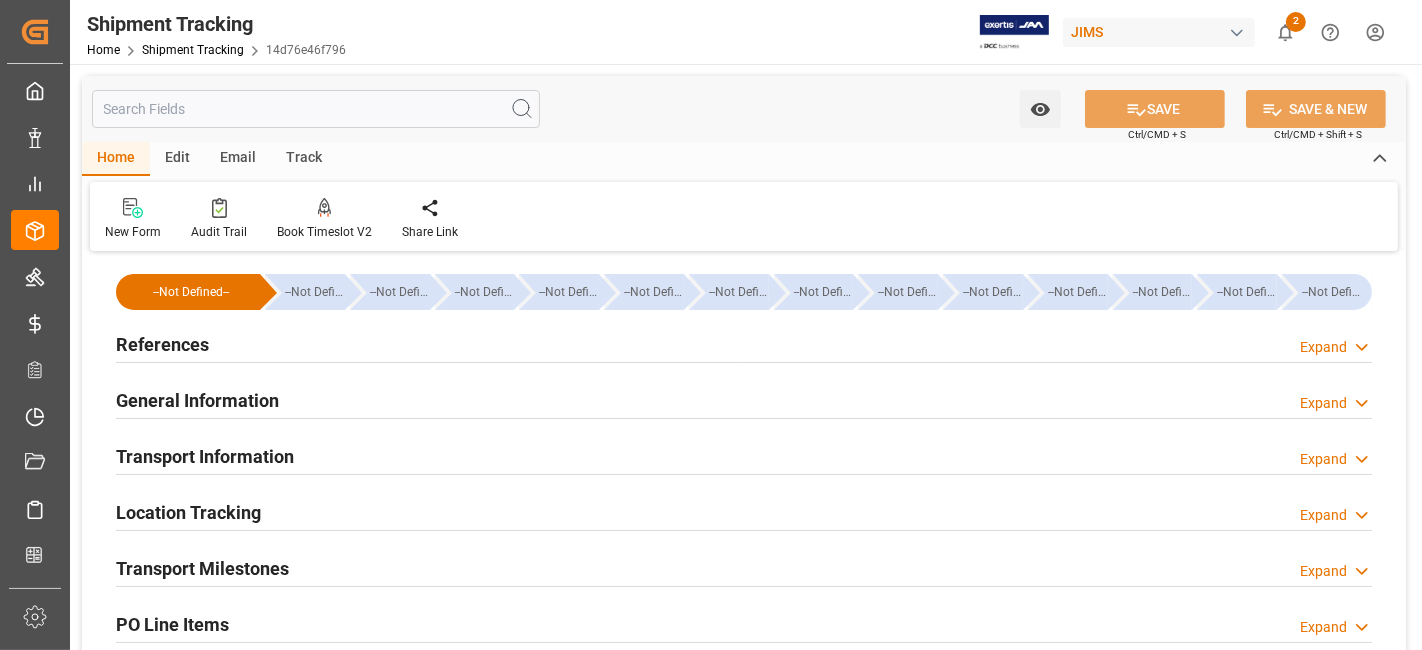 click on "References" at bounding box center [162, 344] 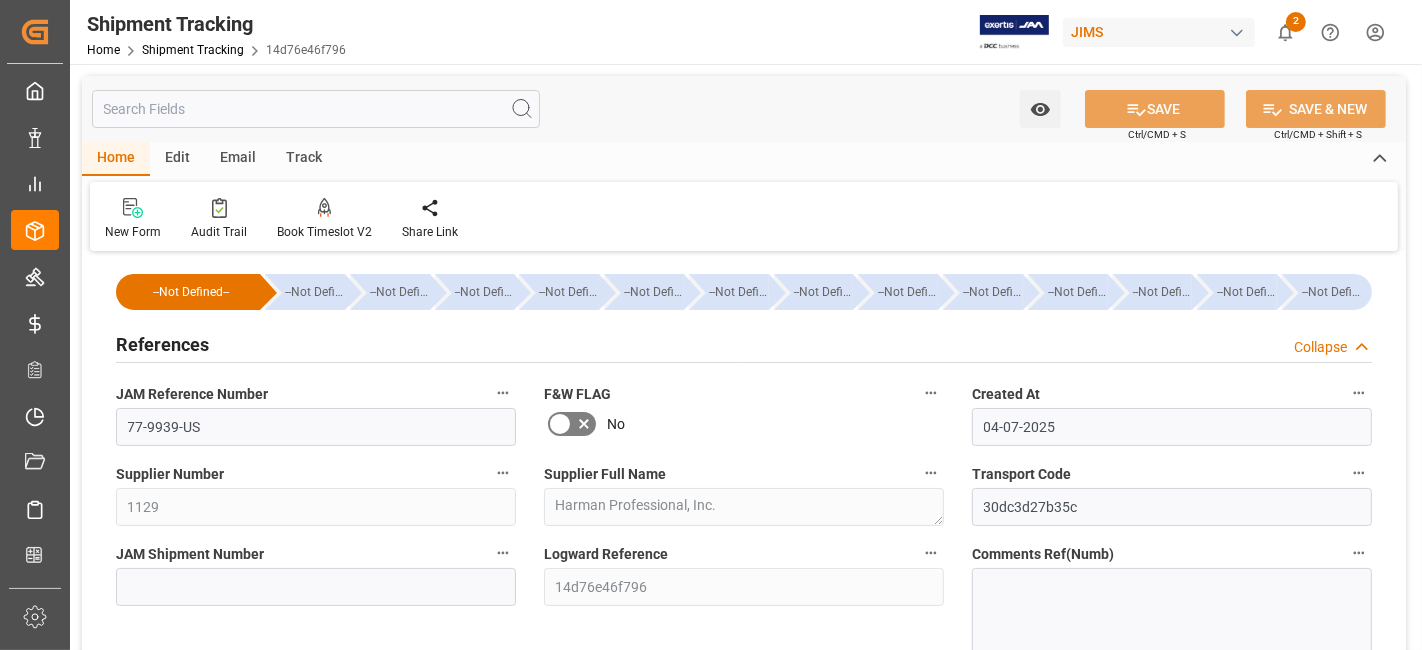 click on "References" at bounding box center [162, 344] 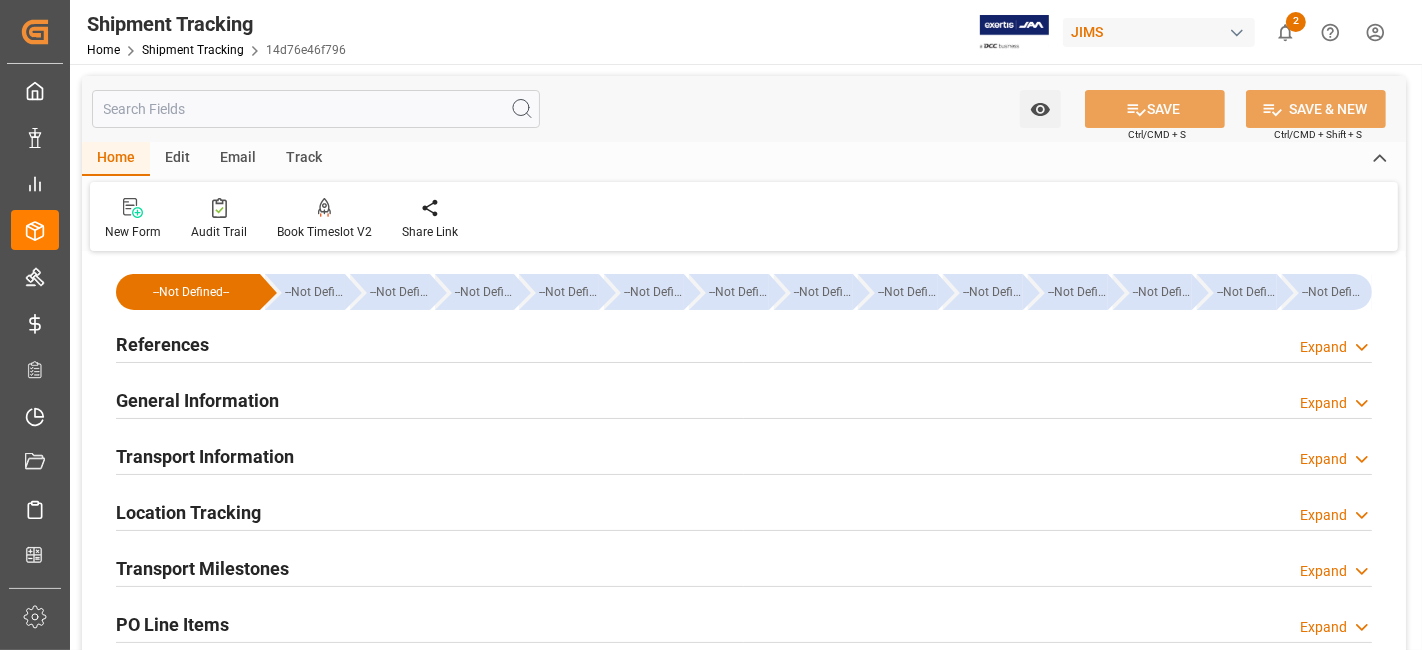 click on "References" at bounding box center [162, 344] 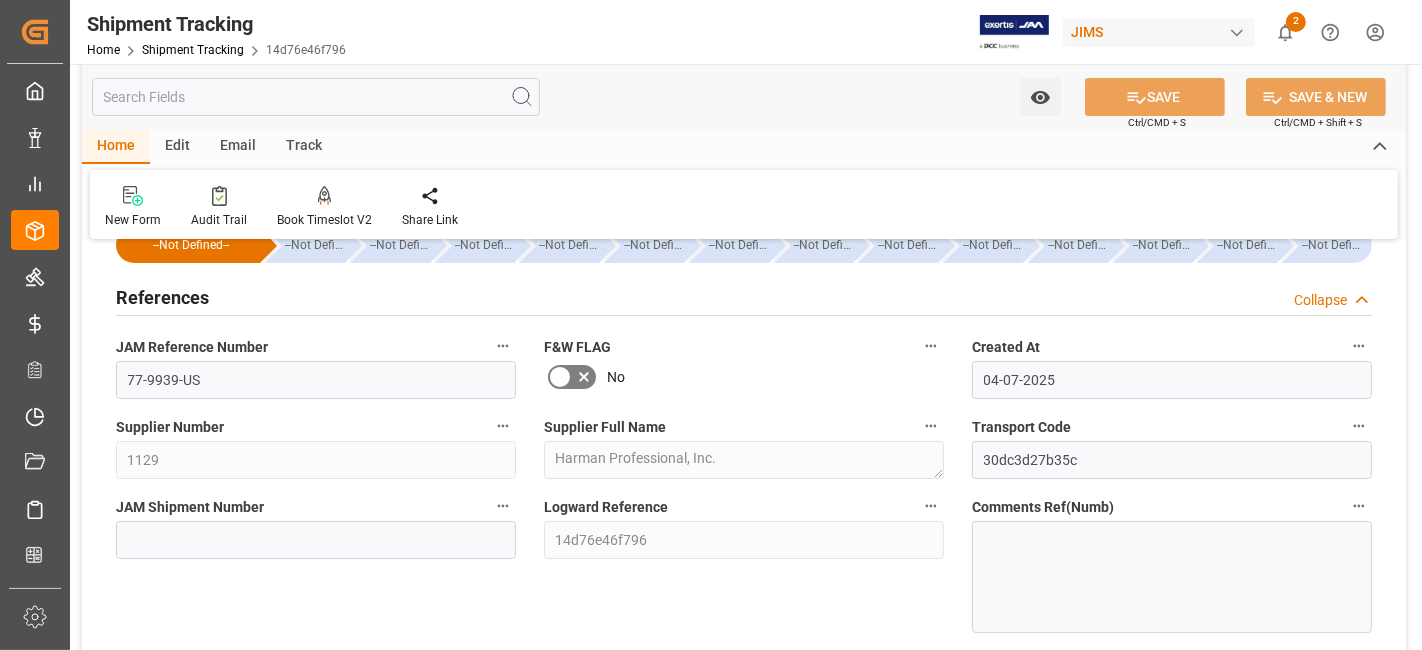 scroll, scrollTop: 0, scrollLeft: 0, axis: both 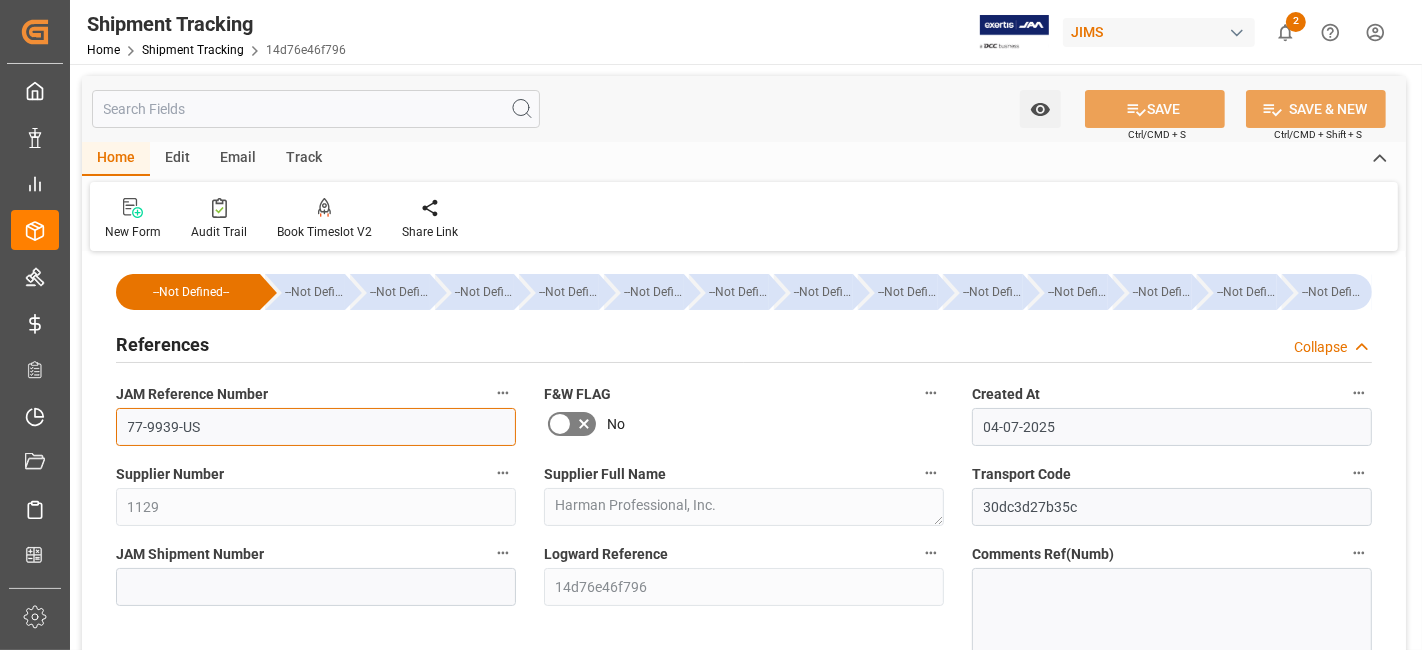 drag, startPoint x: 225, startPoint y: 427, endPoint x: 154, endPoint y: 313, distance: 134.3019 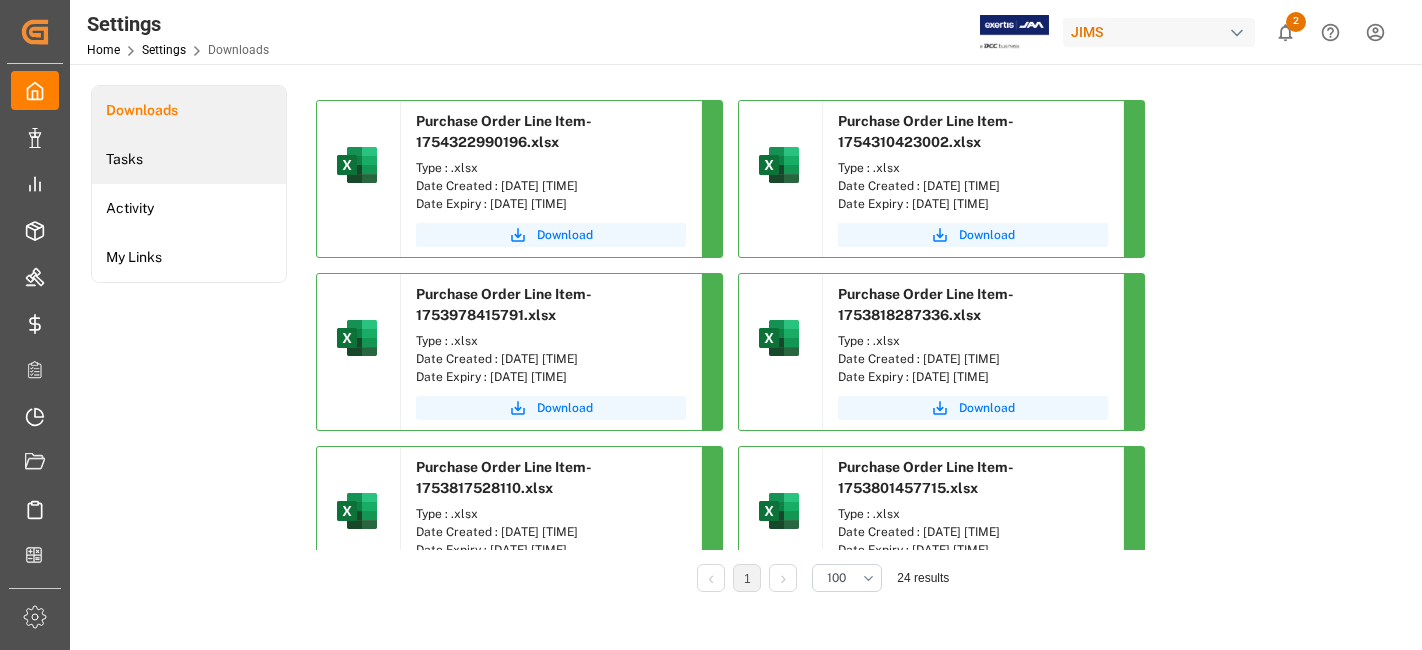 scroll, scrollTop: 0, scrollLeft: 0, axis: both 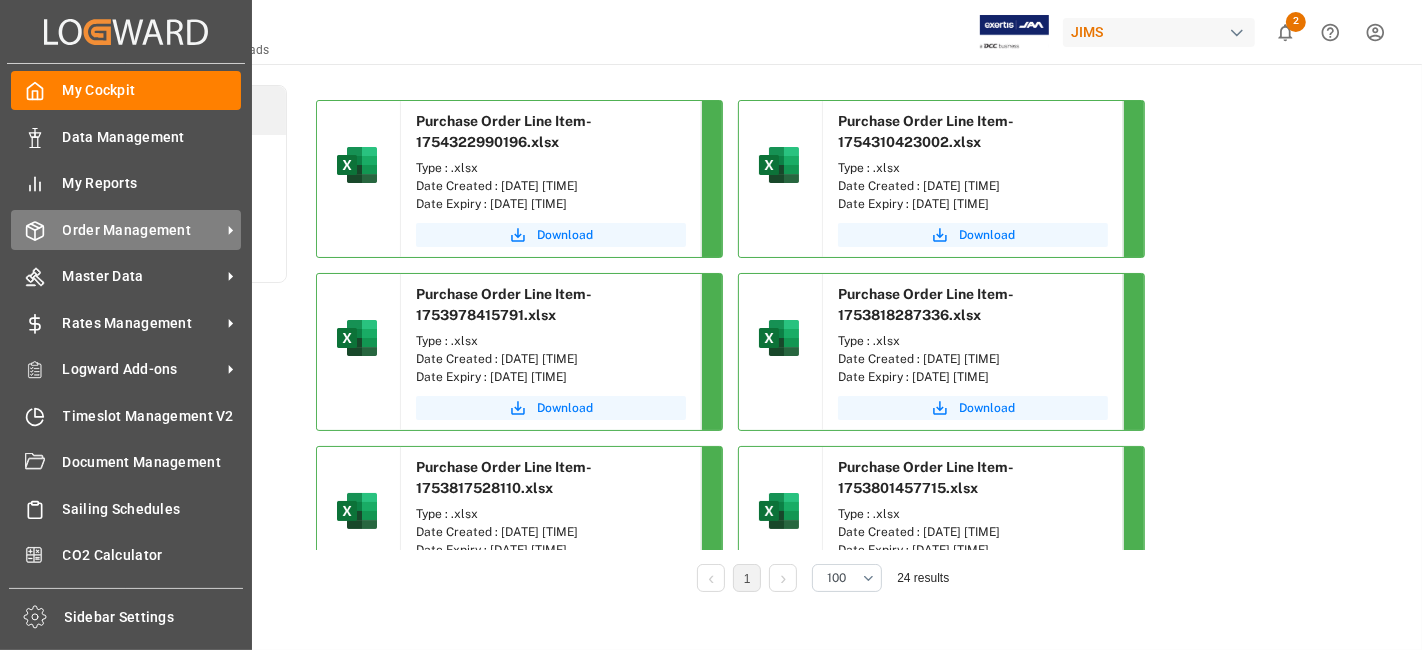 click on "Order Management Order Management" at bounding box center (126, 229) 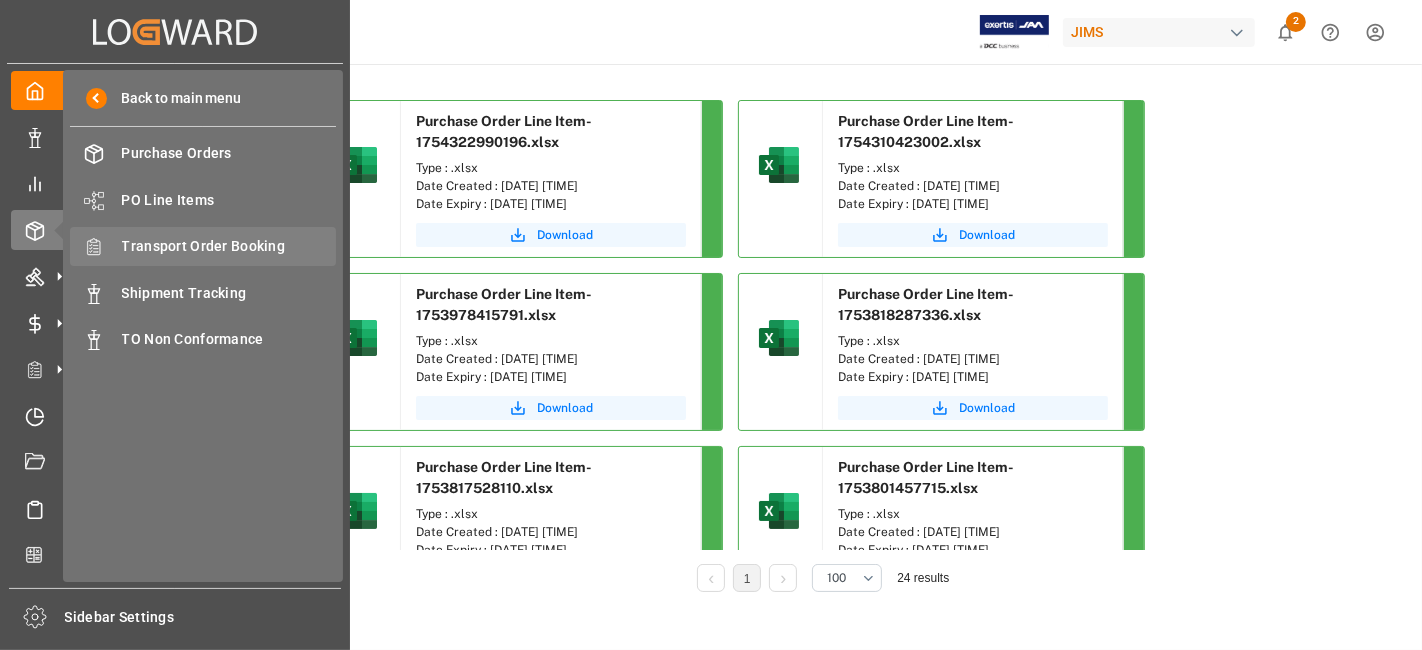 click on "Transport Order Booking" at bounding box center [229, 246] 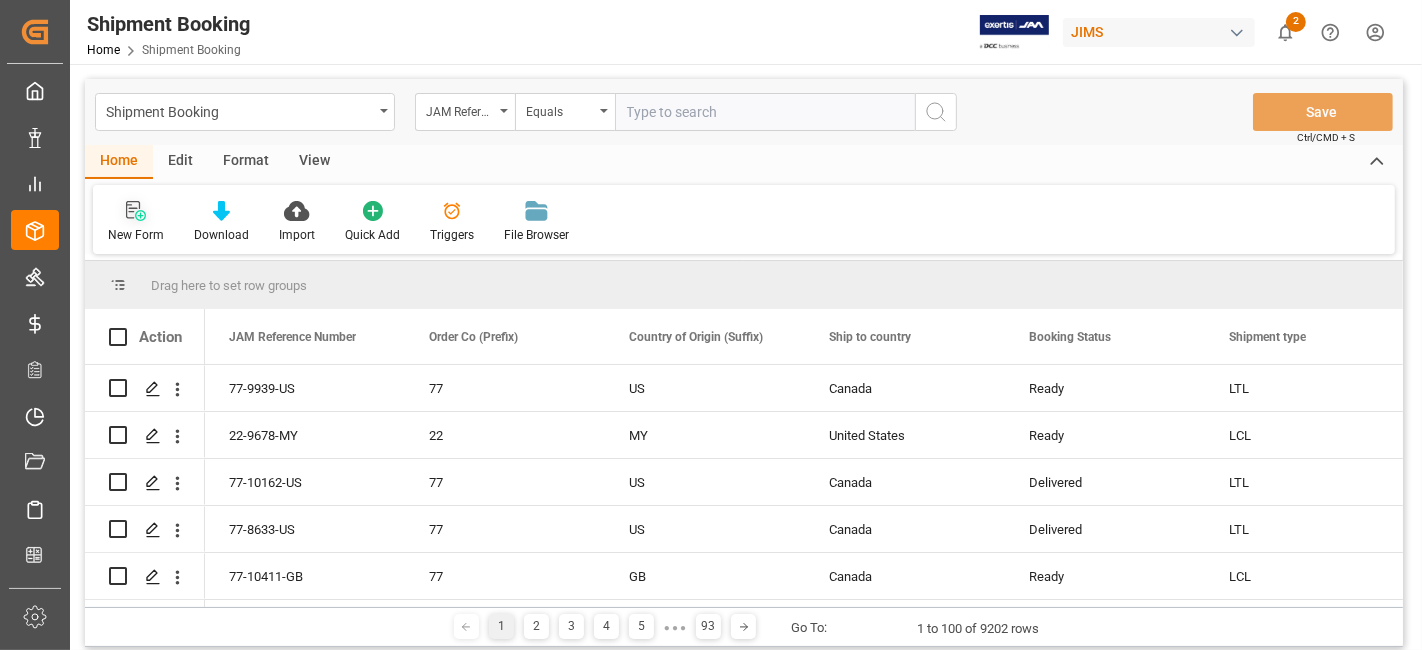 click at bounding box center (136, 210) 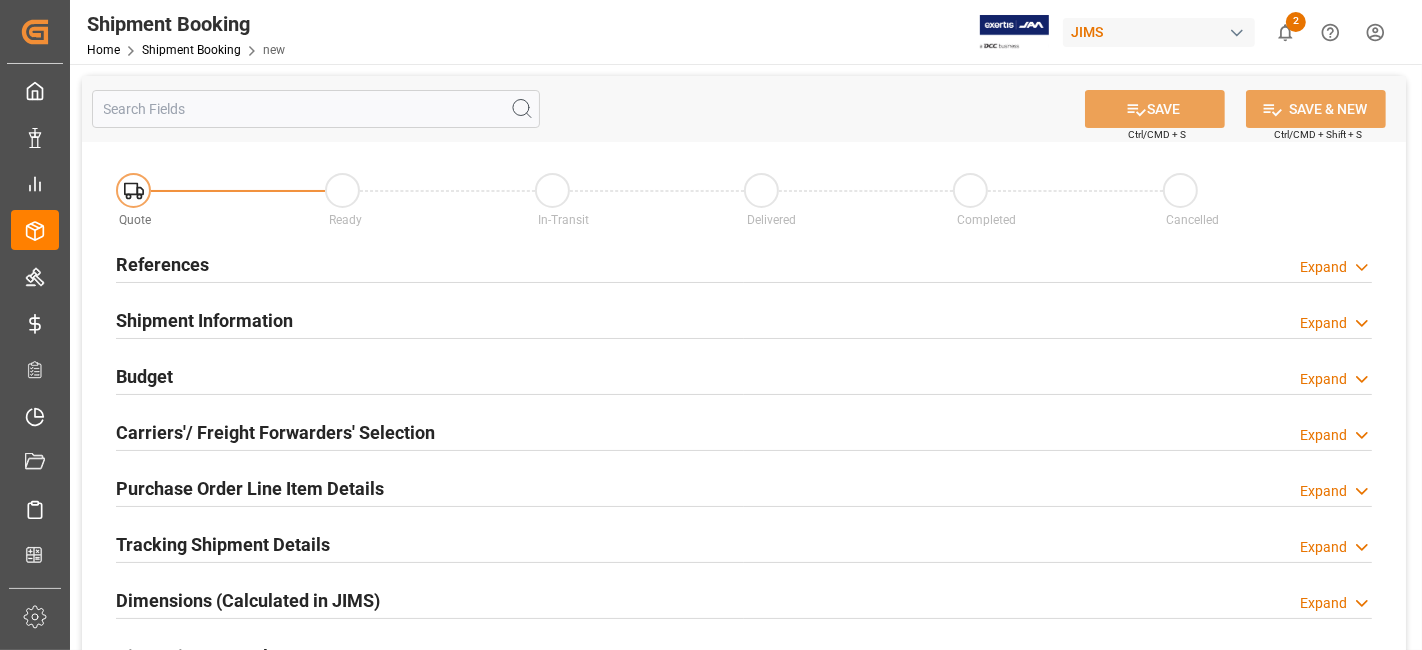 click on "References Expand" at bounding box center (744, 263) 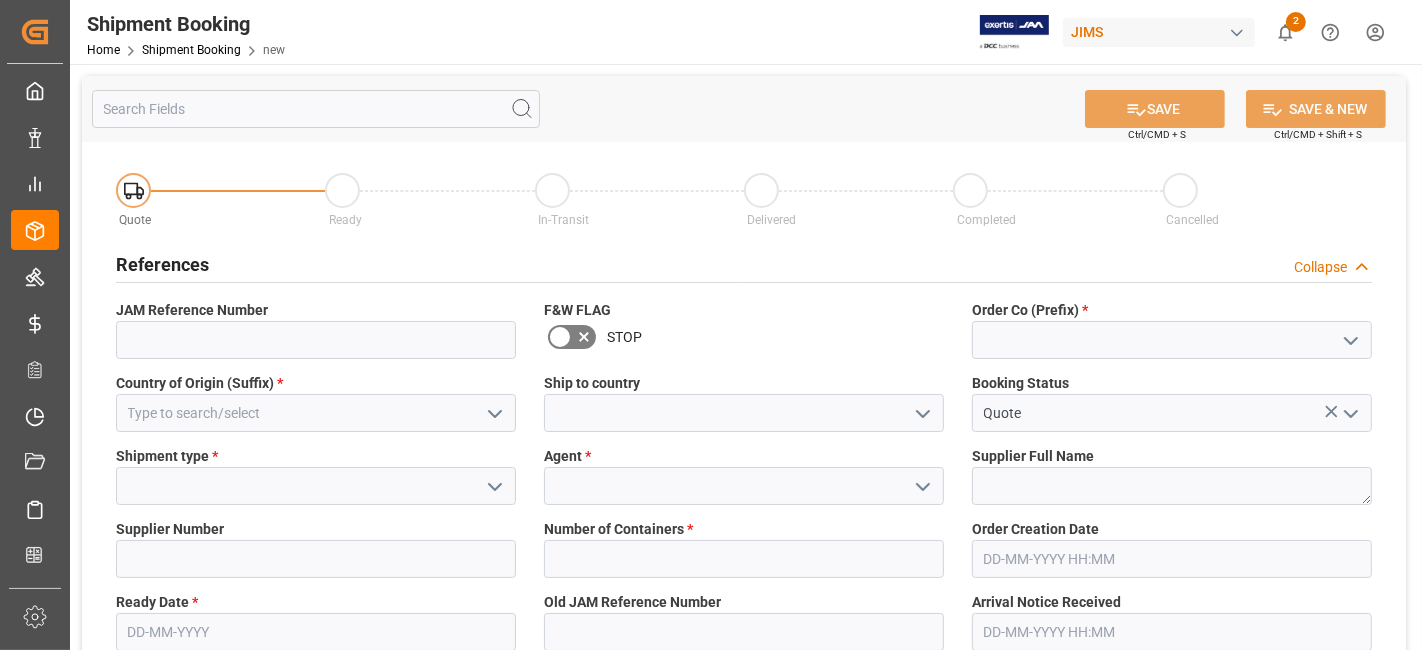 click 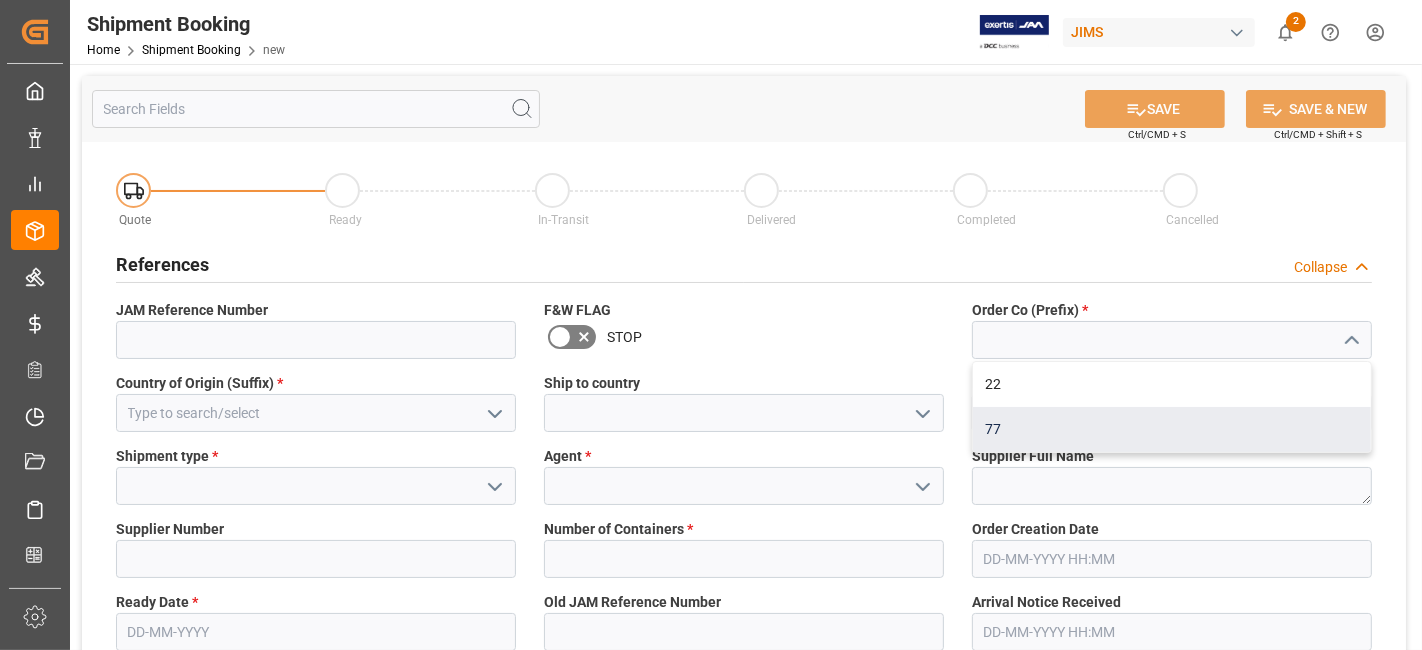 click on "77" at bounding box center (1172, 429) 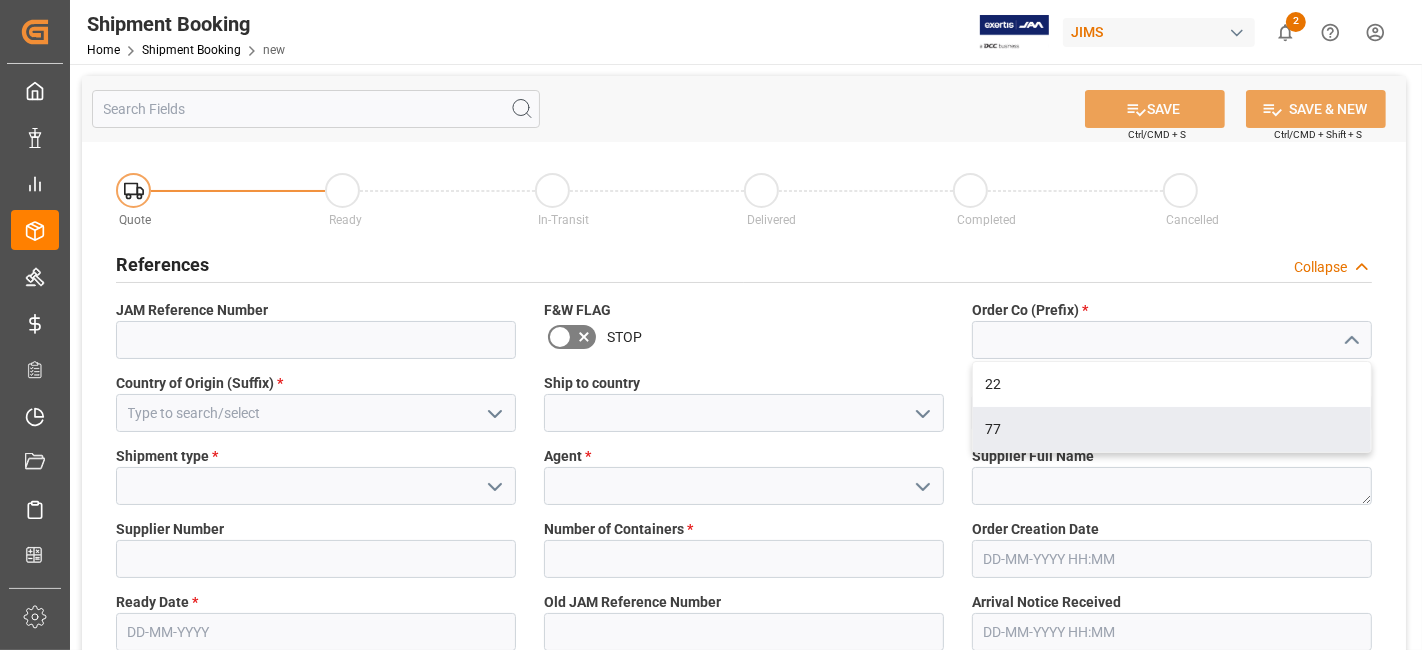 type on "77" 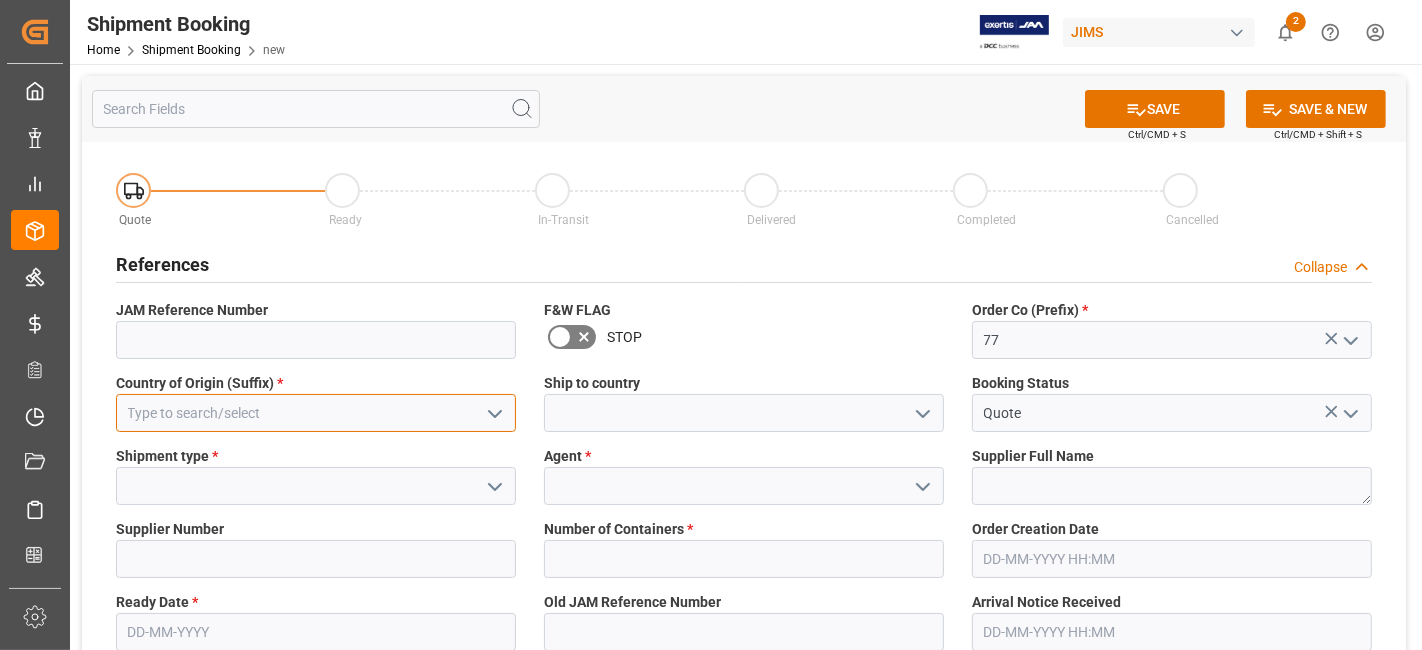 click at bounding box center (316, 413) 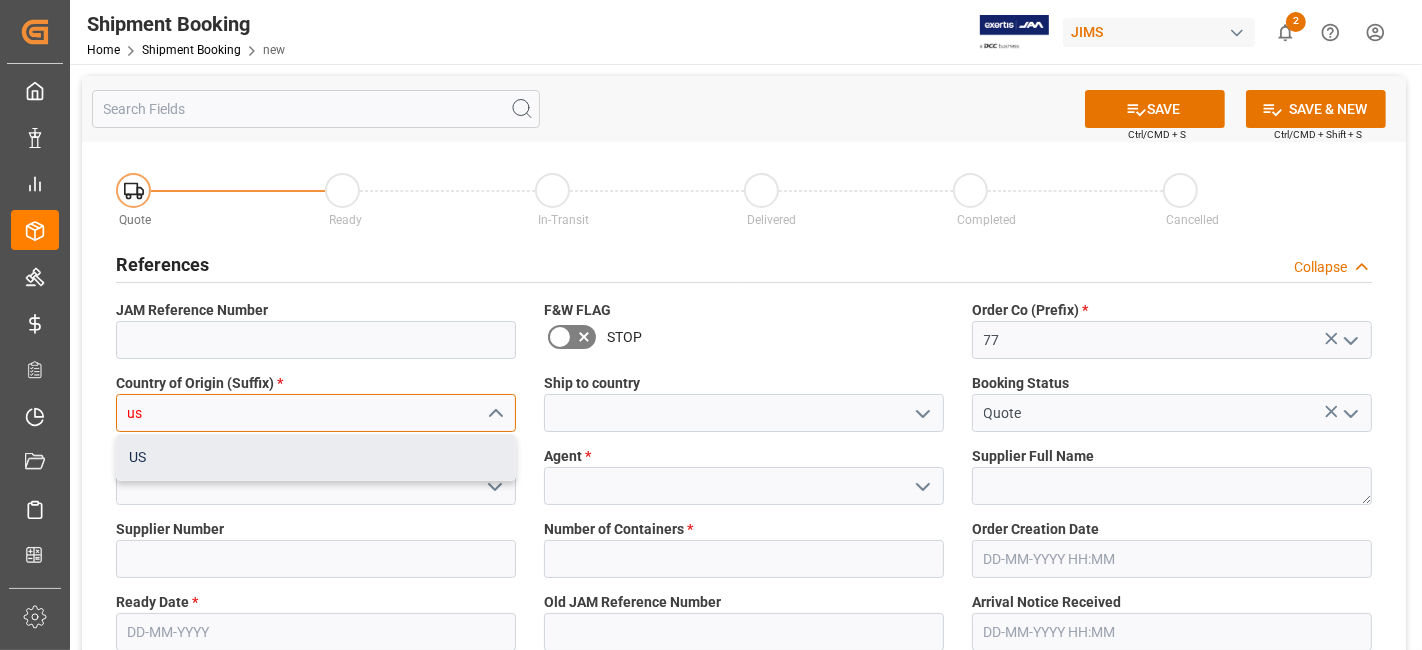 click on "US" at bounding box center (316, 457) 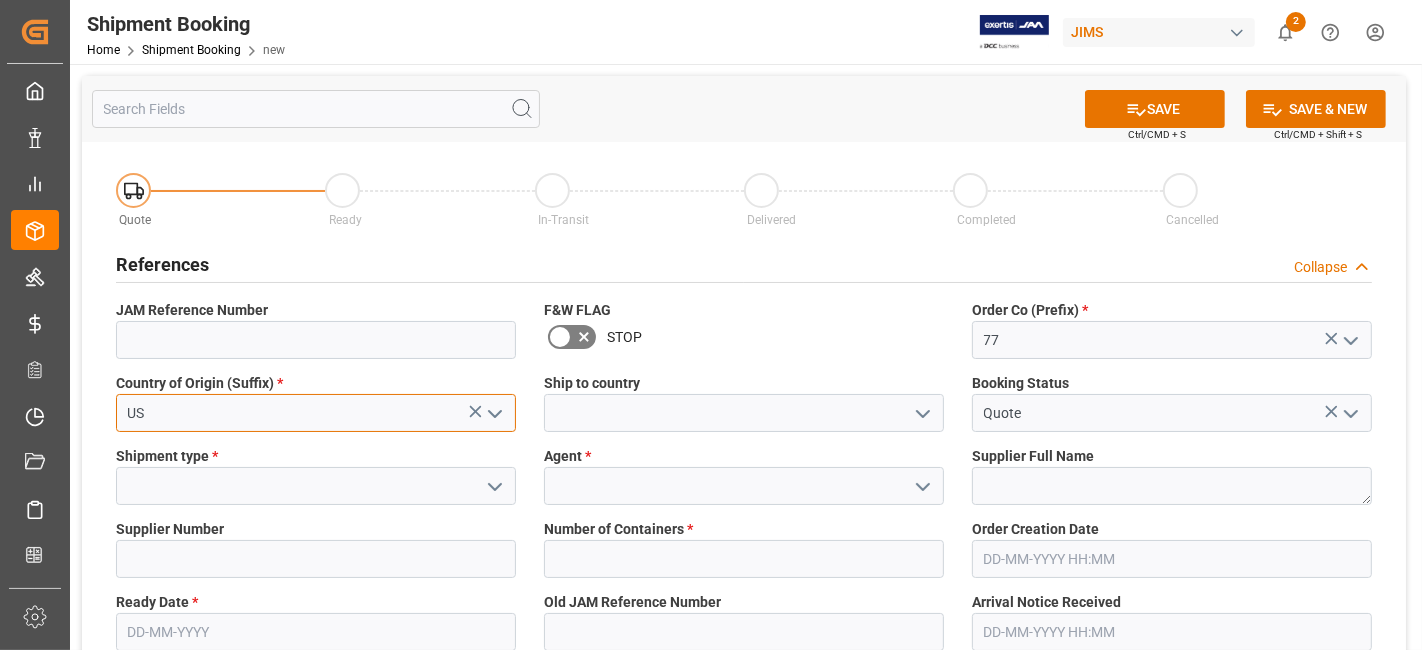 type on "US" 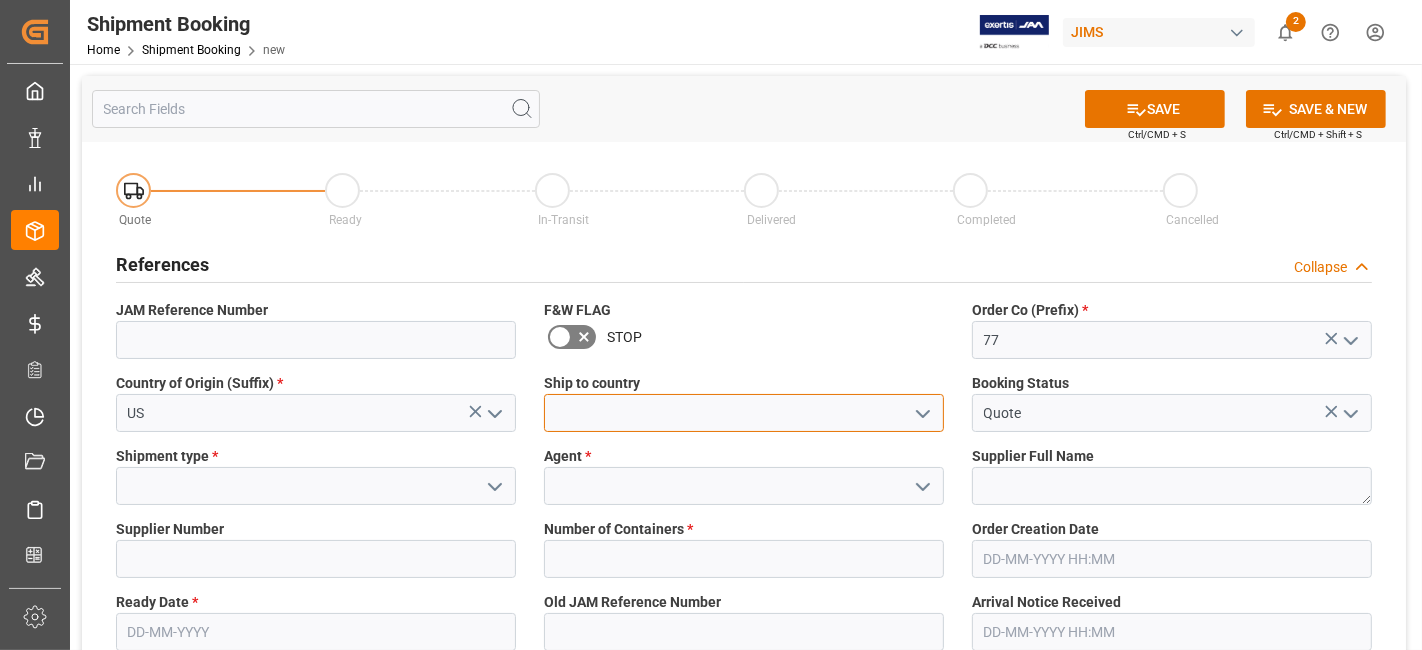 click at bounding box center (744, 413) 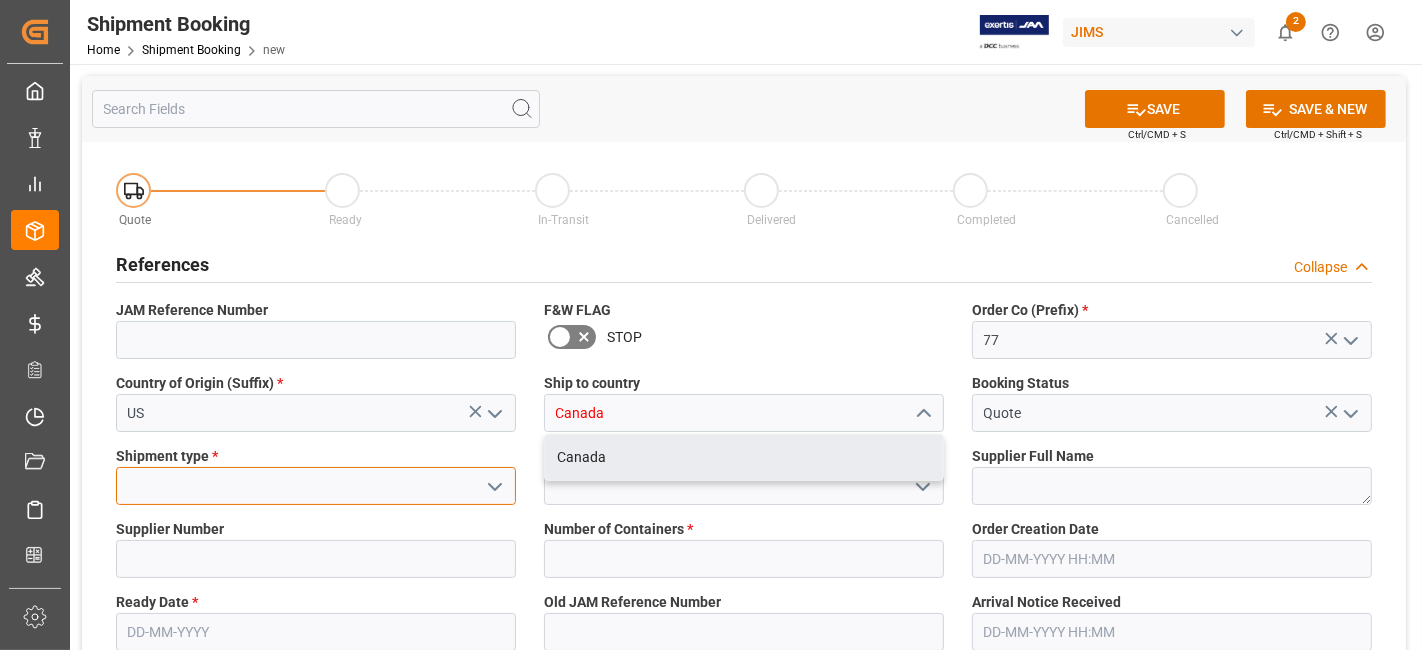 type 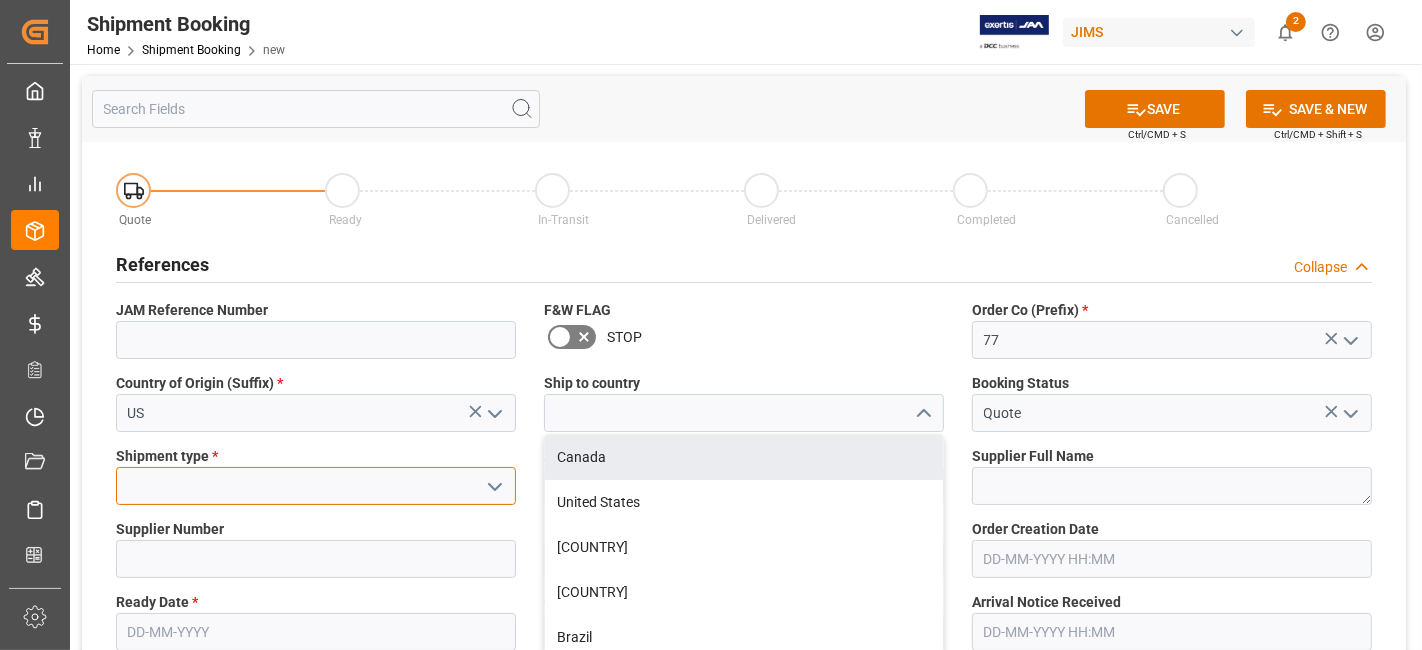click at bounding box center (316, 486) 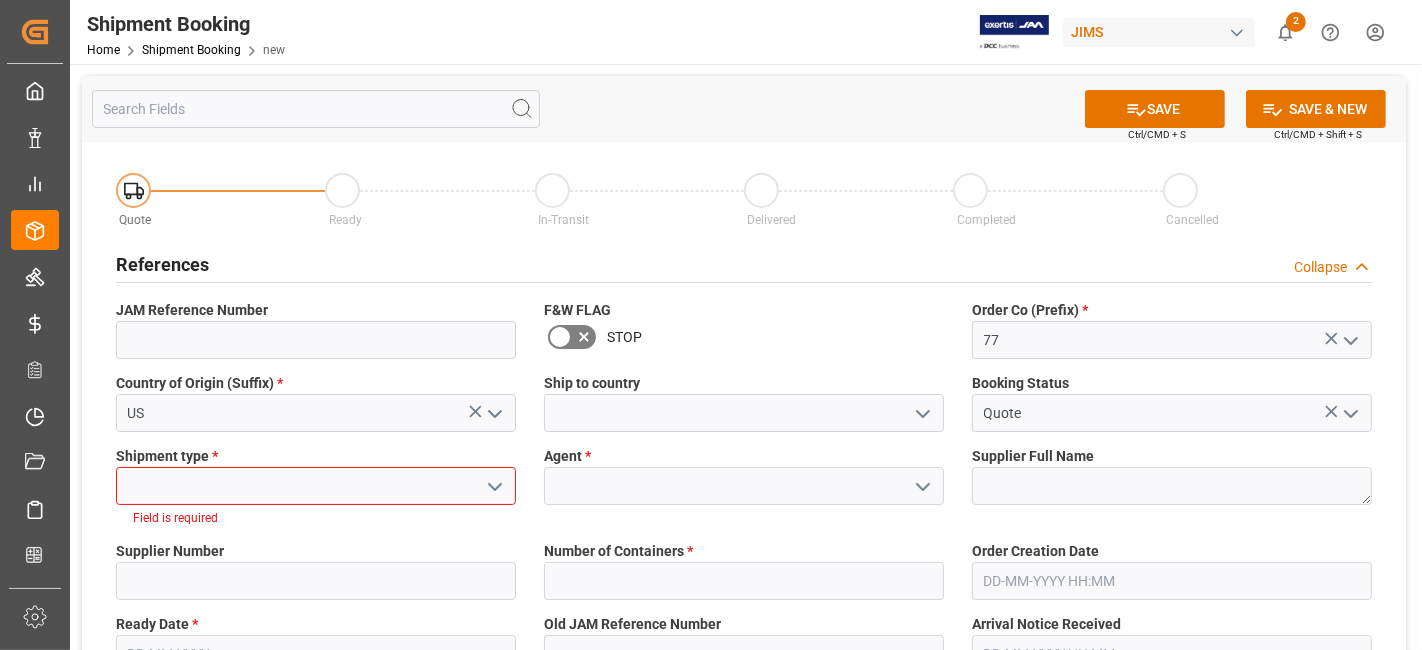 click 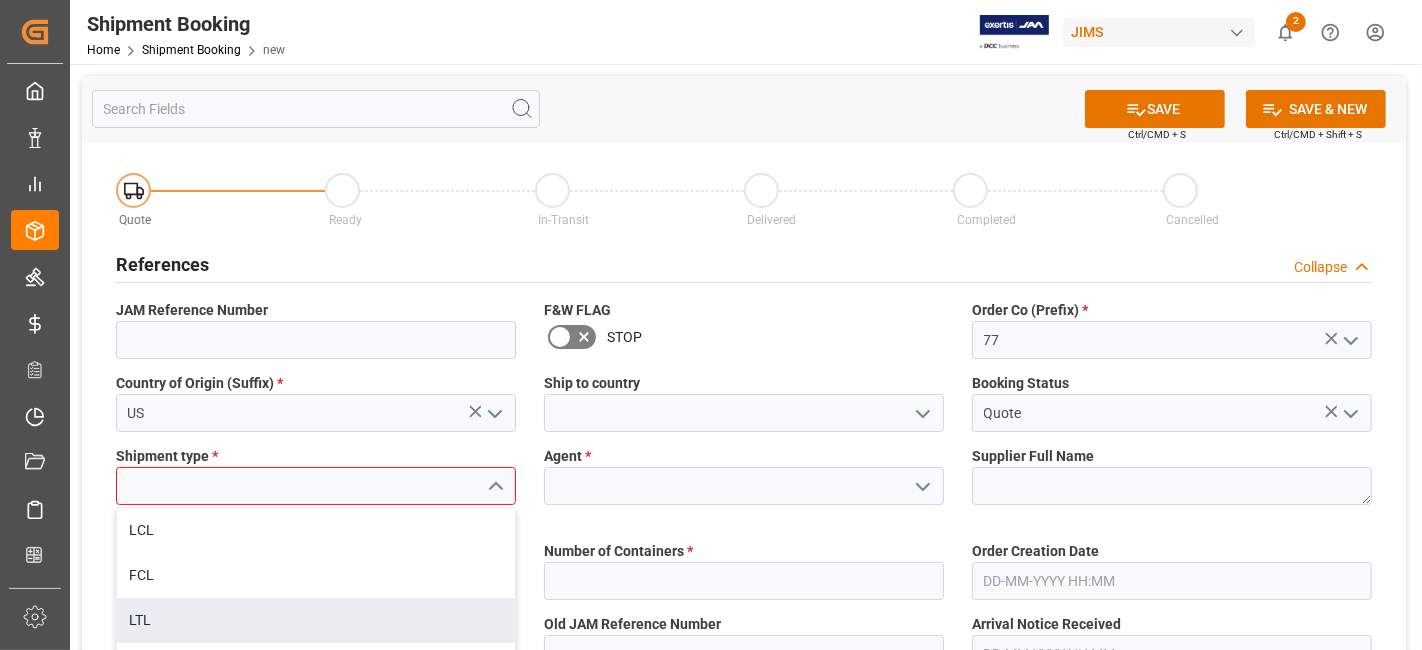 click on "LTL" at bounding box center (316, 620) 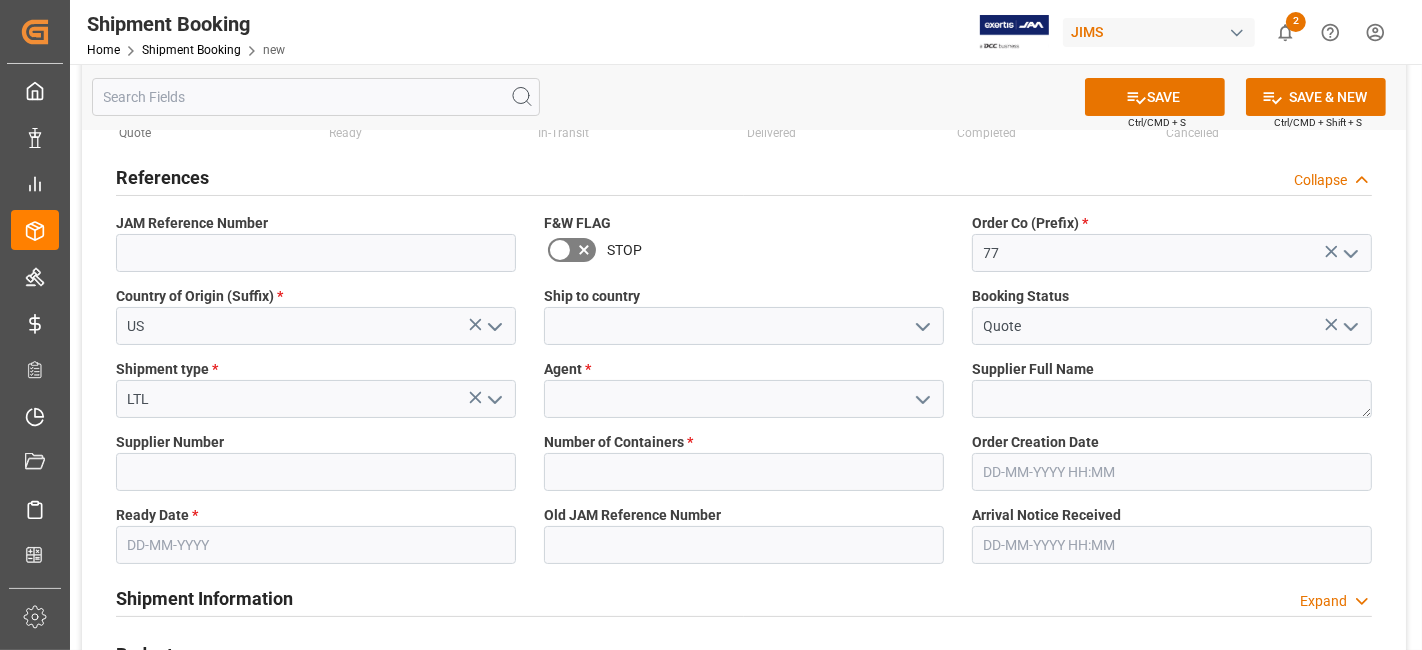 scroll, scrollTop: 222, scrollLeft: 0, axis: vertical 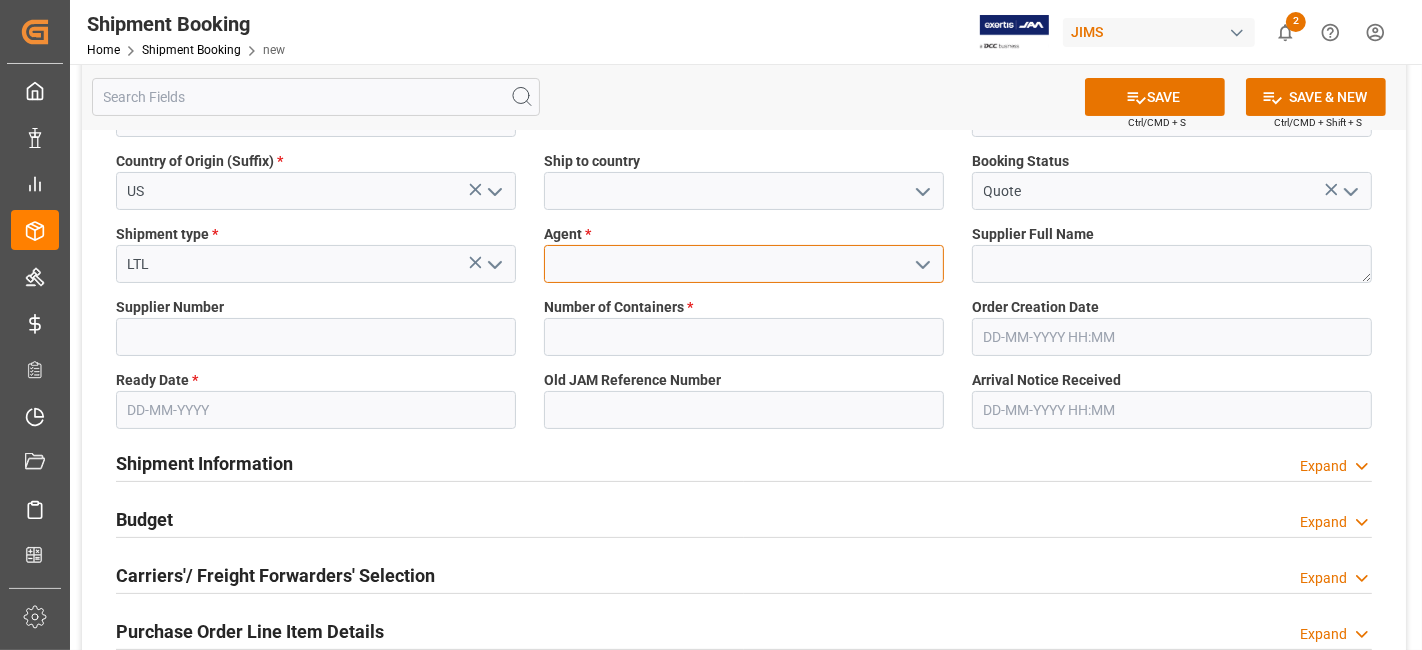 click at bounding box center [744, 264] 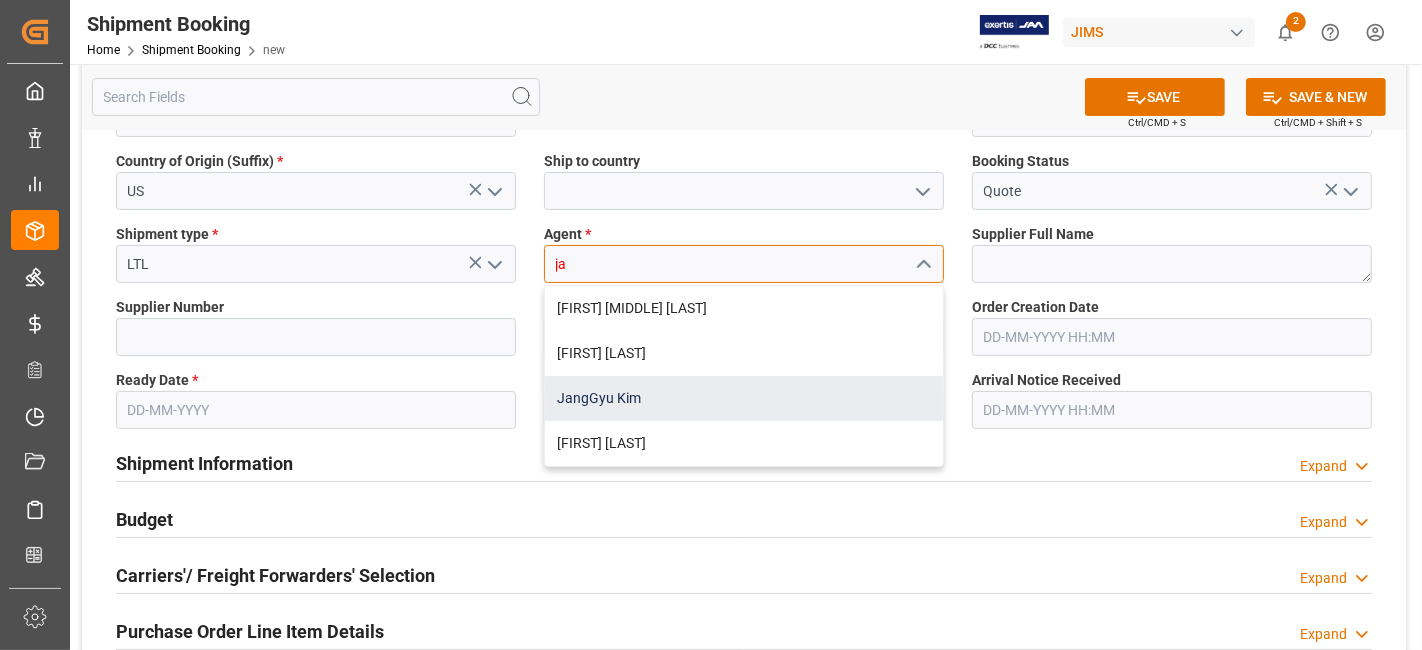 click on "JangGyu Kim" at bounding box center [744, 398] 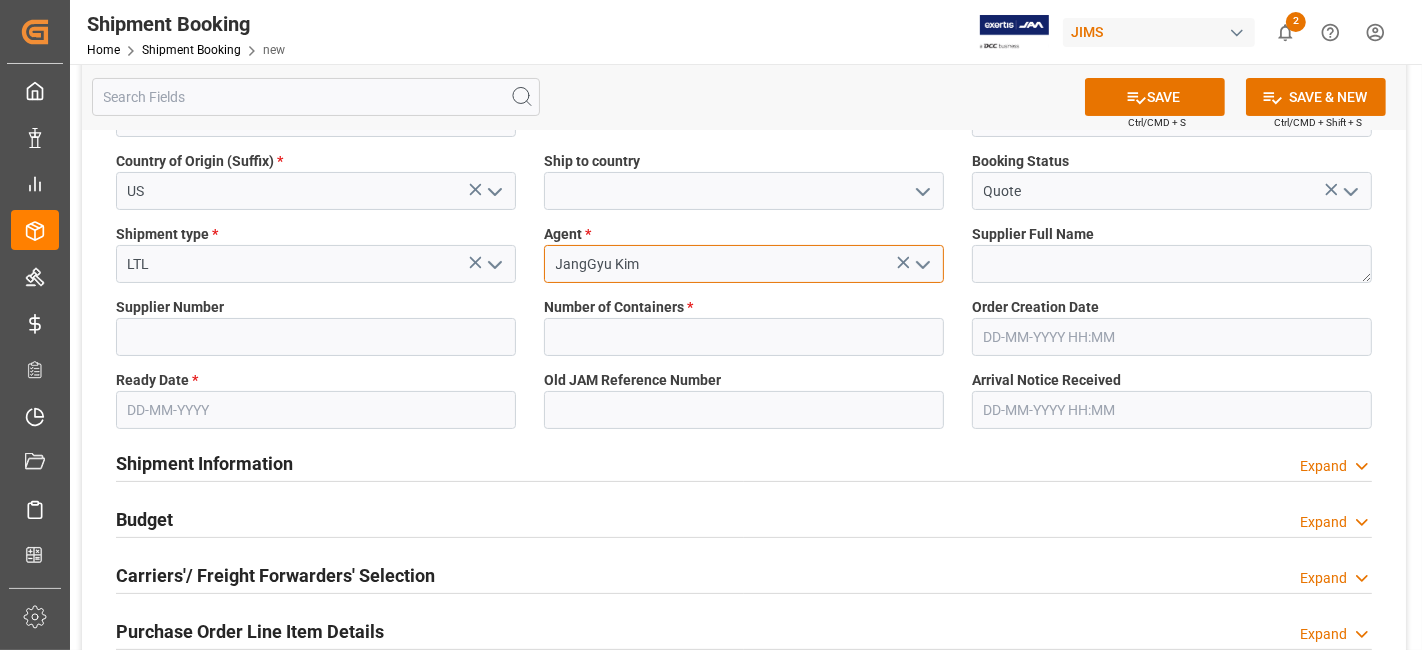 type on "JangGyu Kim" 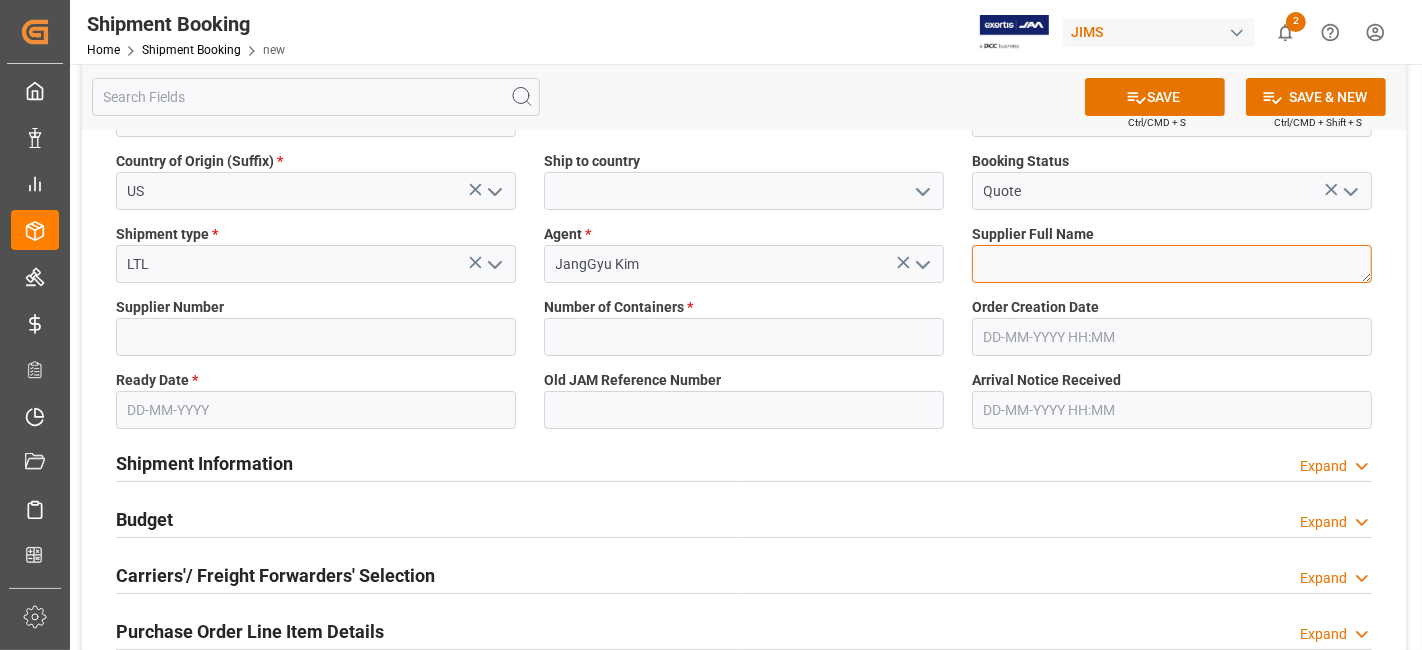 click at bounding box center [1172, 264] 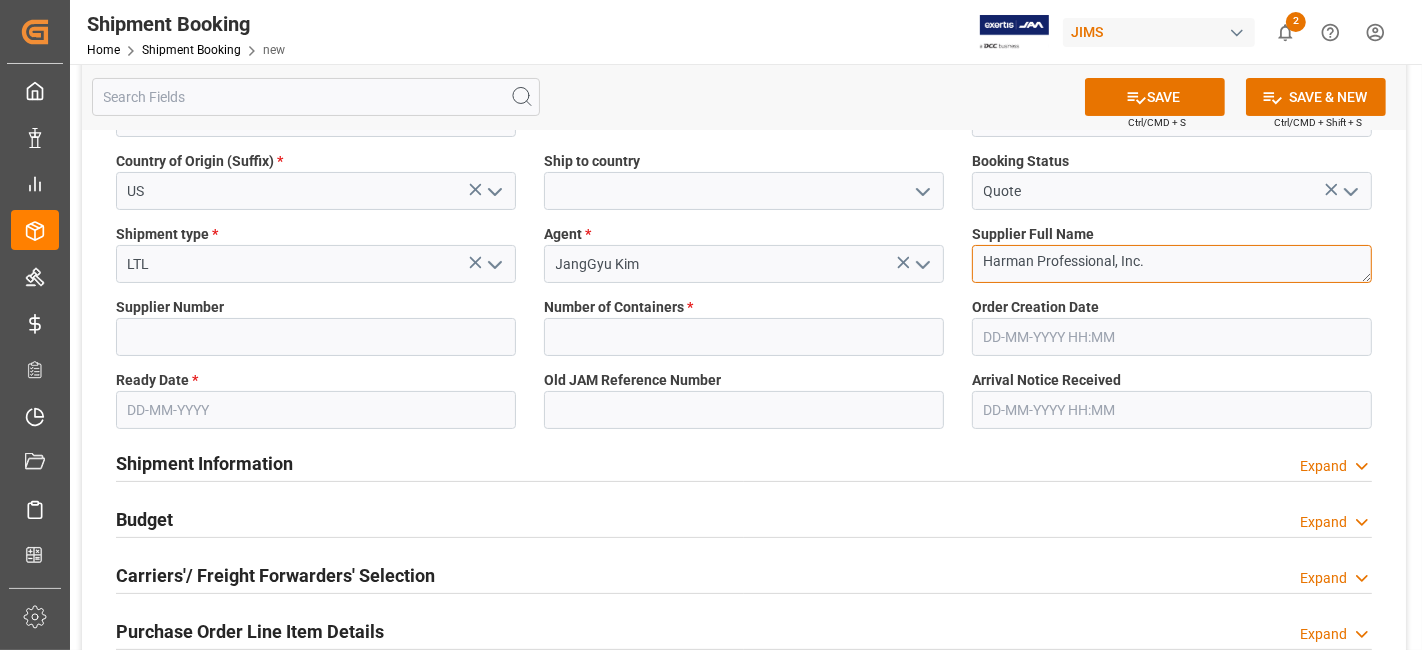 type on "Harman Professional, Inc." 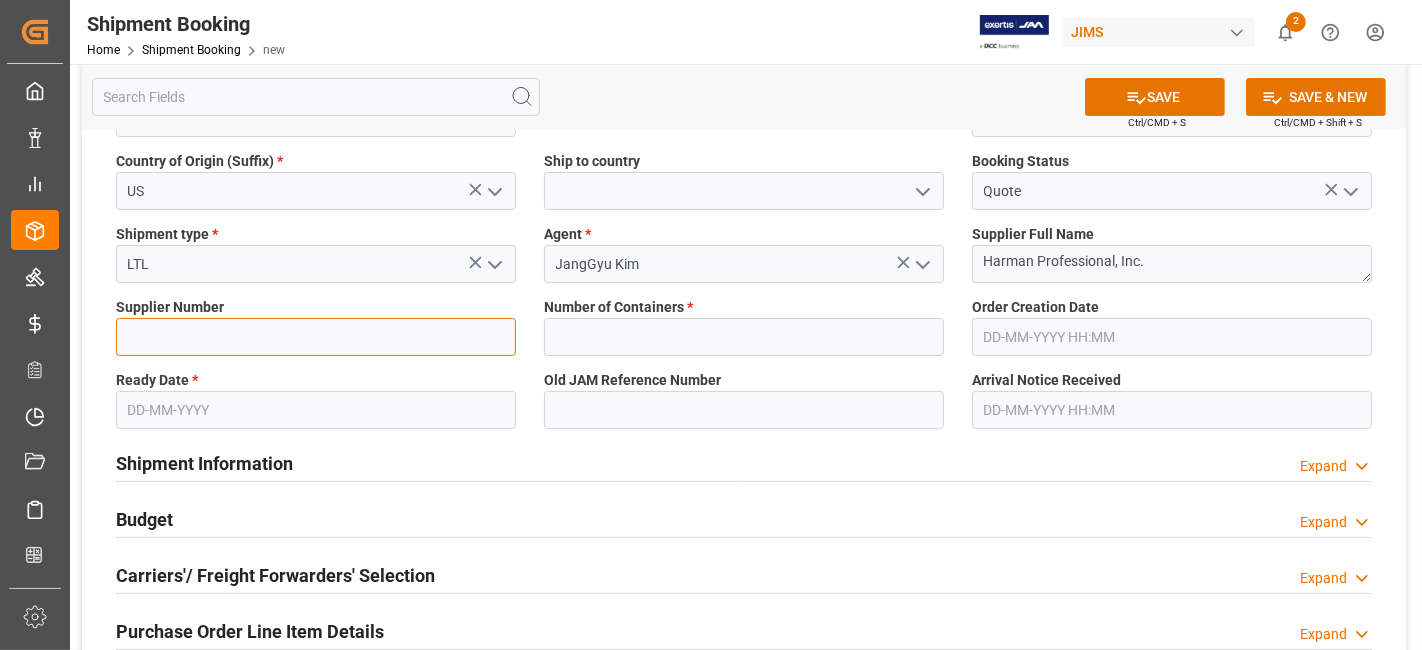 click at bounding box center [316, 337] 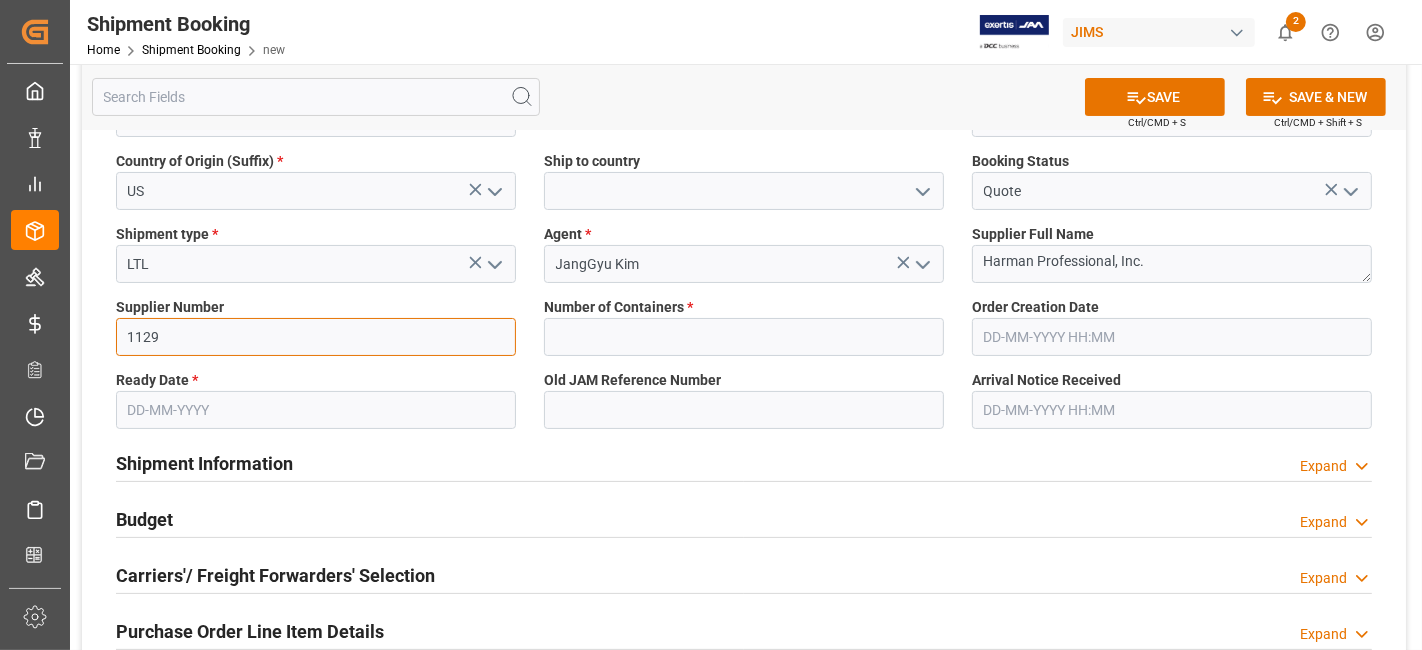 type on "1129" 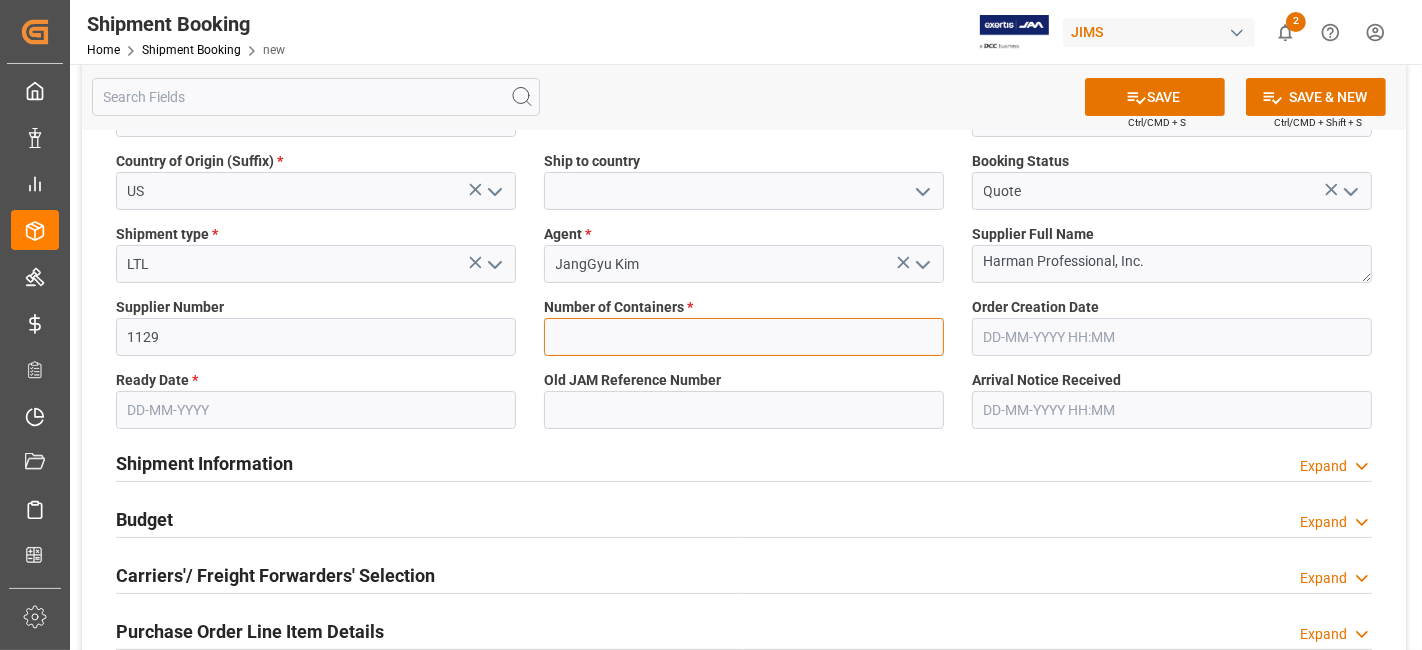 click at bounding box center (744, 337) 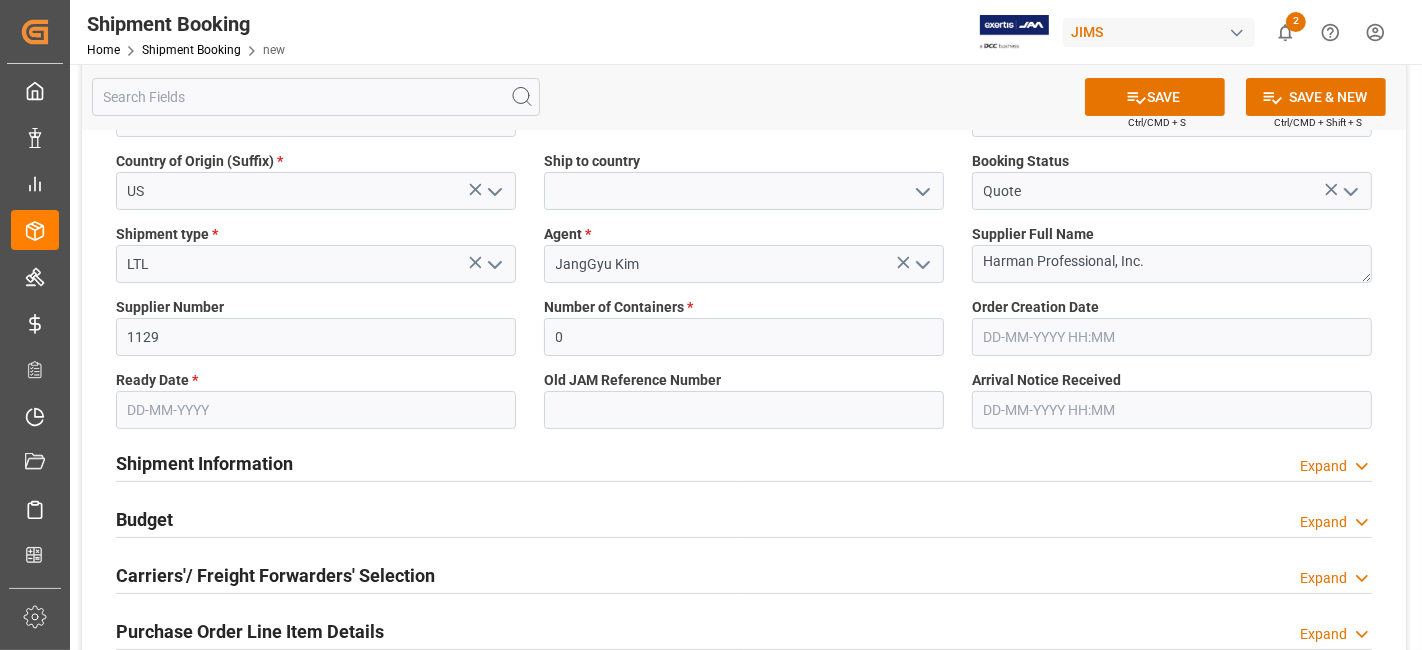 click at bounding box center [316, 410] 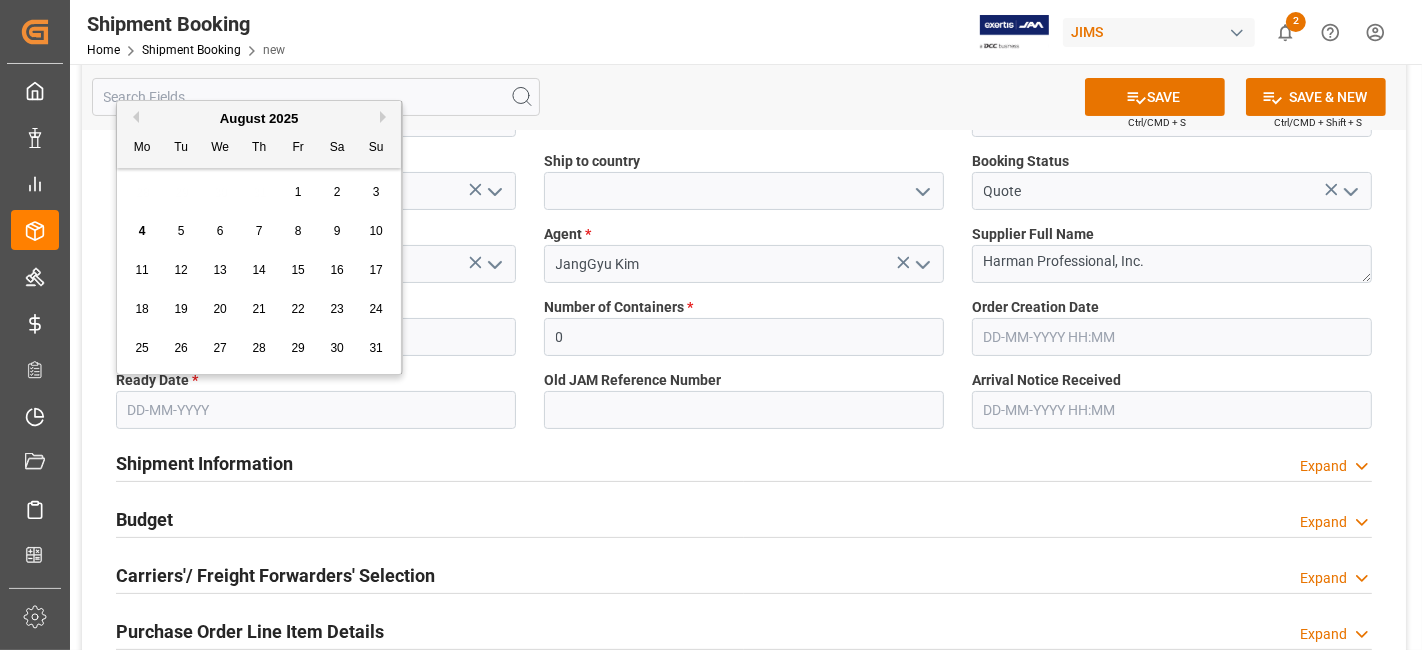 click on "4 5 6 7 8 9 10" at bounding box center (259, 231) 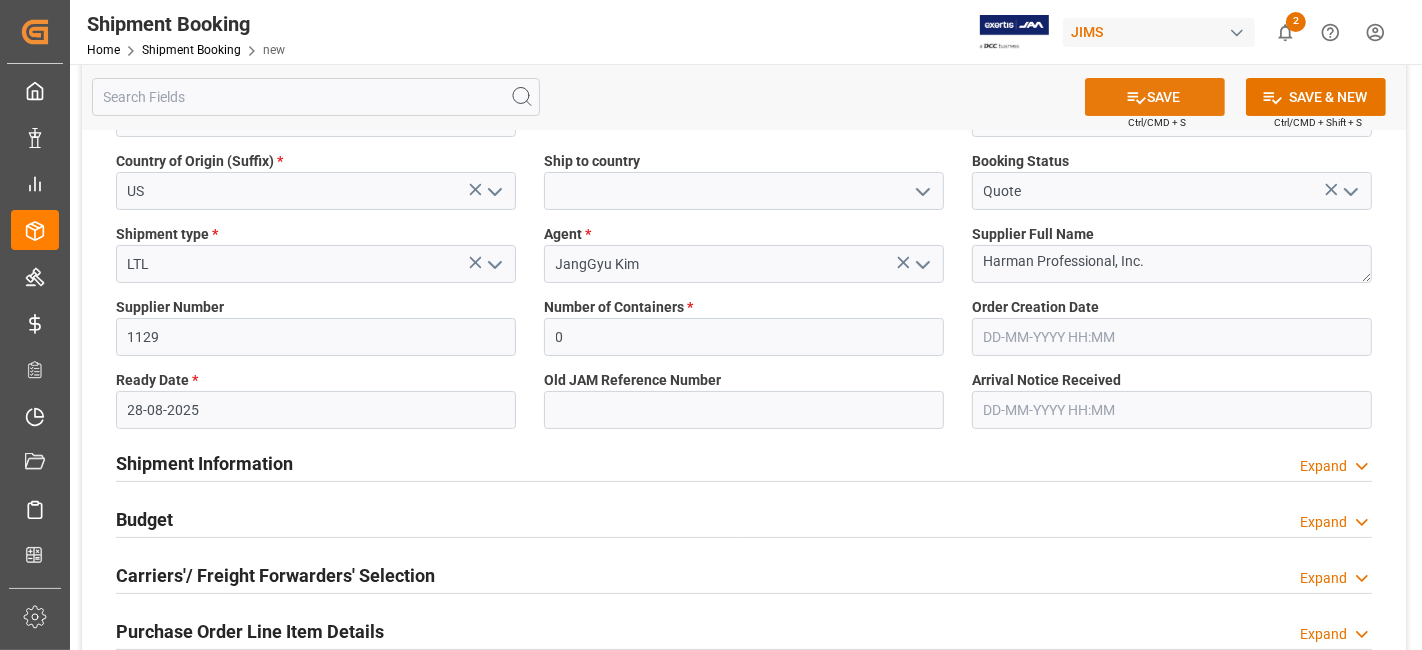 click 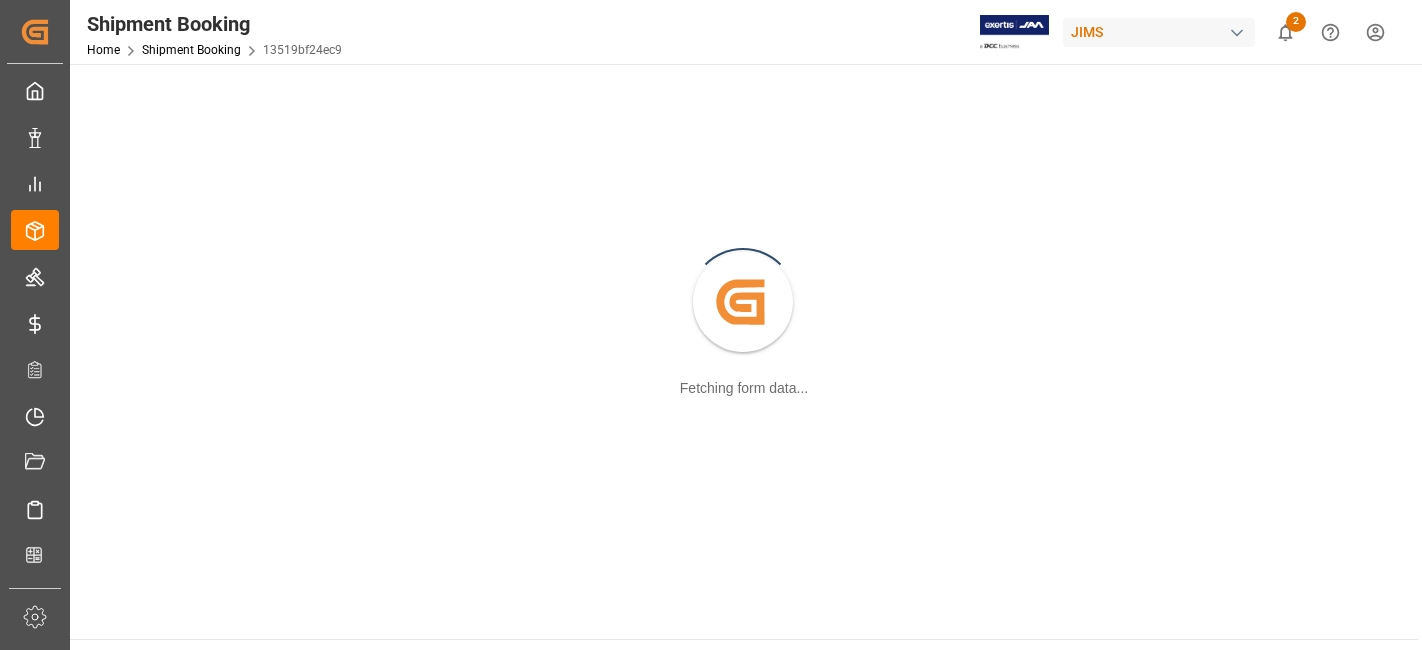 scroll, scrollTop: 0, scrollLeft: 0, axis: both 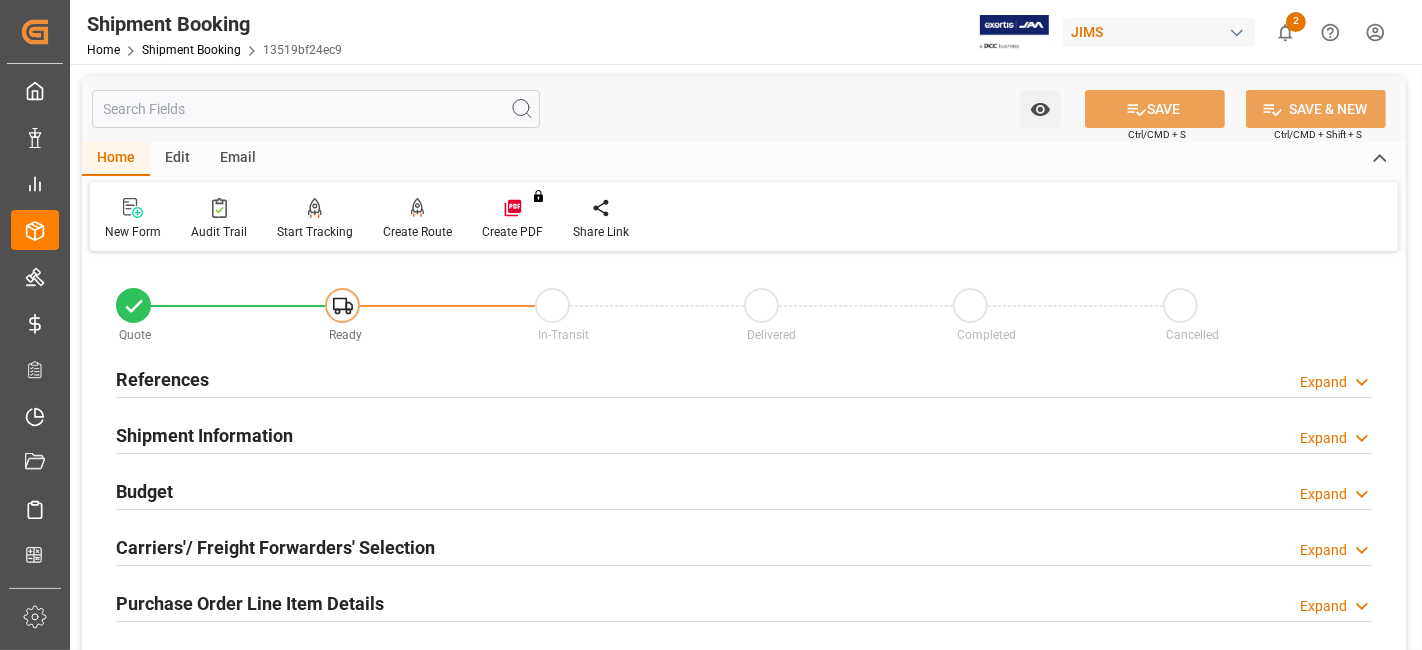 type on "0" 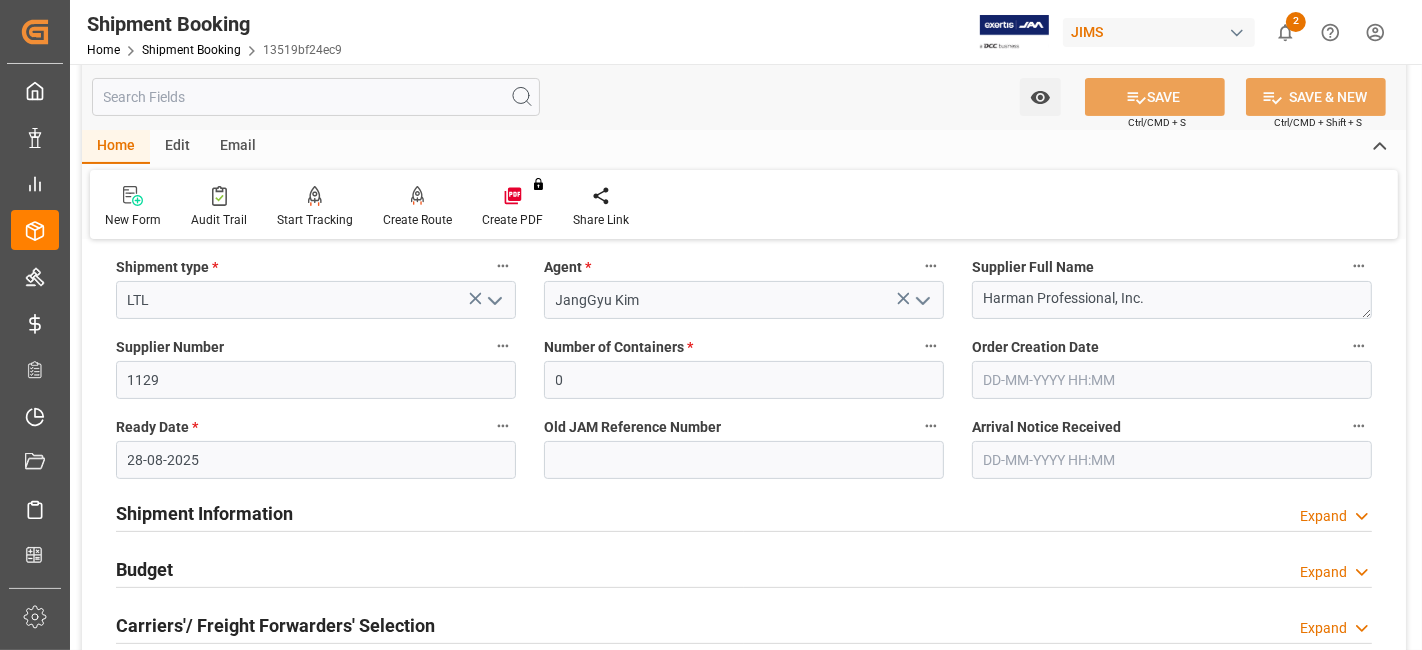 scroll, scrollTop: 333, scrollLeft: 0, axis: vertical 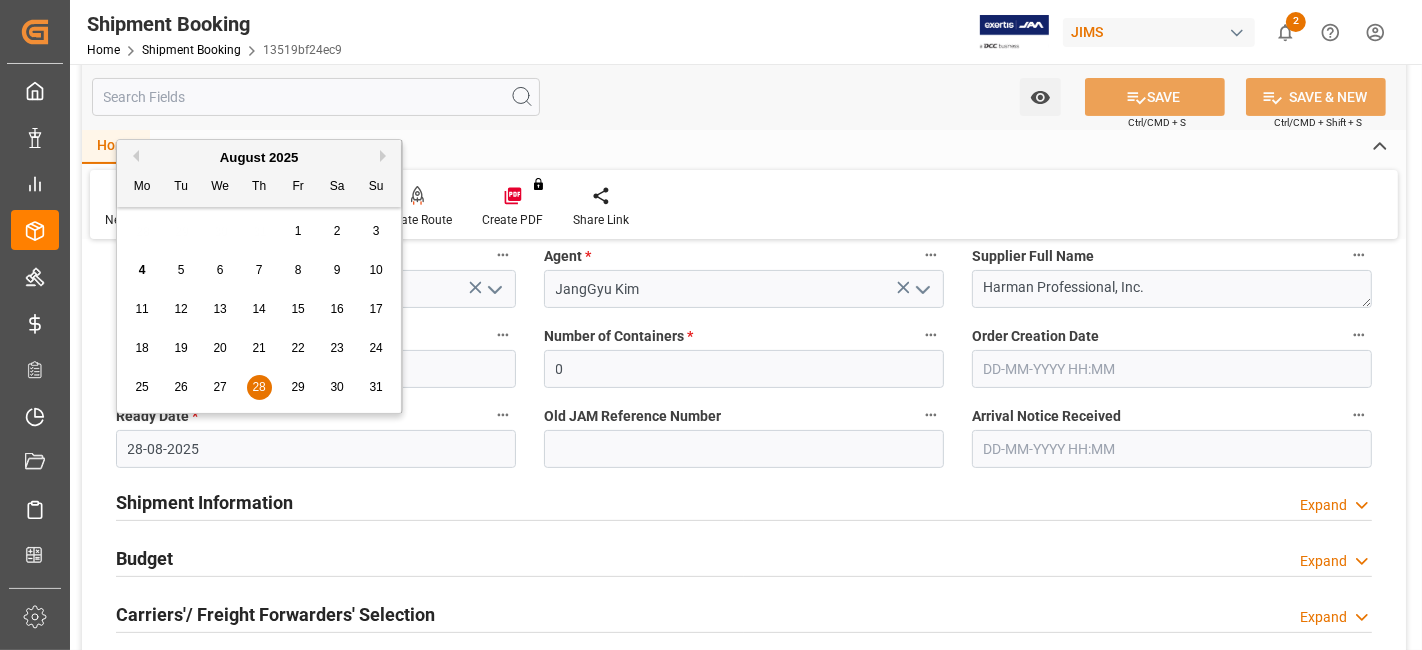 click on "28-08-2025" at bounding box center (316, 449) 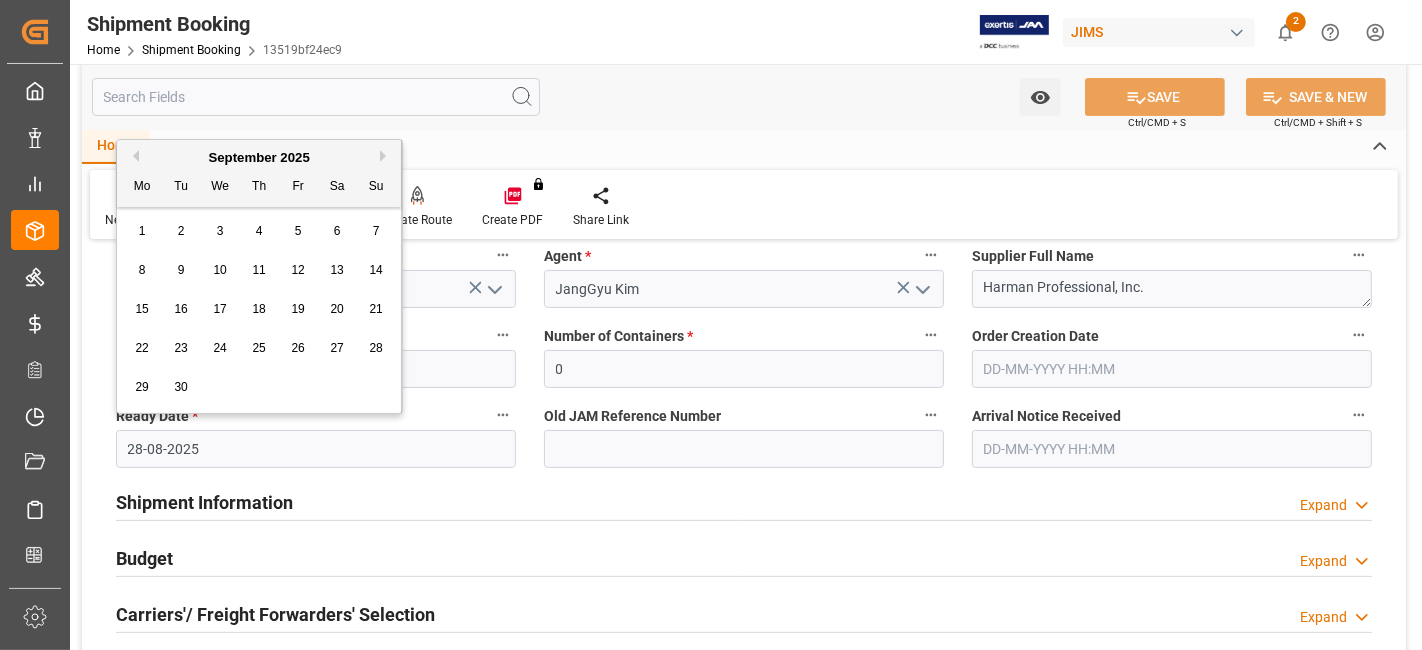 click on "Previous Month" at bounding box center [133, 156] 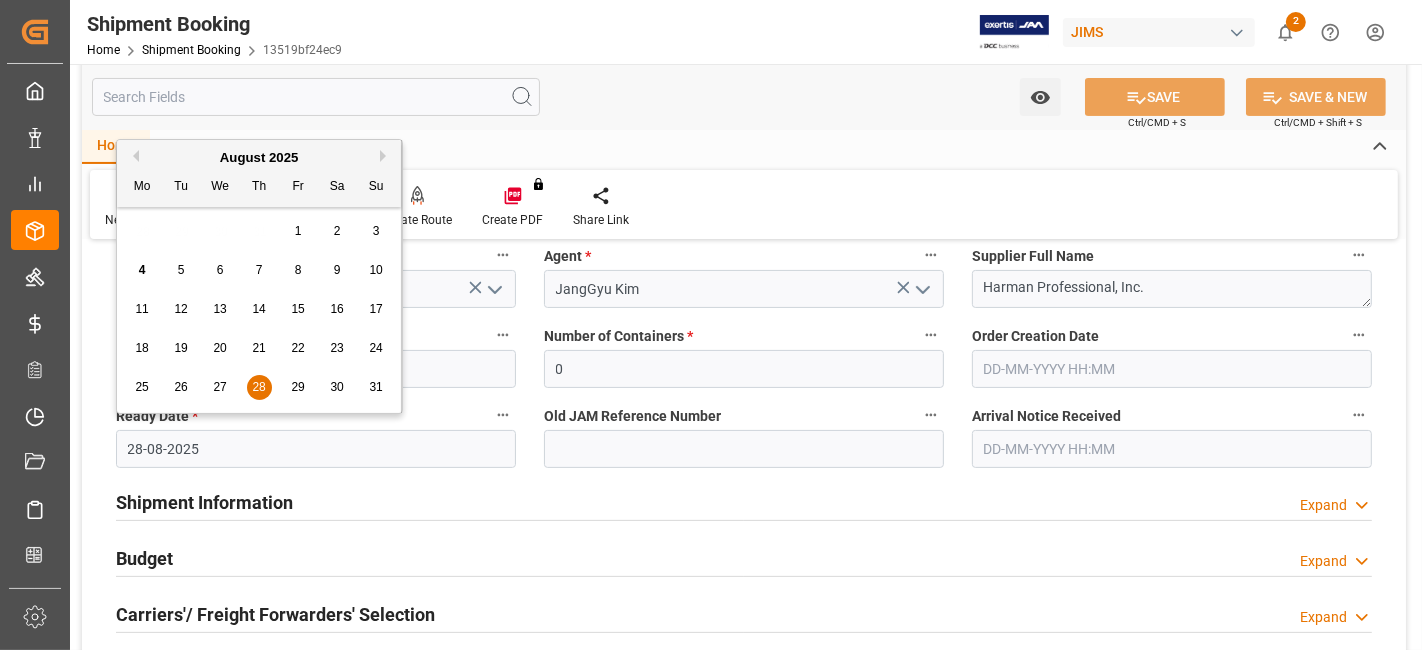 click on "Budget Expand" at bounding box center (744, 559) 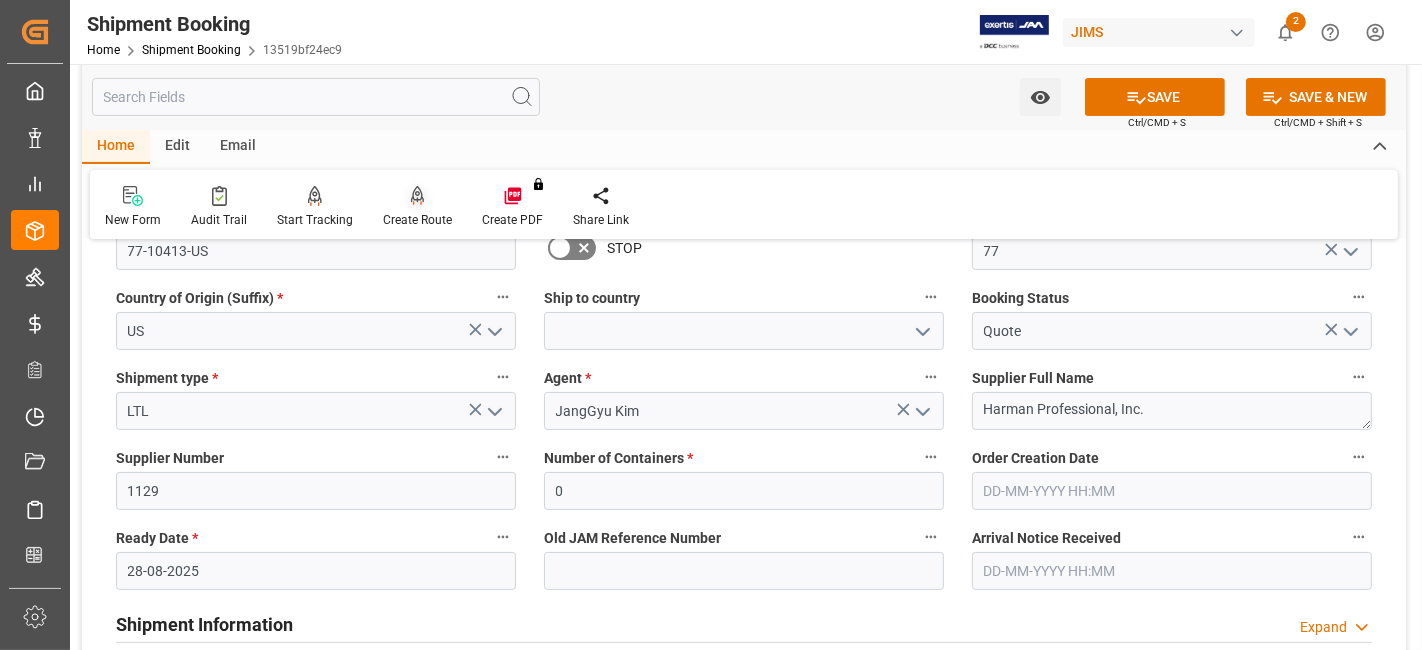 scroll, scrollTop: 0, scrollLeft: 0, axis: both 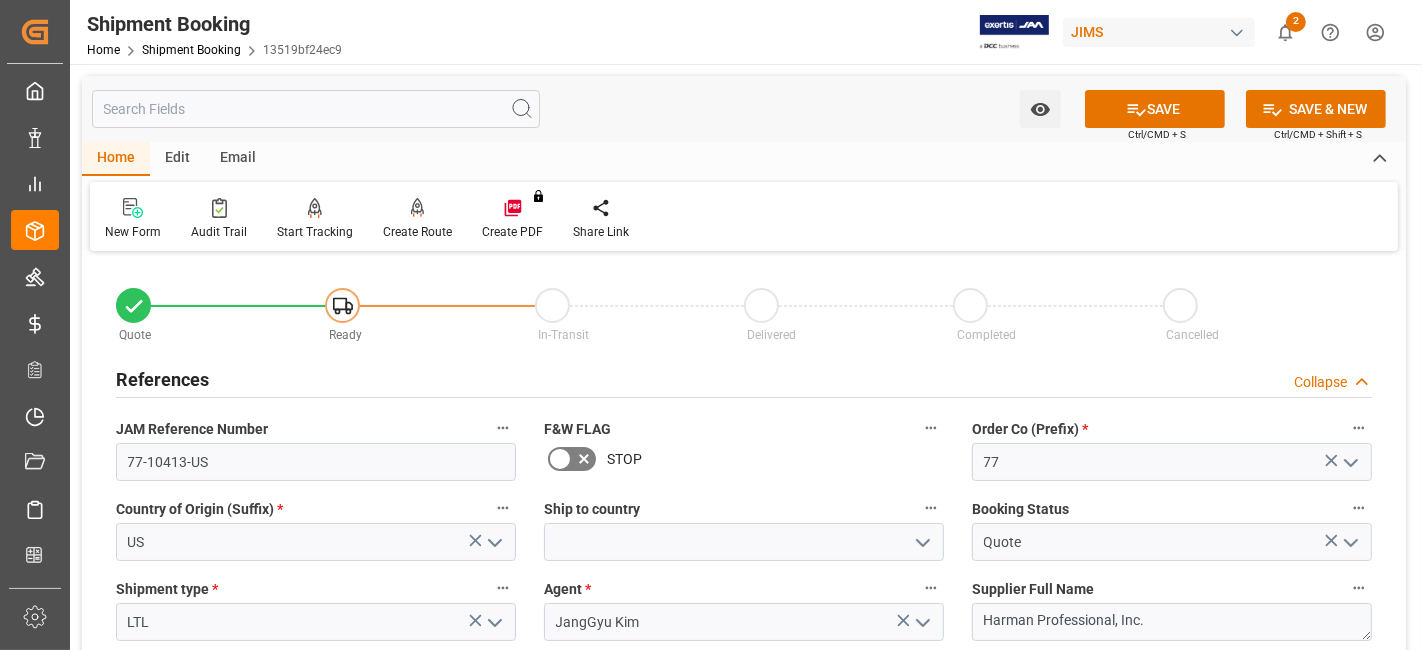 drag, startPoint x: 761, startPoint y: 230, endPoint x: 1117, endPoint y: 85, distance: 384.39694 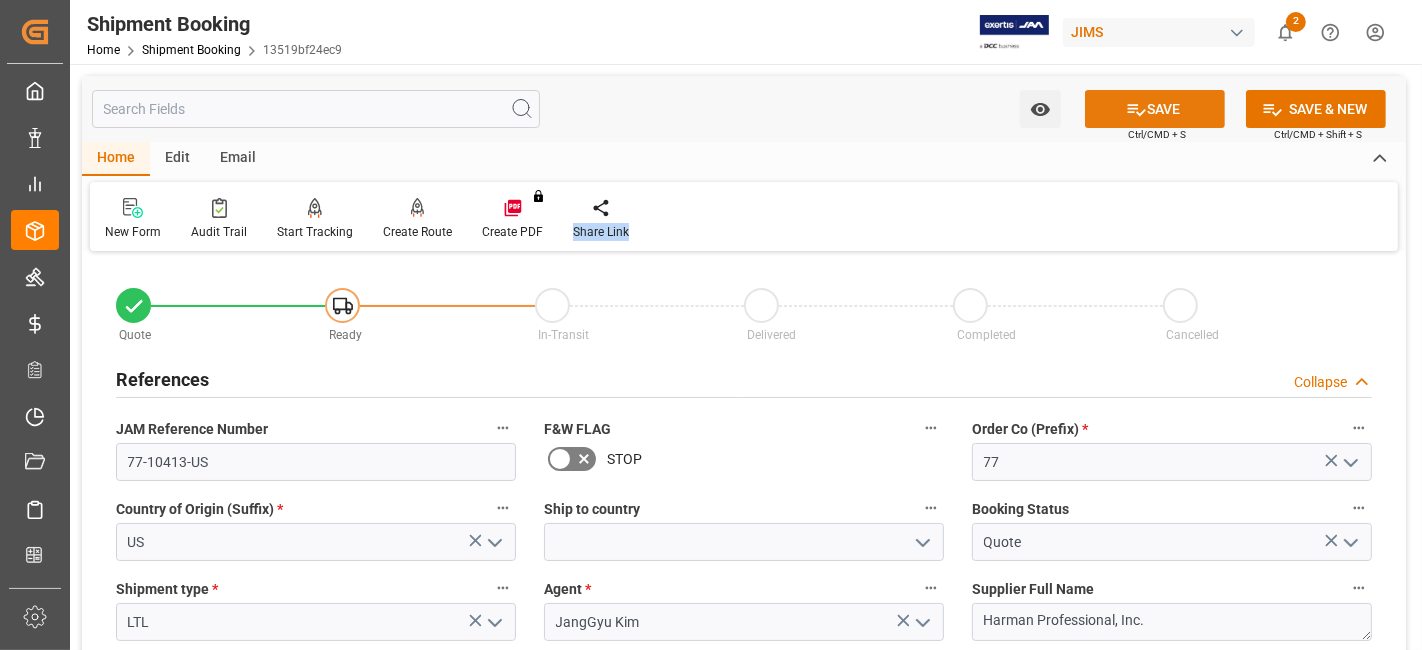 click 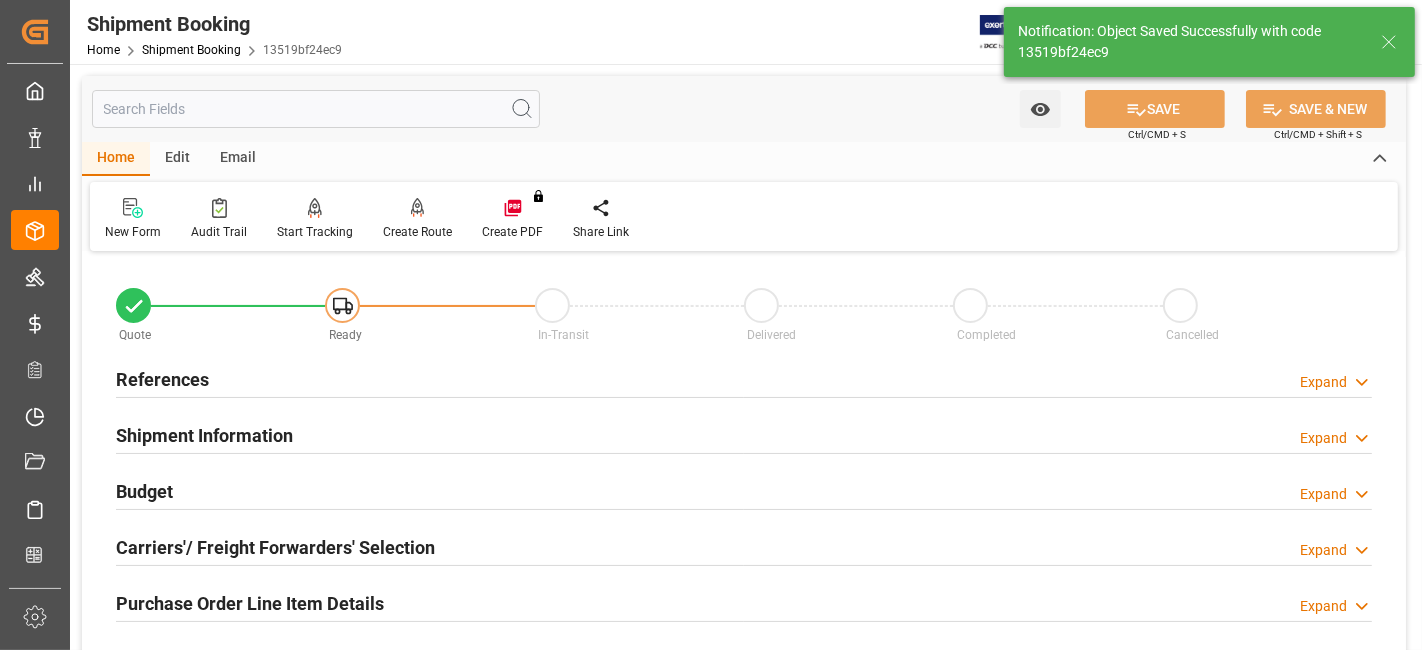 click on "Shipment Information Expand" at bounding box center (744, 436) 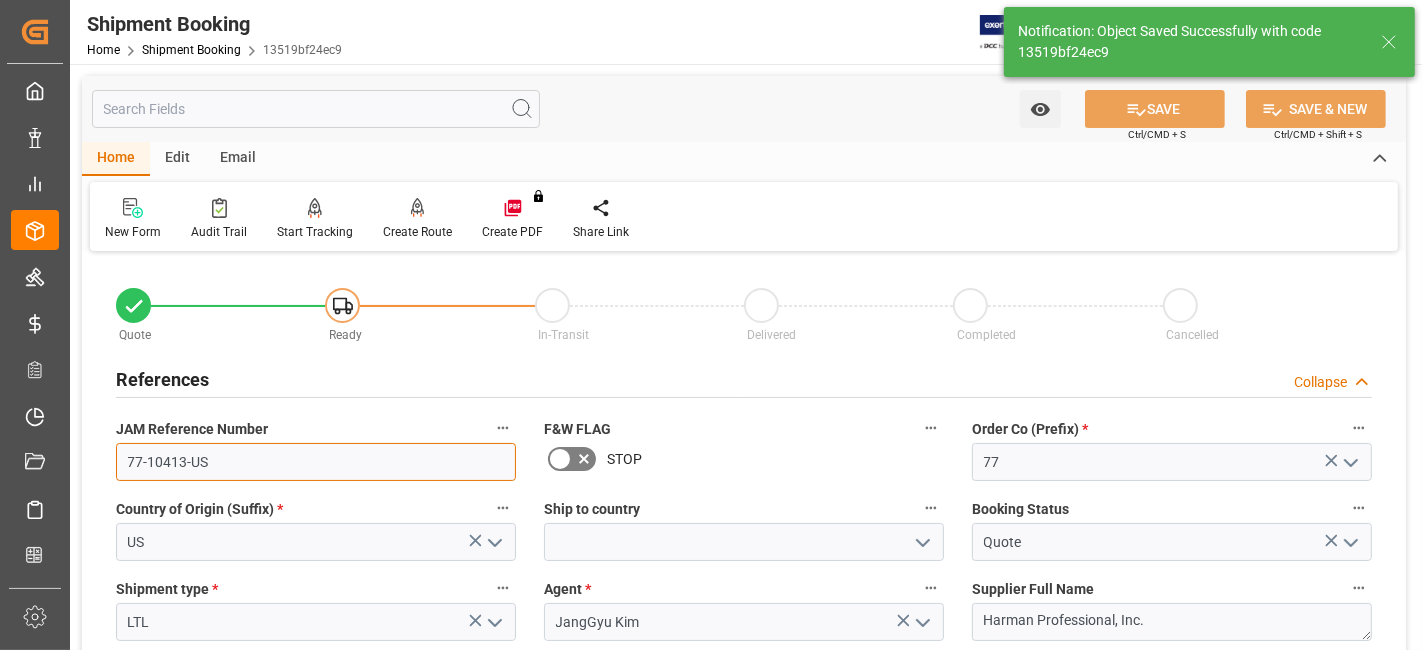 drag, startPoint x: 245, startPoint y: 472, endPoint x: 97, endPoint y: 461, distance: 148.40822 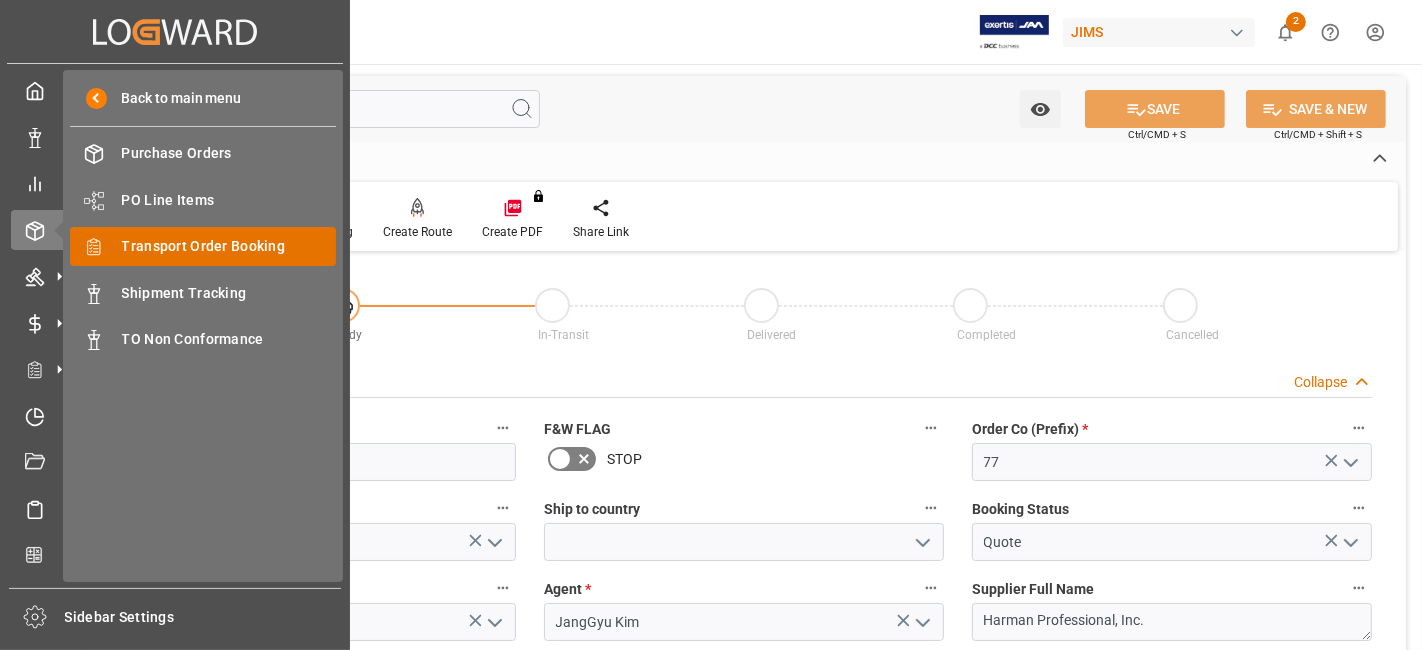click on "Transport Order Booking" at bounding box center (229, 246) 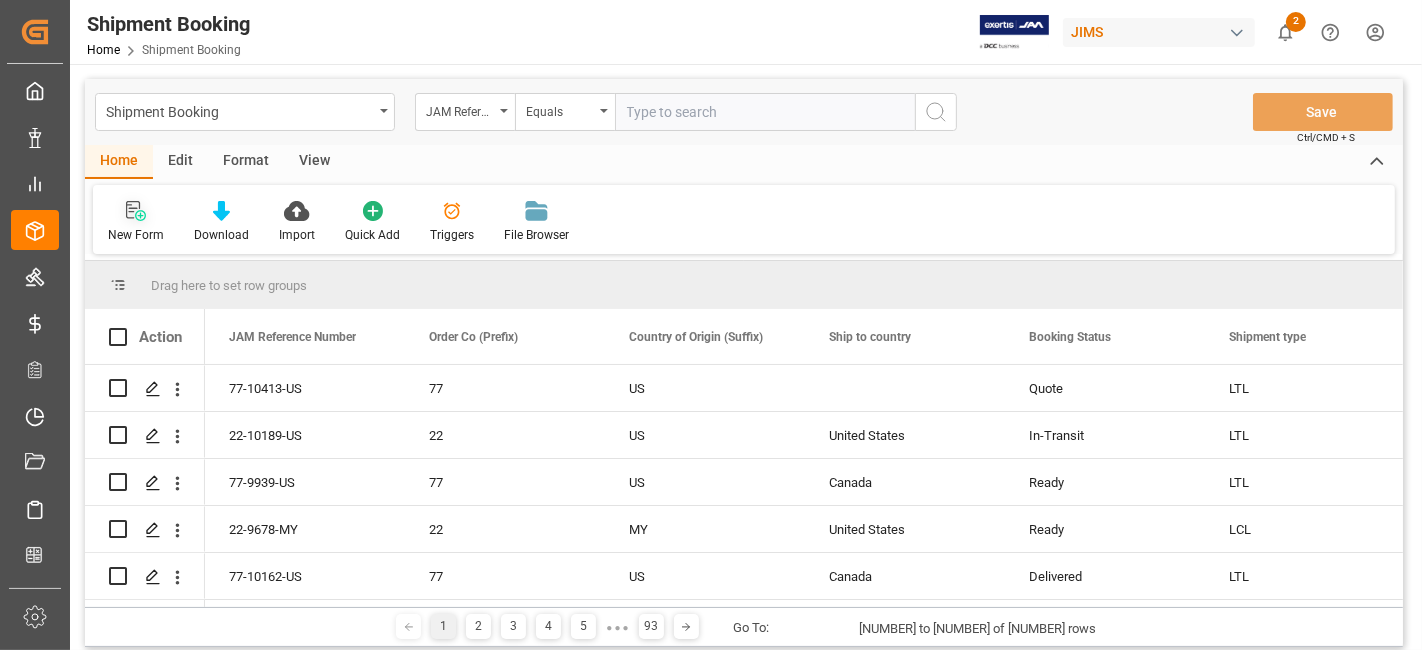 click on "New Form" at bounding box center [136, 235] 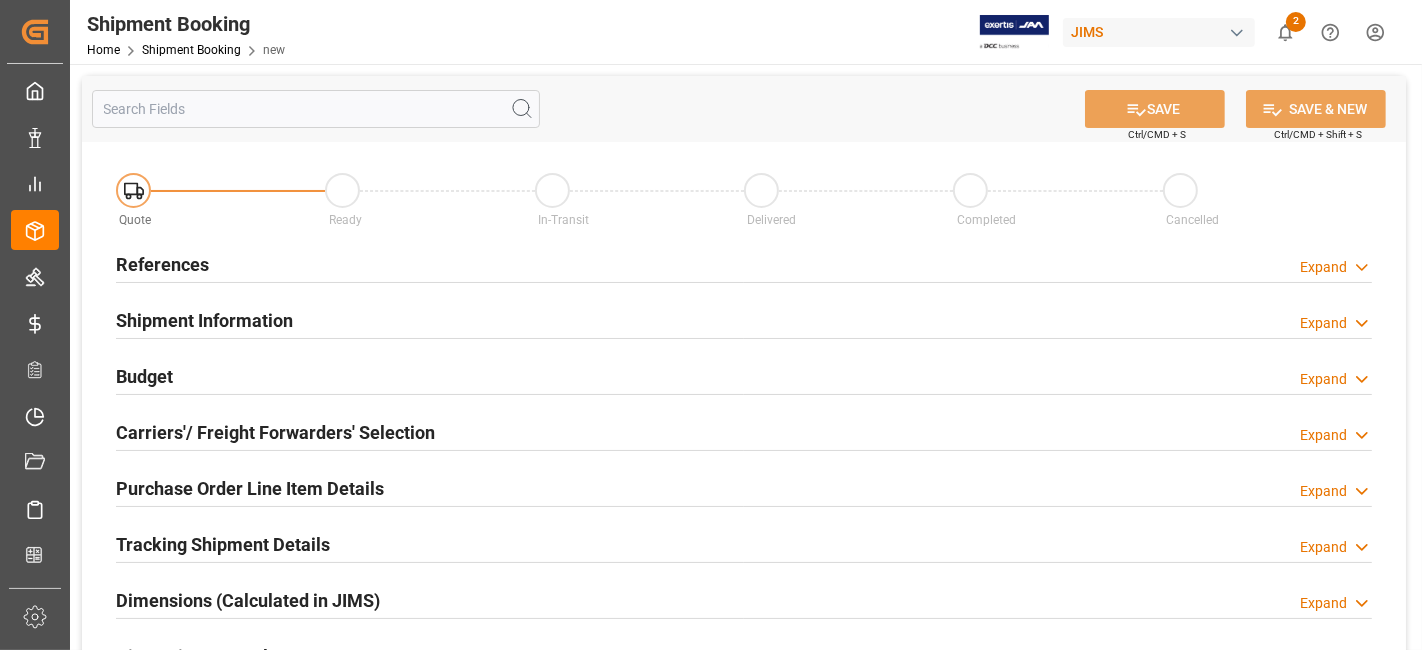 click on "References" at bounding box center (162, 264) 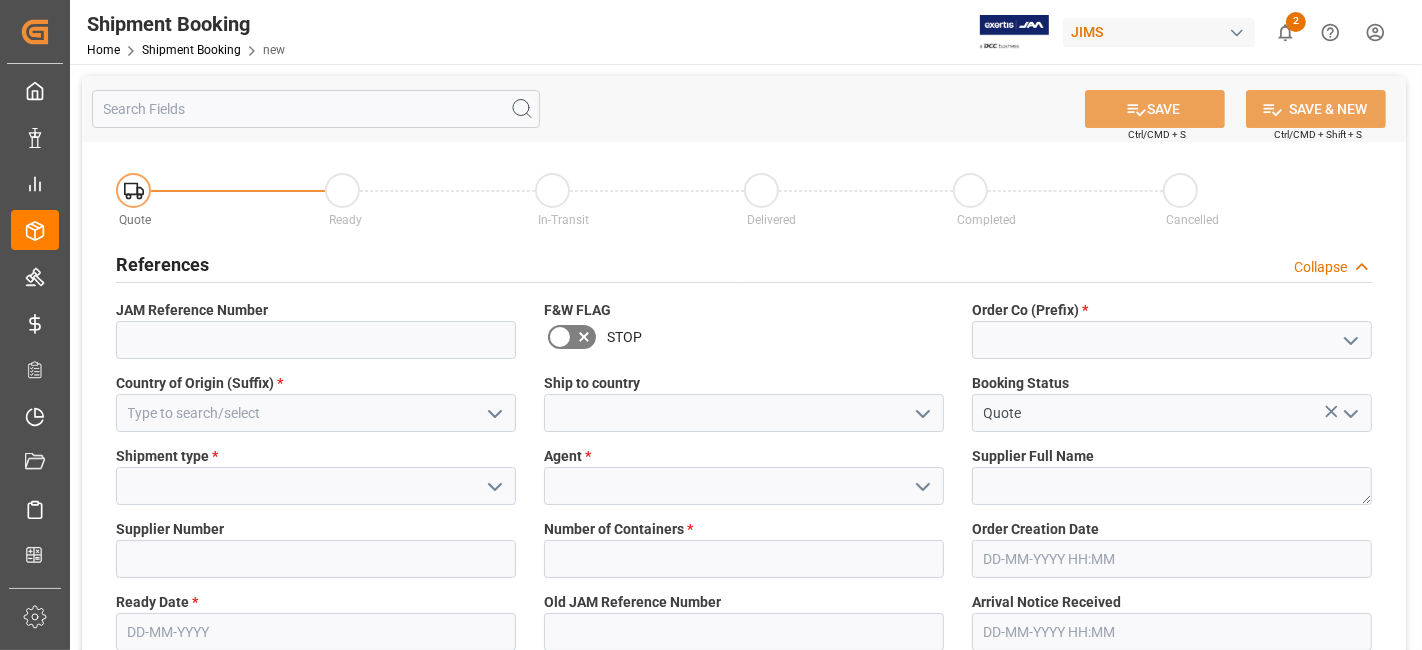 click 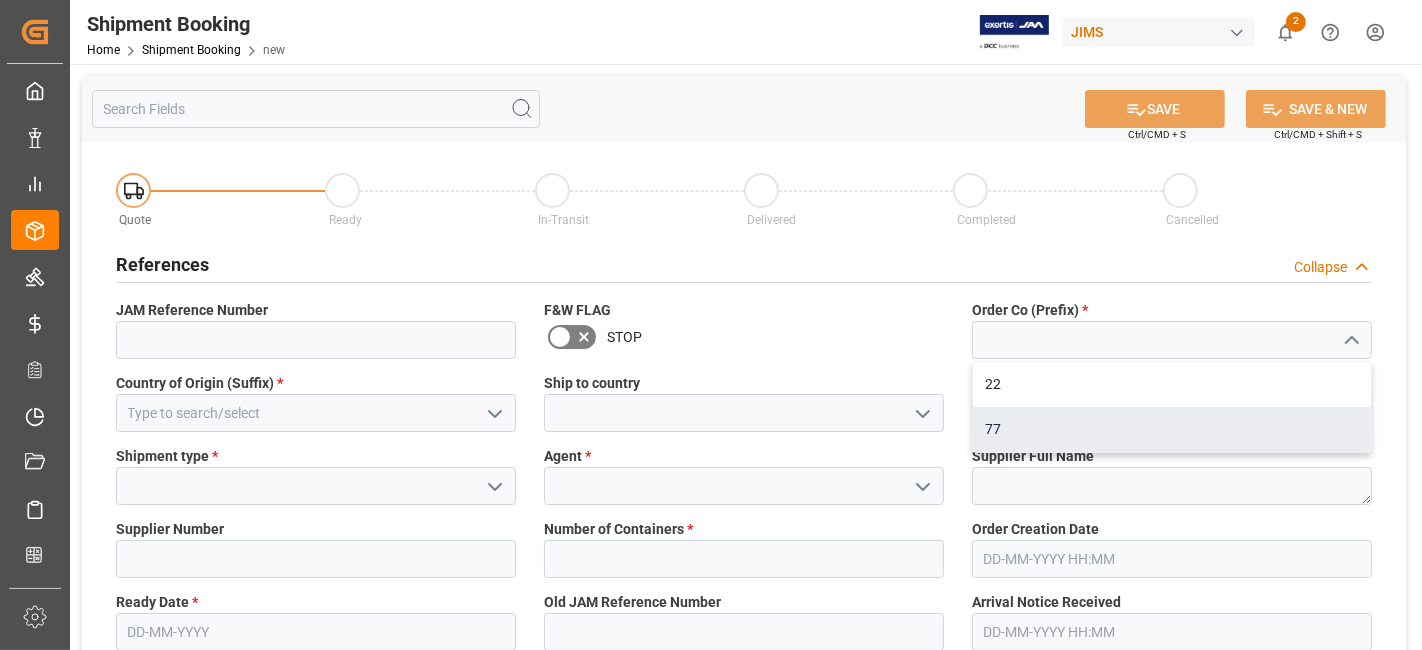 click on "77" at bounding box center [1172, 429] 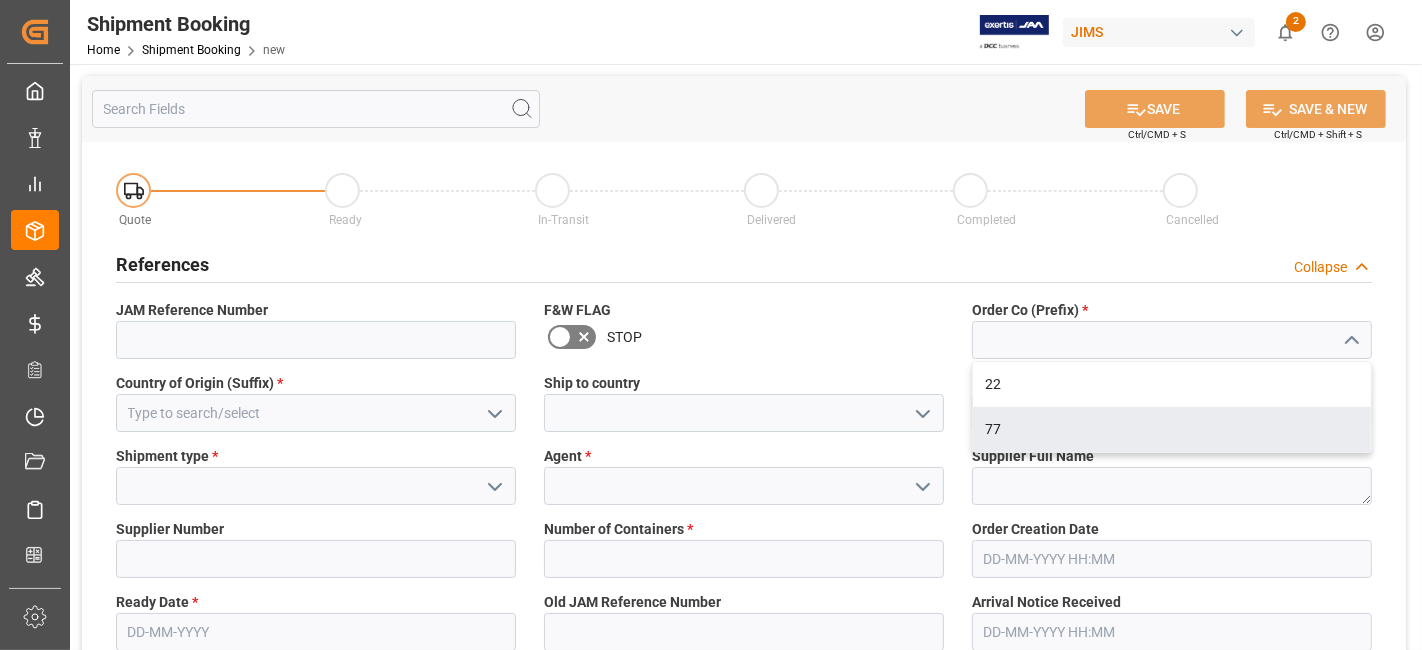 type on "77" 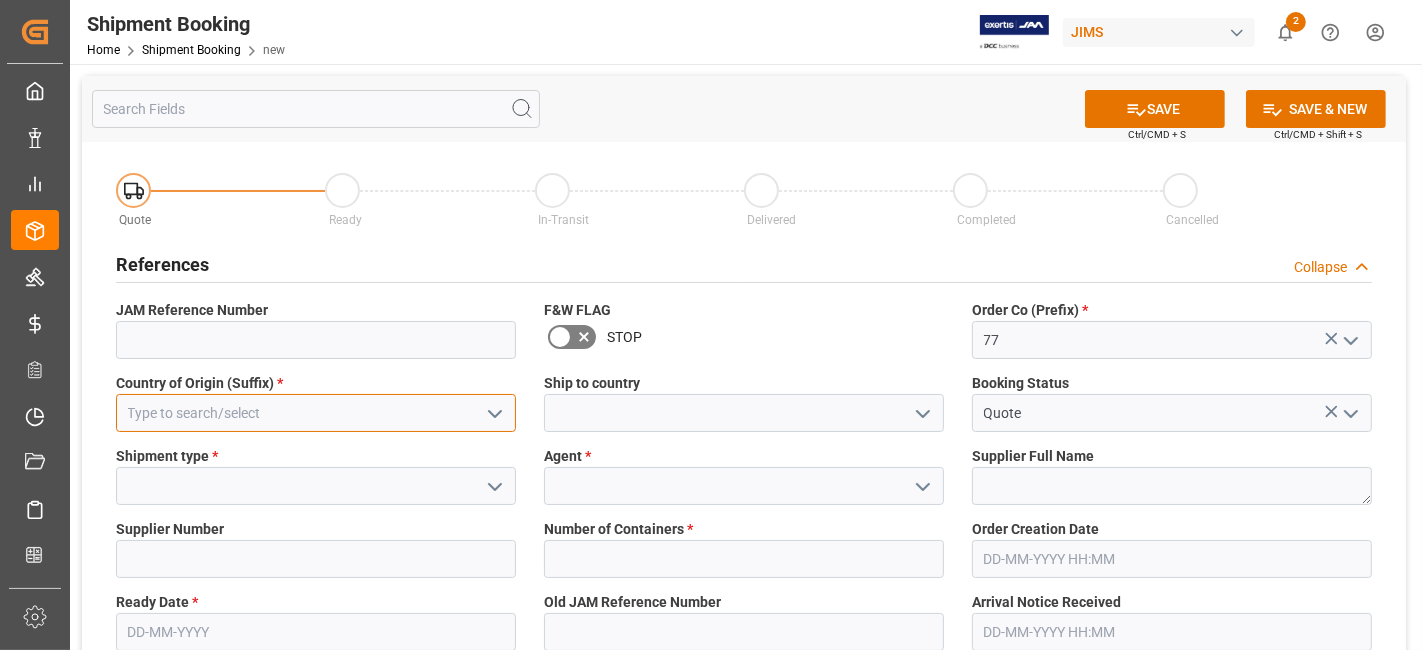 click at bounding box center (316, 413) 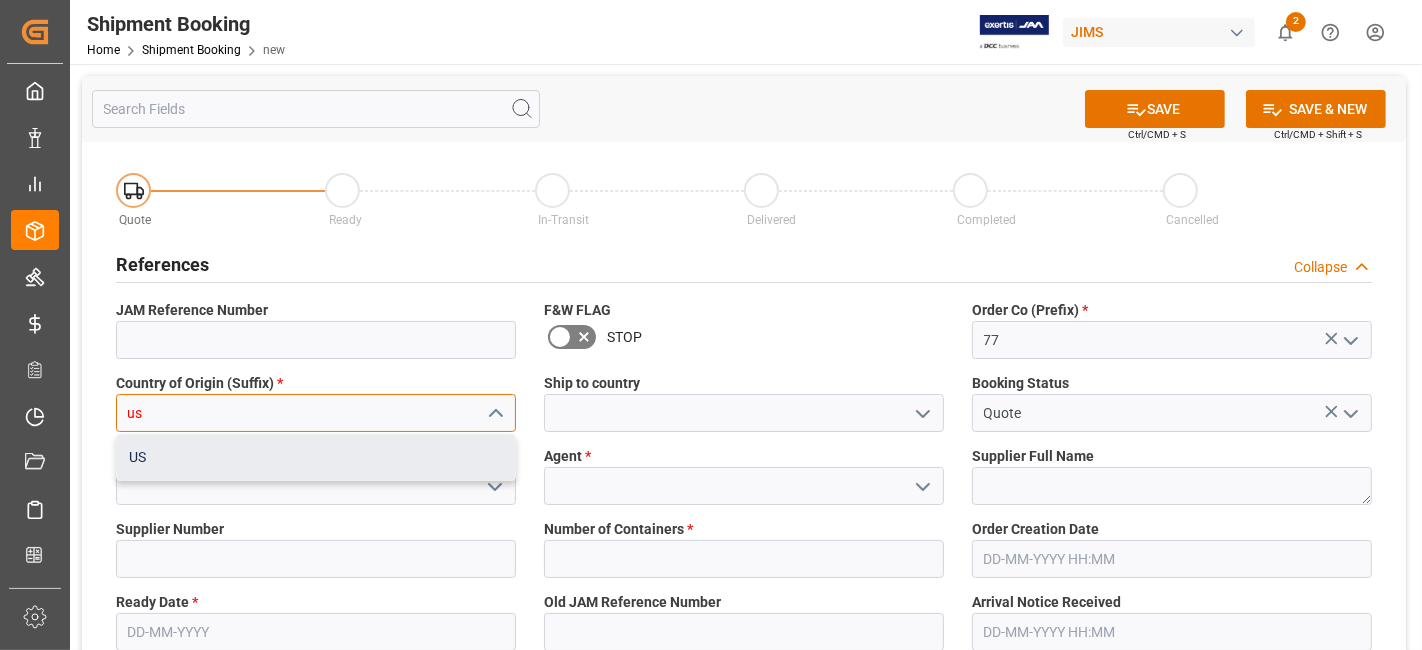 click on "US" at bounding box center [316, 457] 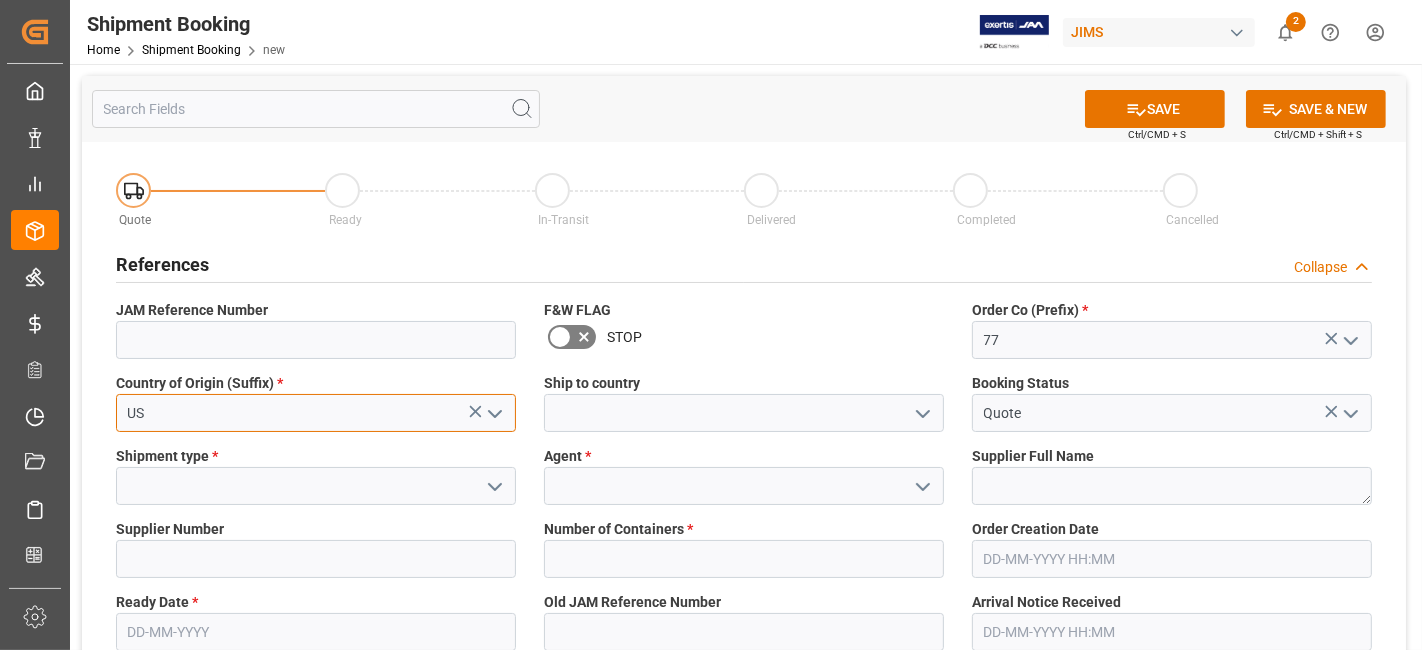 type on "US" 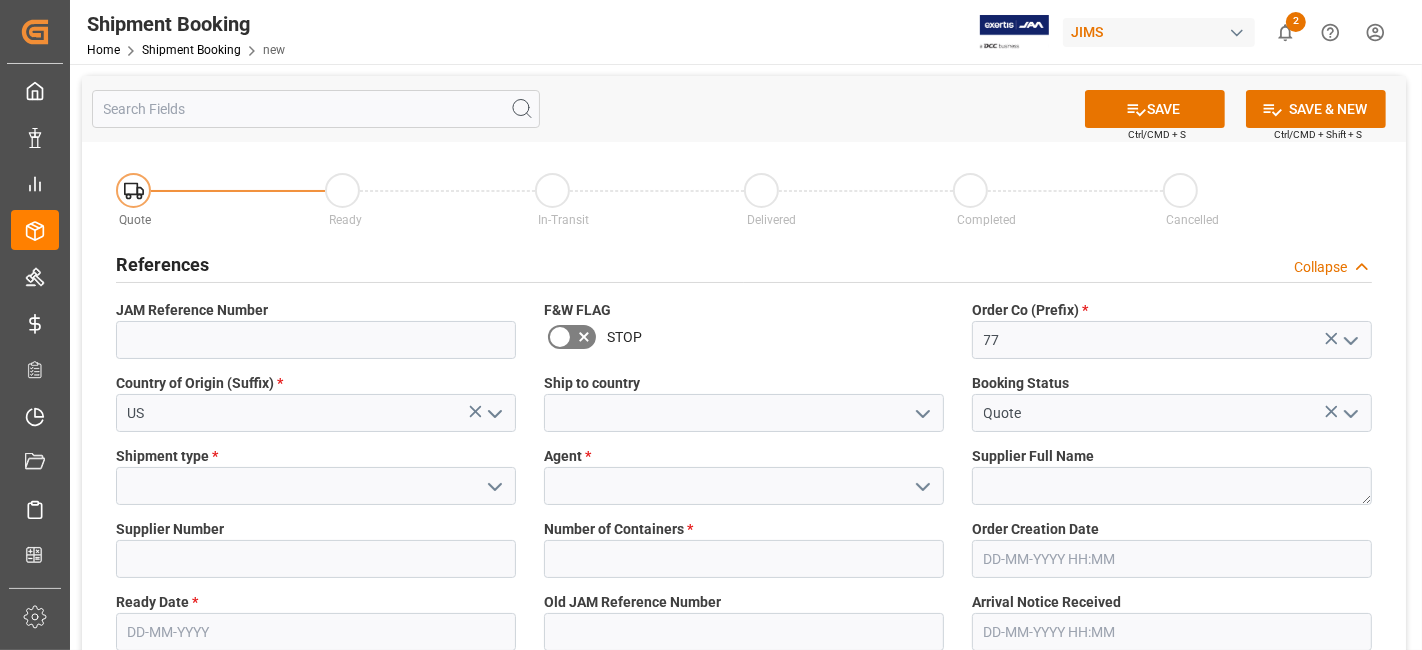 click 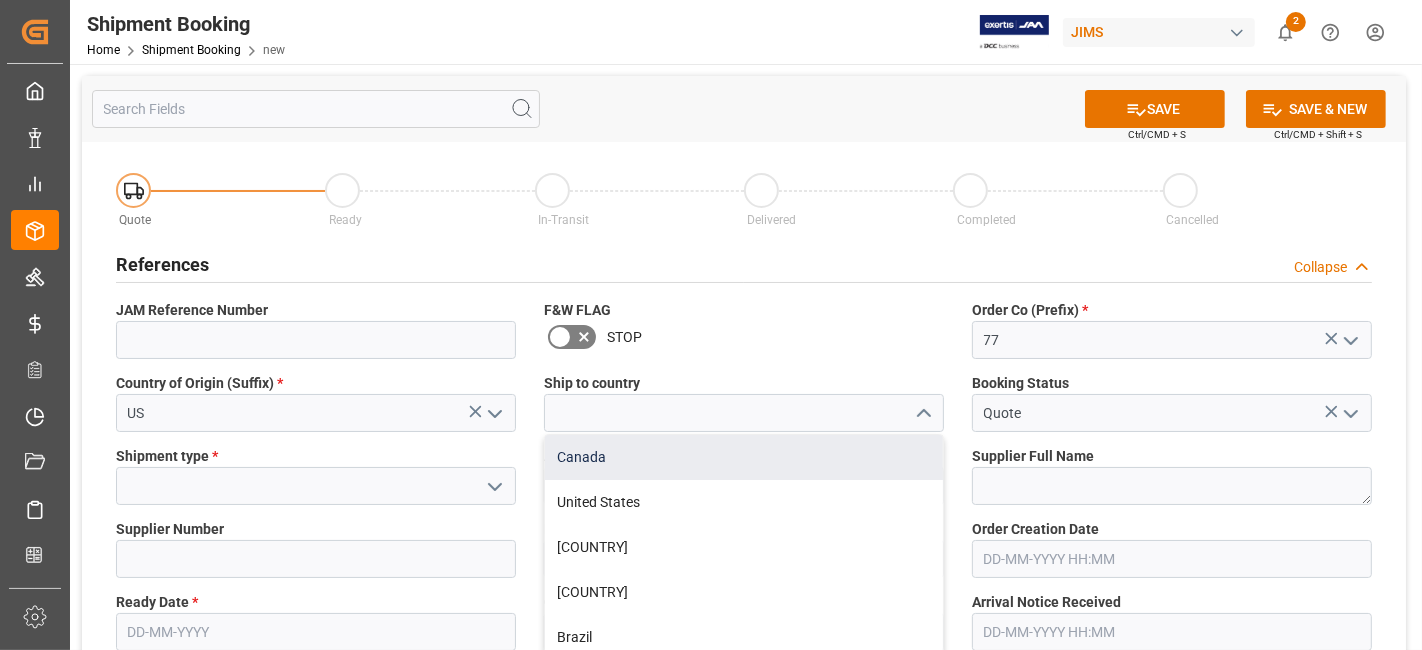 click on "Canada" at bounding box center (744, 457) 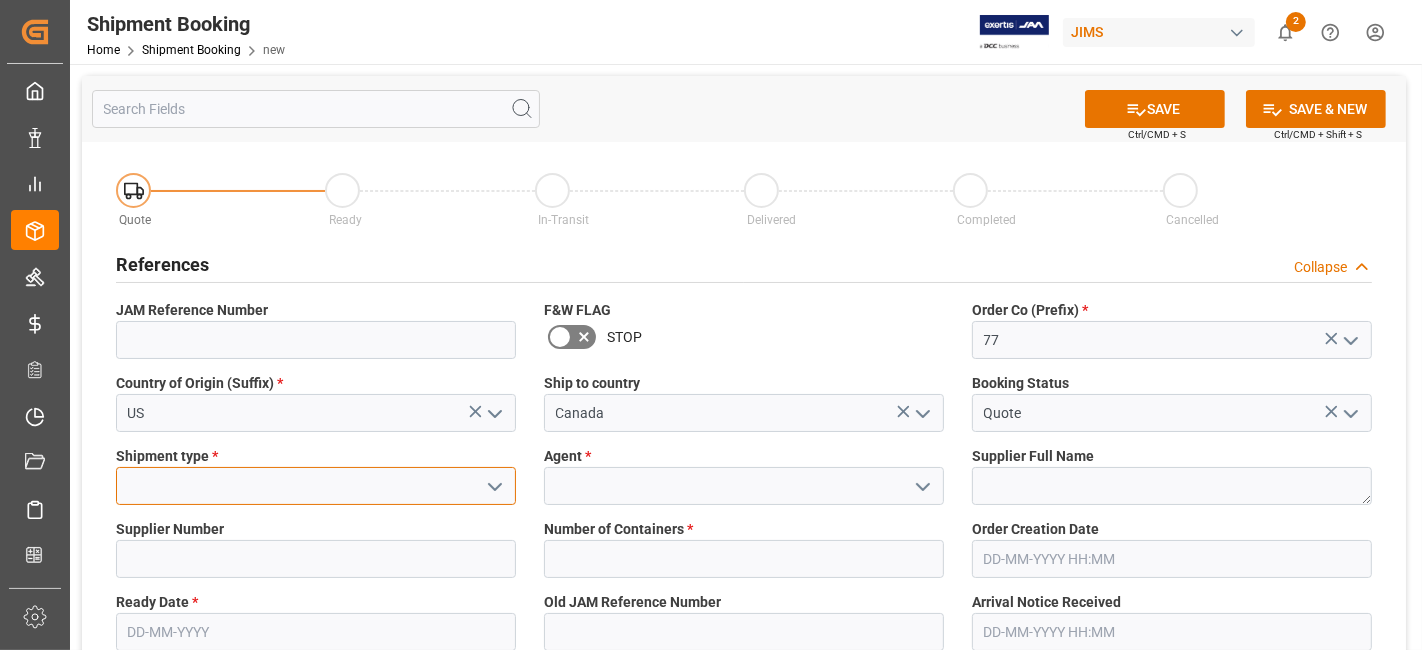click at bounding box center [316, 486] 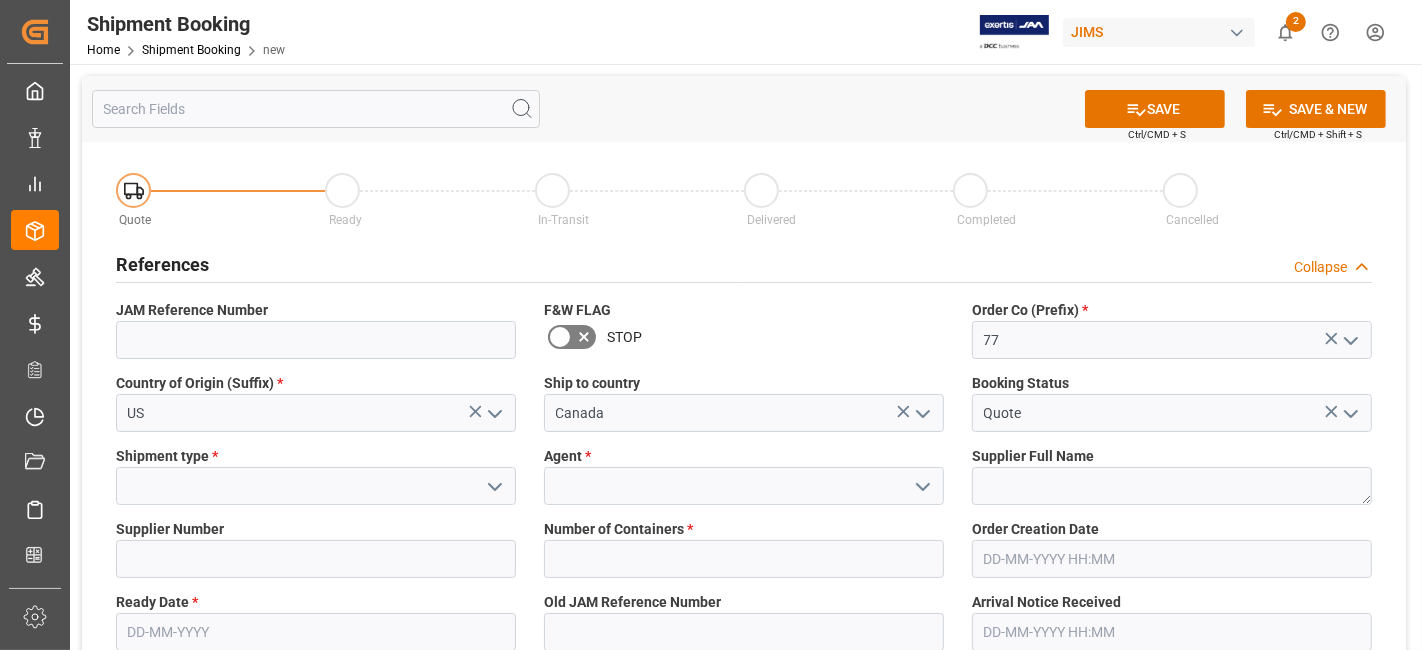 click 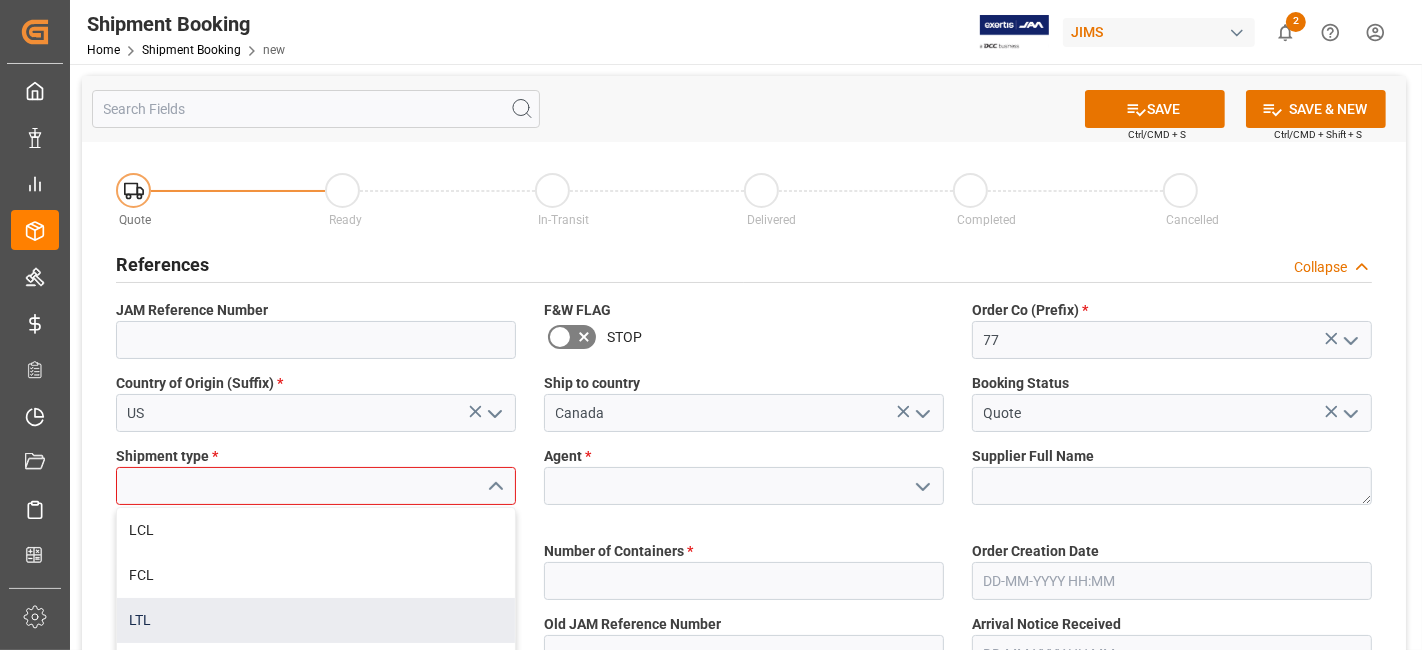 click on "LTL" at bounding box center (316, 620) 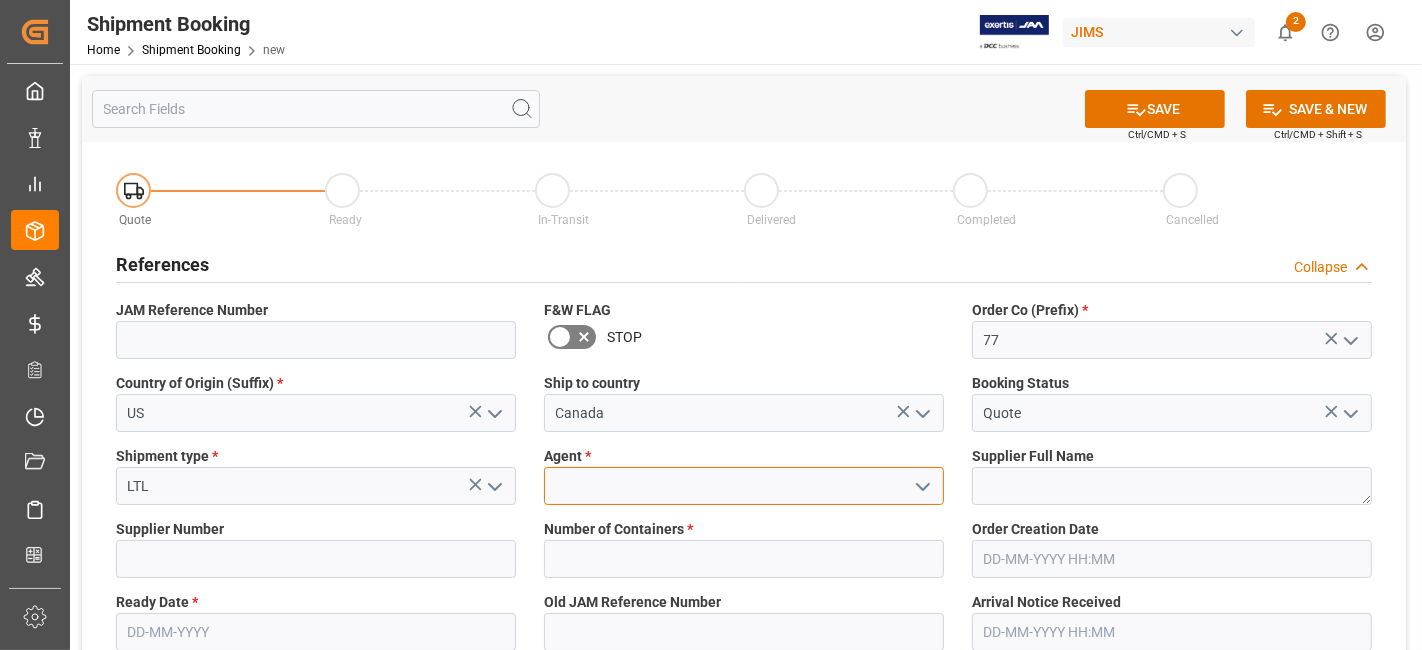 click at bounding box center [744, 486] 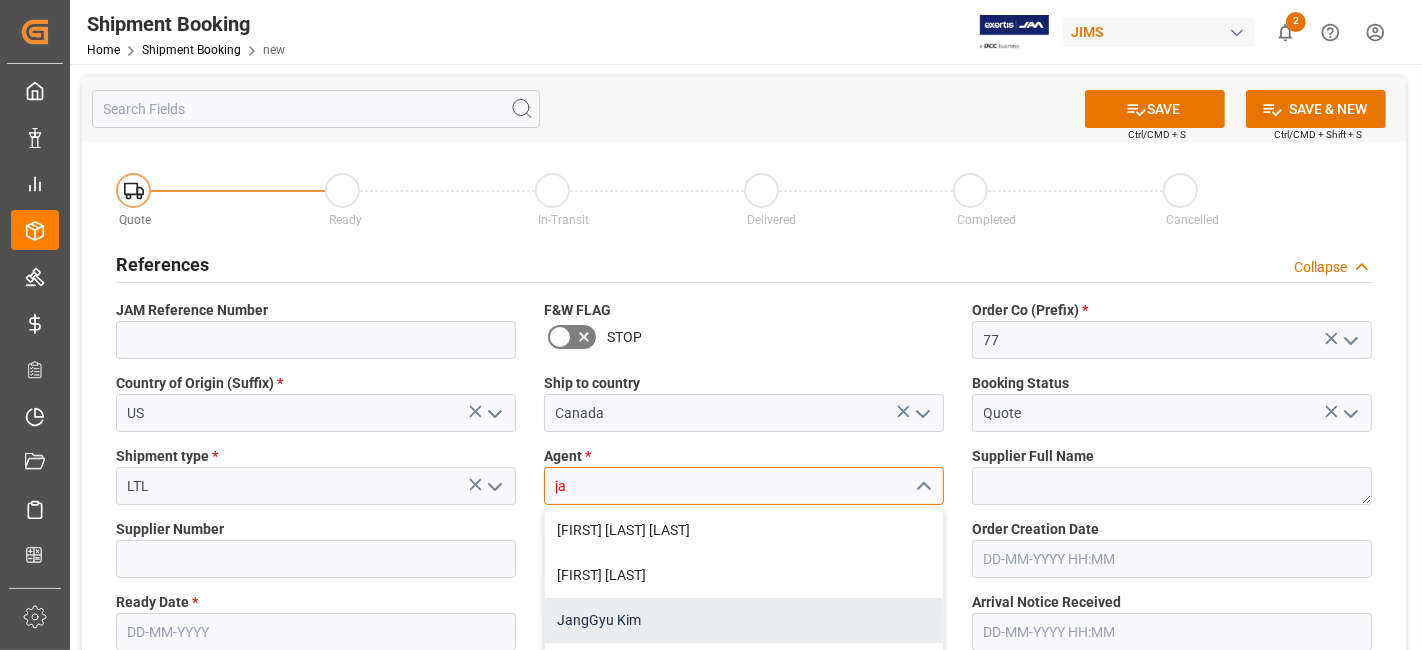 click on "JangGyu Kim" at bounding box center [744, 620] 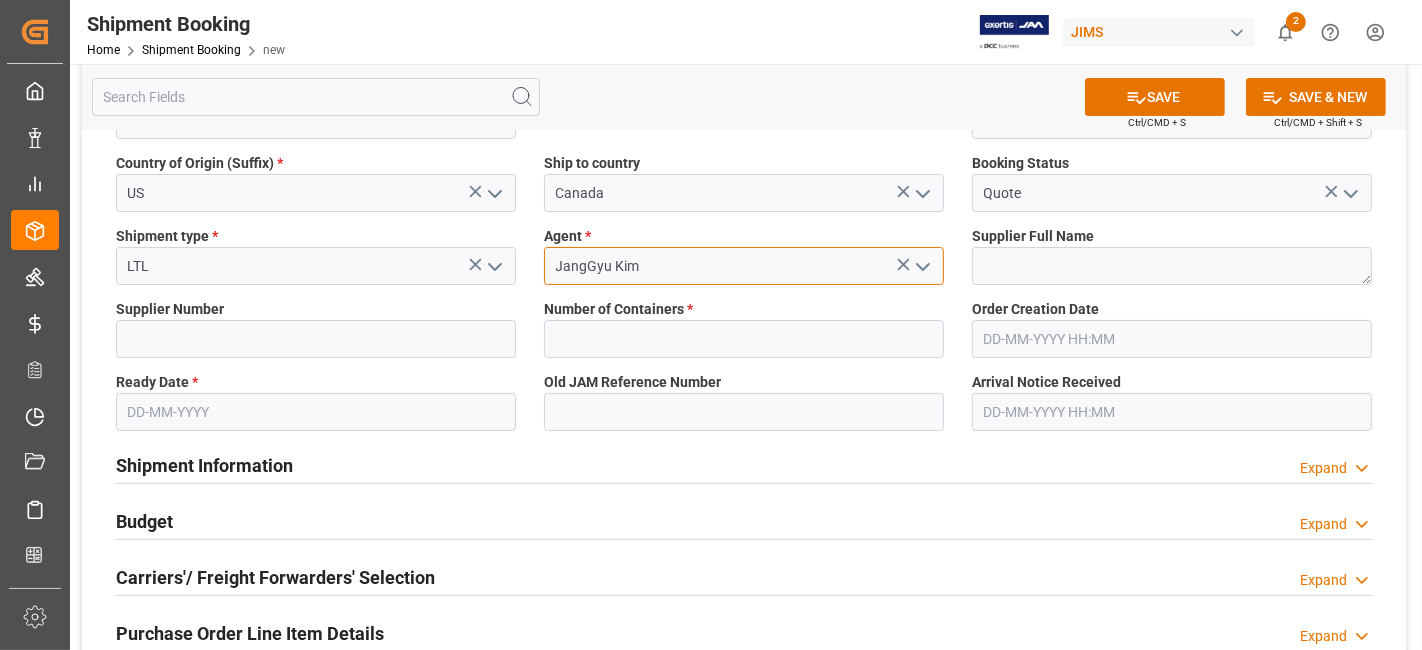 scroll, scrollTop: 222, scrollLeft: 0, axis: vertical 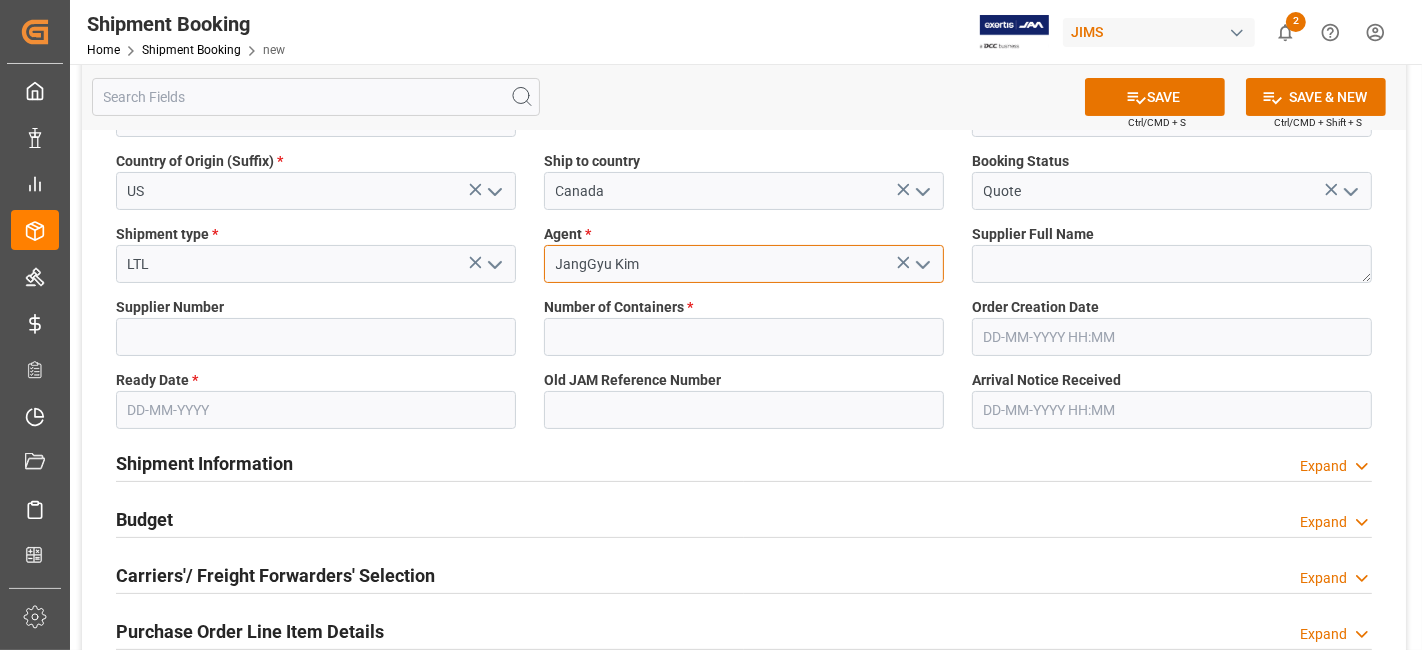 type on "JangGyu Kim" 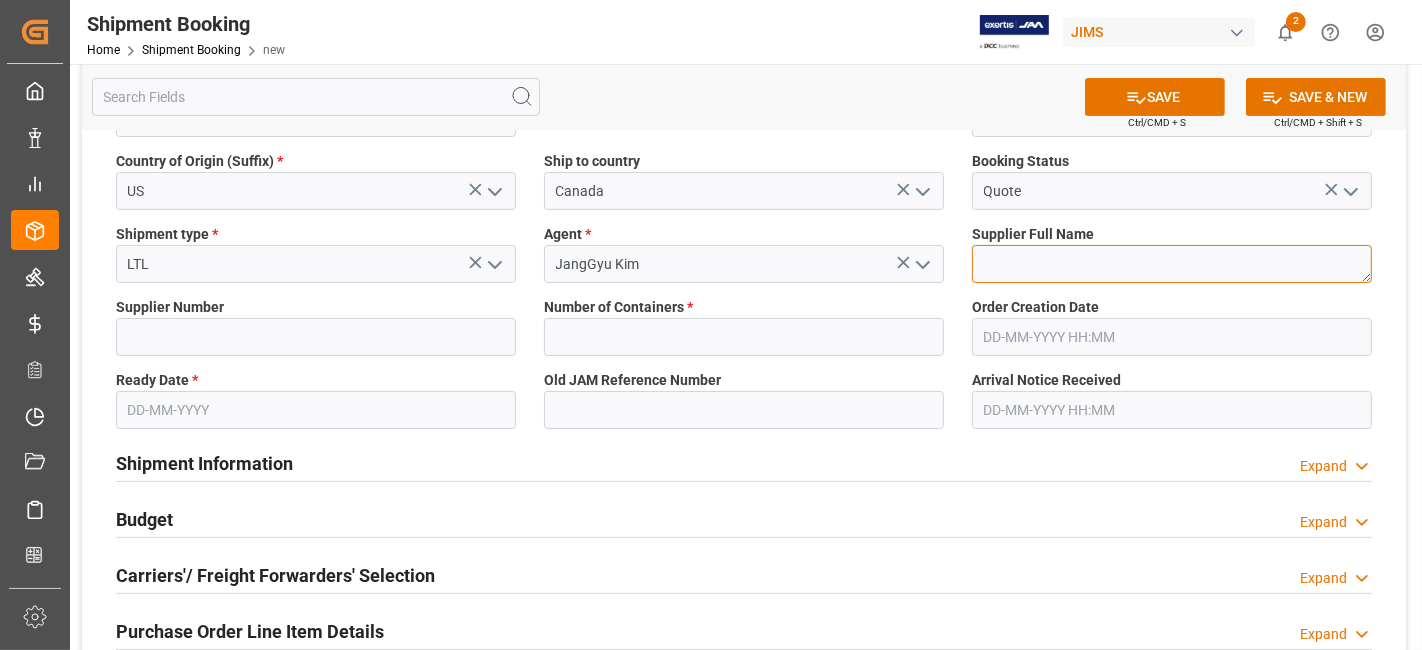 click at bounding box center (1172, 264) 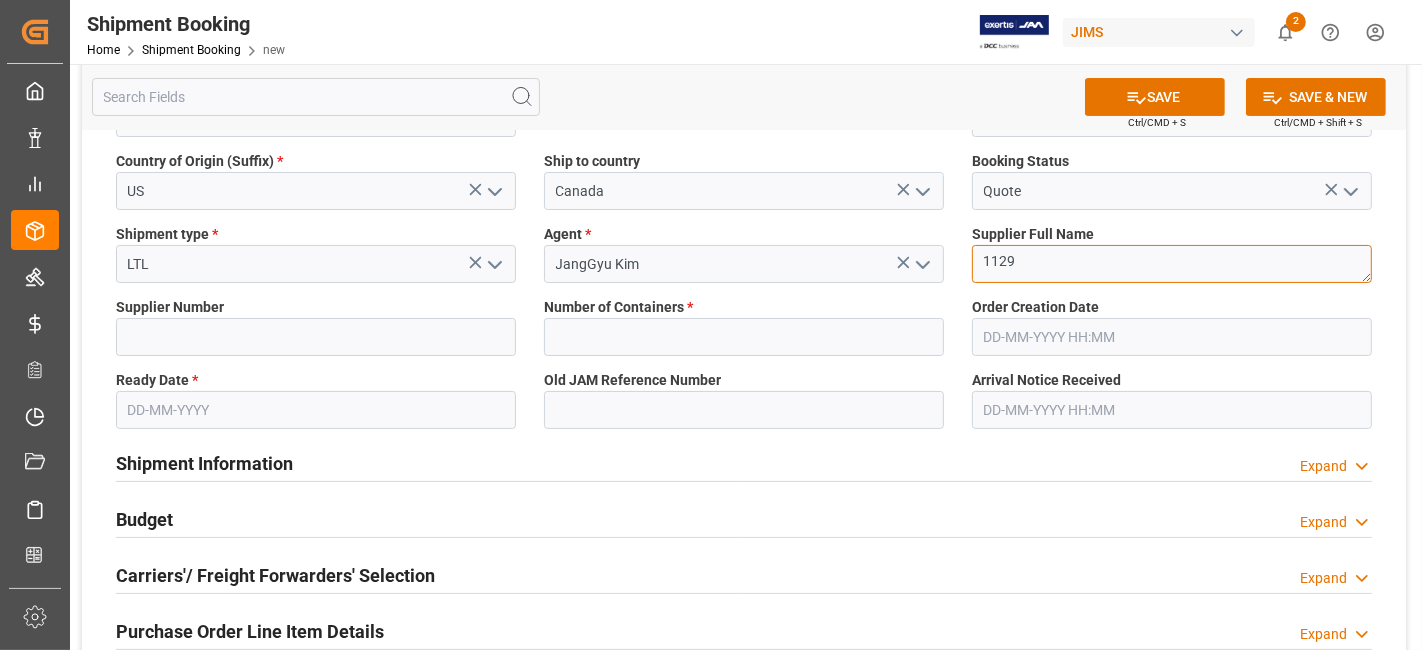 click on "1129" at bounding box center (1172, 264) 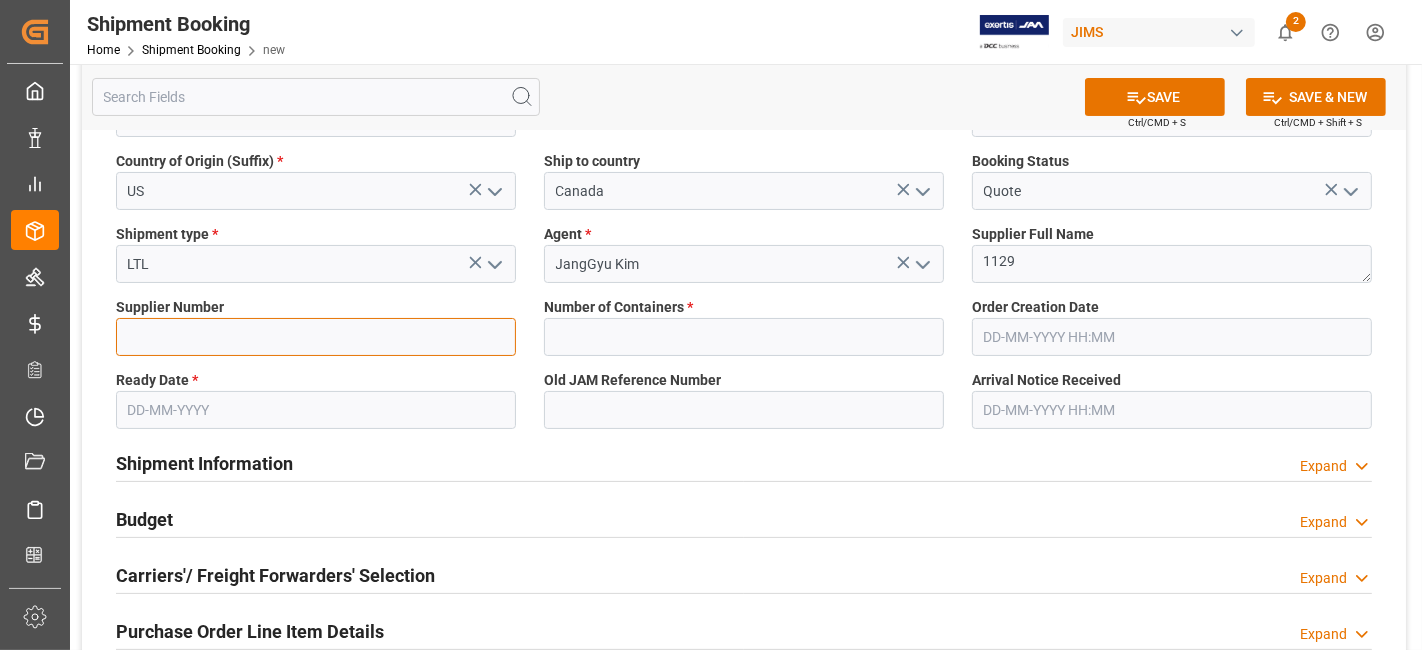 click at bounding box center (316, 337) 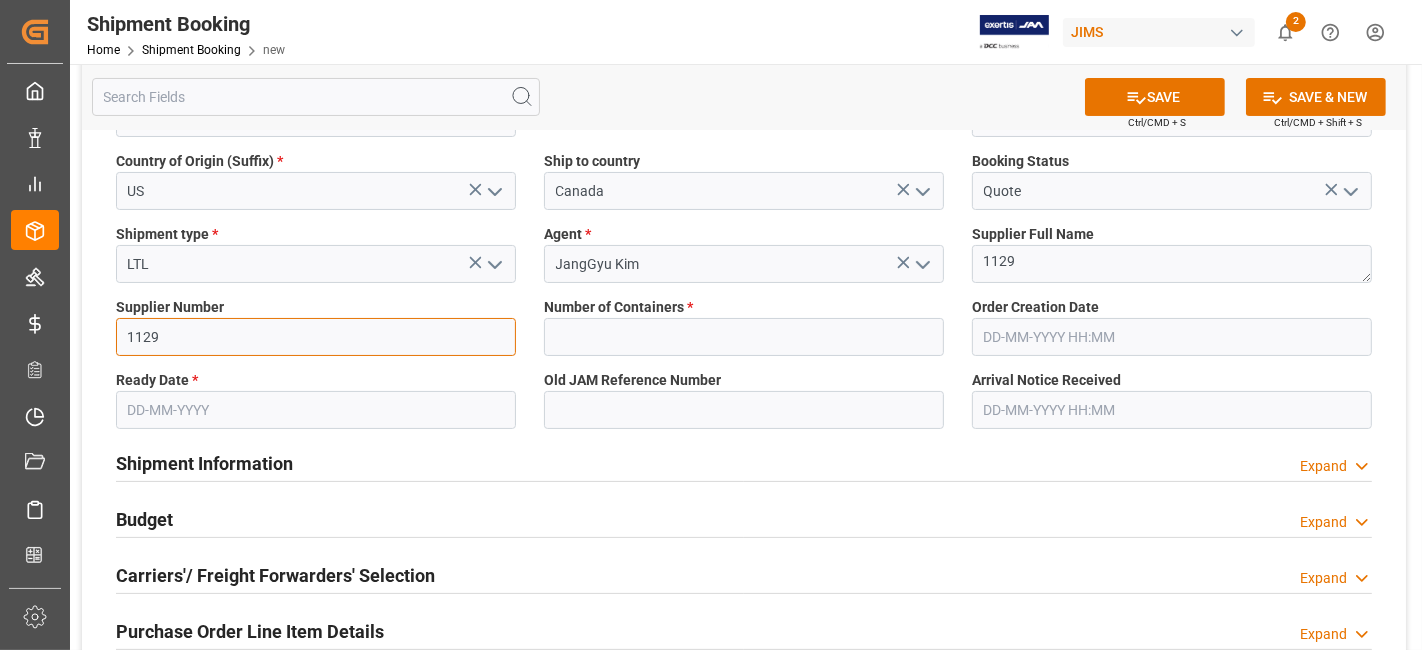 type on "1129" 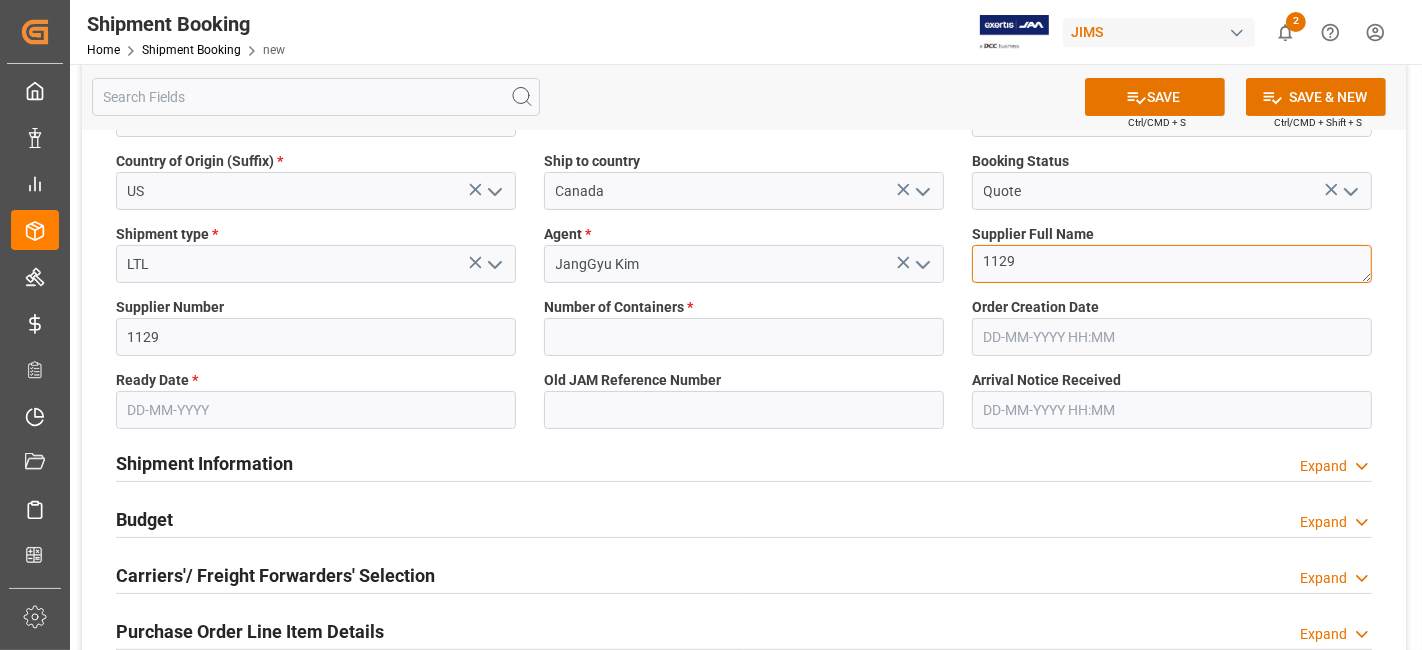 click on "1129" at bounding box center (1172, 264) 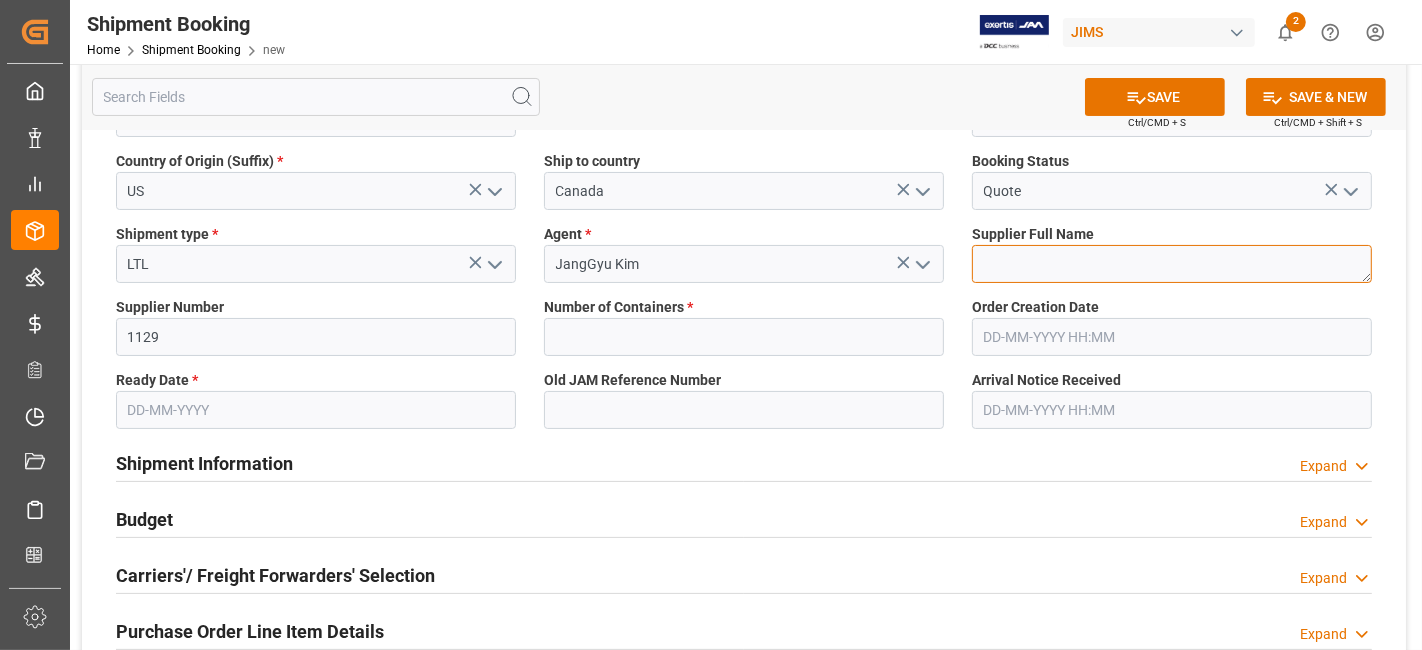 click on "1129" at bounding box center (1172, 264) 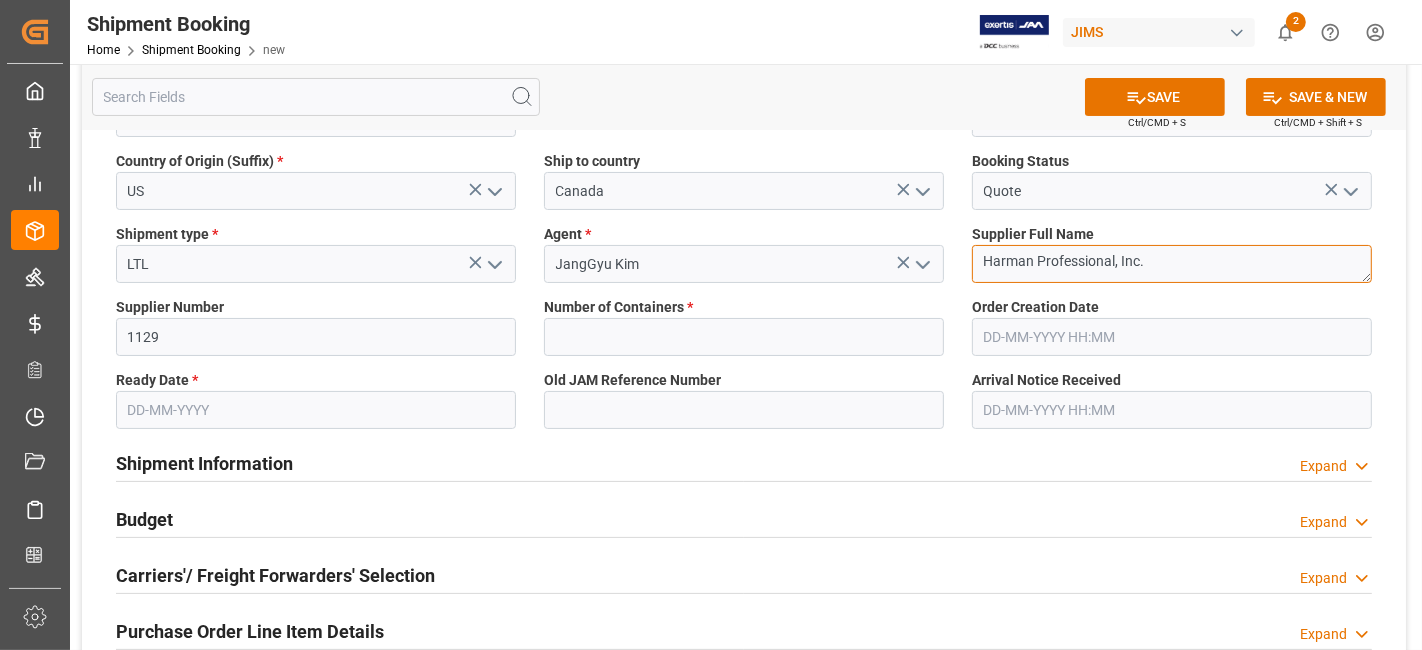 type on "Harman Professional, Inc." 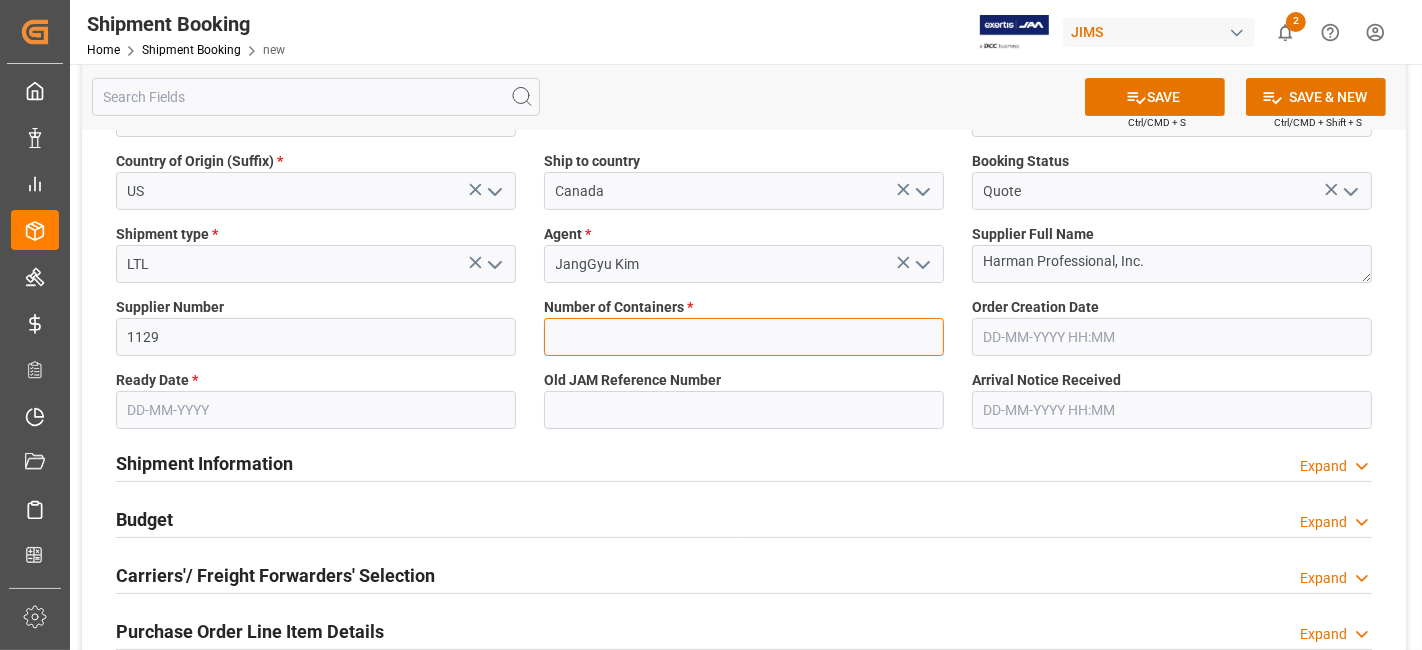 click at bounding box center (744, 337) 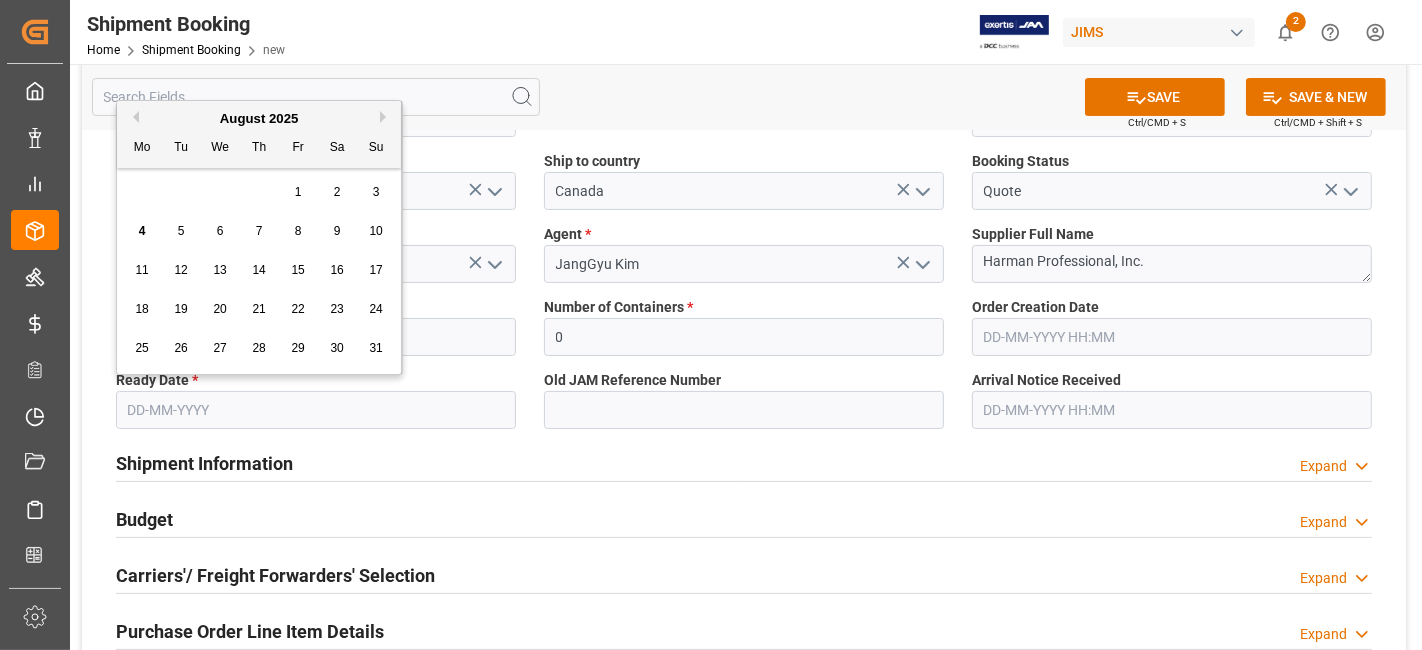 click at bounding box center (316, 410) 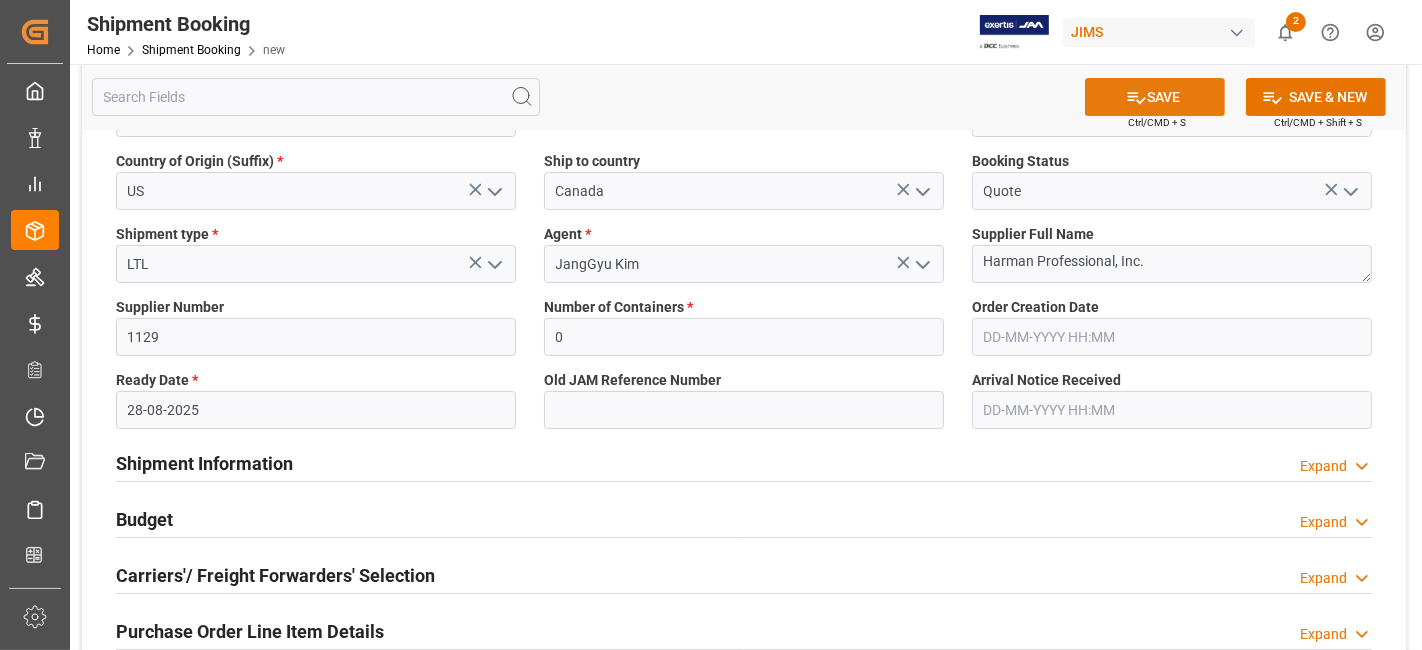 click 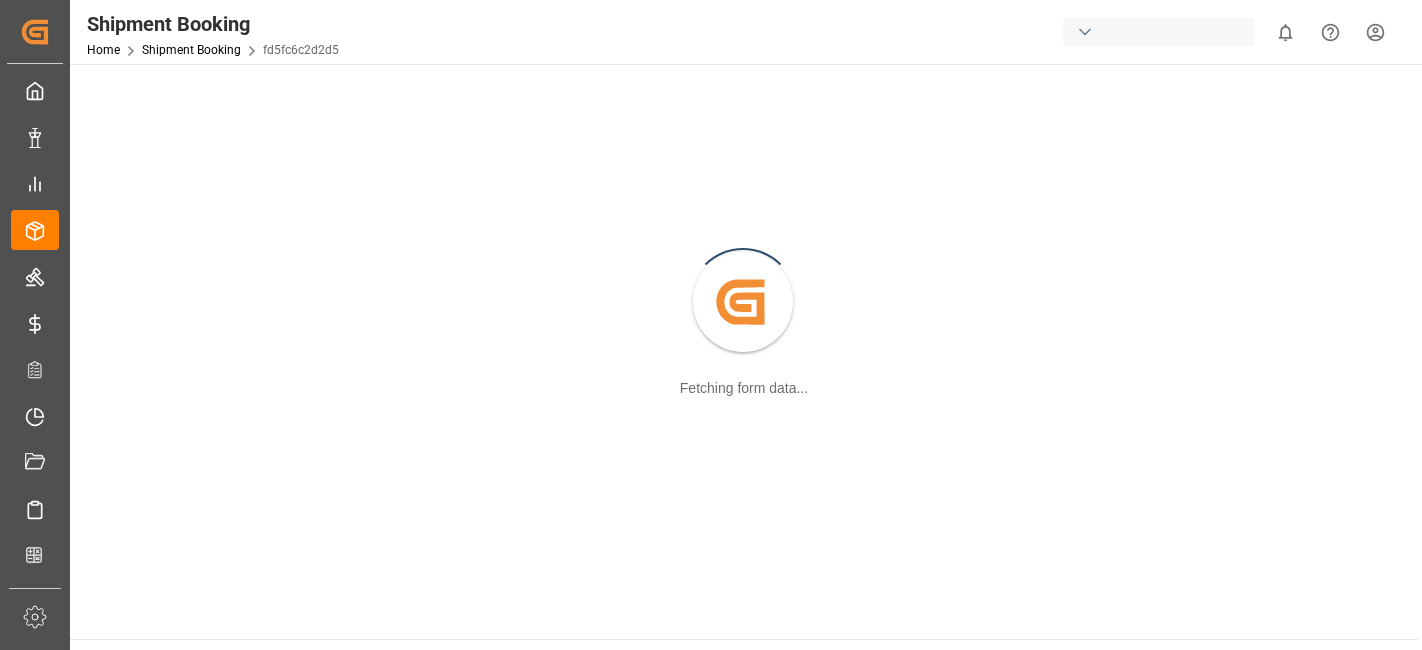 scroll, scrollTop: 0, scrollLeft: 0, axis: both 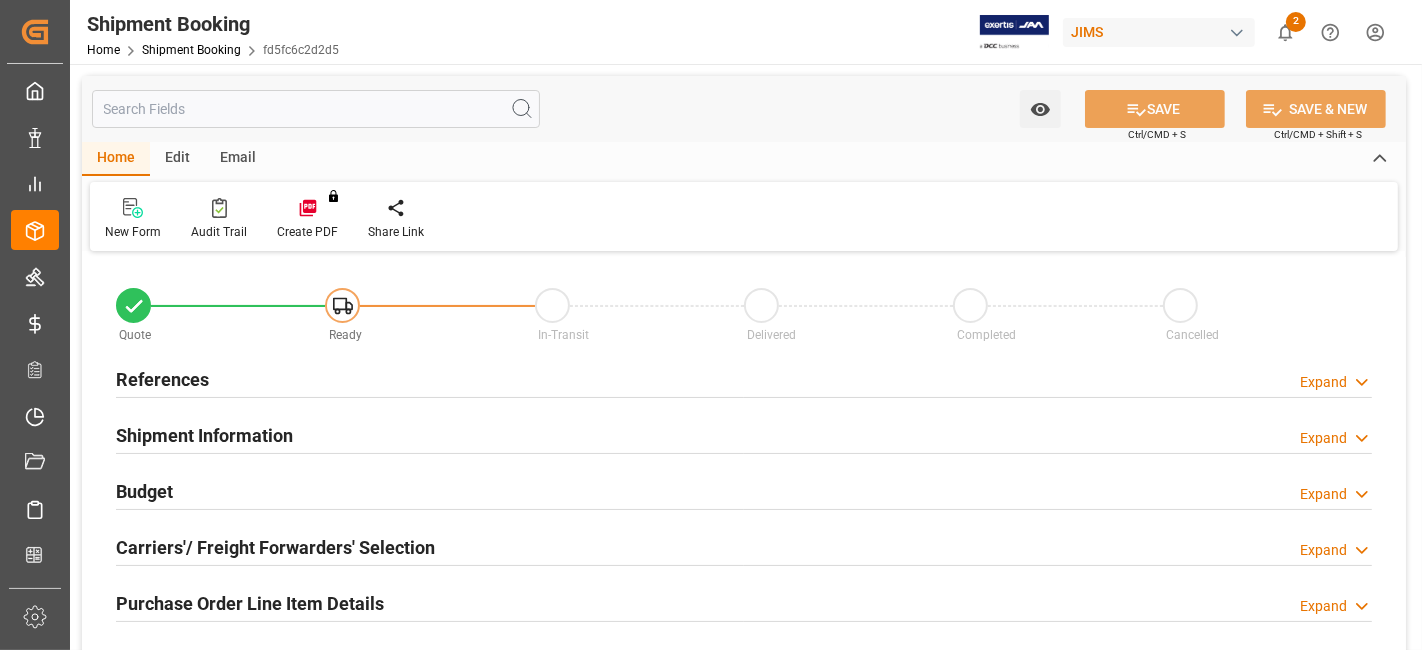 type on "0" 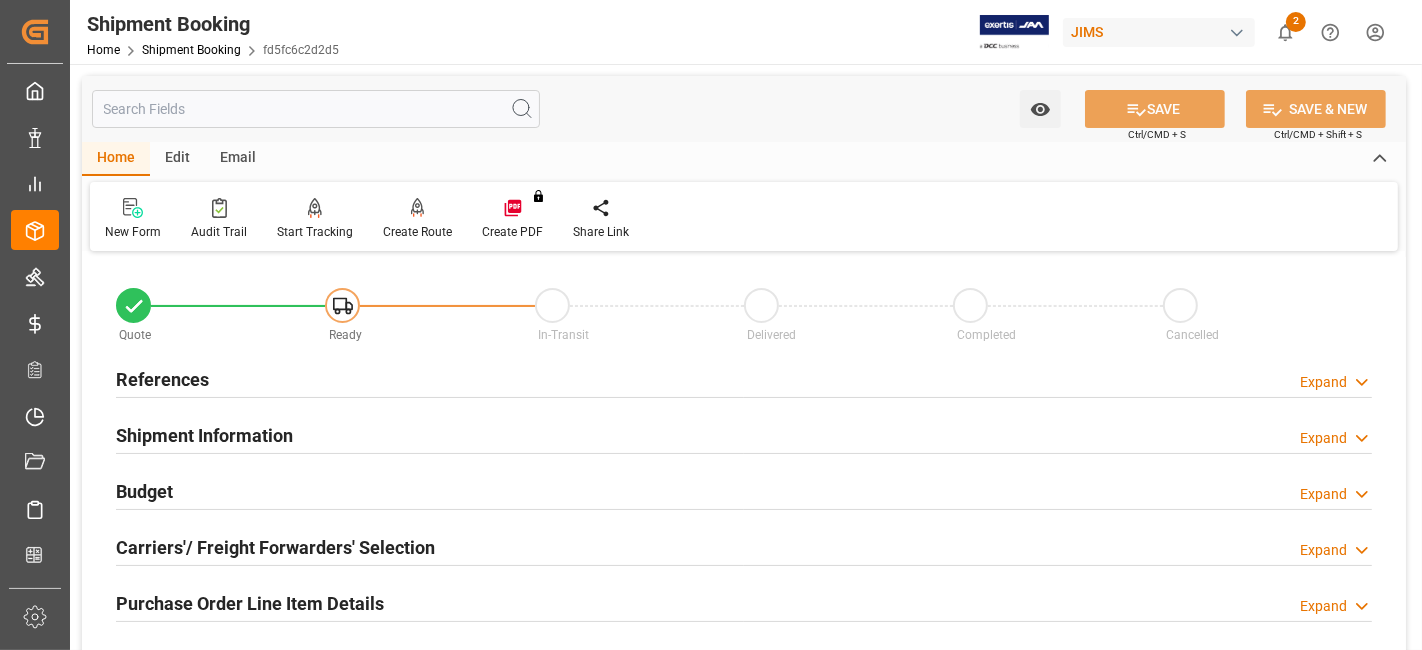 click on "References" at bounding box center (162, 379) 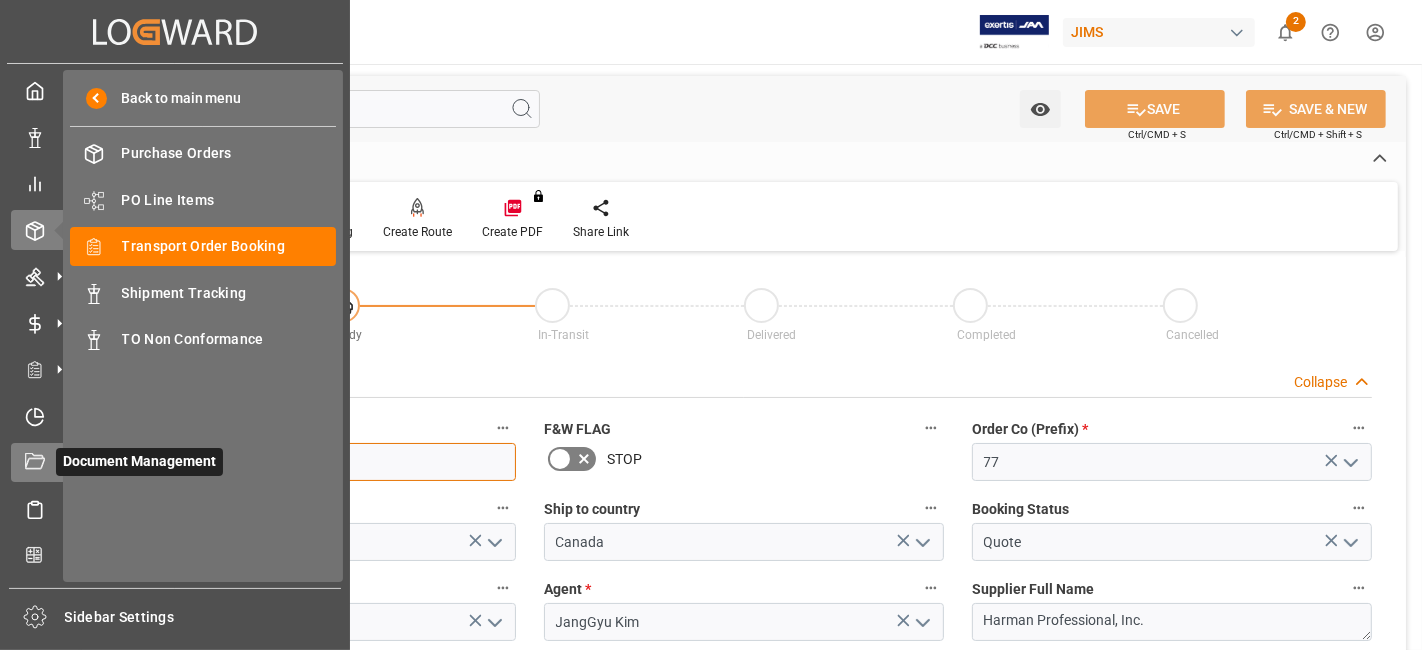 drag, startPoint x: 225, startPoint y: 457, endPoint x: 42, endPoint y: 458, distance: 183.00273 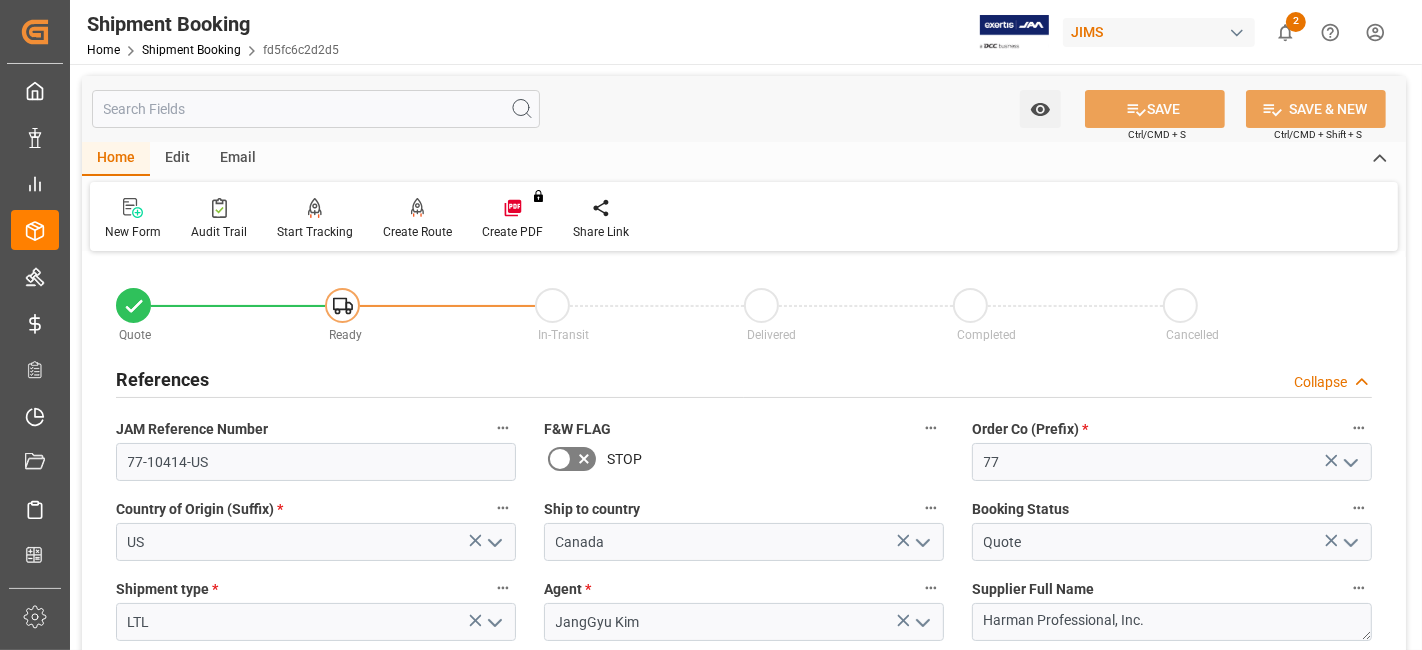 drag, startPoint x: 130, startPoint y: 215, endPoint x: 157, endPoint y: 242, distance: 38.183765 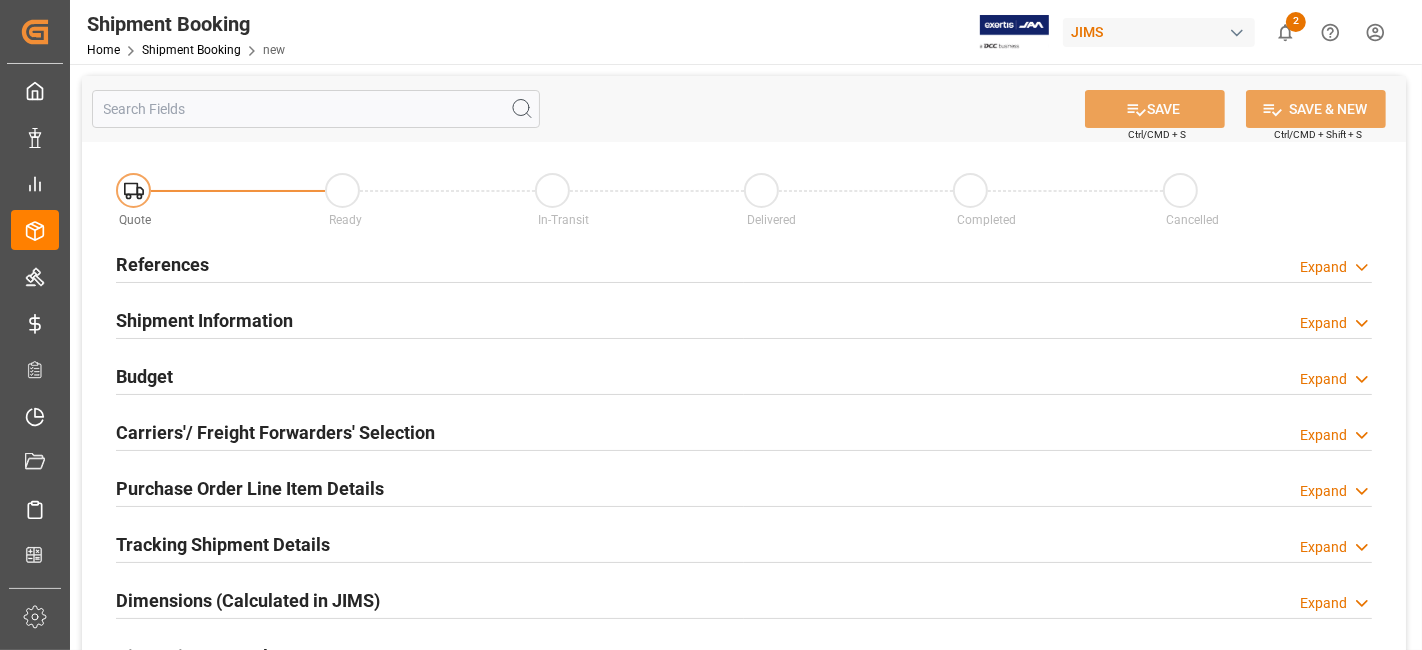 click on "References Expand" at bounding box center [744, 263] 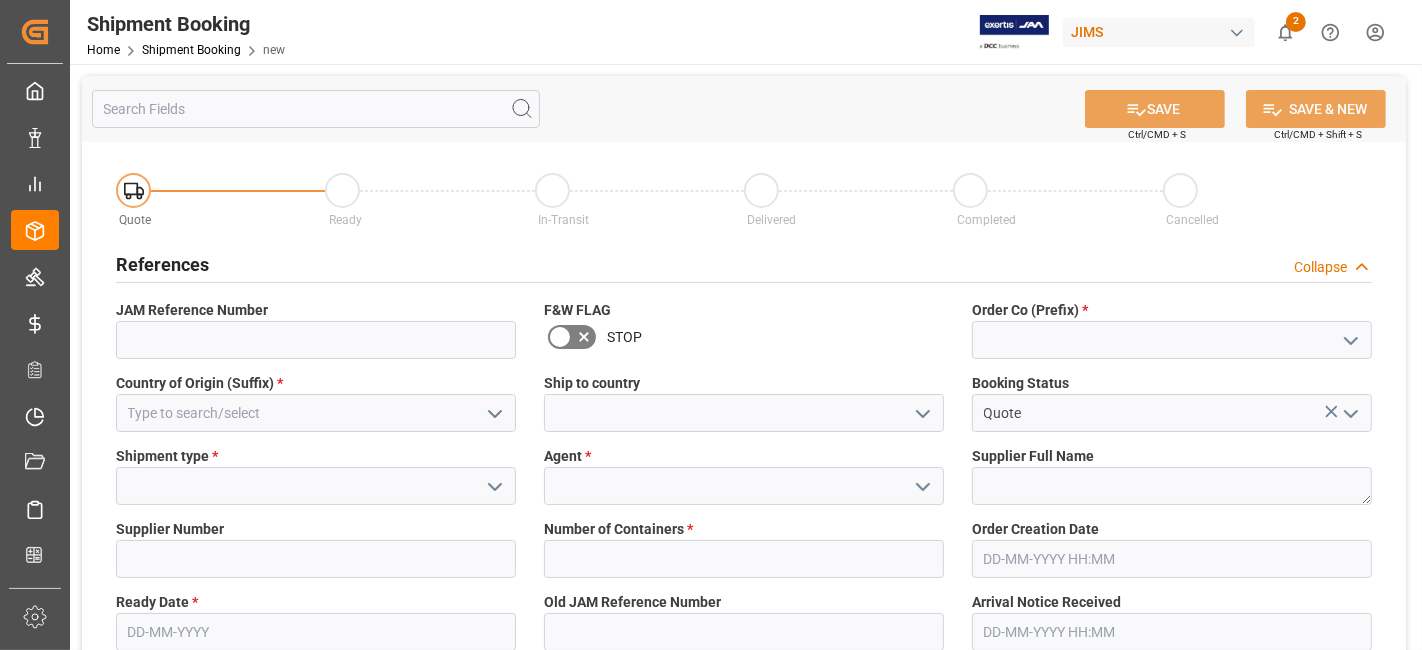 click 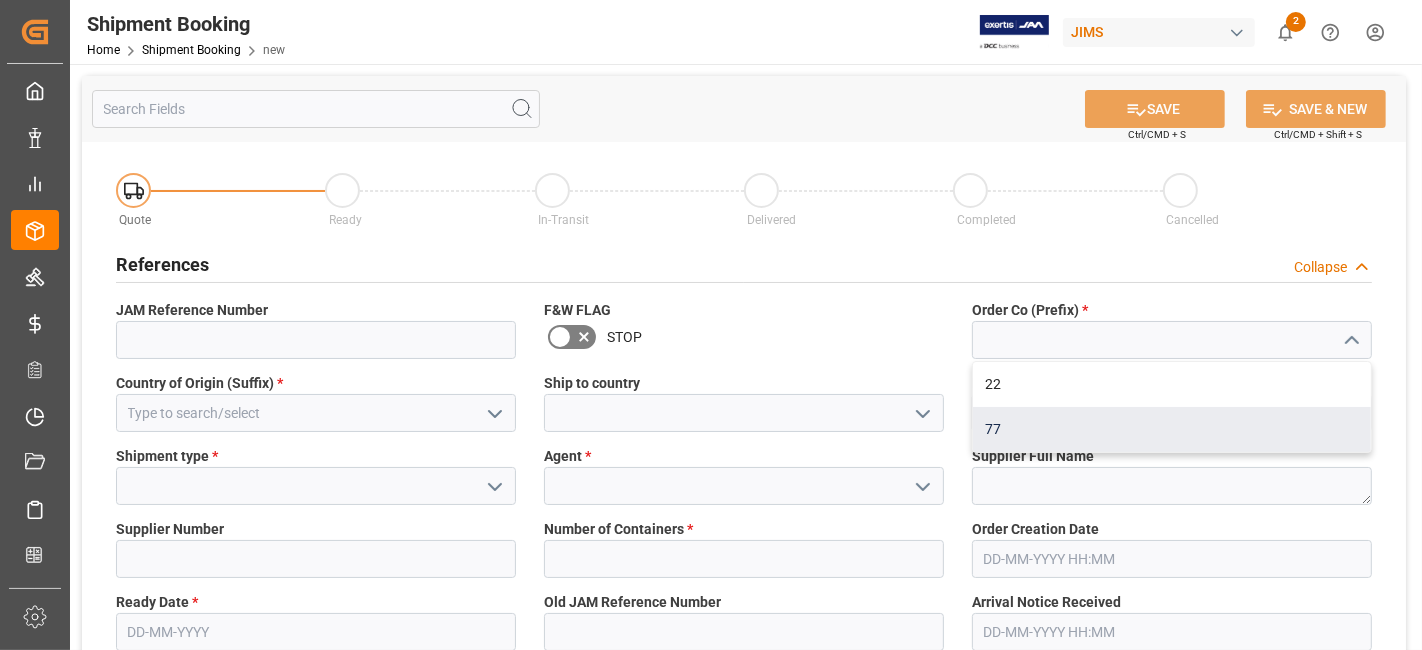 click on "77" at bounding box center (1172, 429) 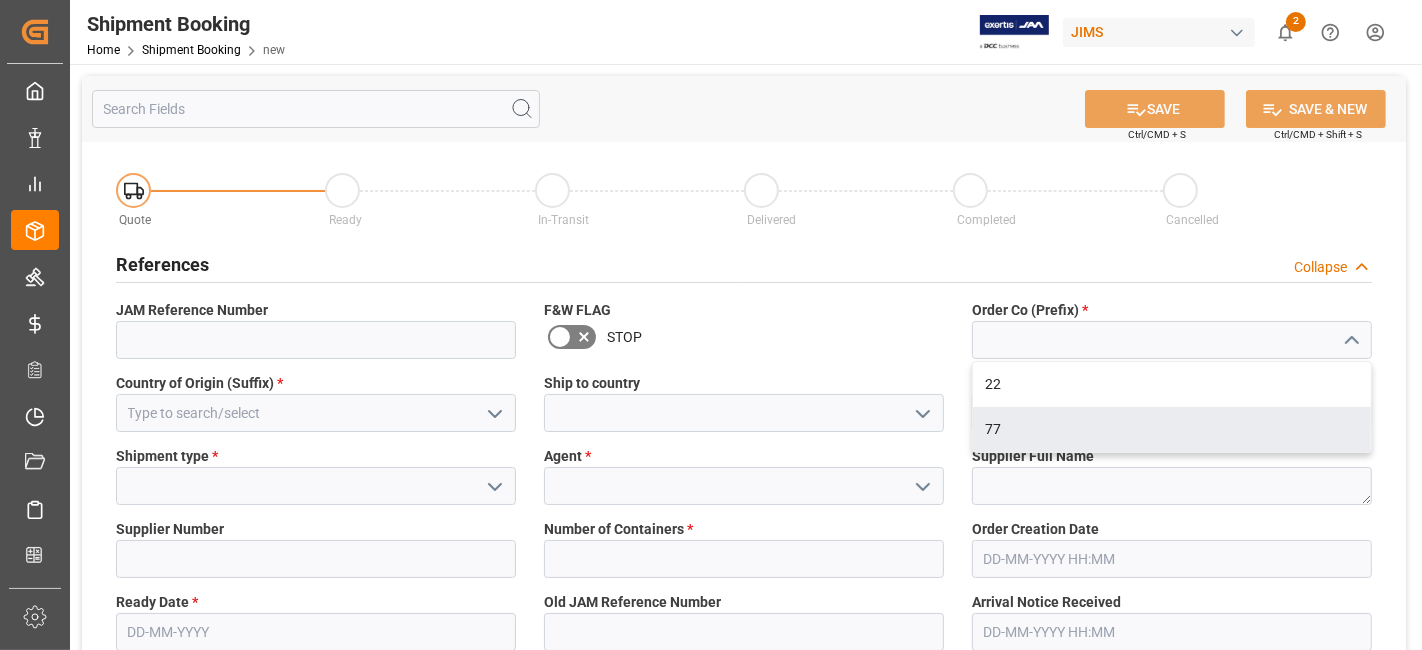 type on "77" 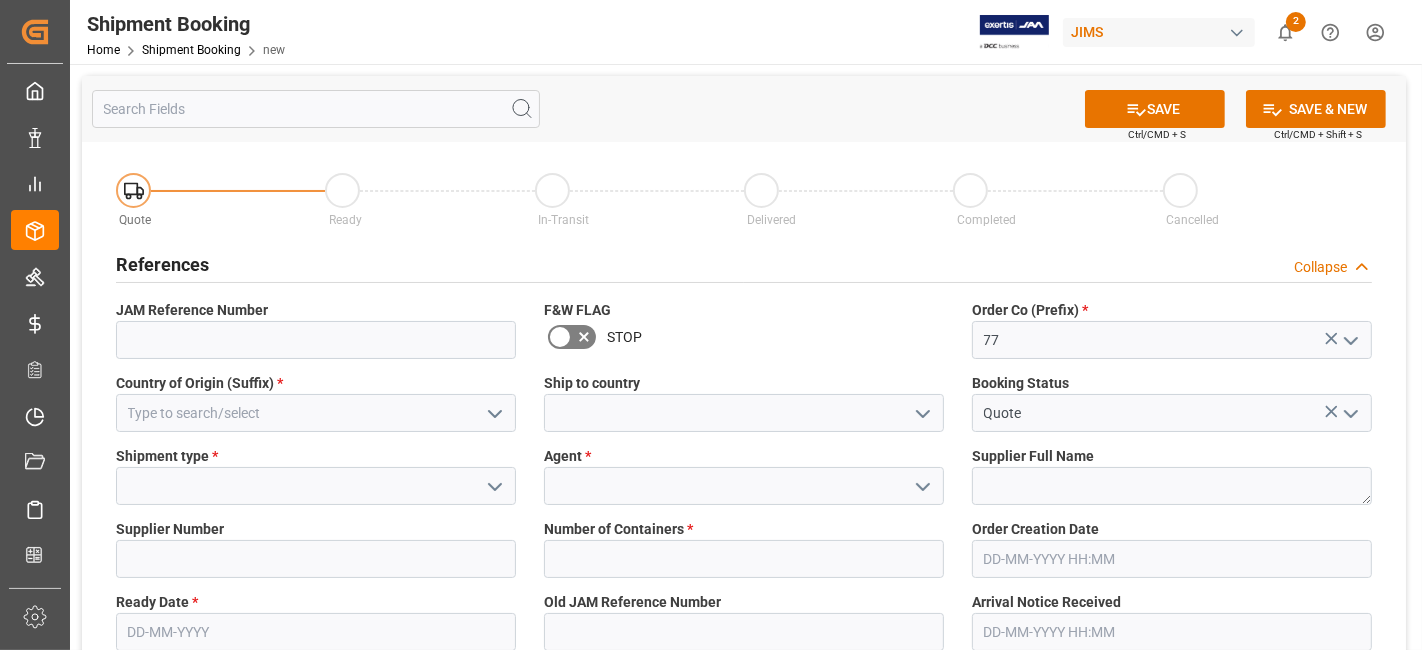 click 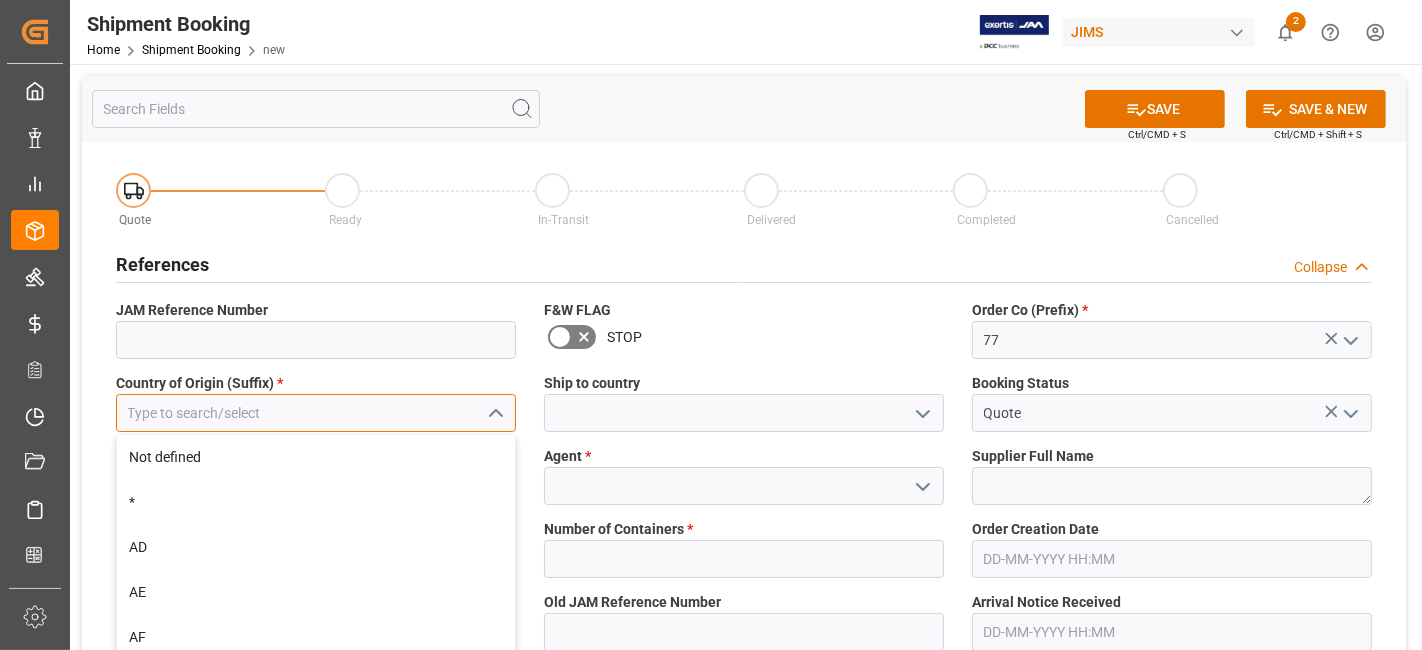 click at bounding box center [316, 413] 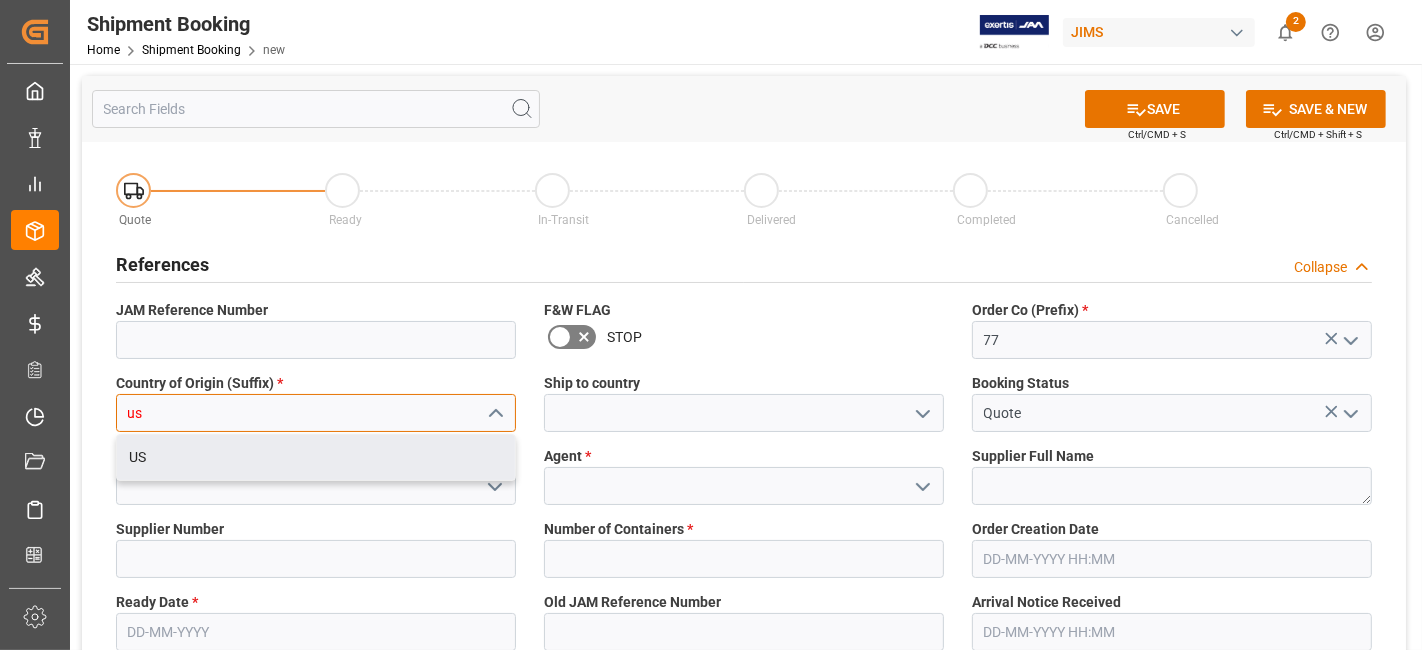 drag, startPoint x: 267, startPoint y: 450, endPoint x: 304, endPoint y: 458, distance: 37.85499 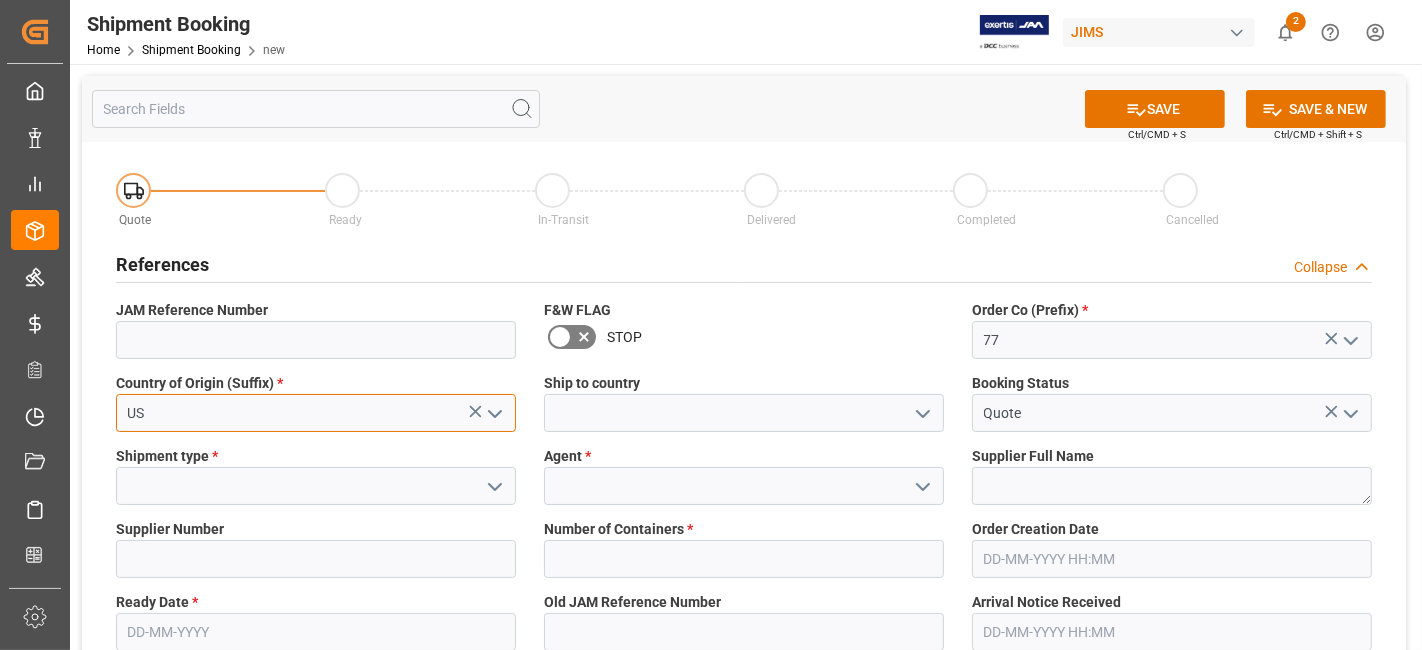 type on "US" 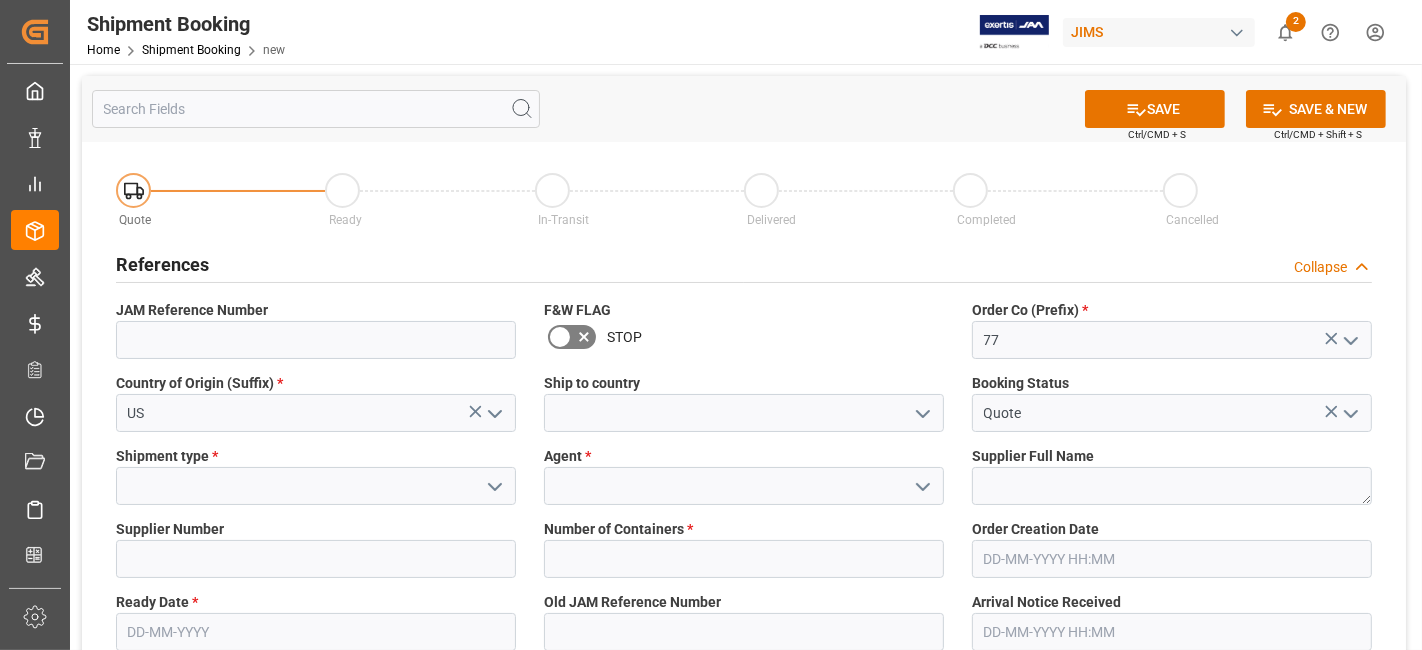 click 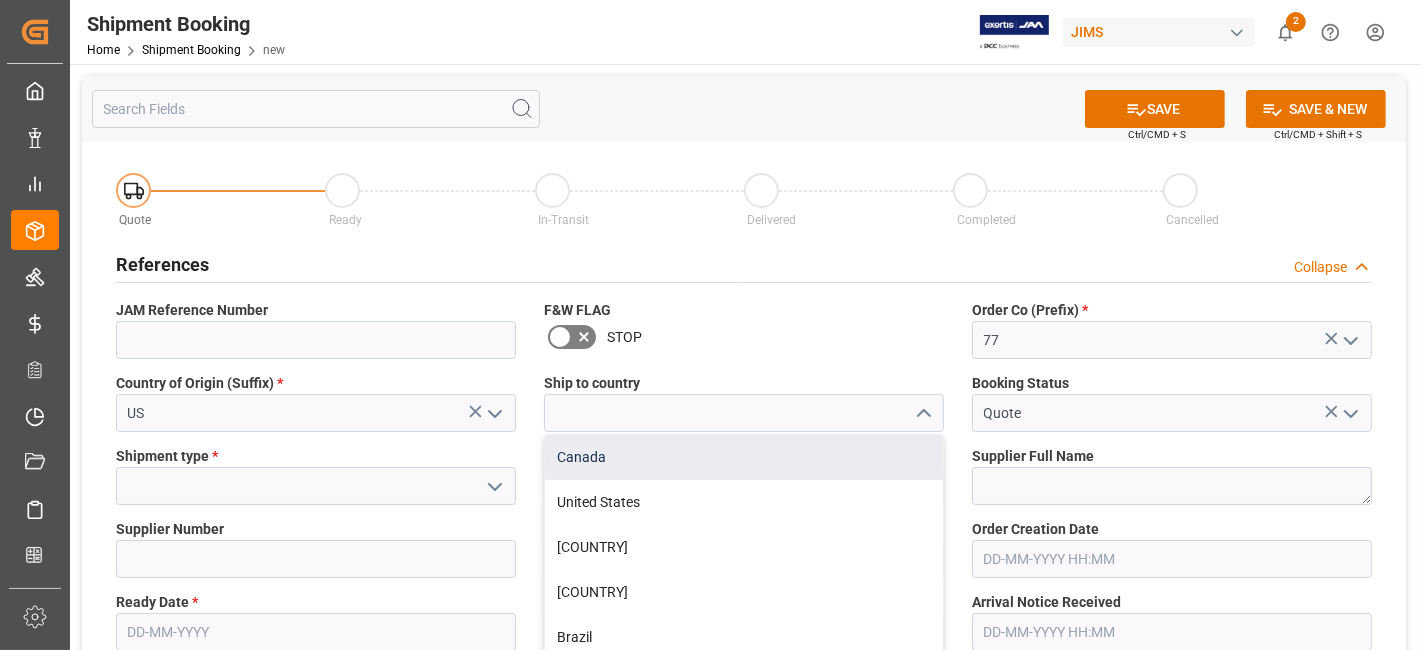 click on "Canada" at bounding box center [744, 457] 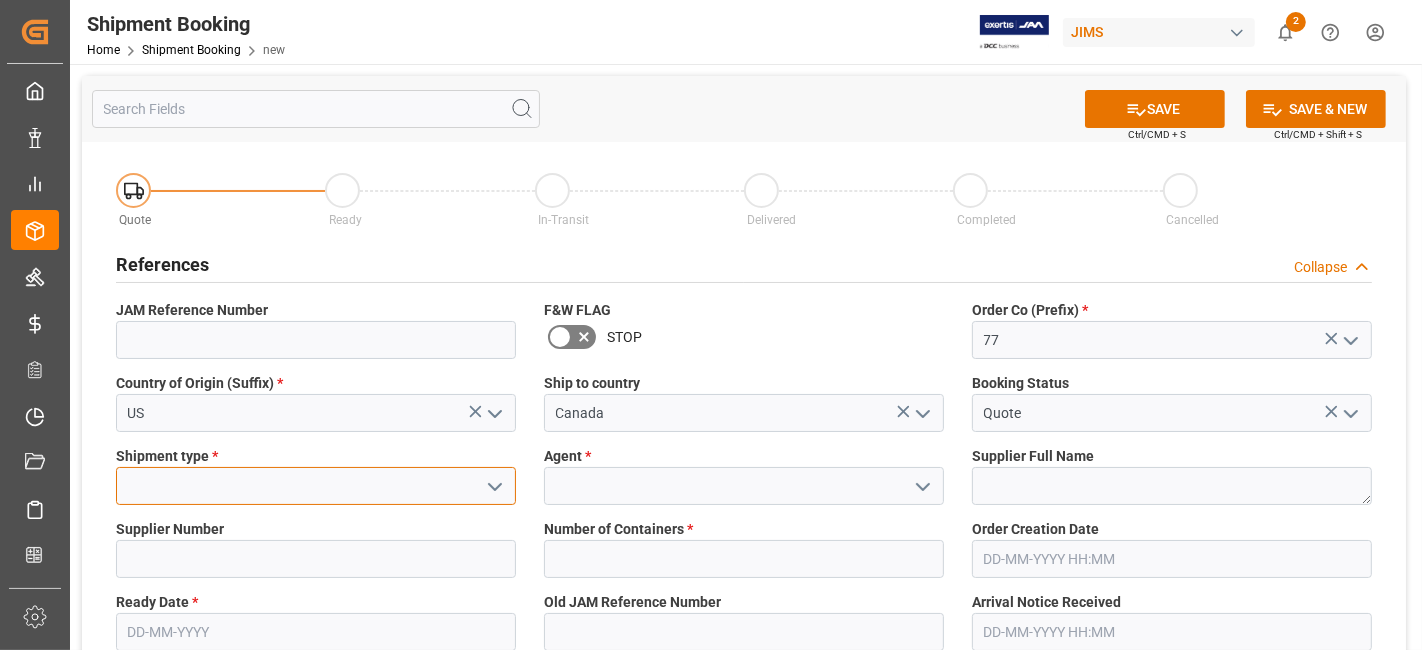 click at bounding box center (316, 486) 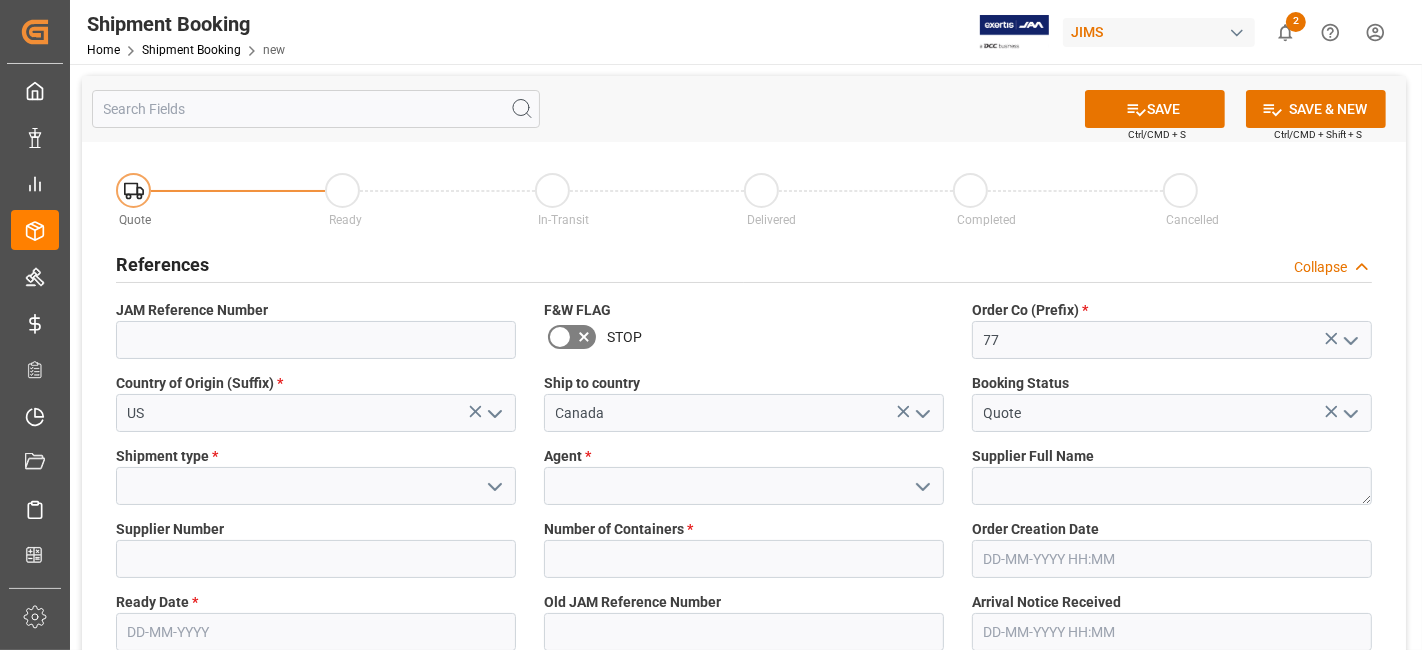 click 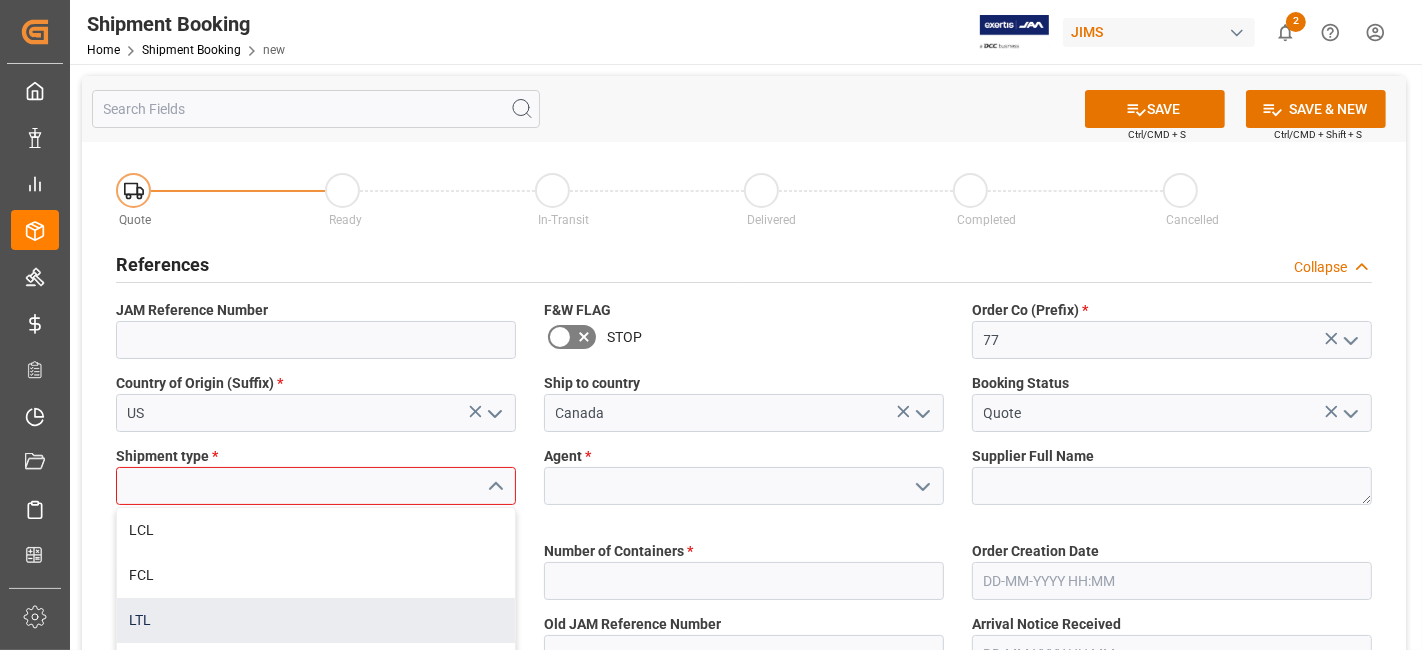 click on "LTL" at bounding box center (316, 620) 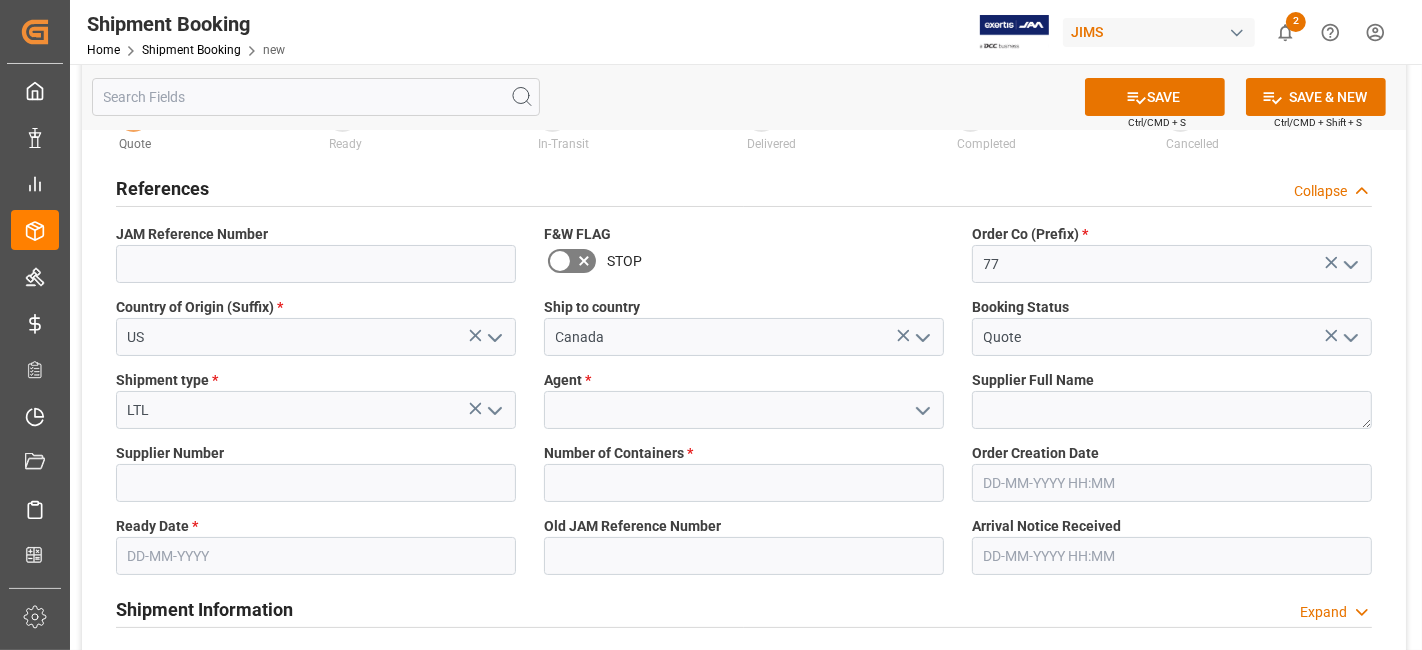 scroll, scrollTop: 111, scrollLeft: 0, axis: vertical 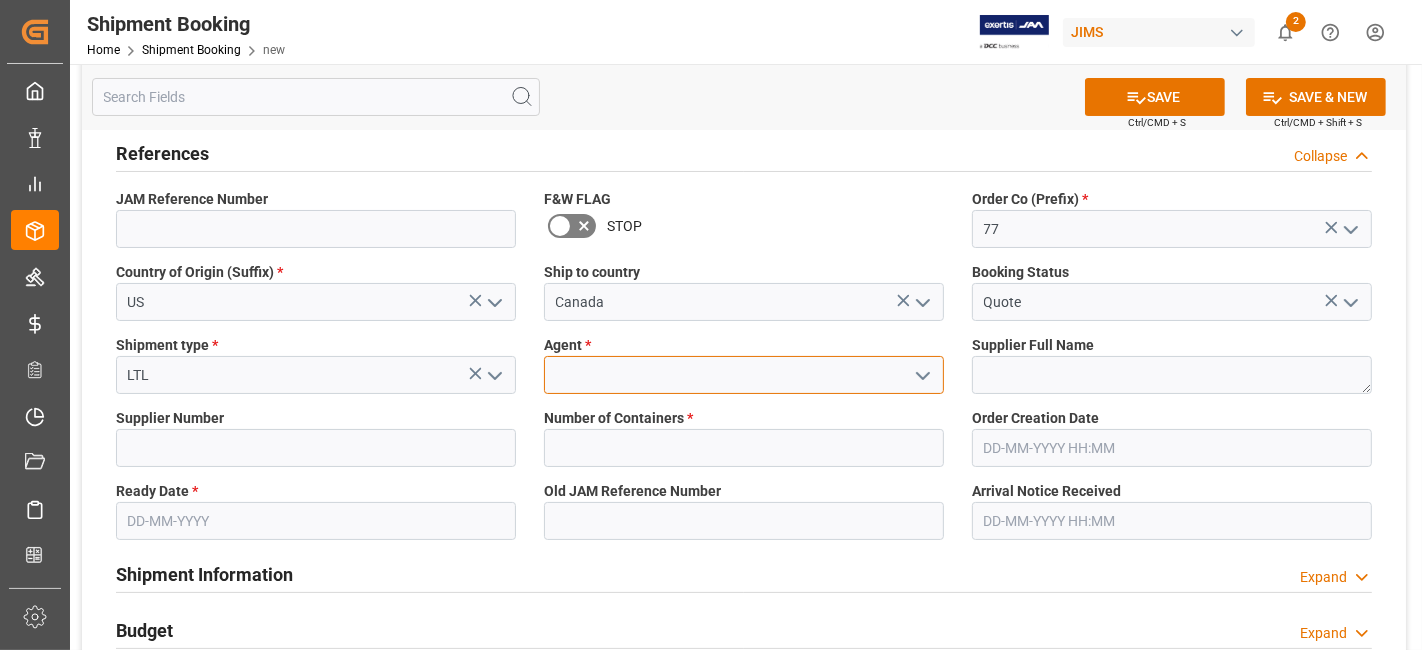 click at bounding box center [744, 375] 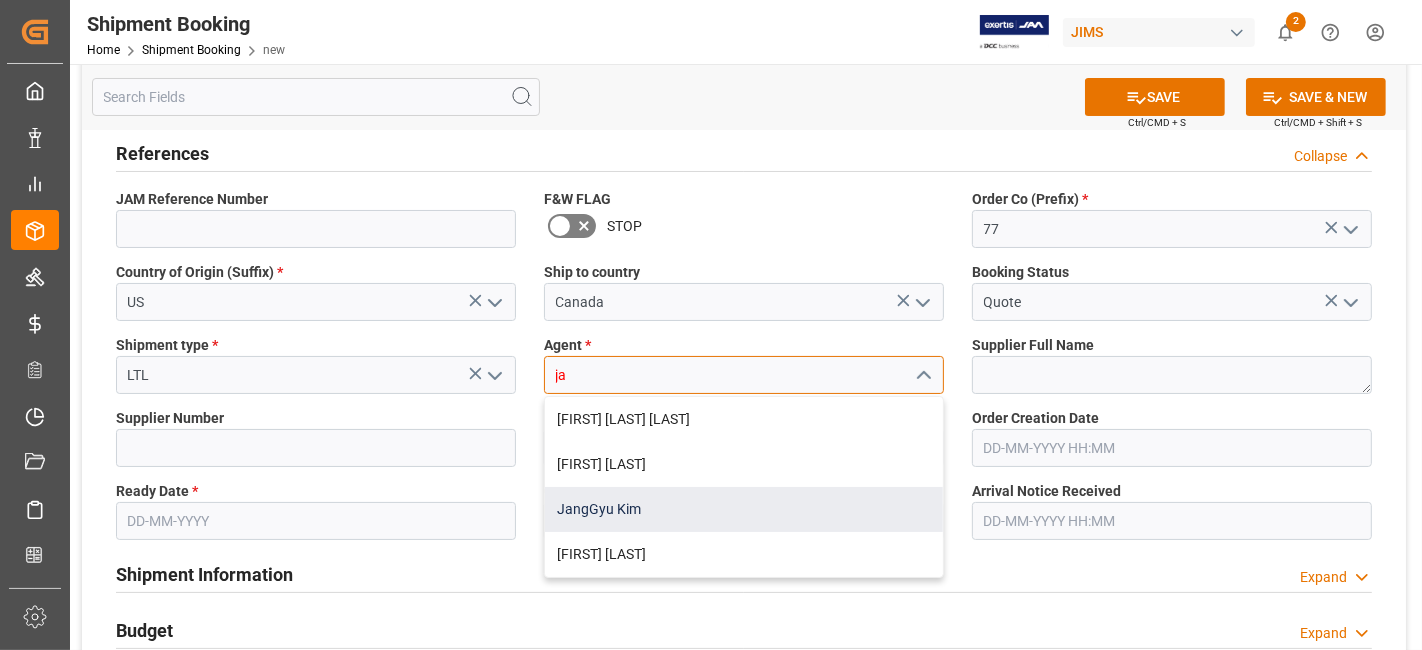 click on "JangGyu Kim" at bounding box center (744, 509) 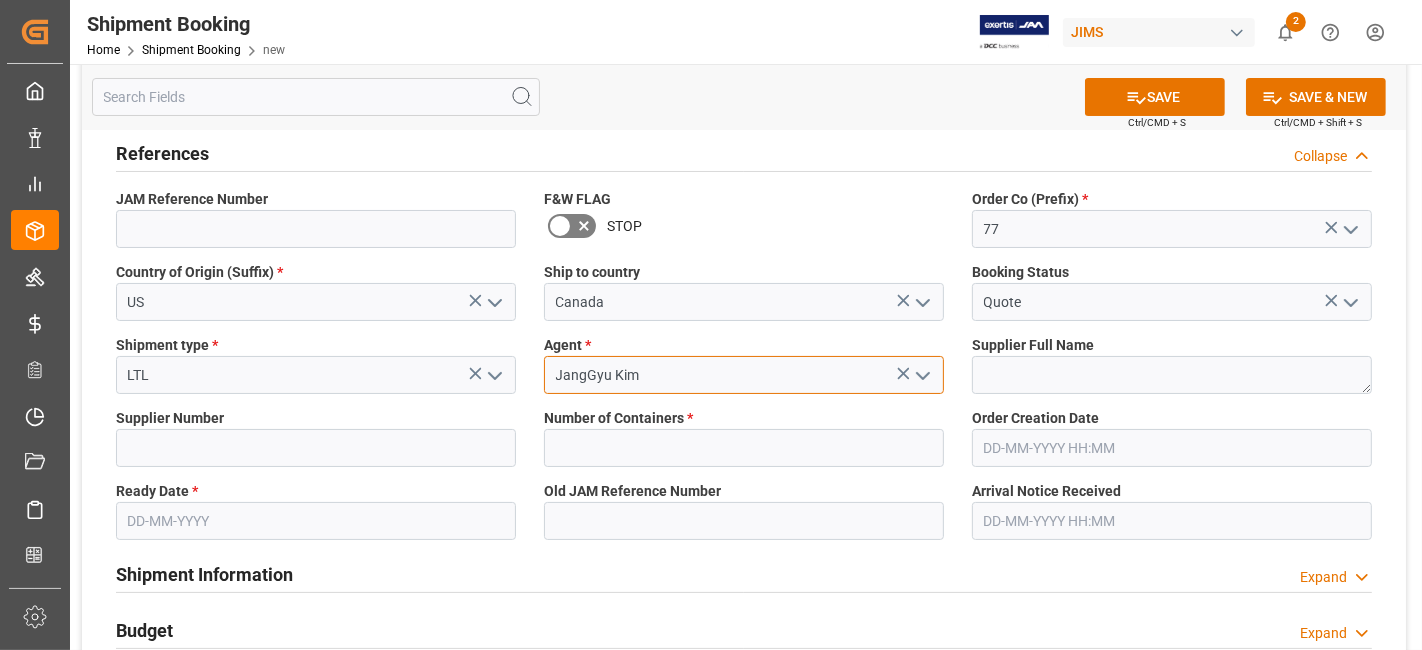 type on "JangGyu Kim" 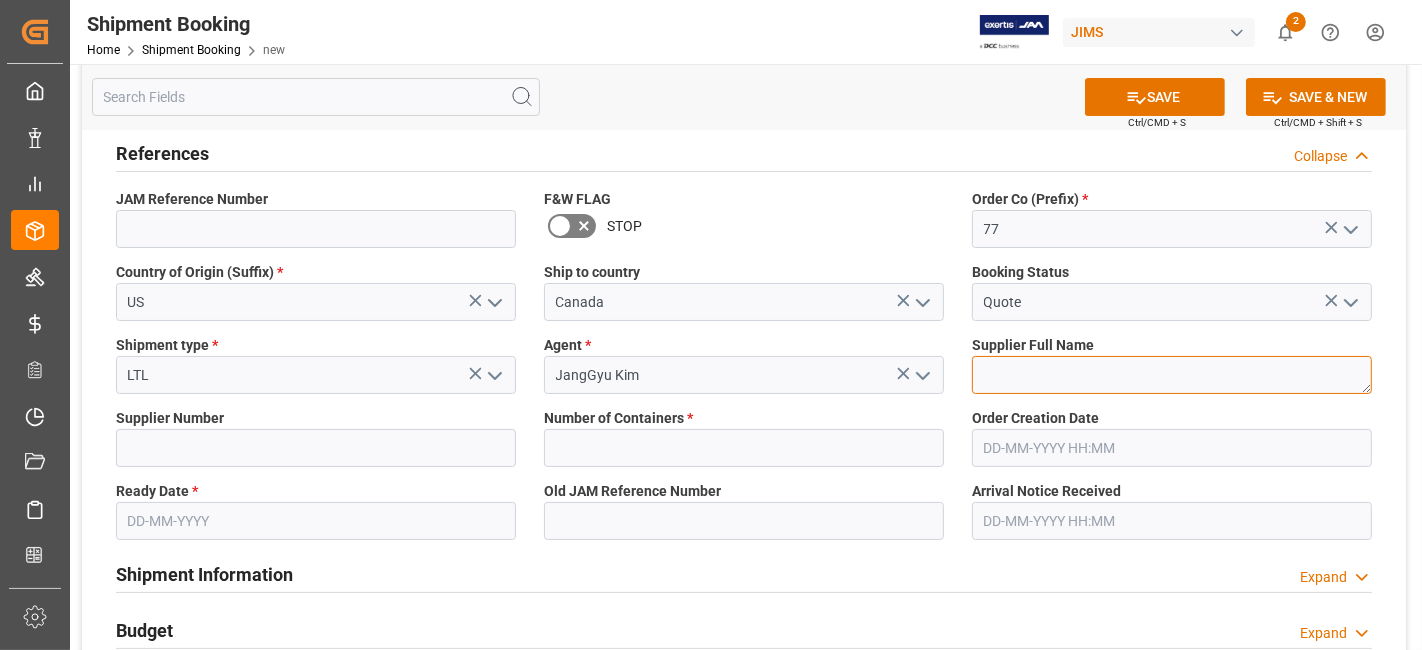 click at bounding box center (1172, 375) 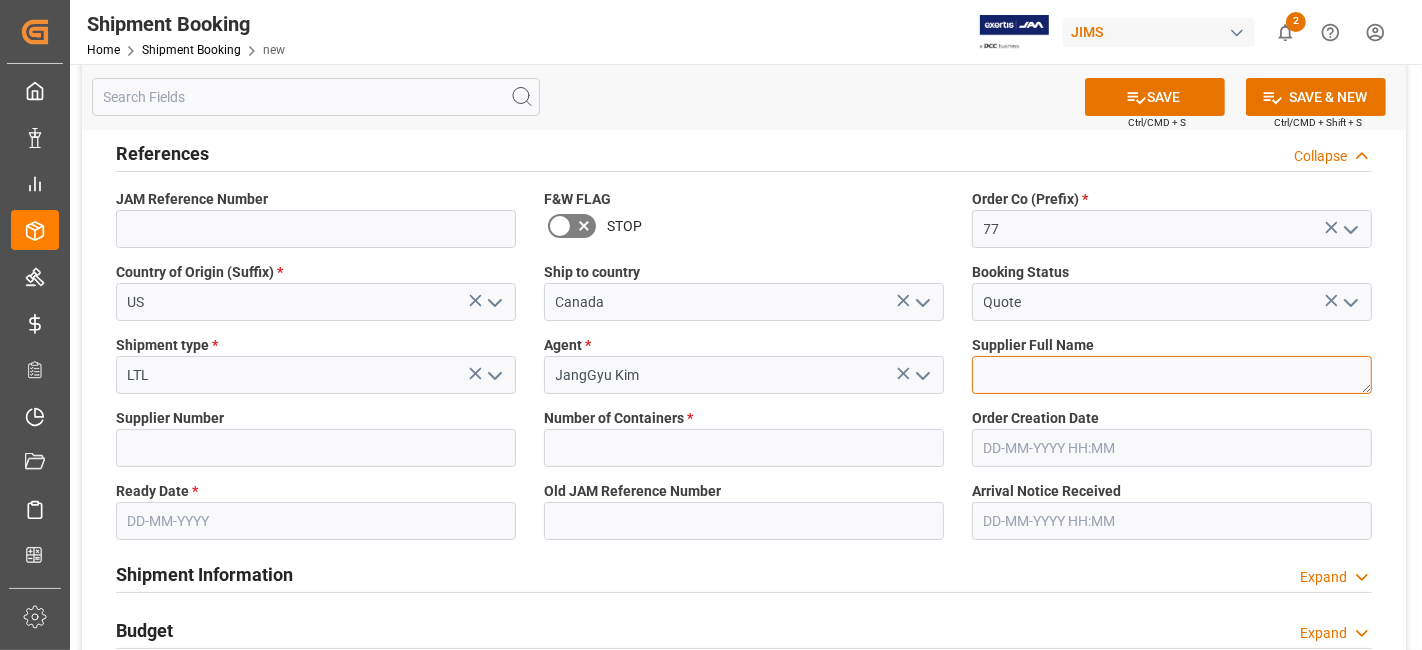 click at bounding box center [1172, 375] 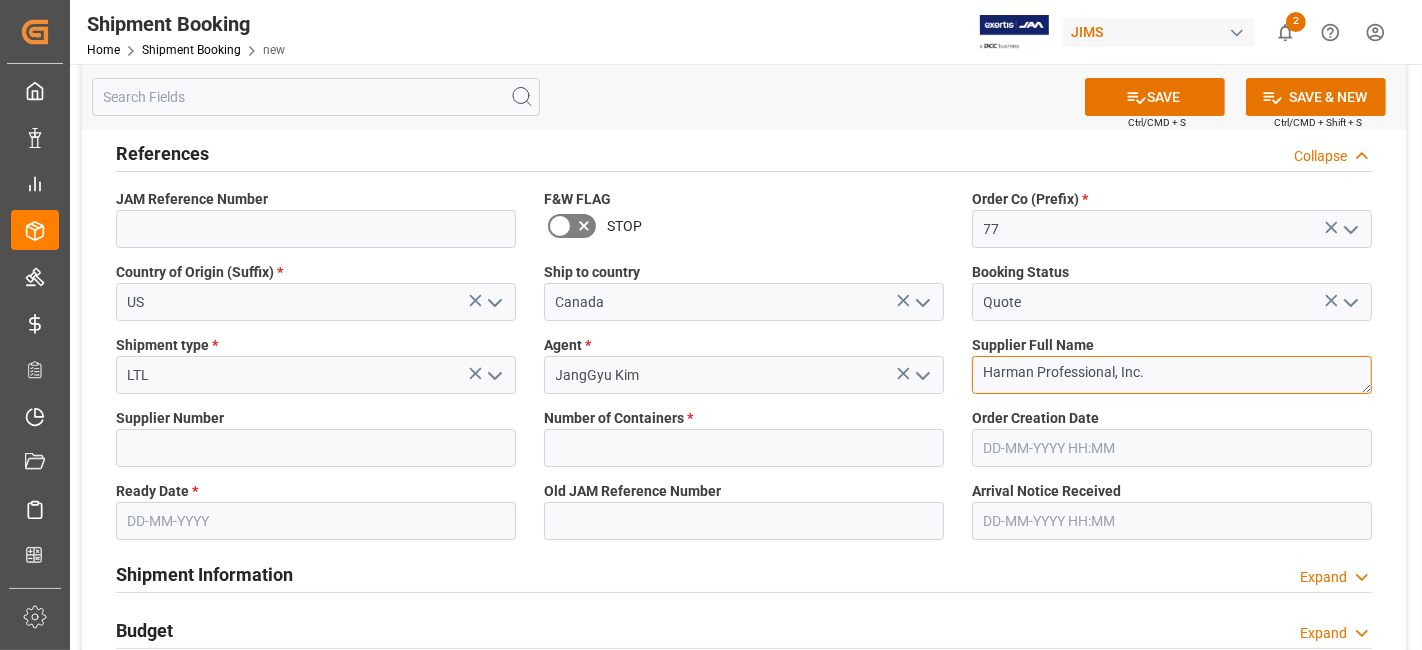 type on "Harman Professional, Inc." 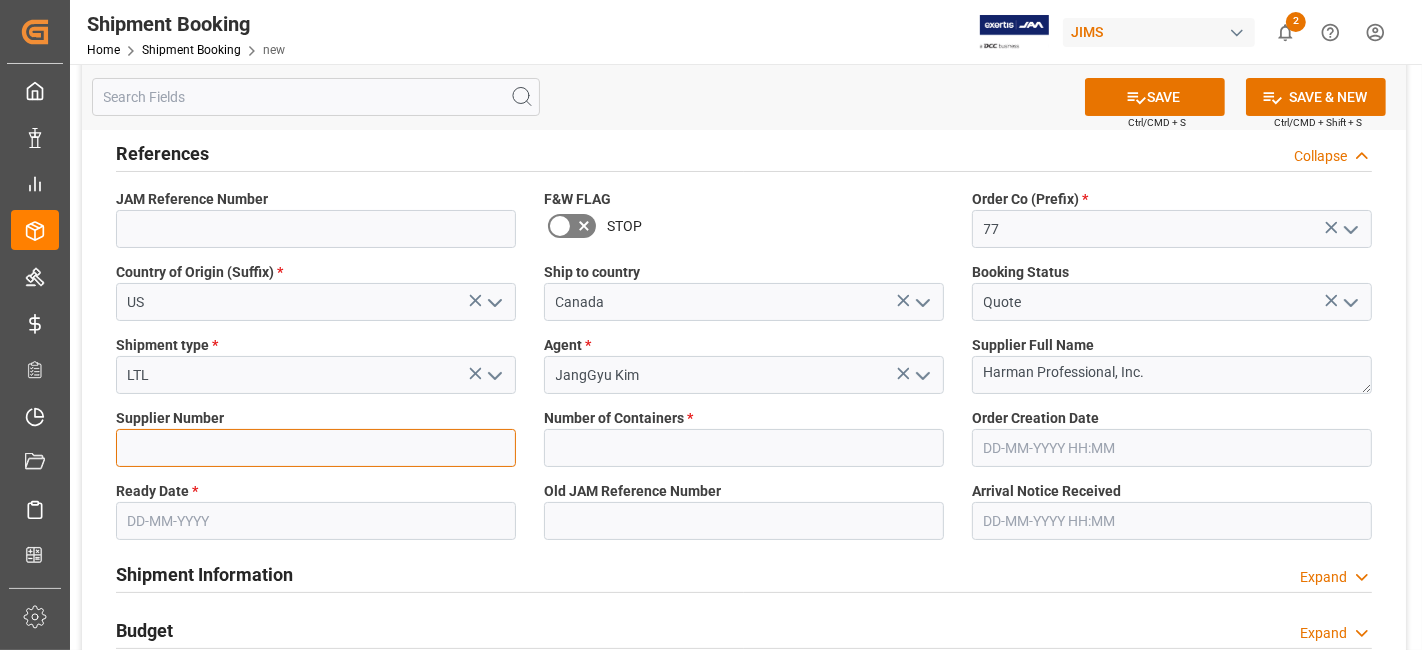 drag, startPoint x: 182, startPoint y: 435, endPoint x: 184, endPoint y: 425, distance: 10.198039 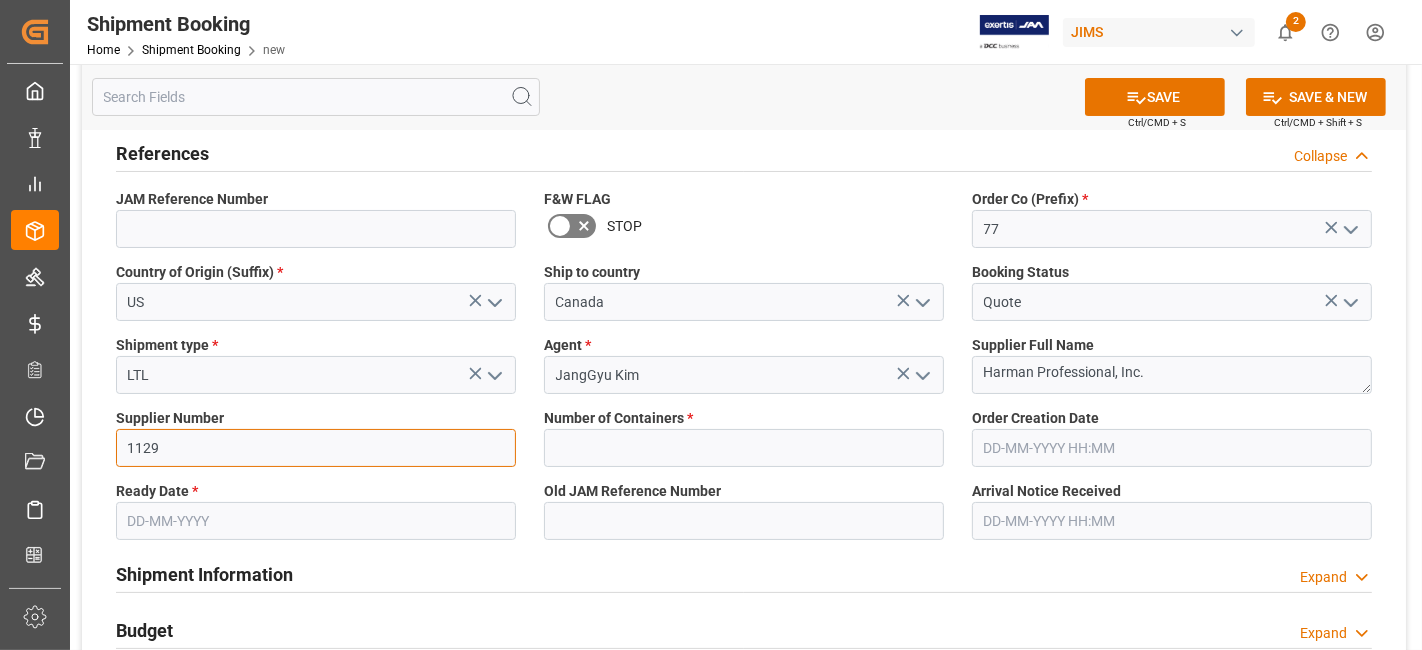type on "1129" 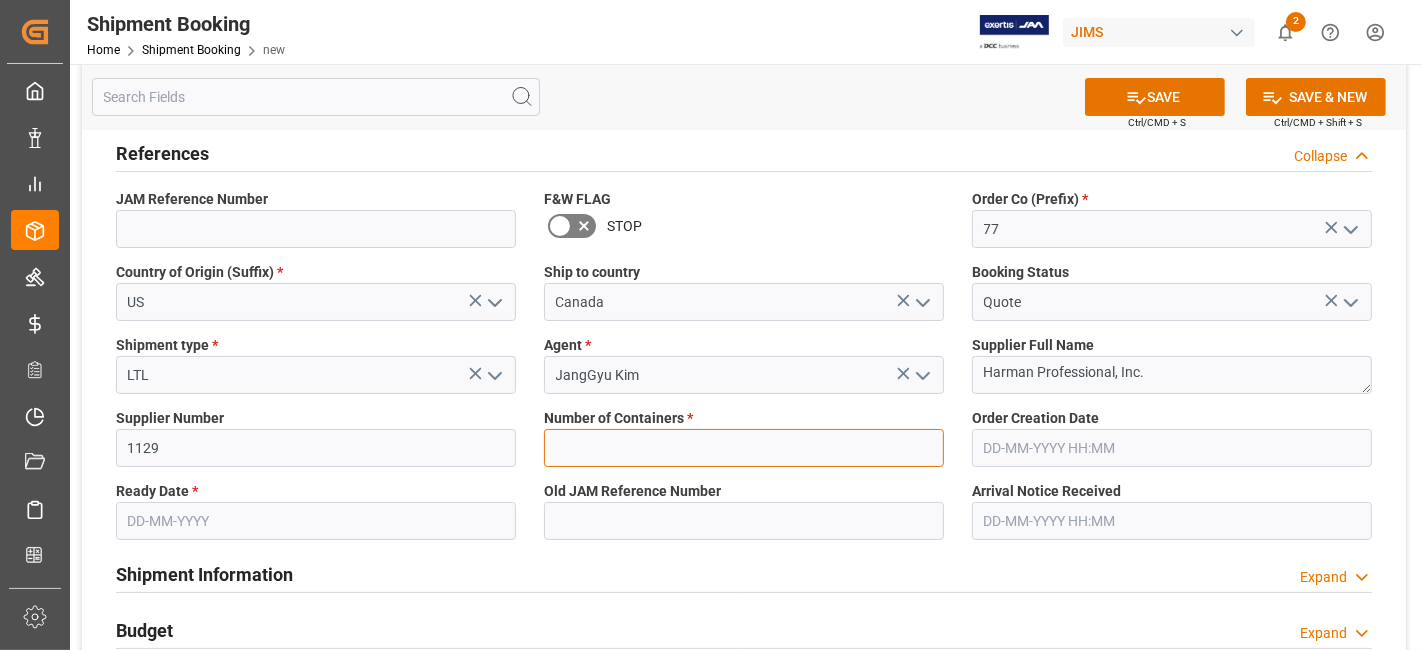 click at bounding box center [744, 448] 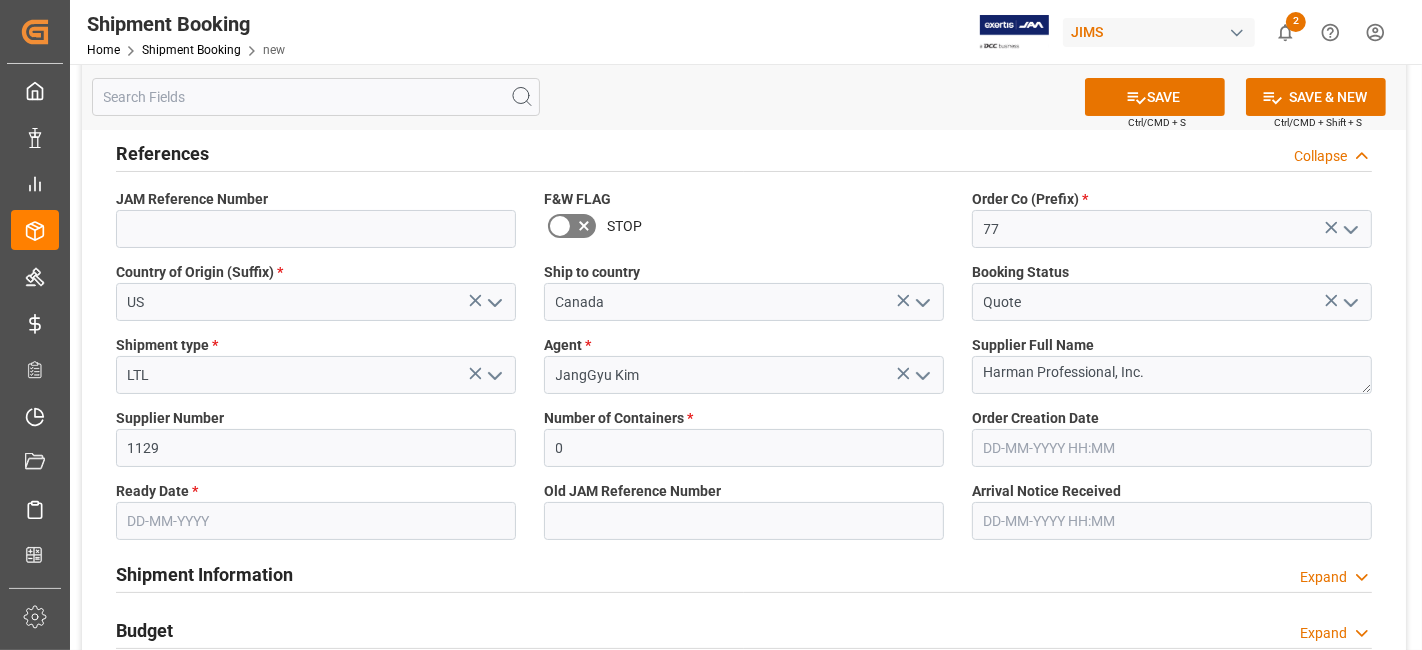 click on "Ready Date   *" at bounding box center (316, 491) 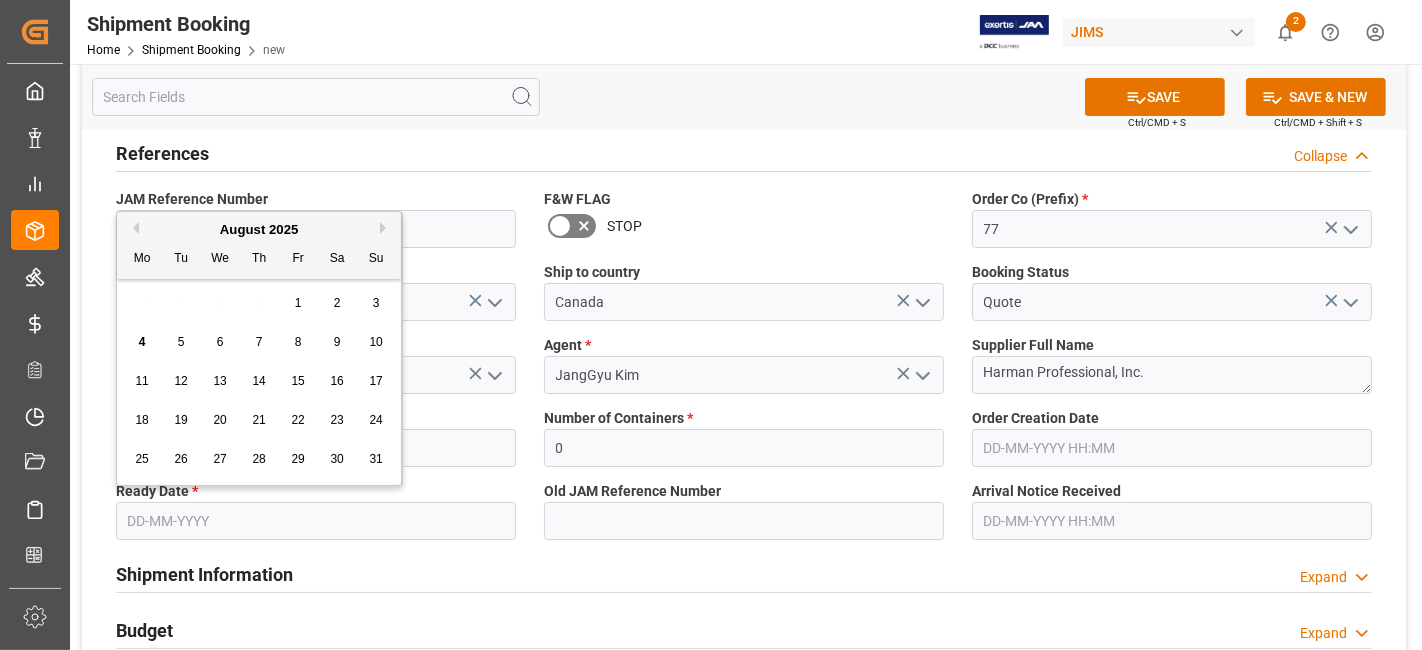 click on "27" at bounding box center [219, 459] 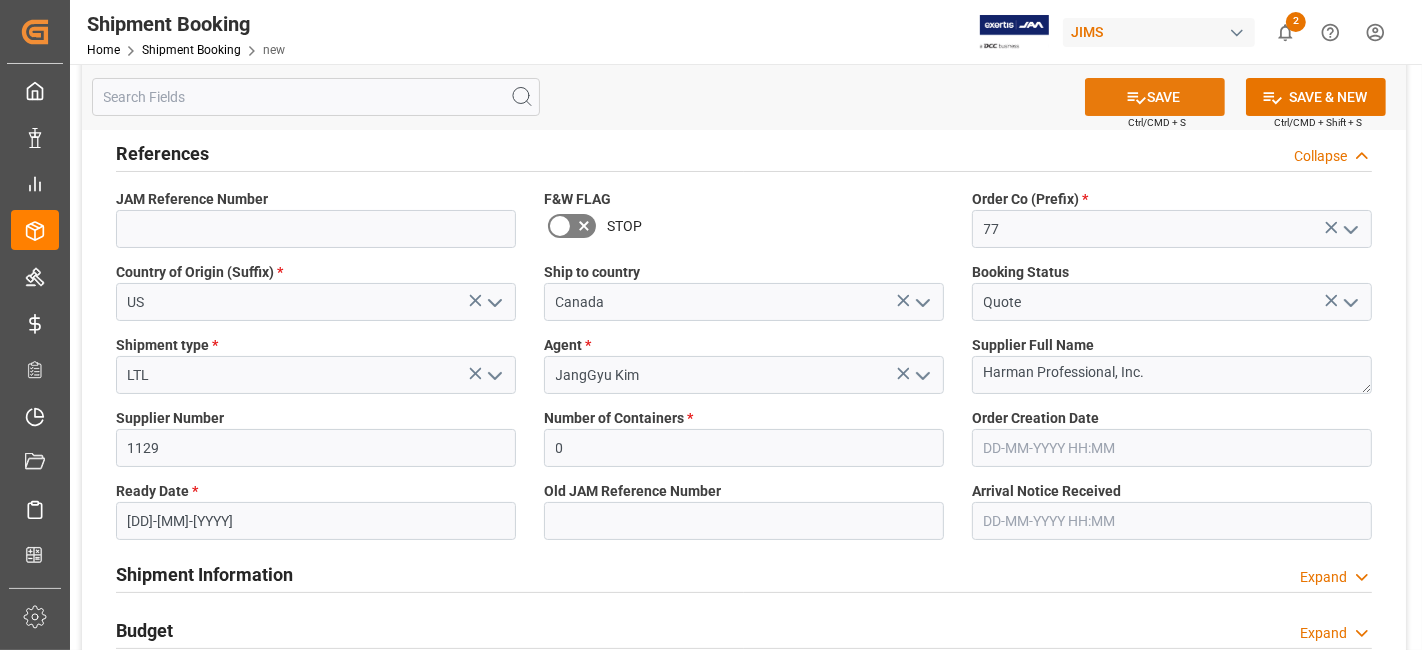 click 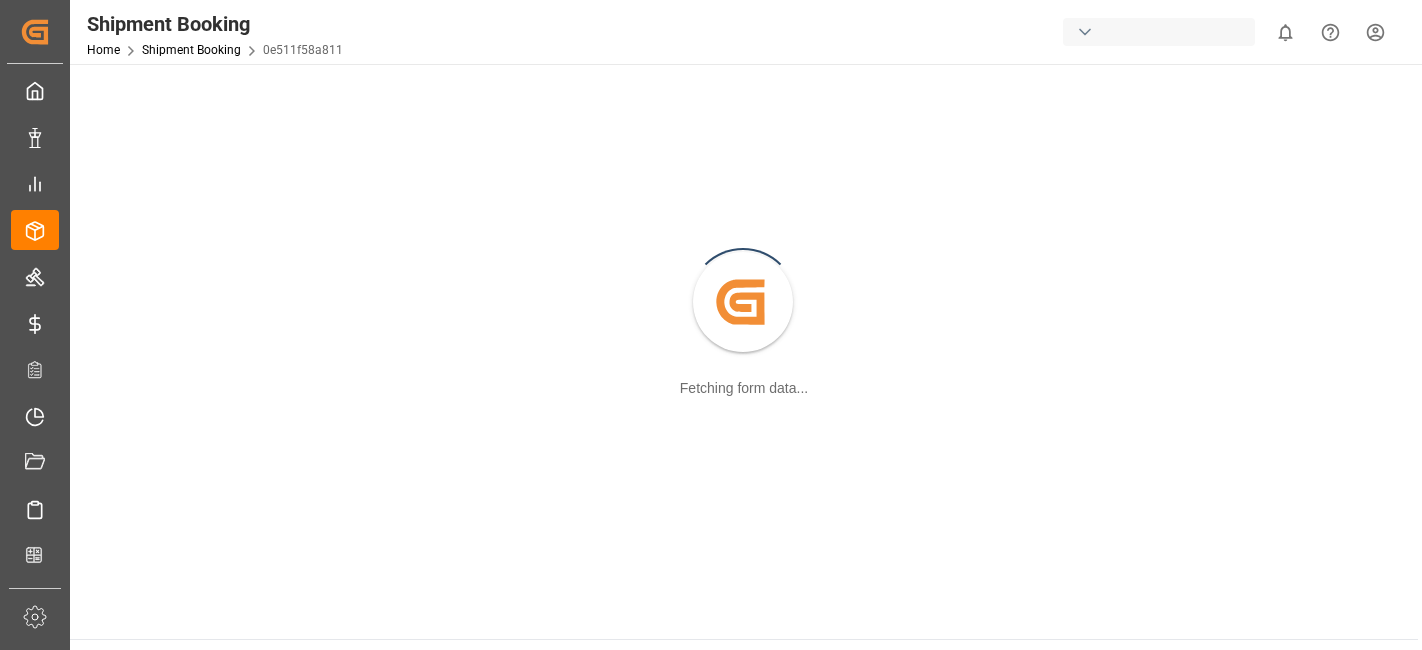 scroll, scrollTop: 0, scrollLeft: 0, axis: both 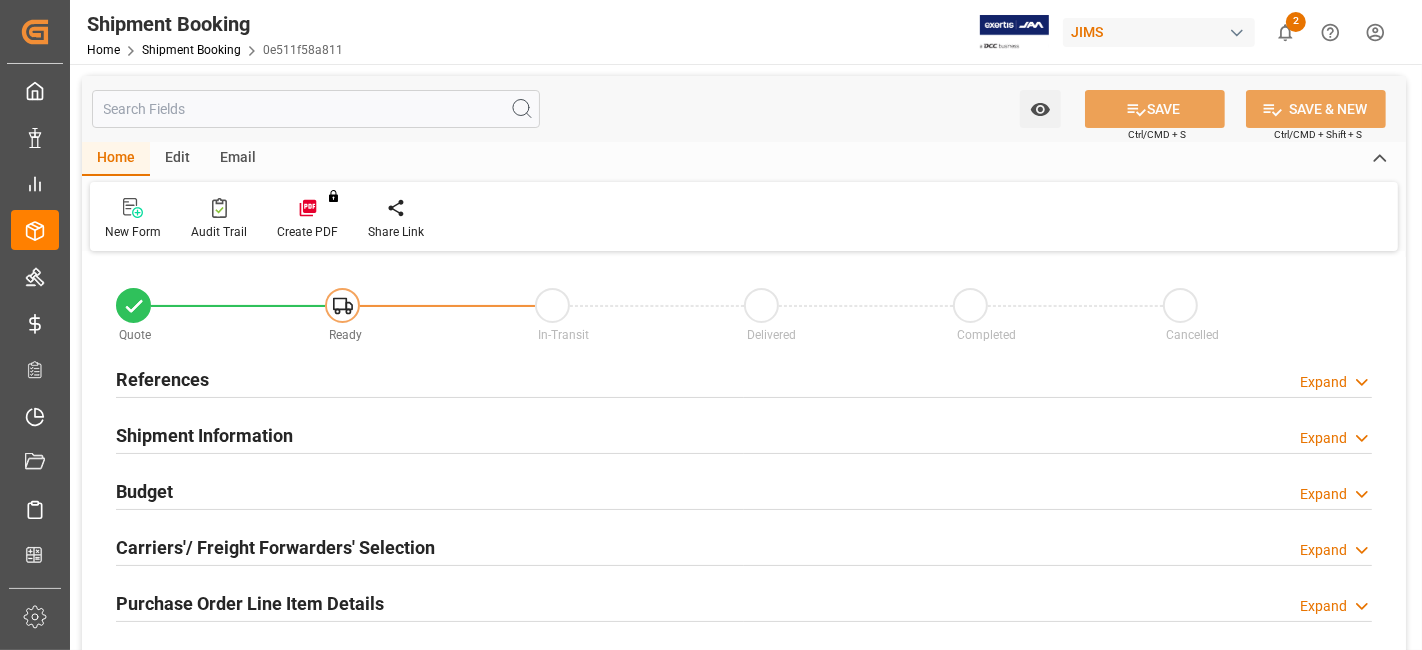 type on "0" 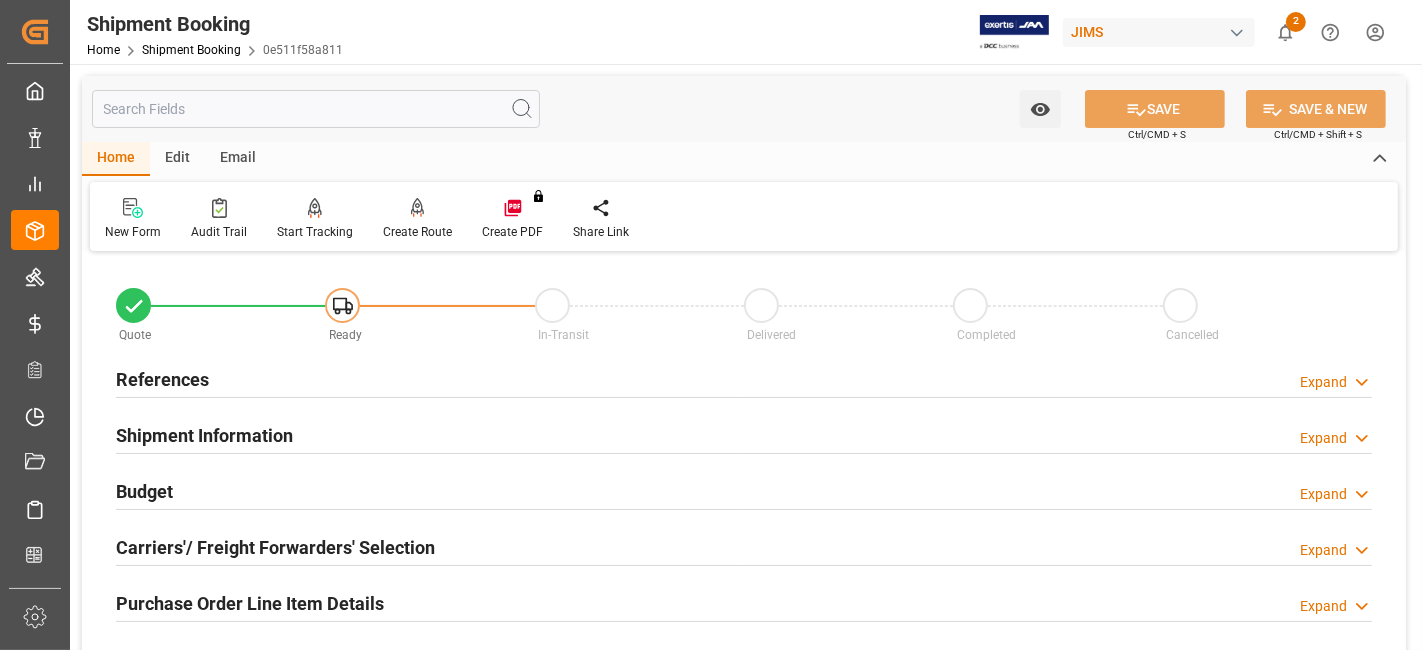 type on "[DD]-[MM]-[YYYY]" 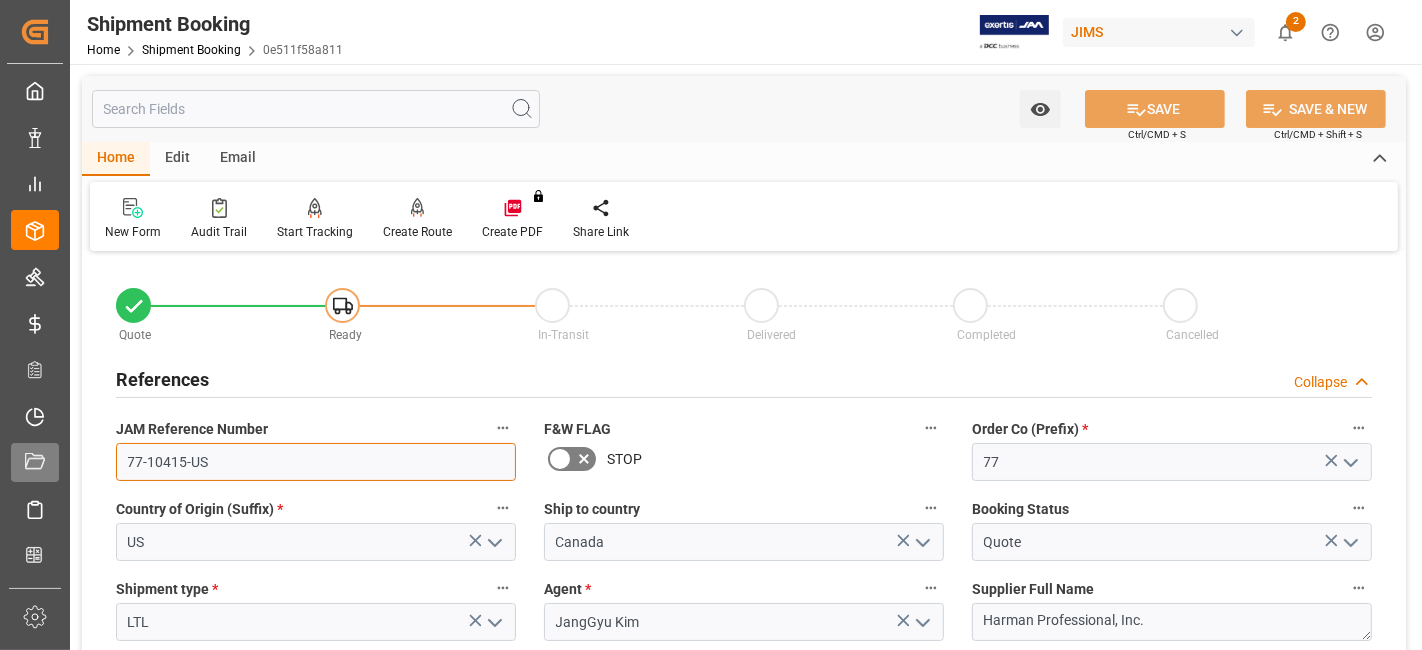 drag, startPoint x: 243, startPoint y: 472, endPoint x: 39, endPoint y: 468, distance: 204.03922 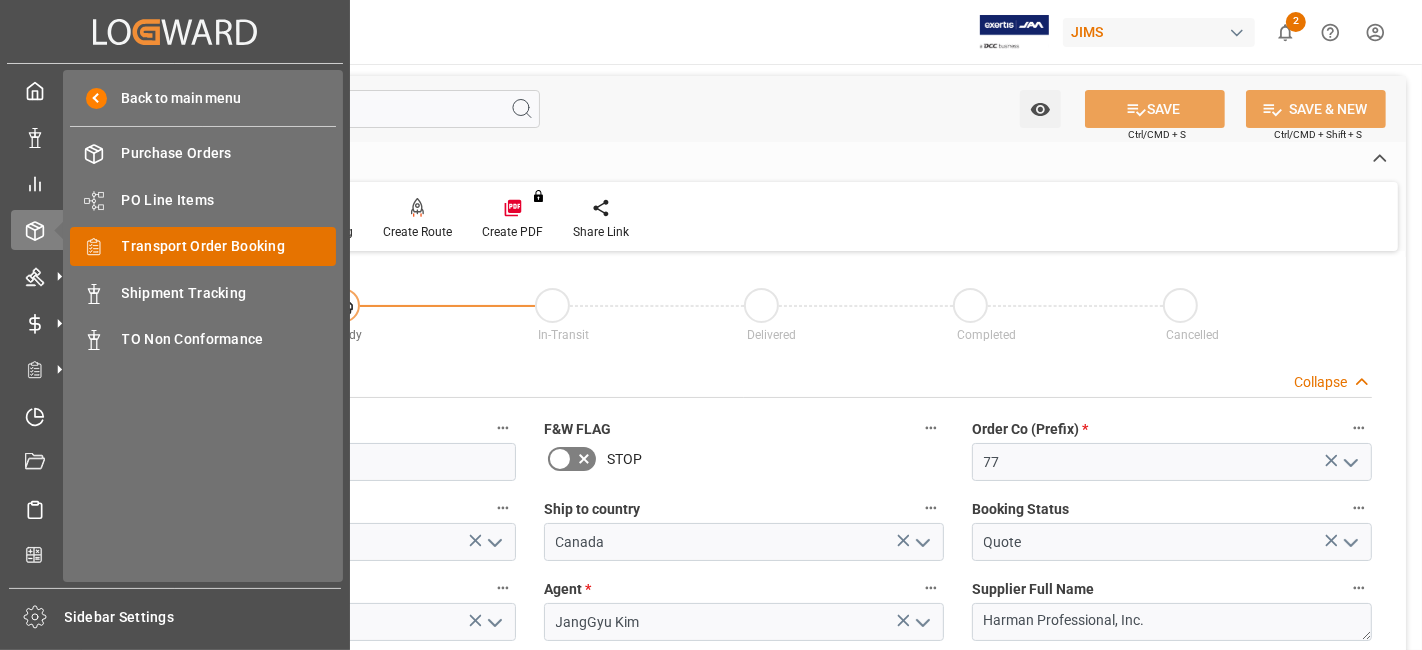 click on "Transport Order Booking" at bounding box center [229, 246] 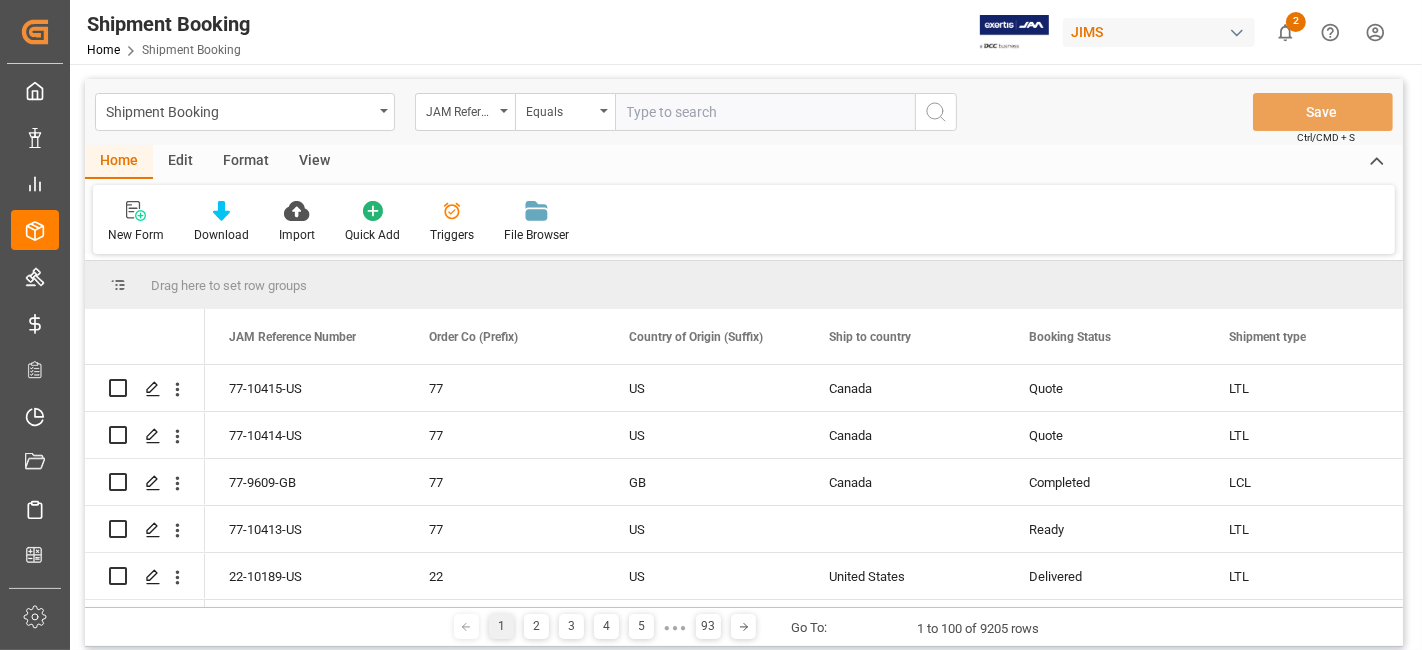 click 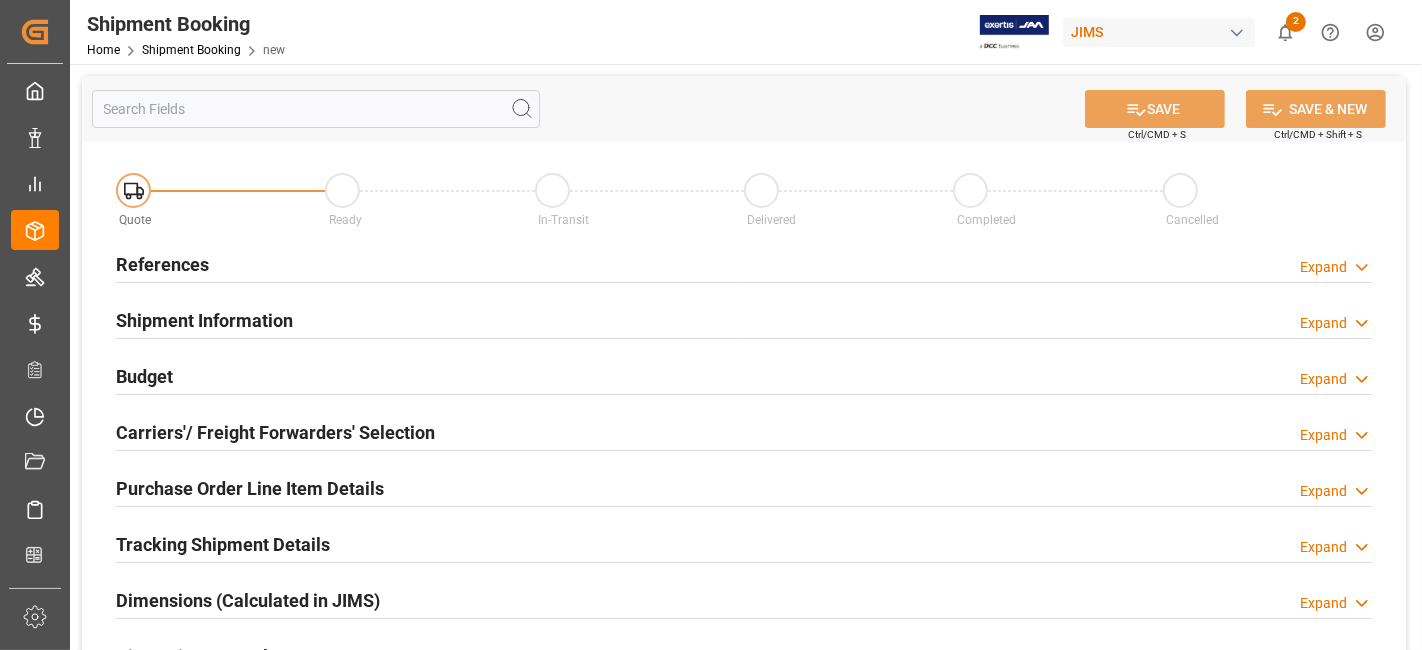 click on "References Expand" at bounding box center (744, 263) 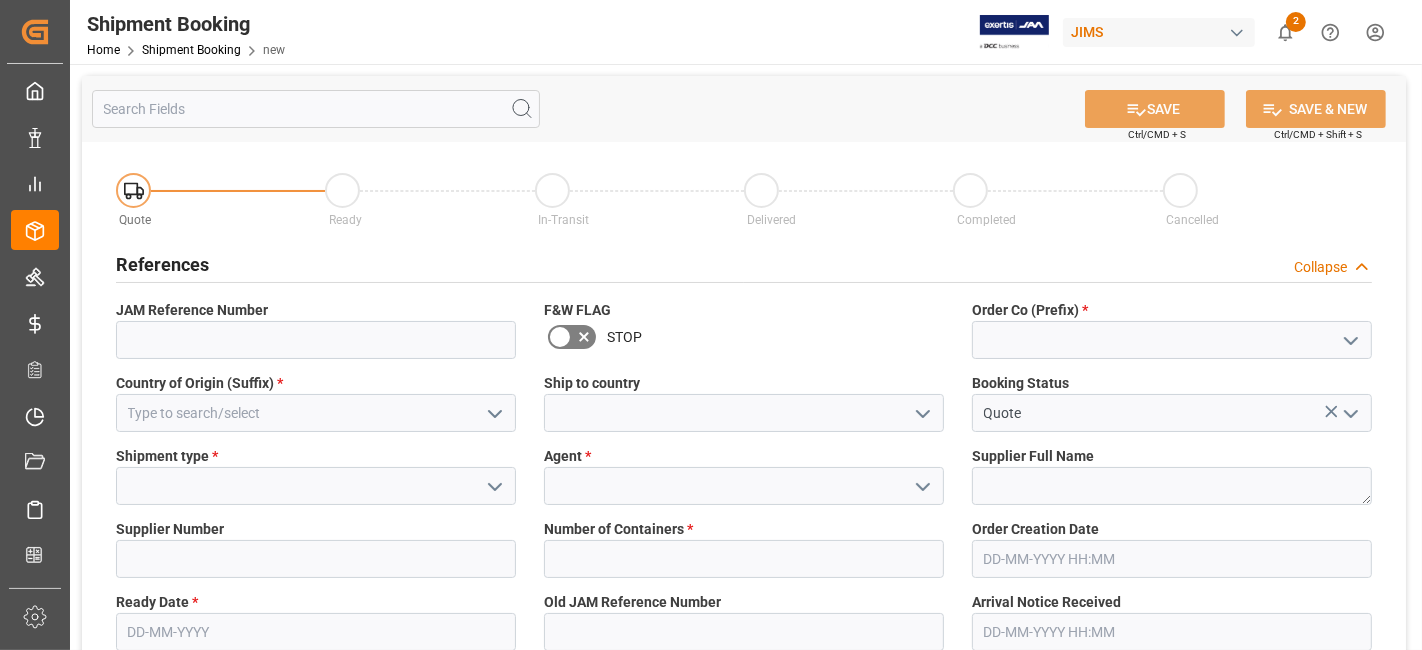 click at bounding box center (1350, 340) 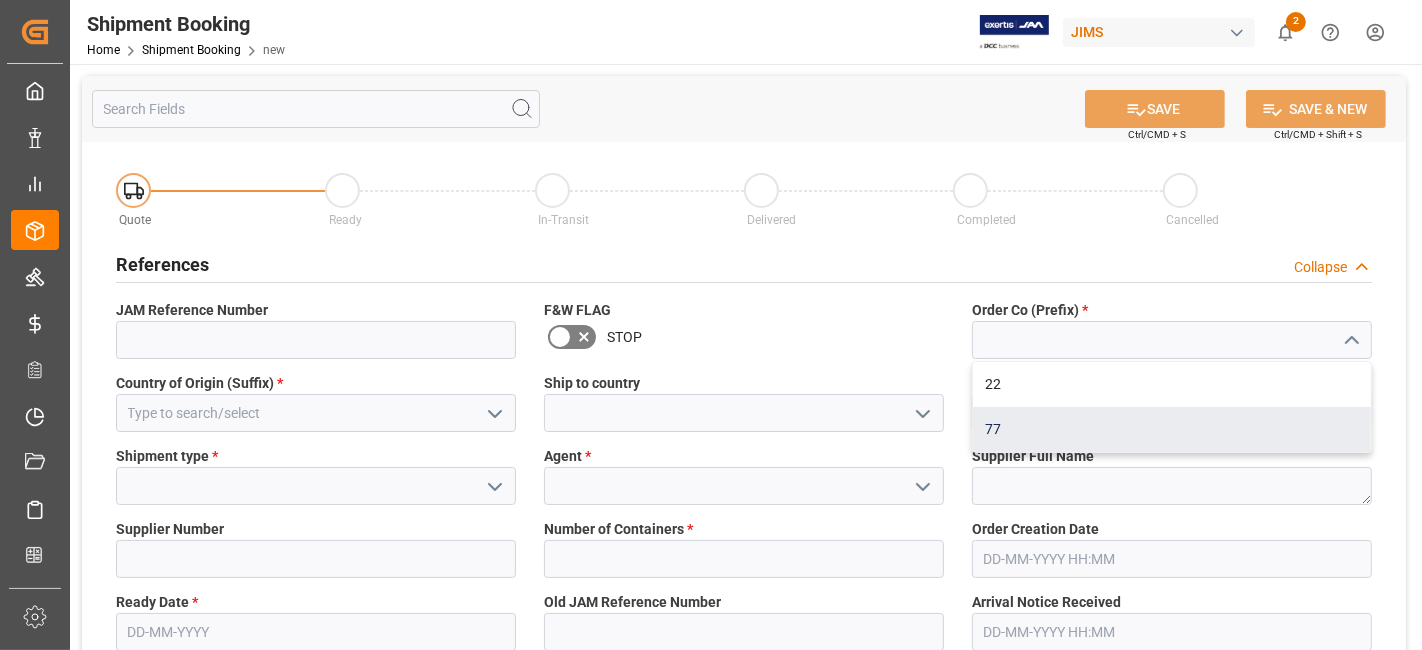 click on "77" at bounding box center (1172, 429) 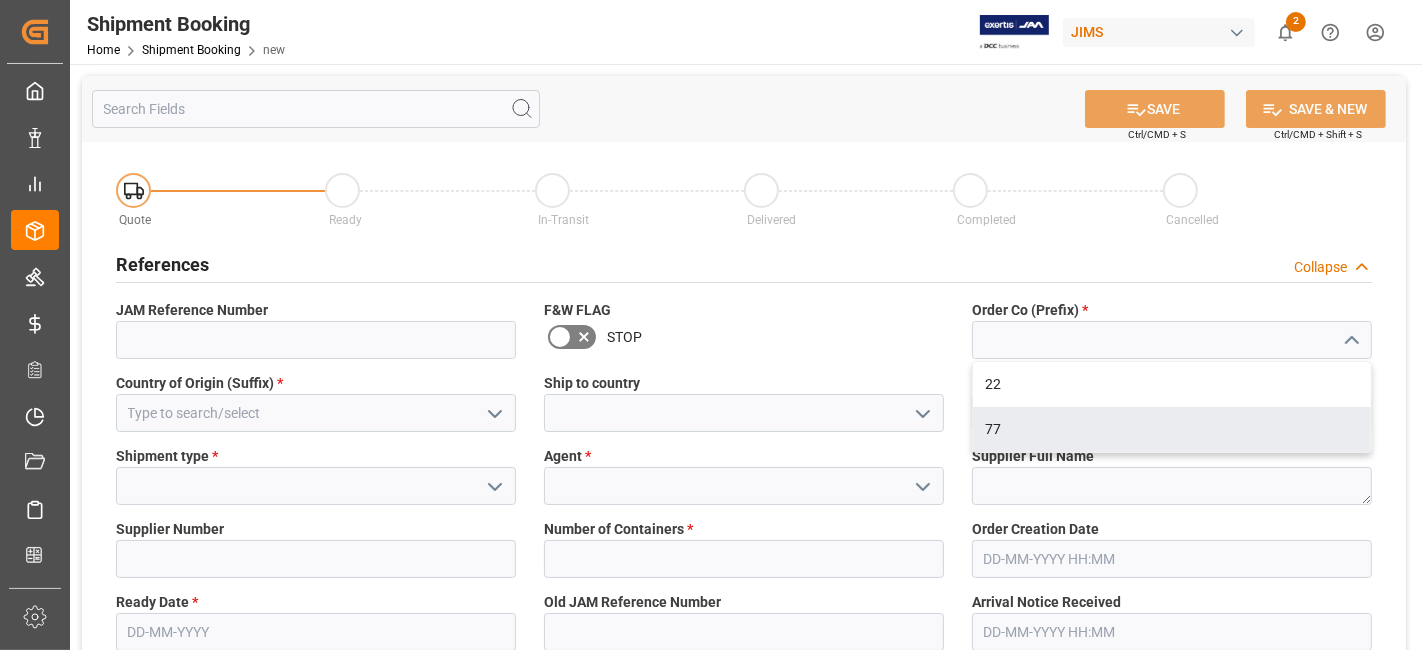 type on "77" 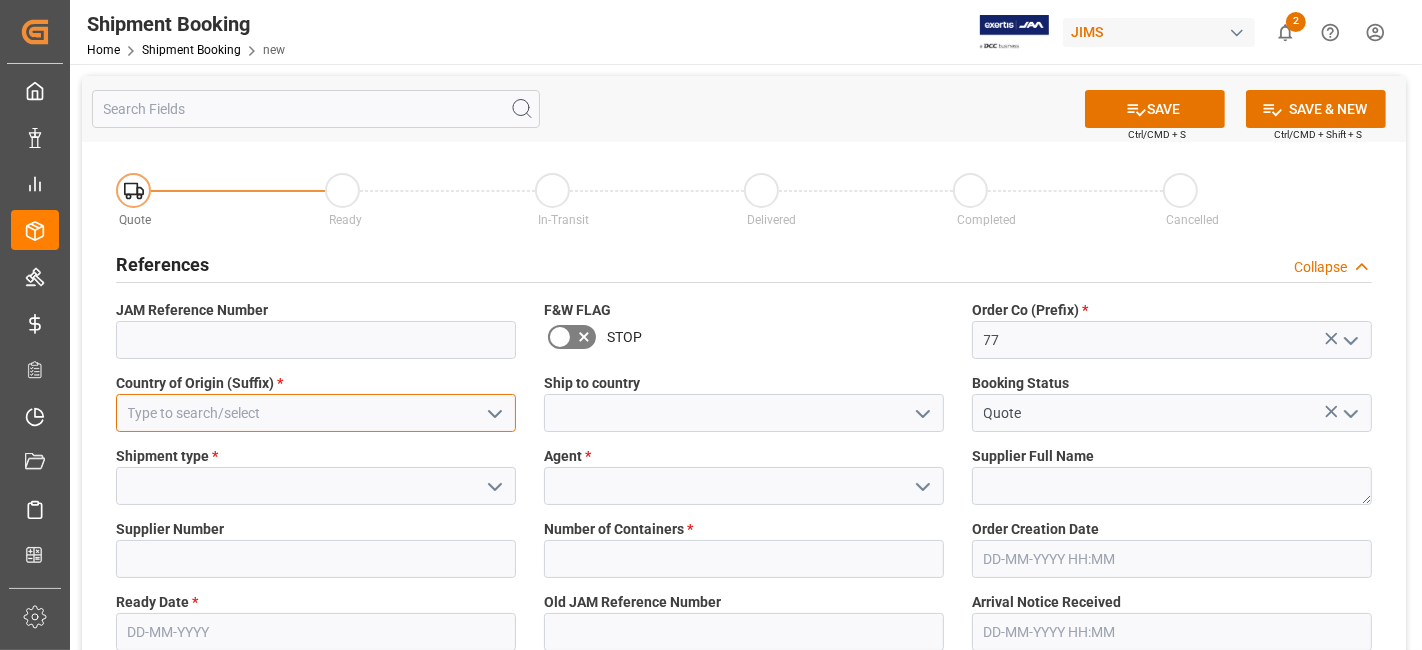 click at bounding box center [316, 413] 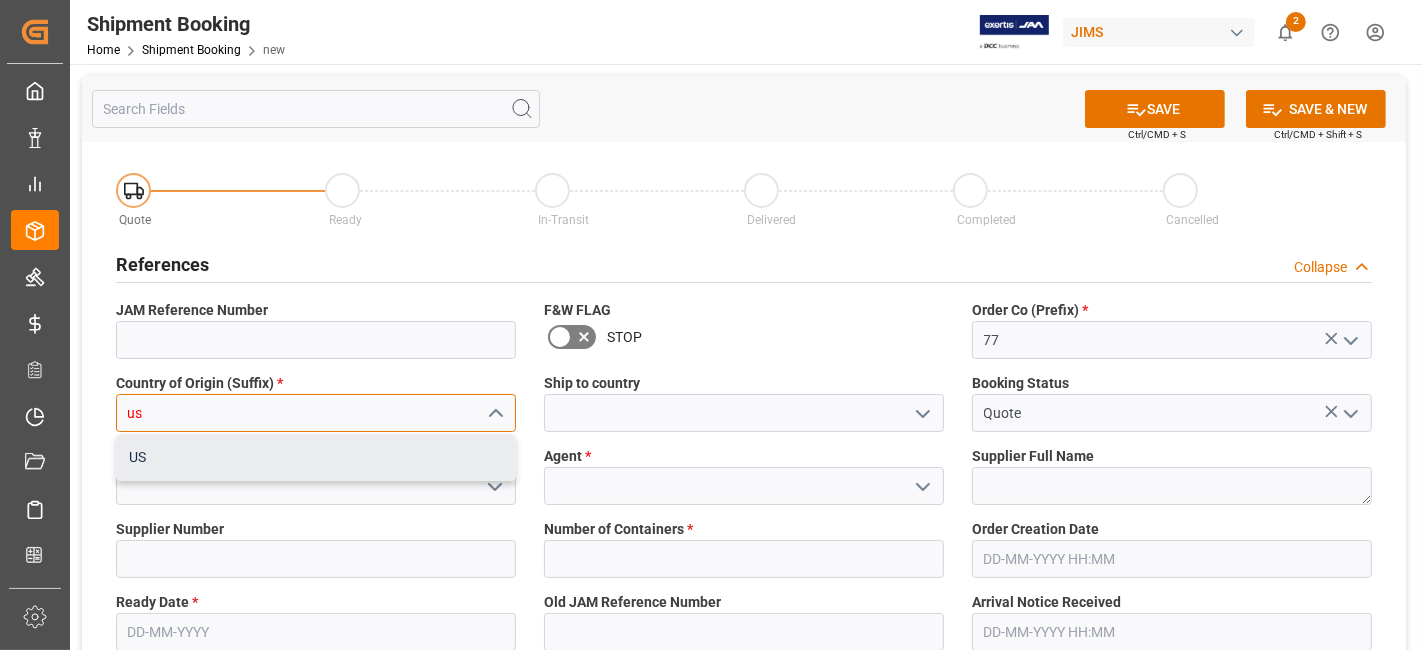 click on "US" at bounding box center [316, 457] 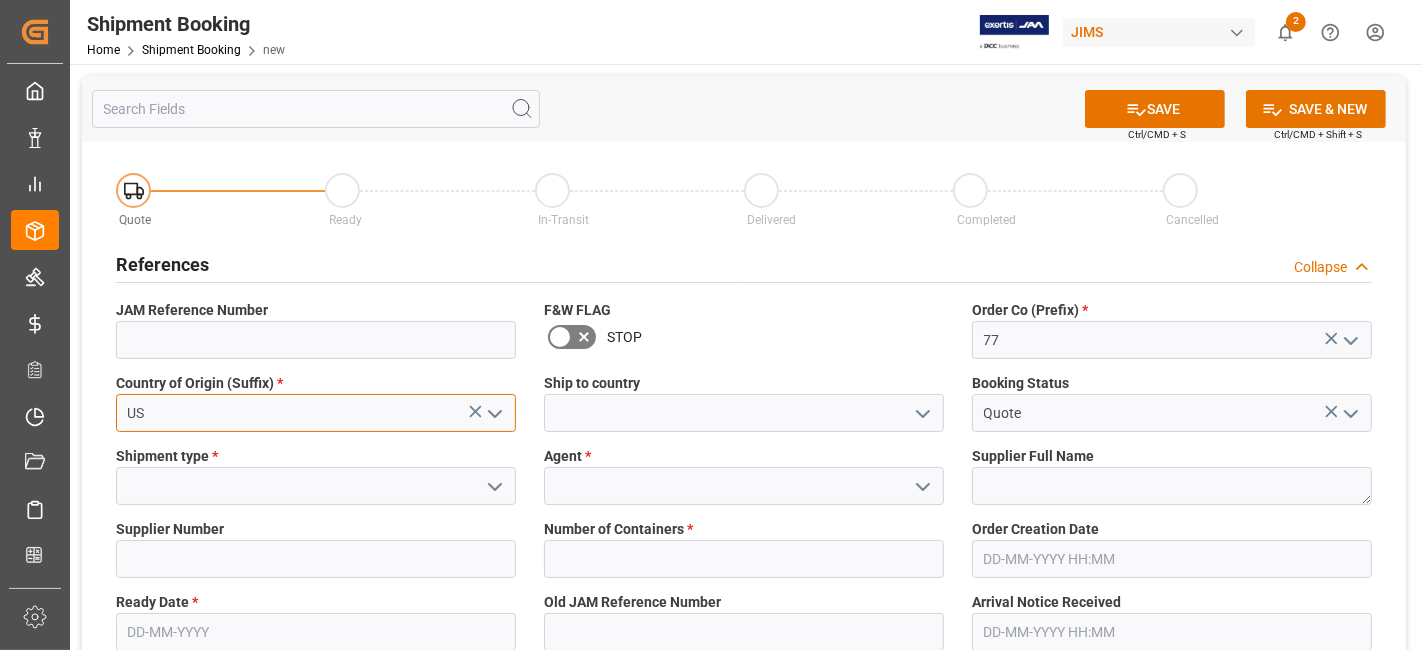 type on "US" 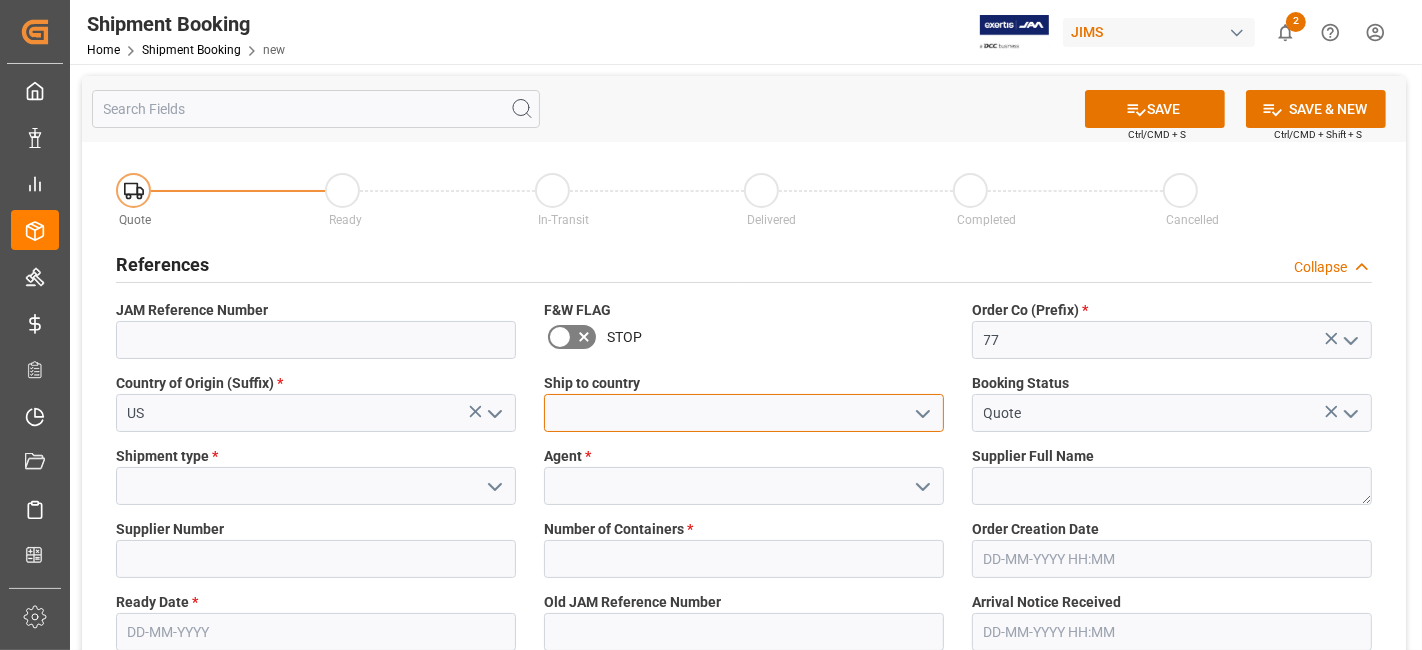 click at bounding box center (744, 413) 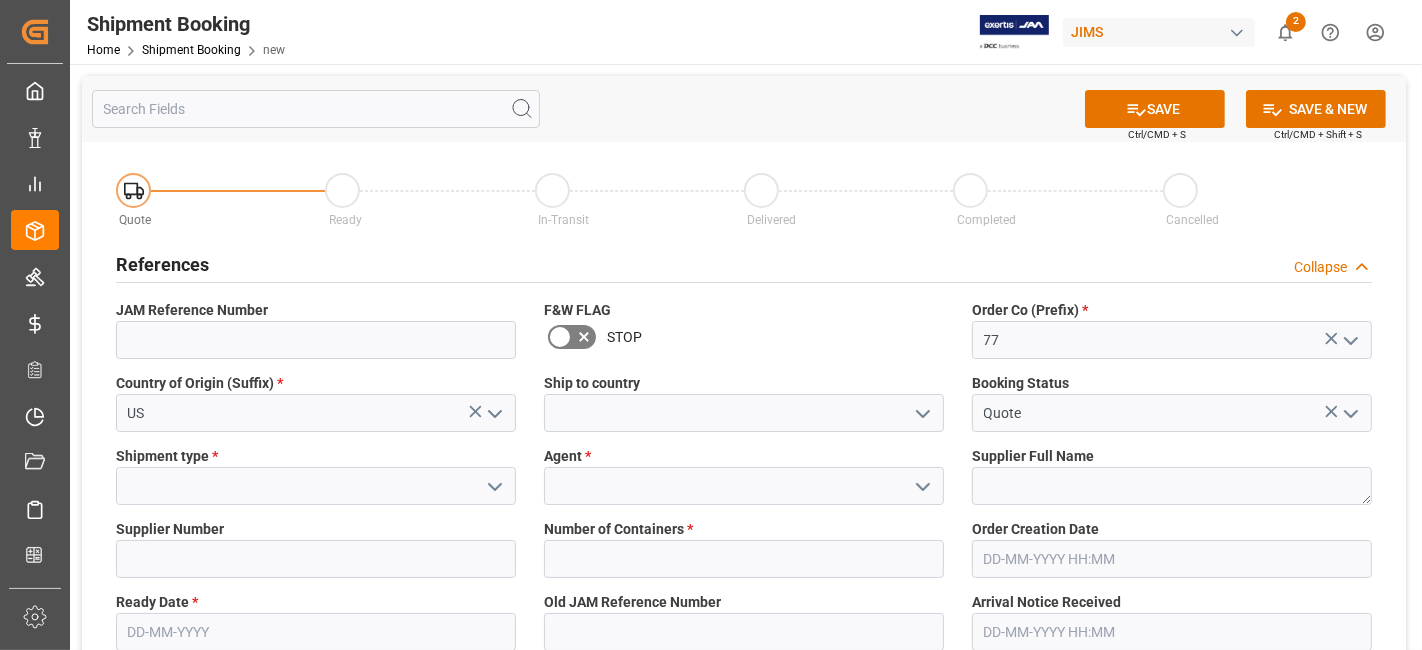 click 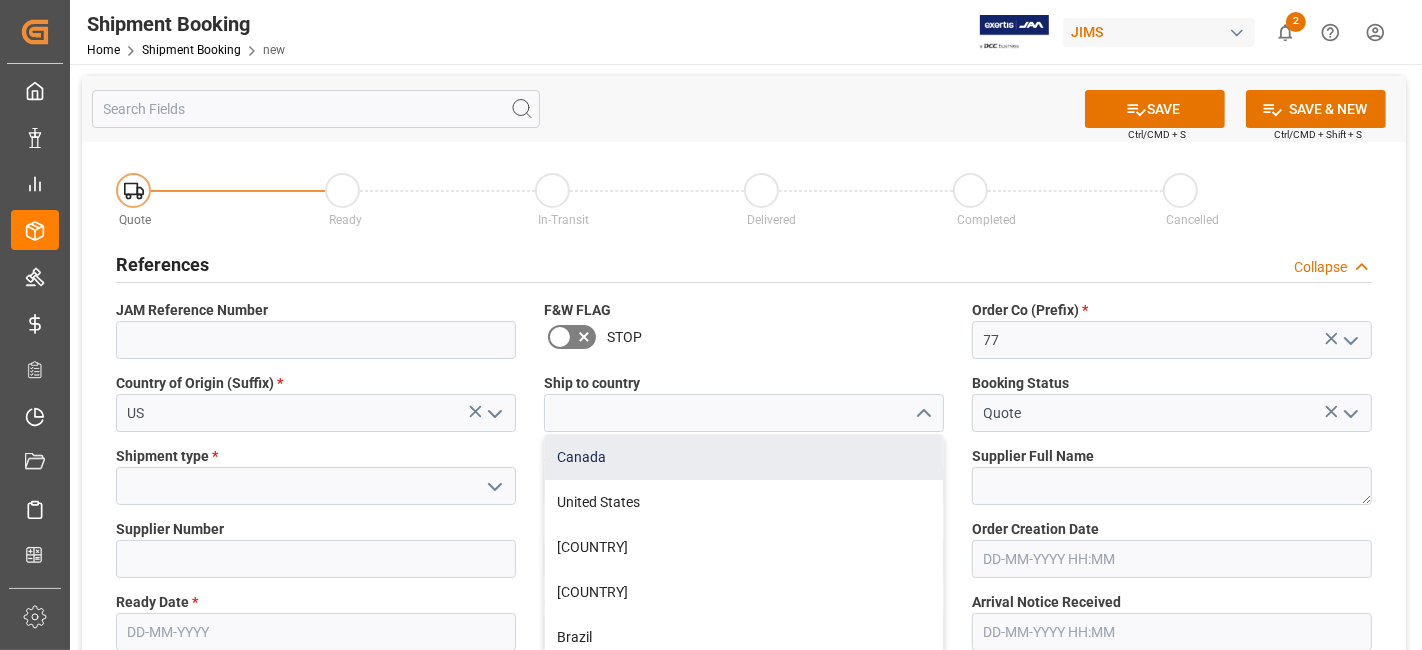 click on "Canada" at bounding box center (744, 457) 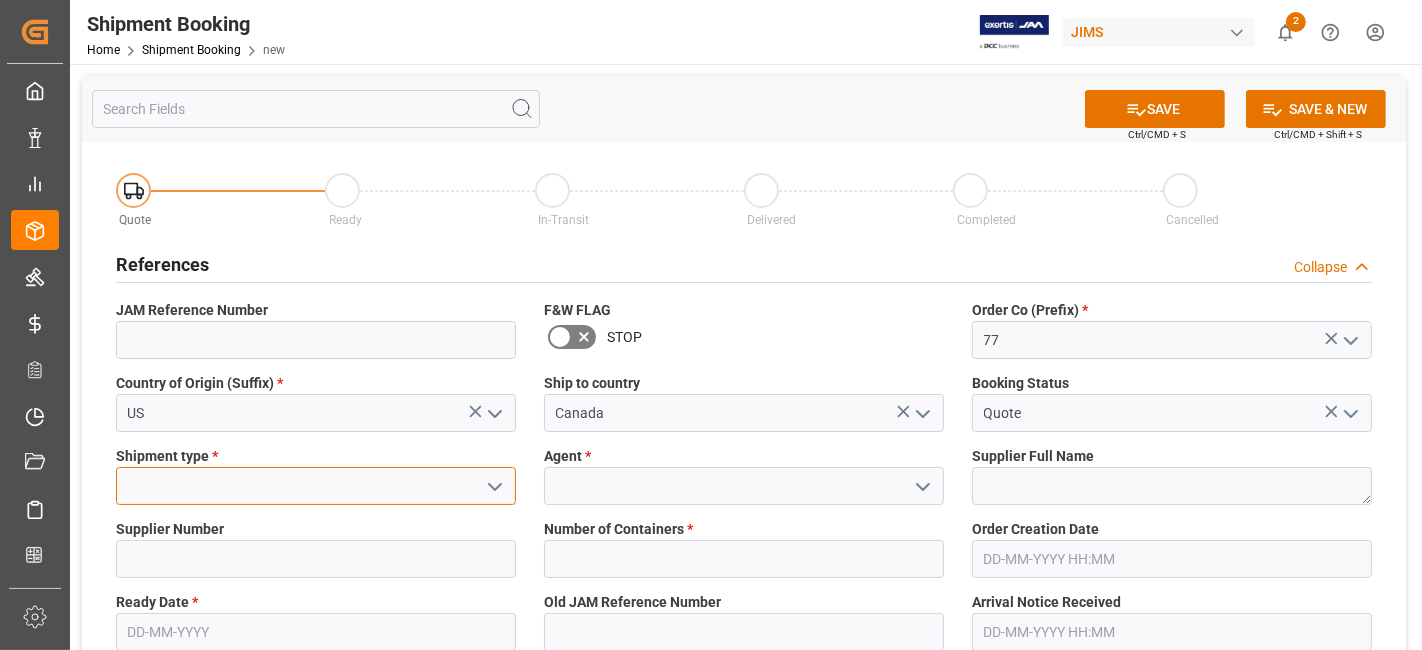 click at bounding box center [316, 486] 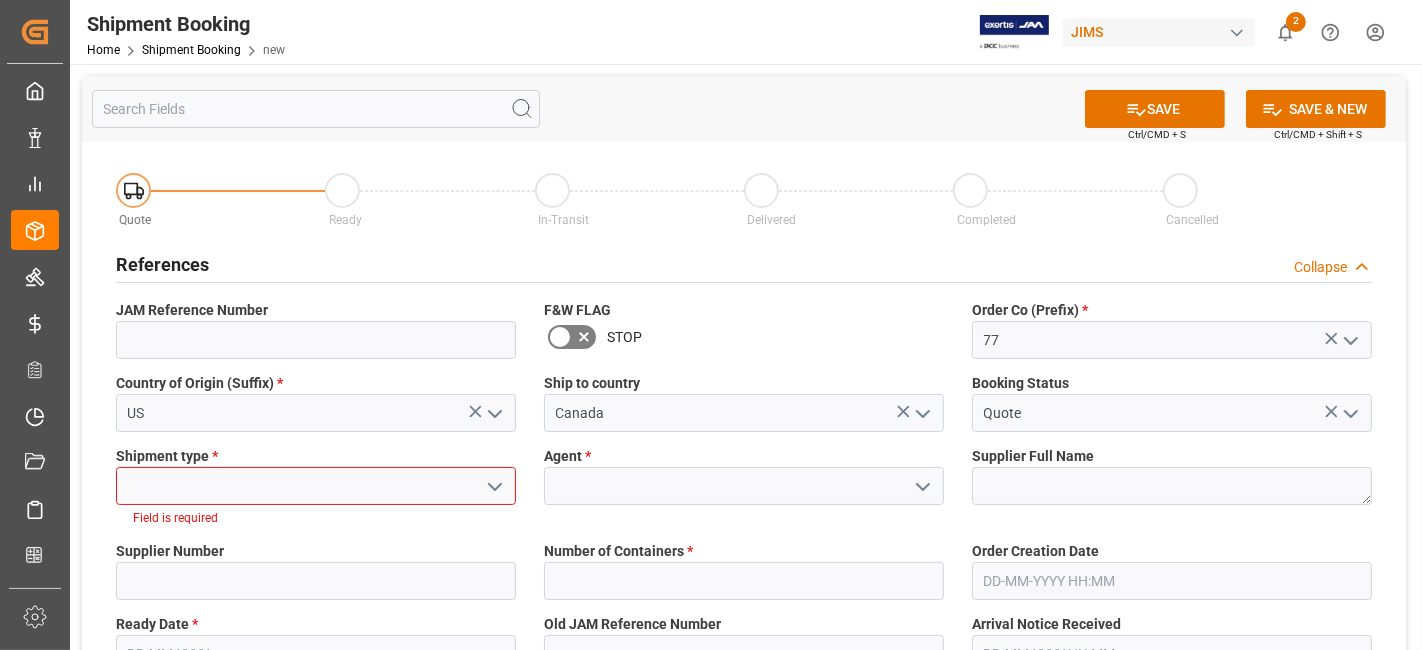 click at bounding box center [494, 486] 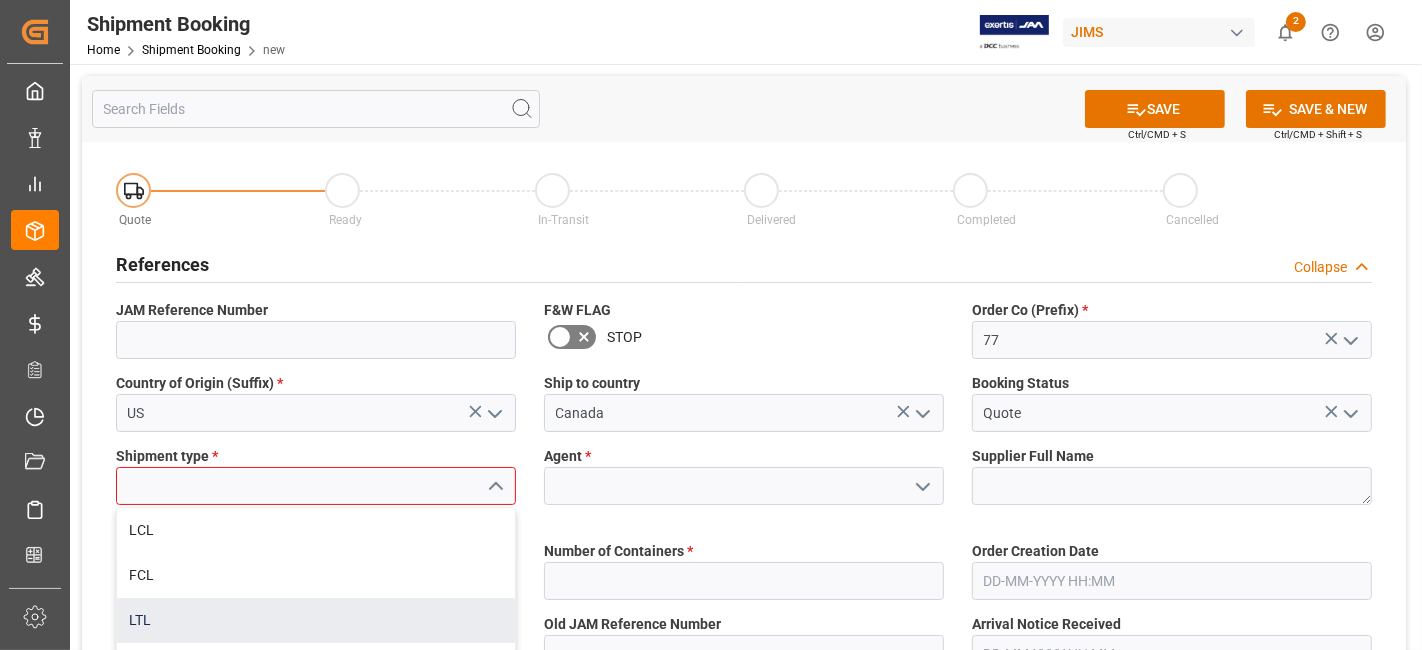 click on "LTL" at bounding box center [316, 620] 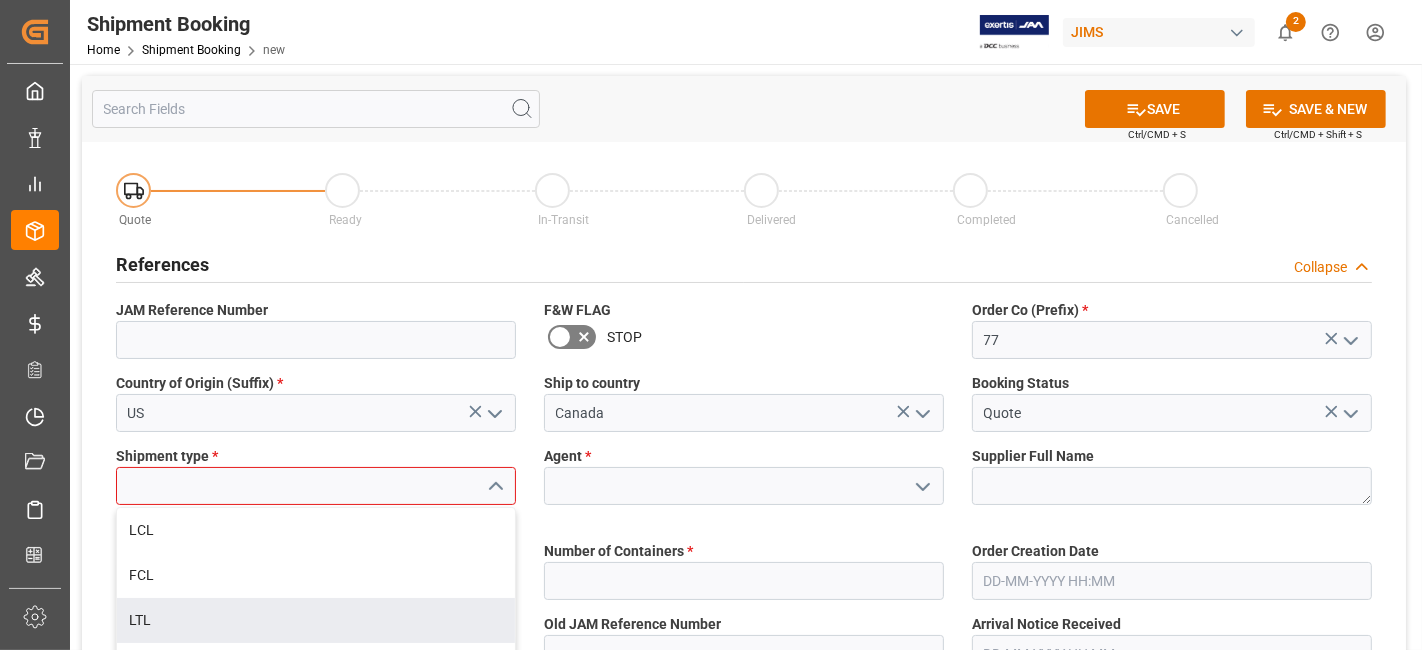type on "LTL" 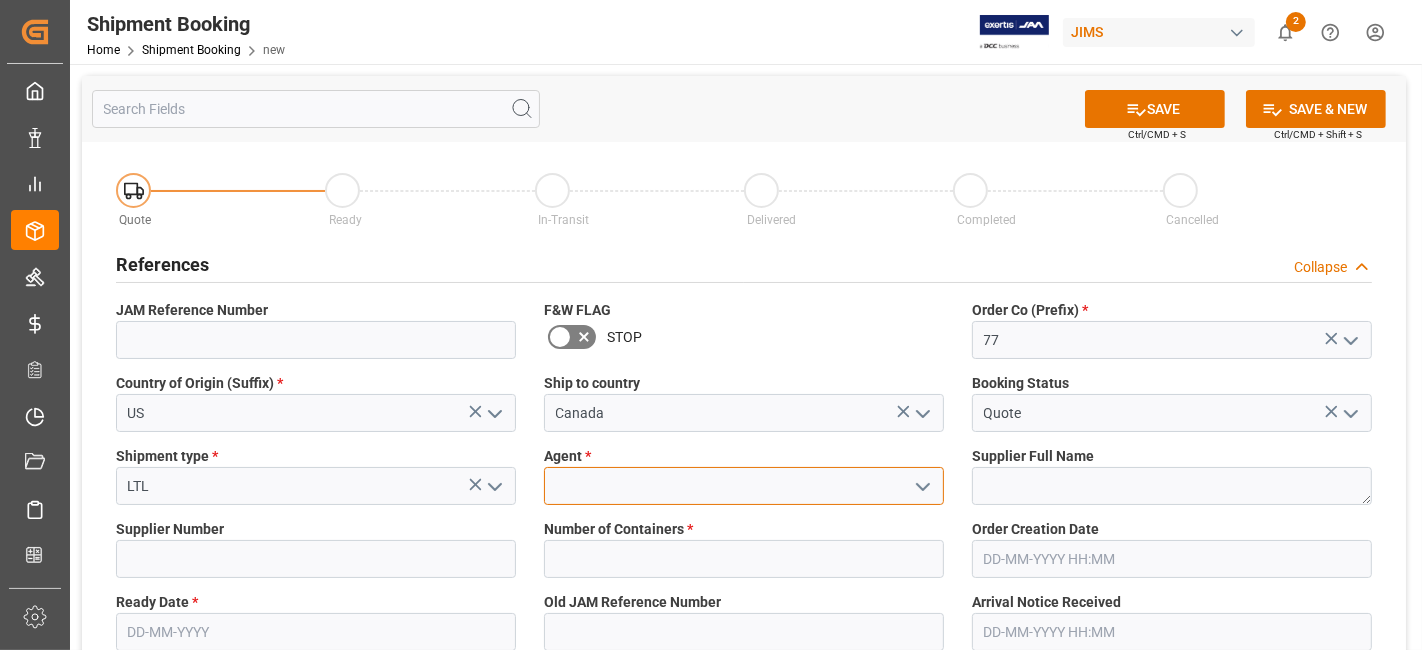 click at bounding box center (744, 486) 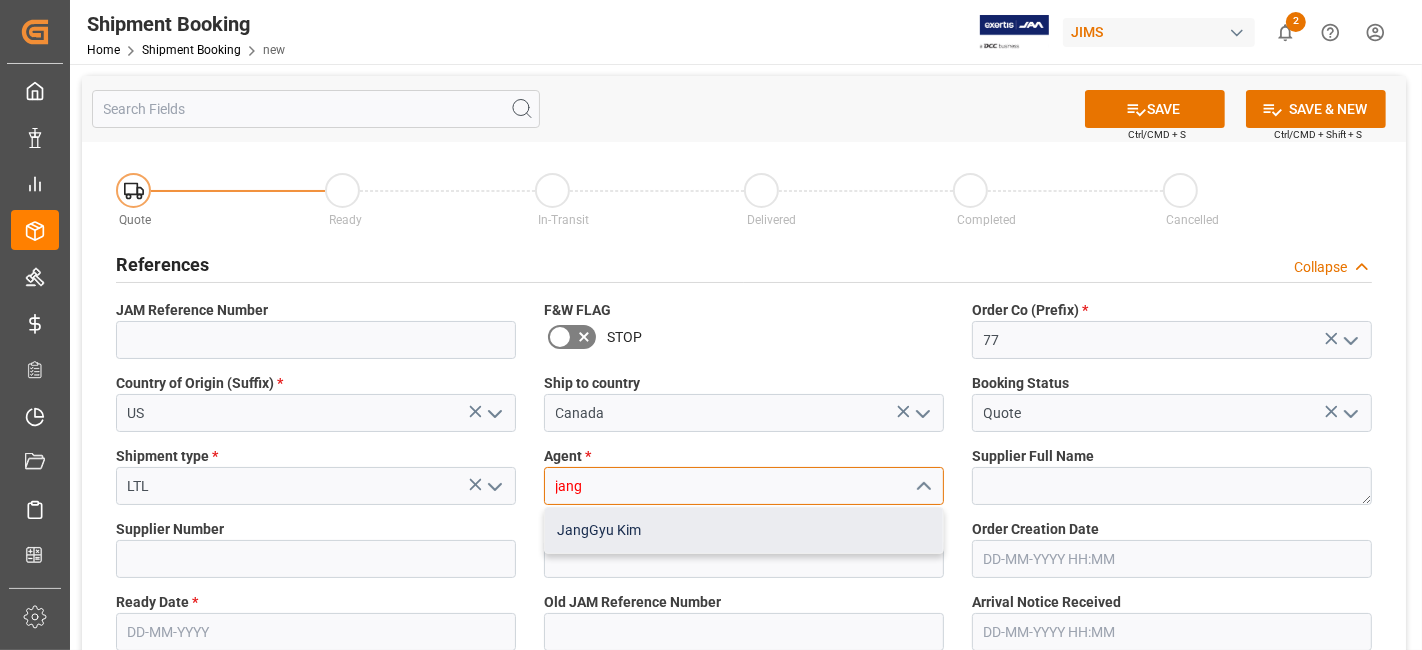 click on "JangGyu Kim" at bounding box center (744, 530) 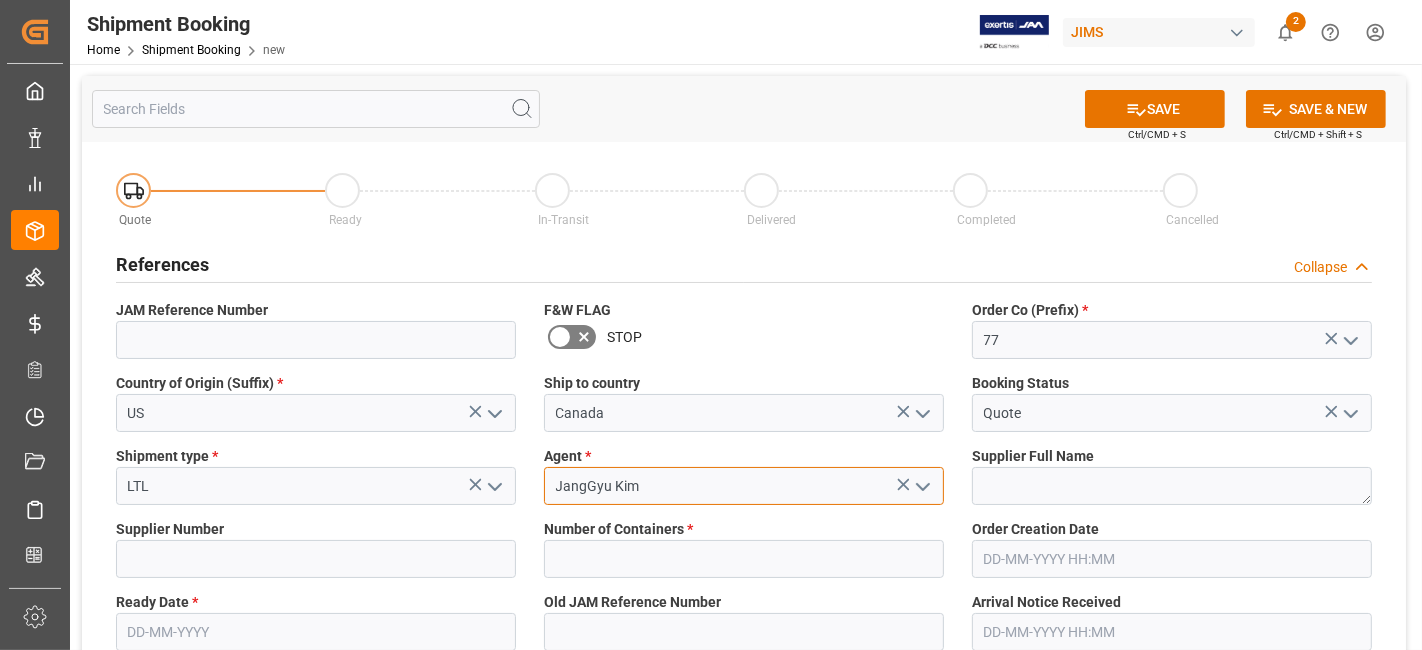 type on "JangGyu Kim" 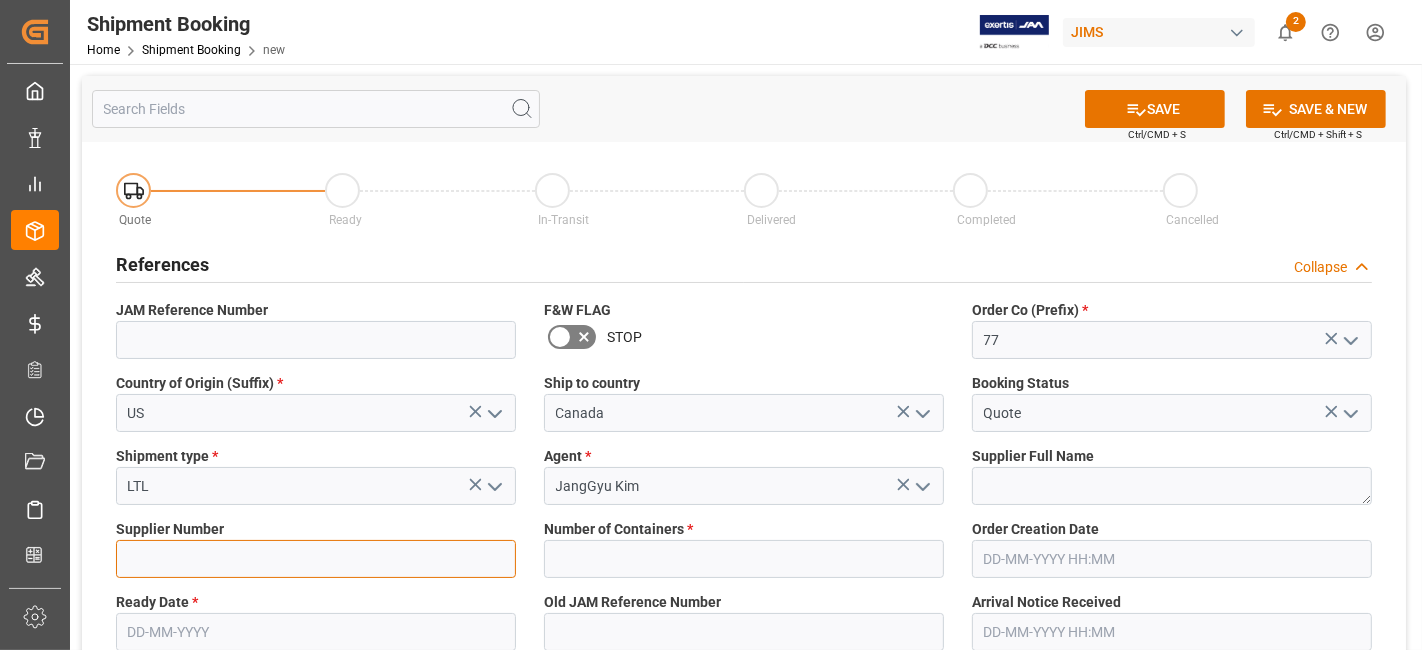 click at bounding box center [316, 559] 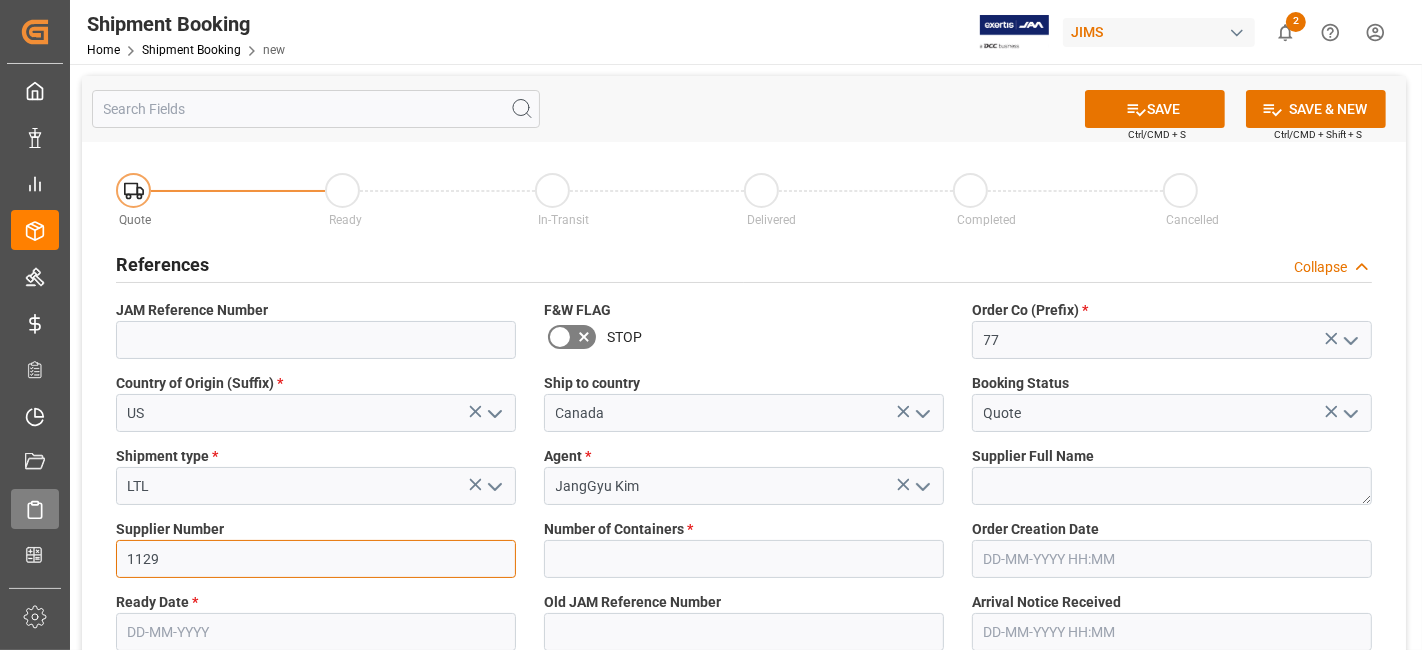 type on "1129" 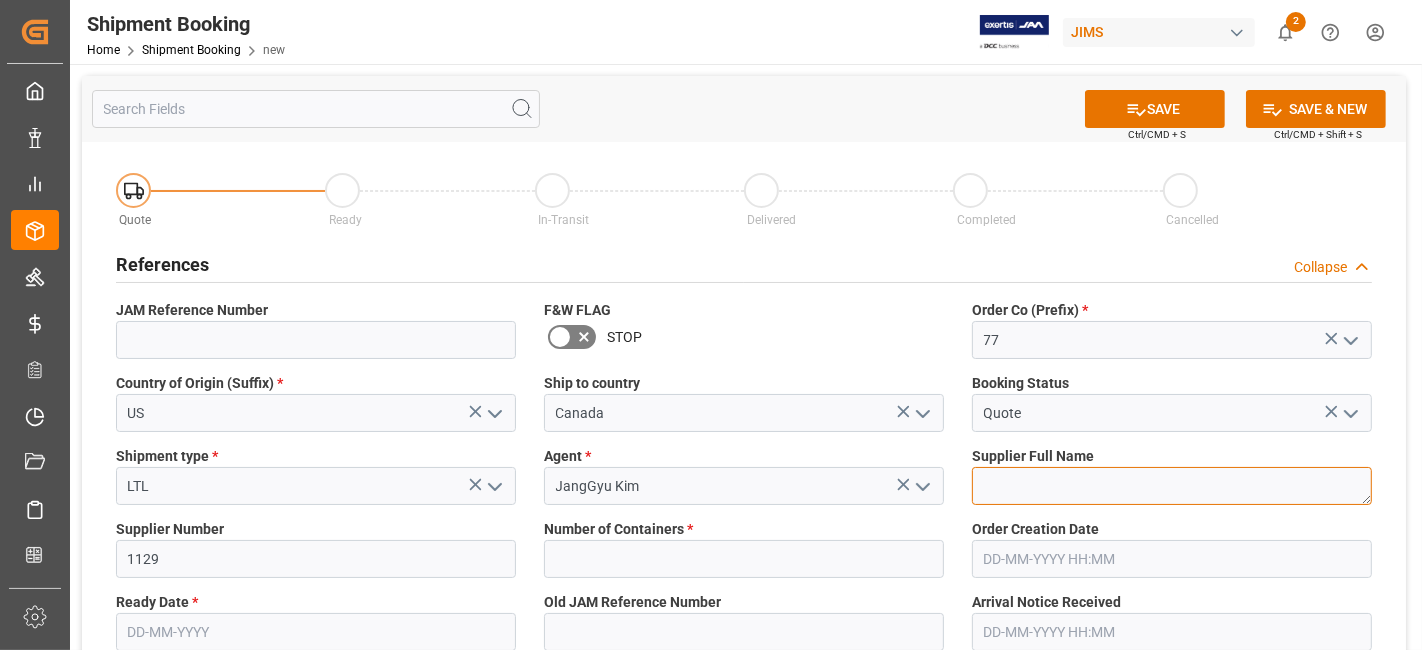 click at bounding box center [1172, 486] 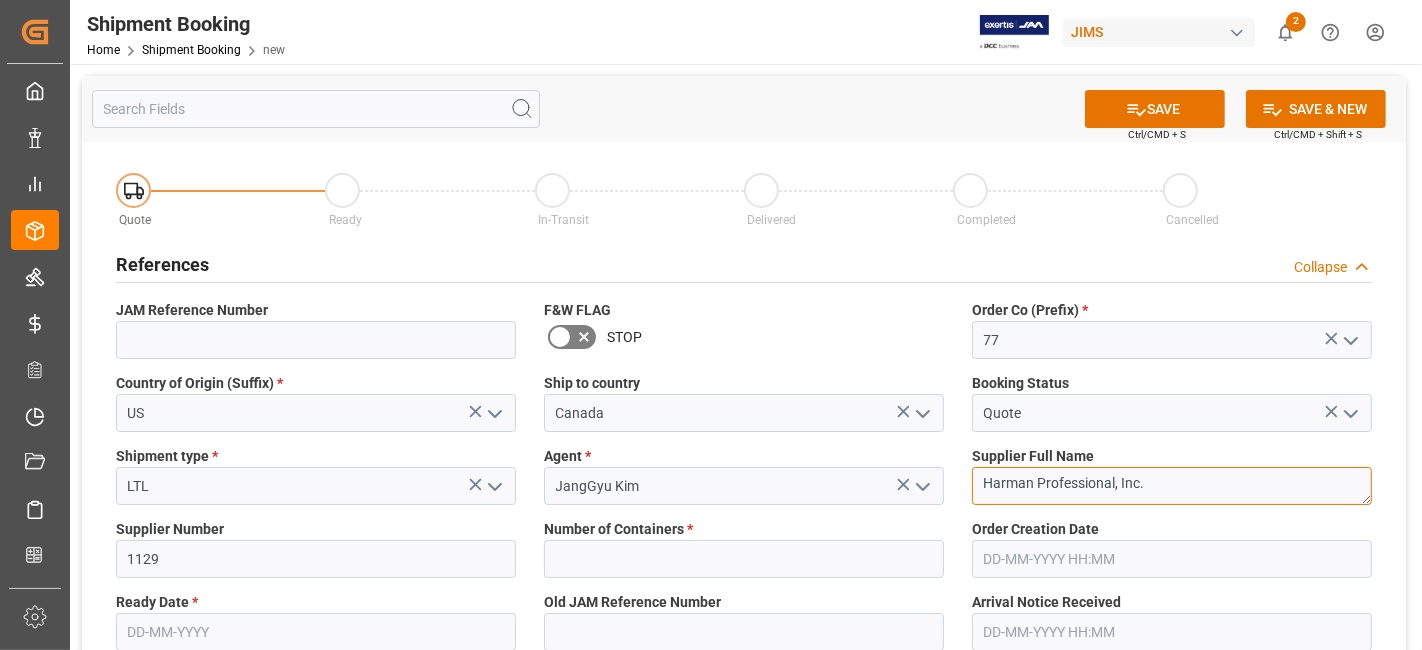 type on "Harman Professional, Inc." 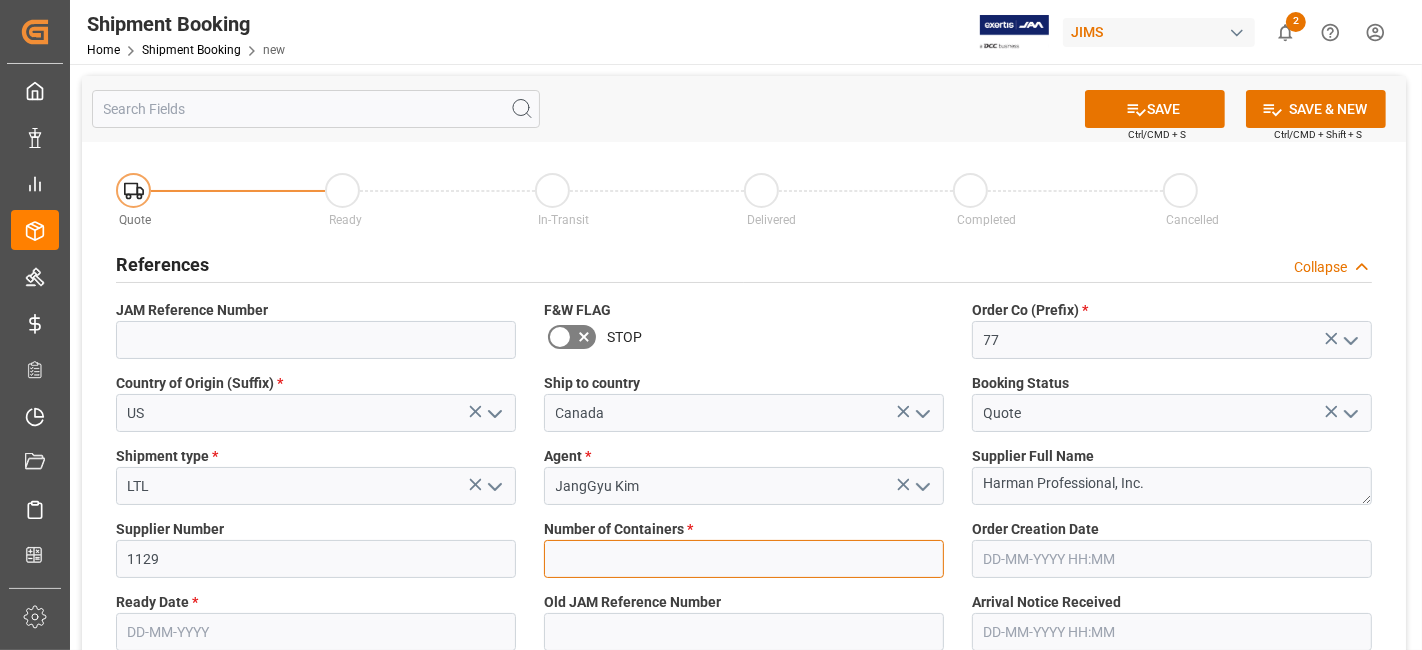 click at bounding box center [744, 559] 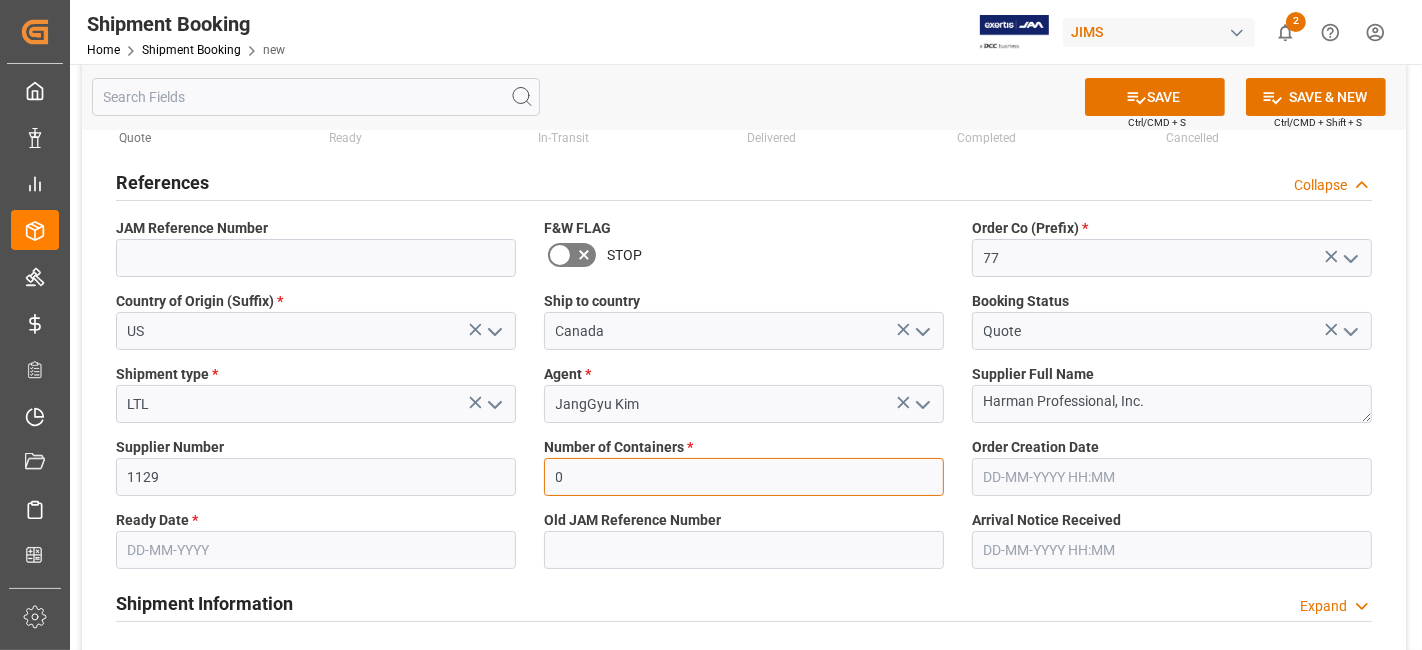 scroll, scrollTop: 222, scrollLeft: 0, axis: vertical 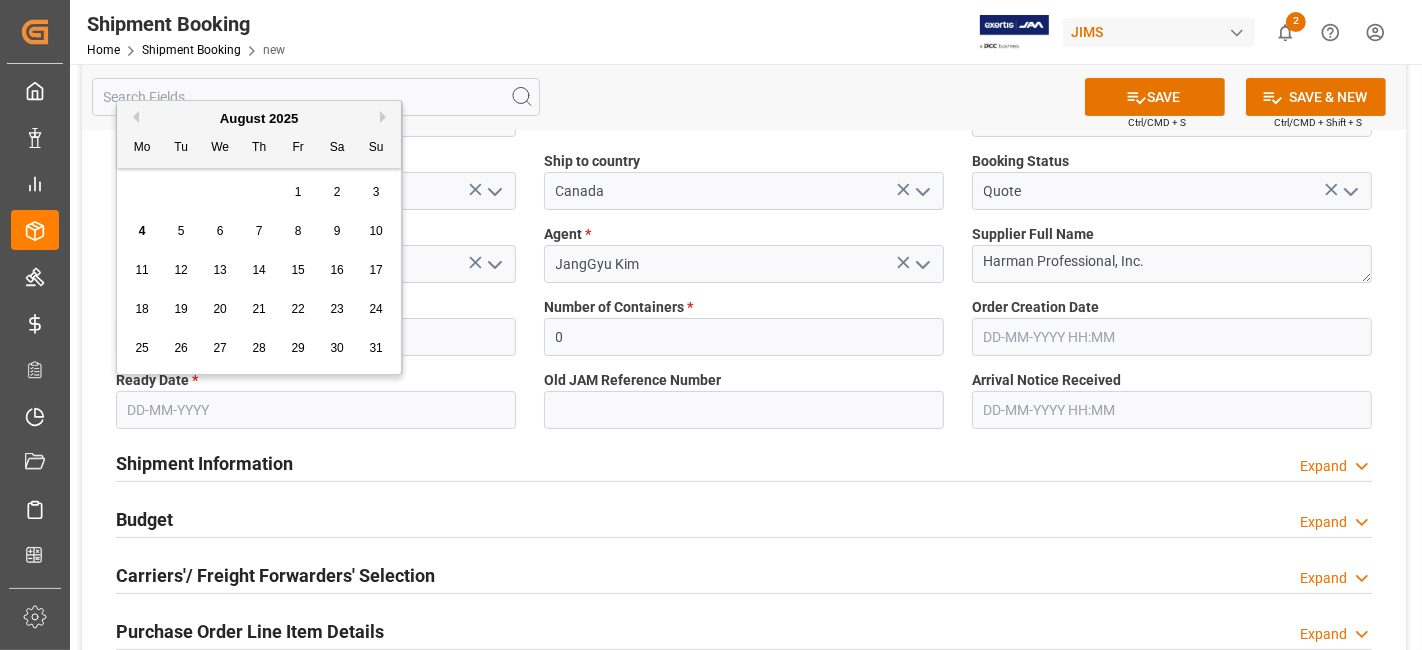 click at bounding box center (316, 410) 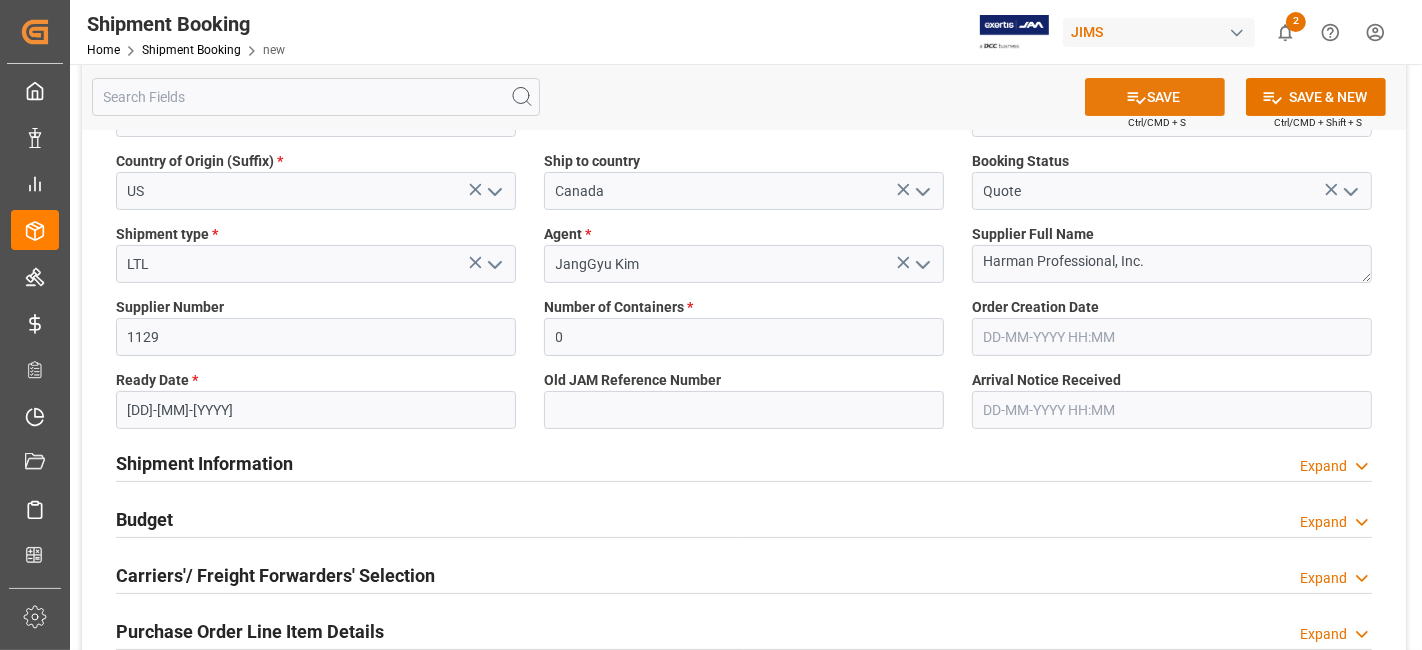 click on "SAVE" at bounding box center [1155, 97] 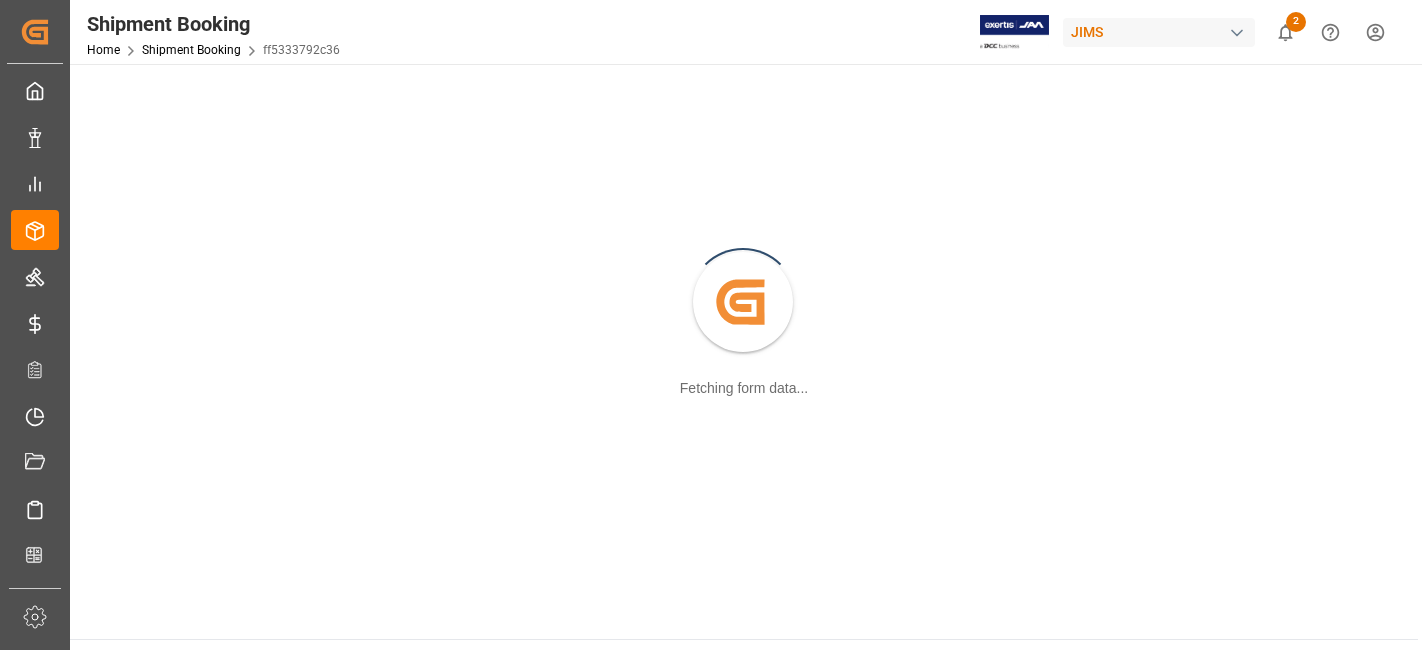 scroll, scrollTop: 0, scrollLeft: 0, axis: both 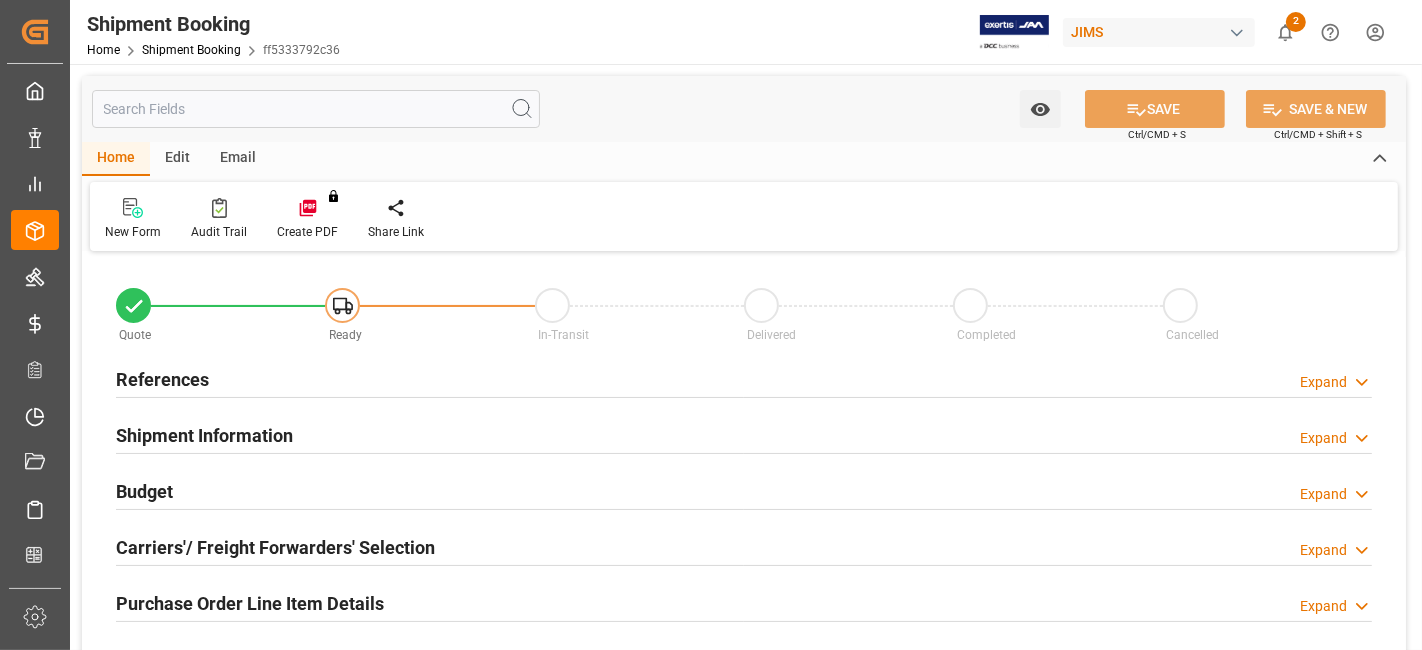 type on "0" 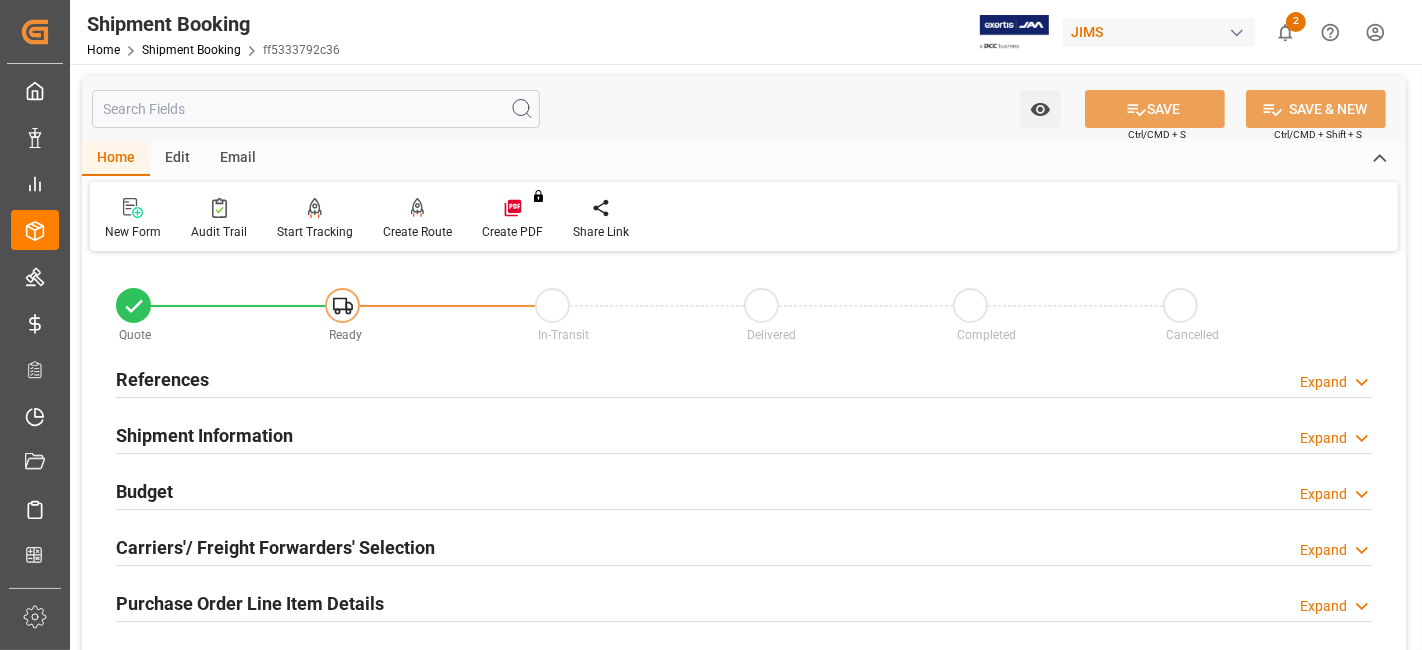 type on "[DATE]" 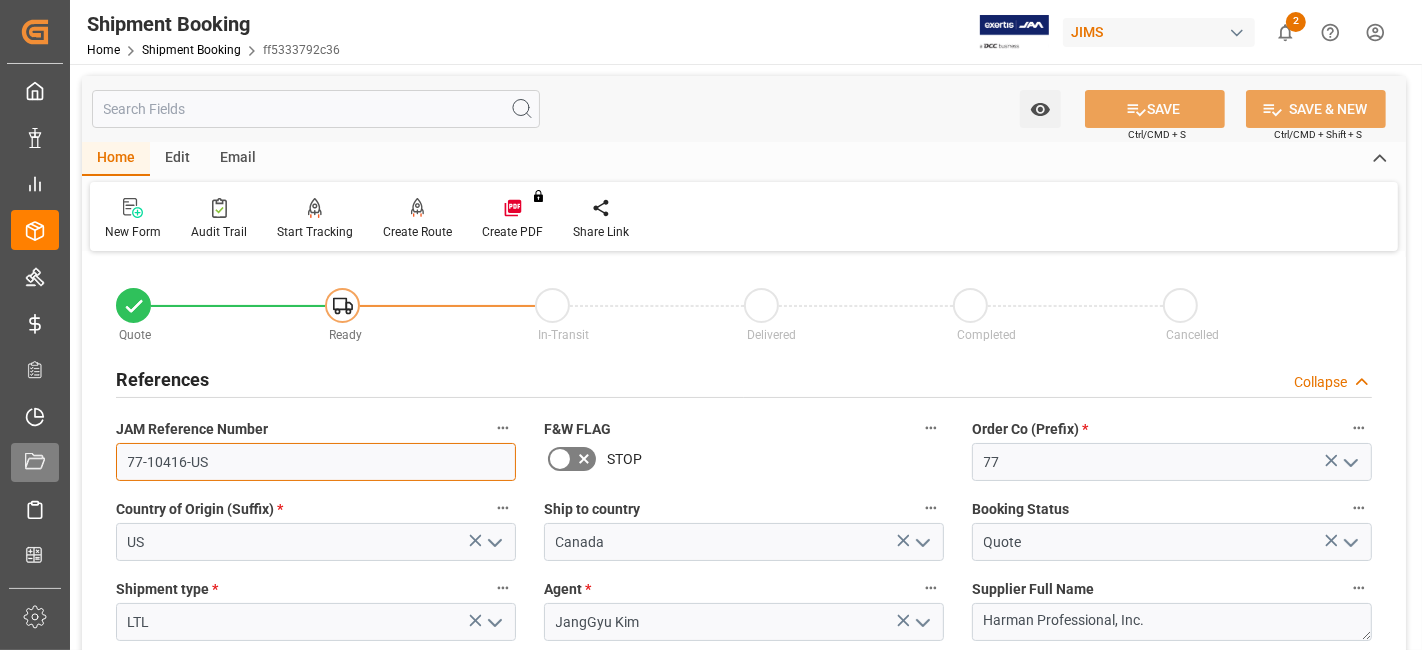 drag, startPoint x: 145, startPoint y: 461, endPoint x: 43, endPoint y: 461, distance: 102 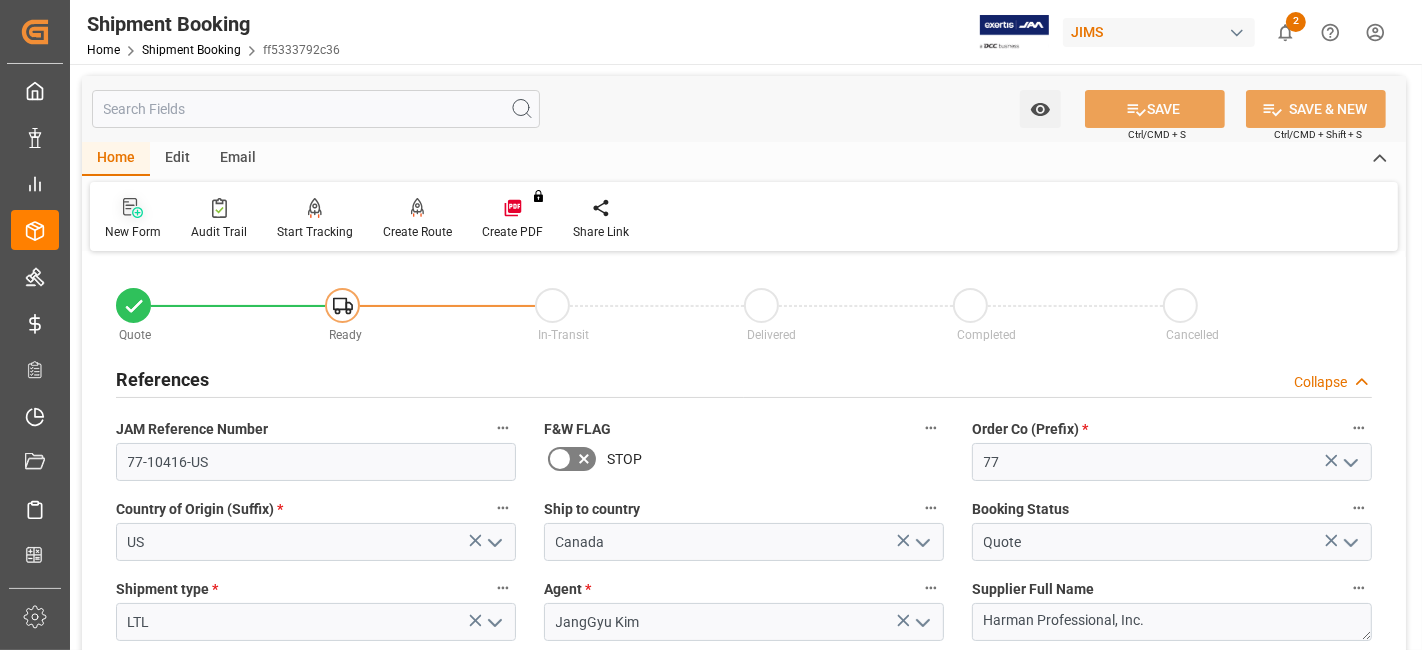 click on "New Form" at bounding box center (133, 232) 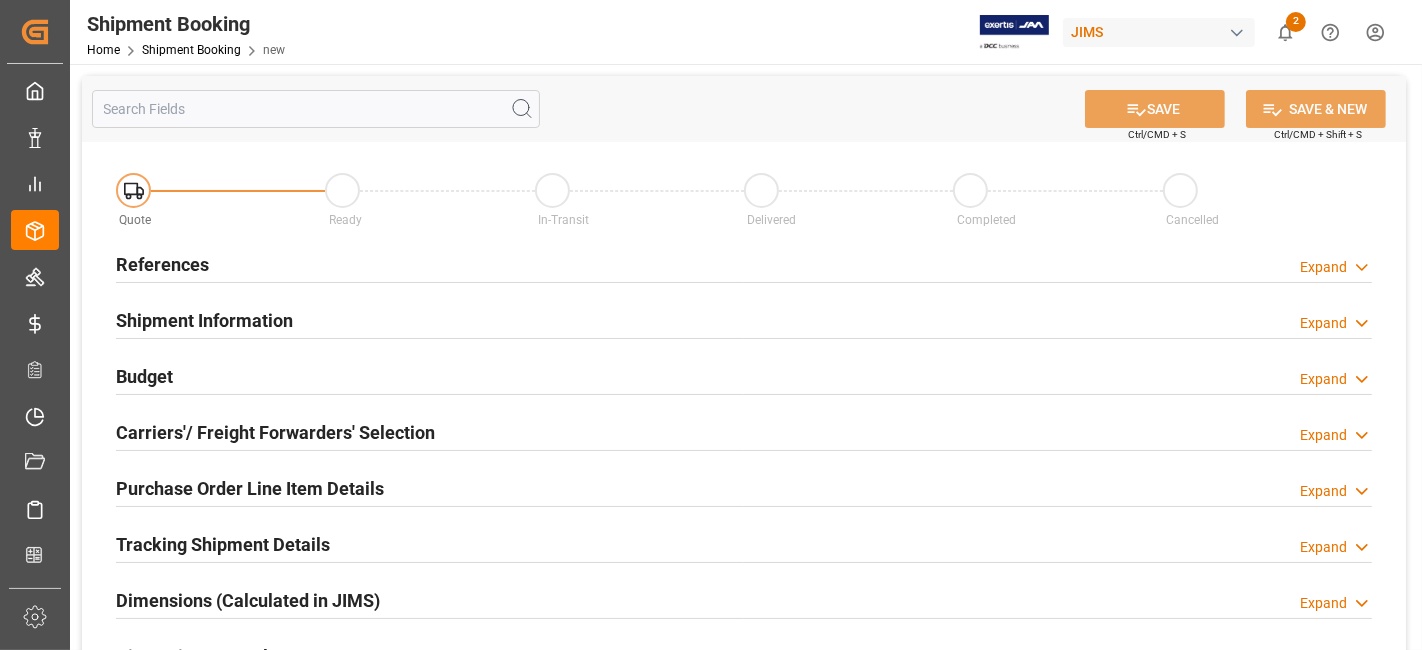 click on "References Expand" at bounding box center (744, 263) 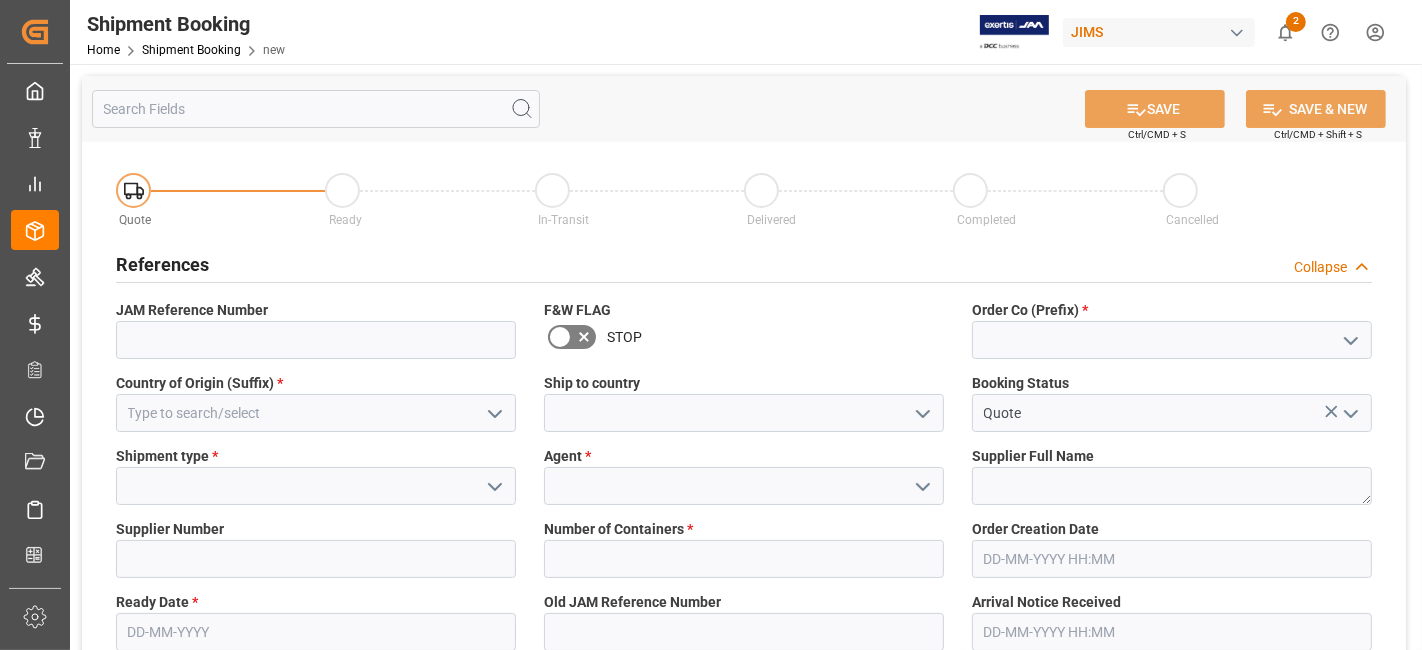 click 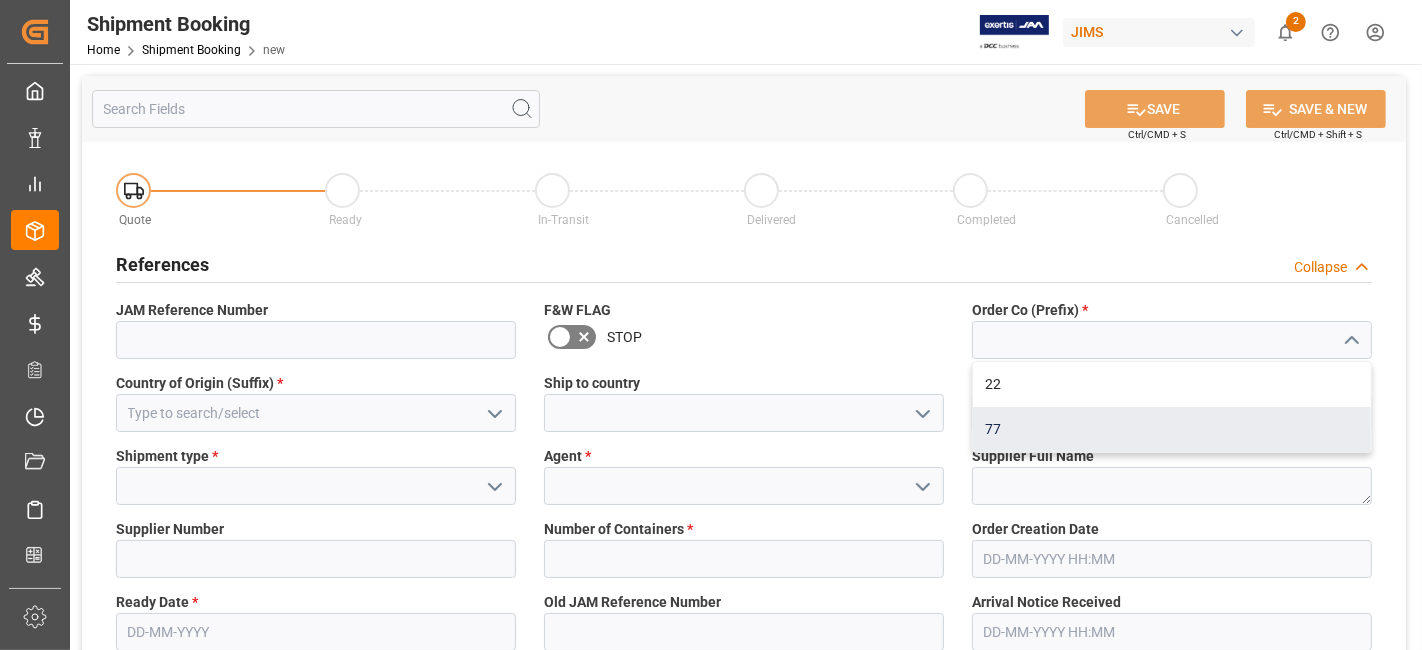 click on "77" at bounding box center (1172, 429) 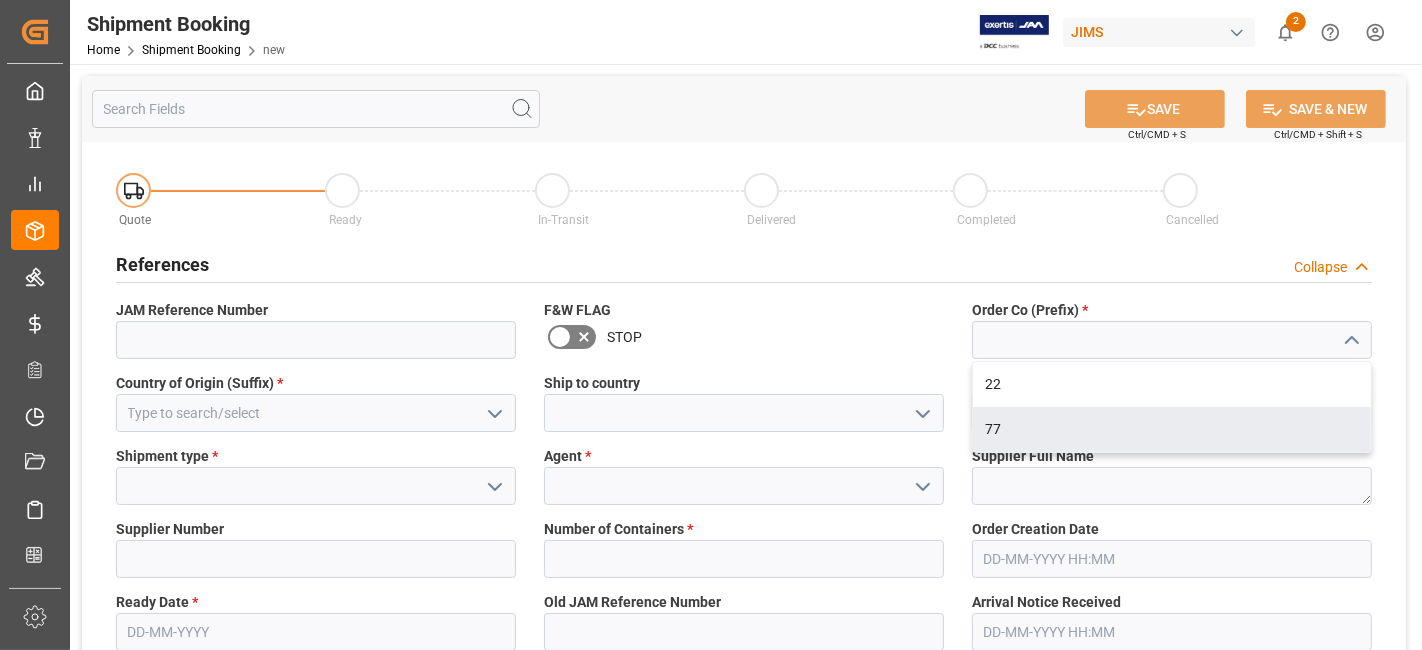 type on "77" 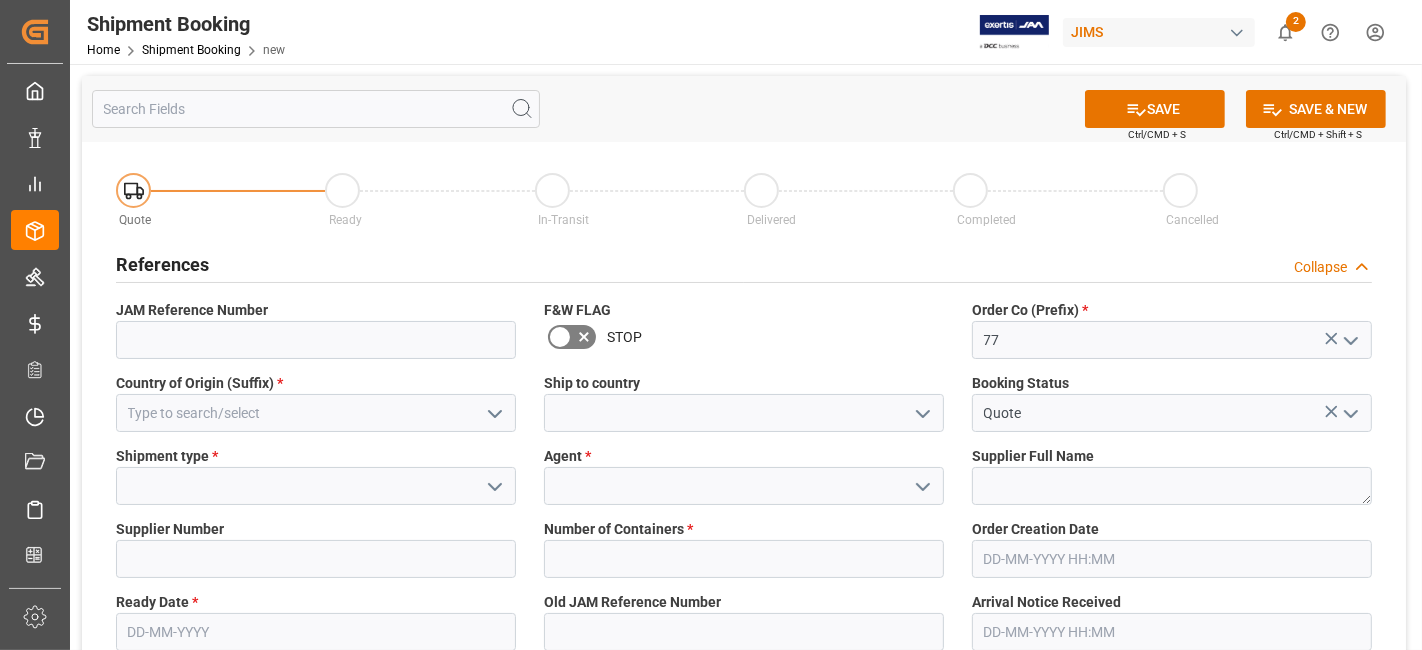 click 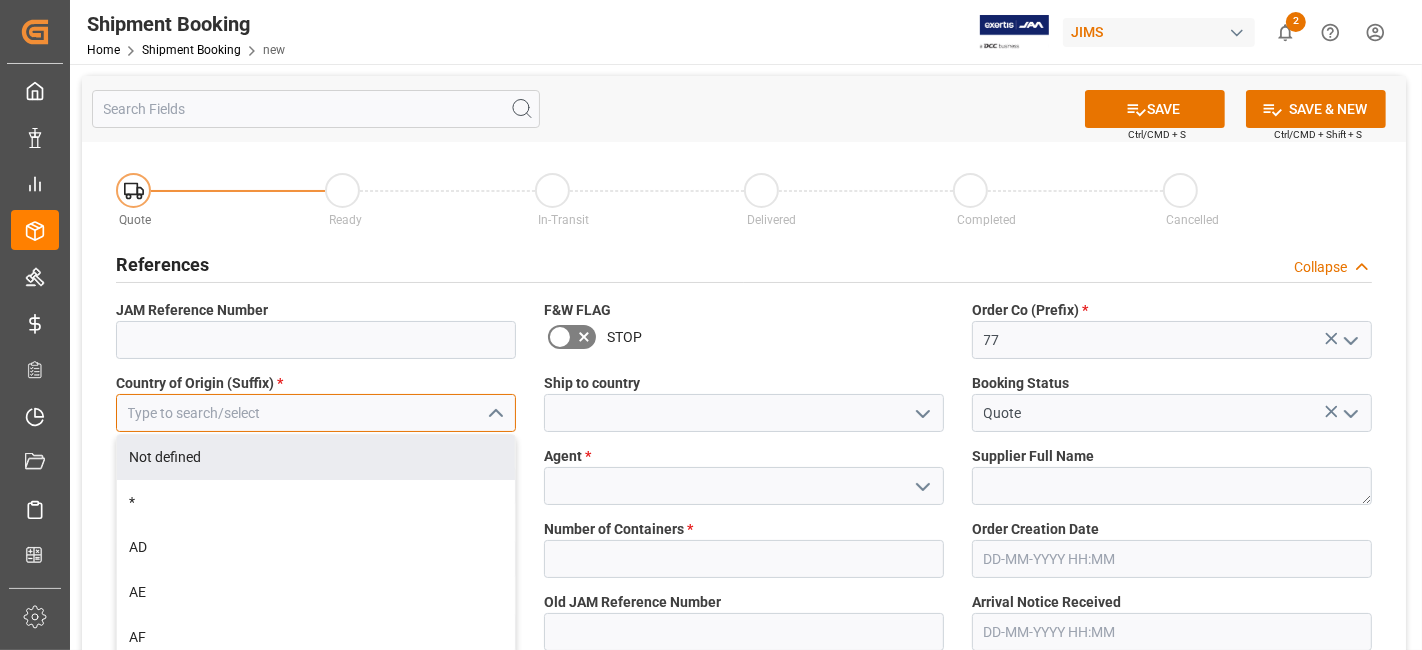 click at bounding box center [316, 413] 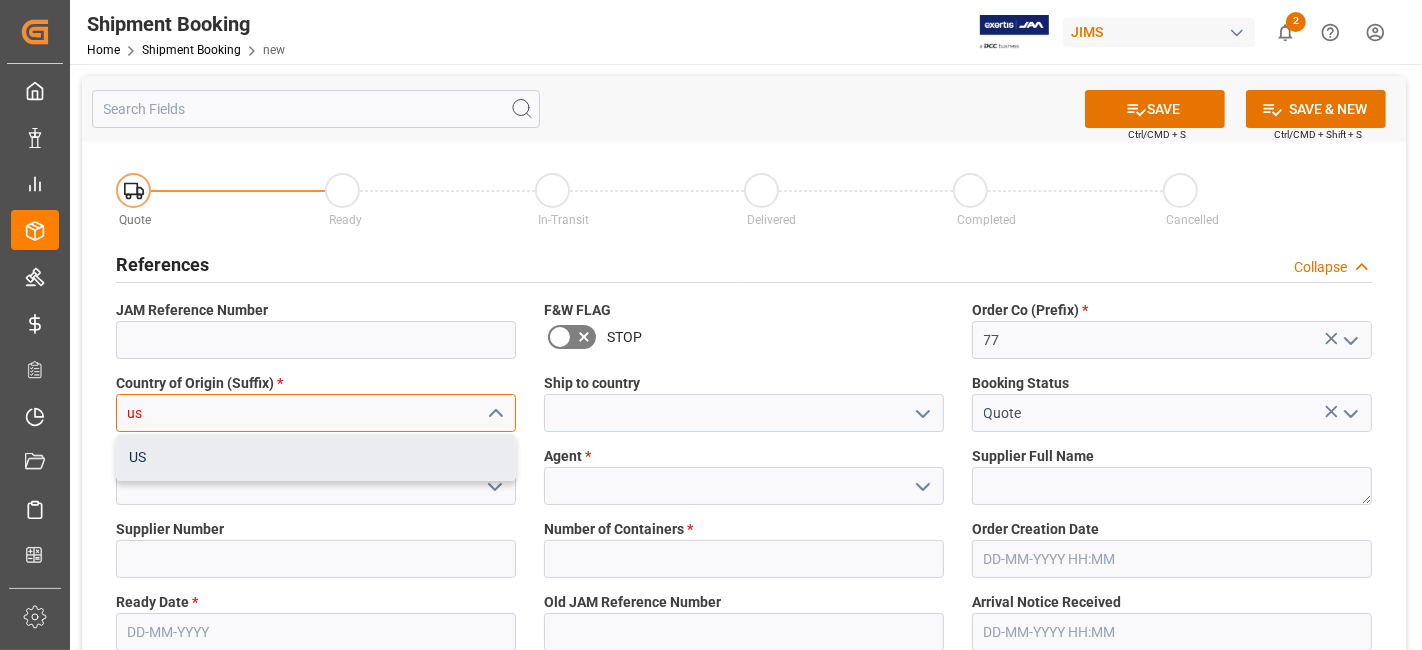 click on "US" at bounding box center (316, 457) 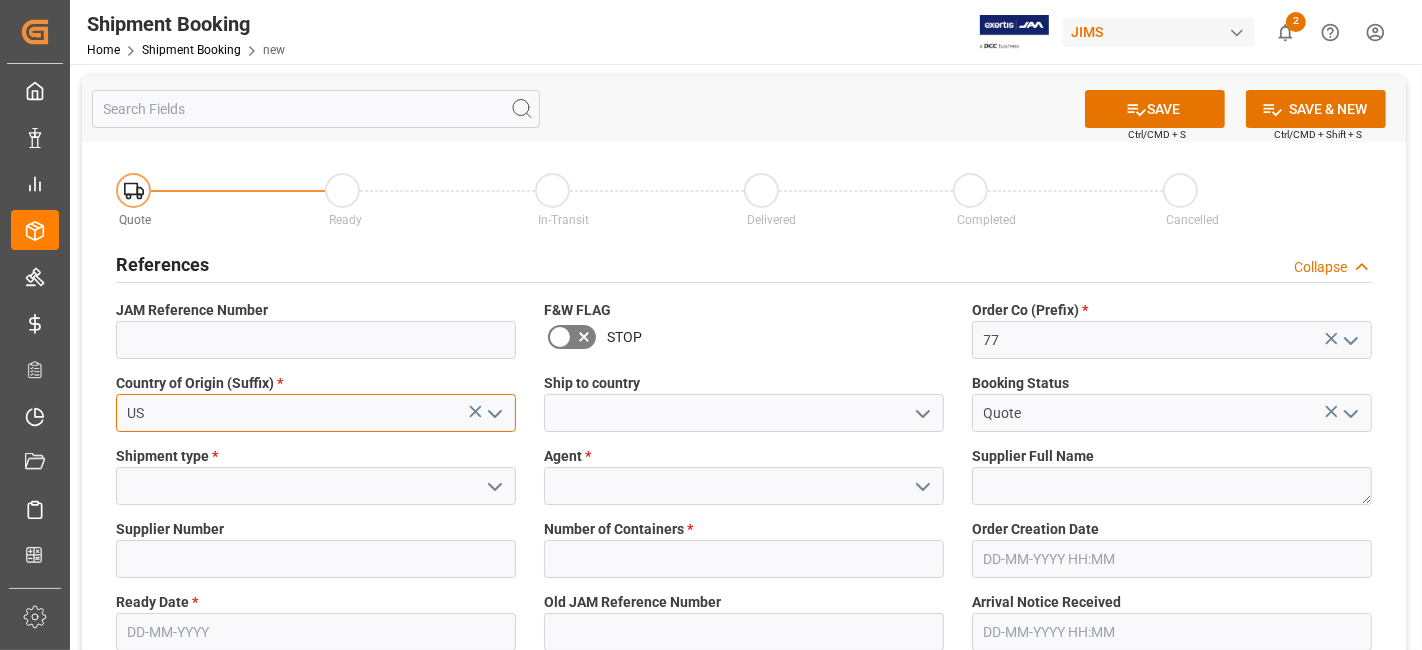 type on "US" 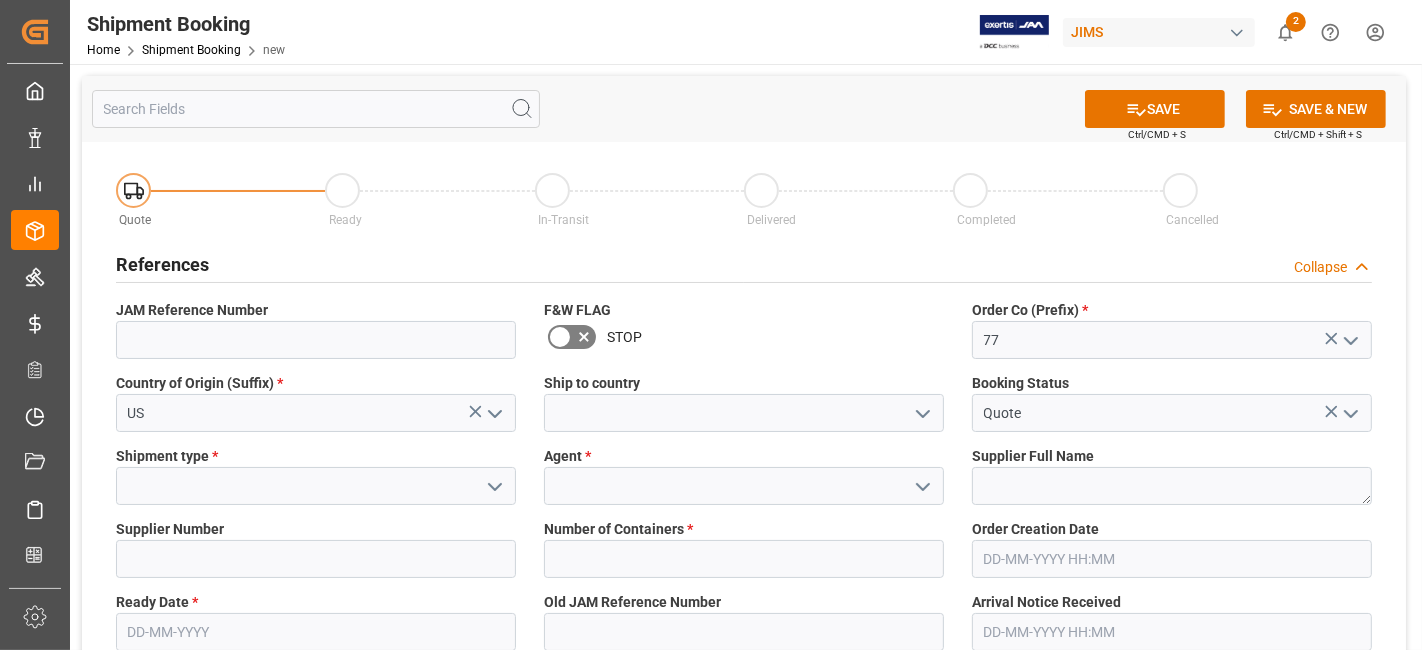 click 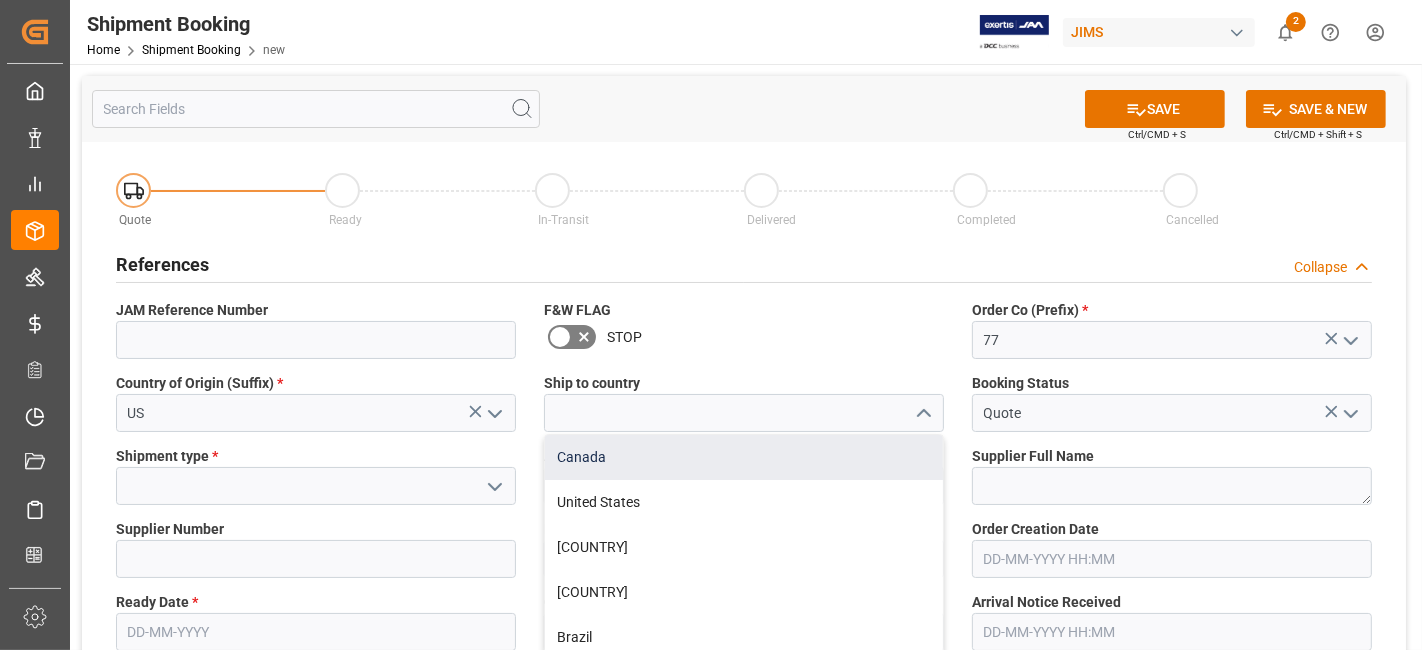 click on "Canada" at bounding box center [744, 457] 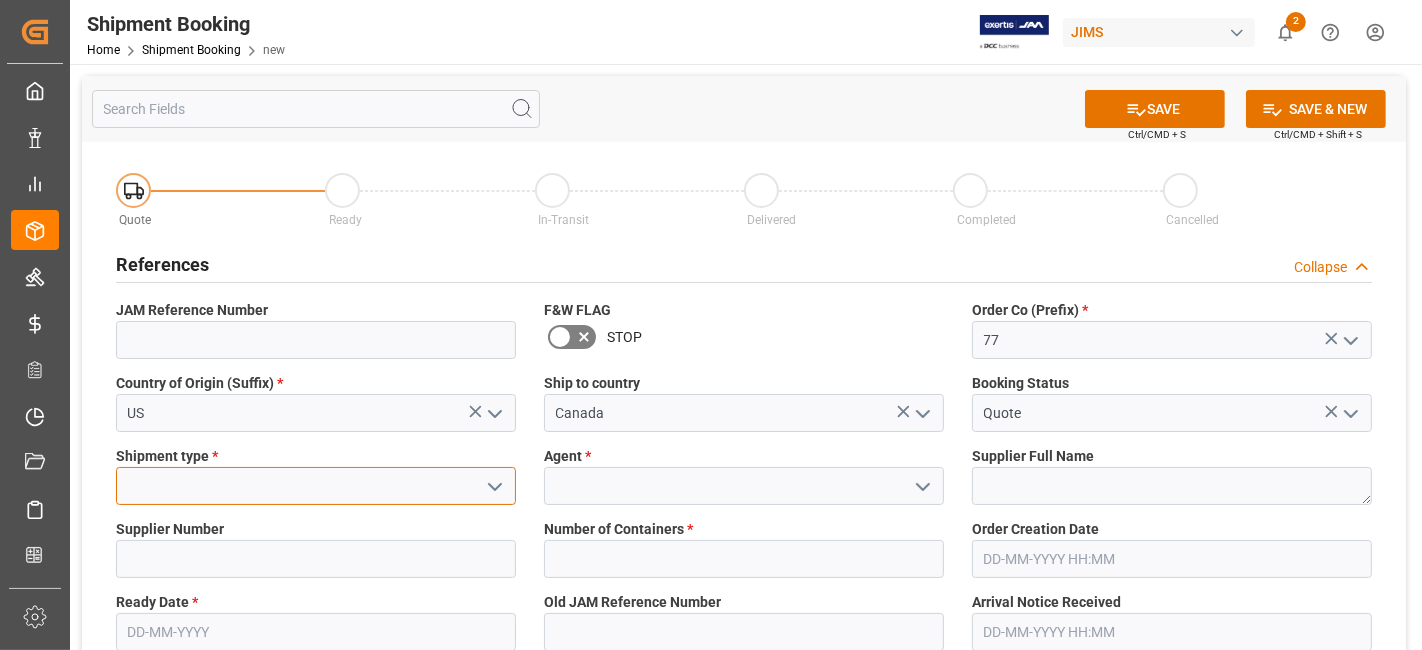 click at bounding box center (316, 486) 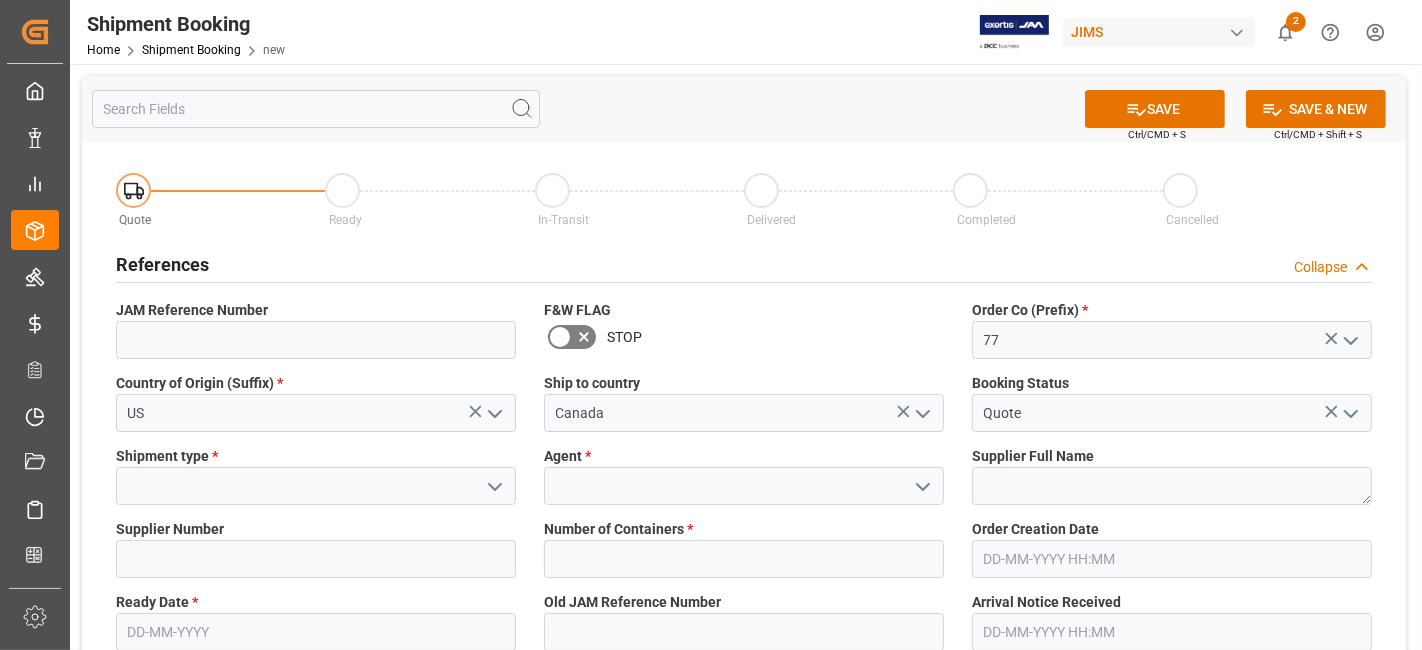 click 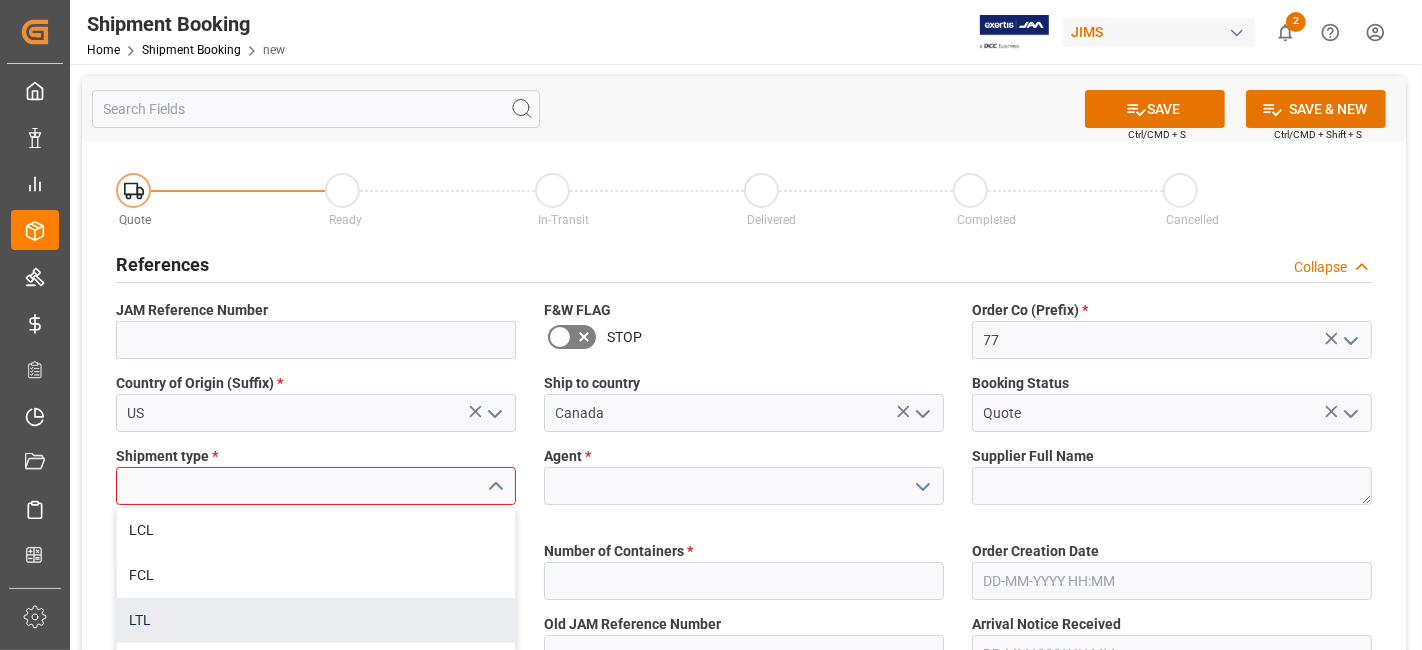 click on "LTL" at bounding box center (316, 620) 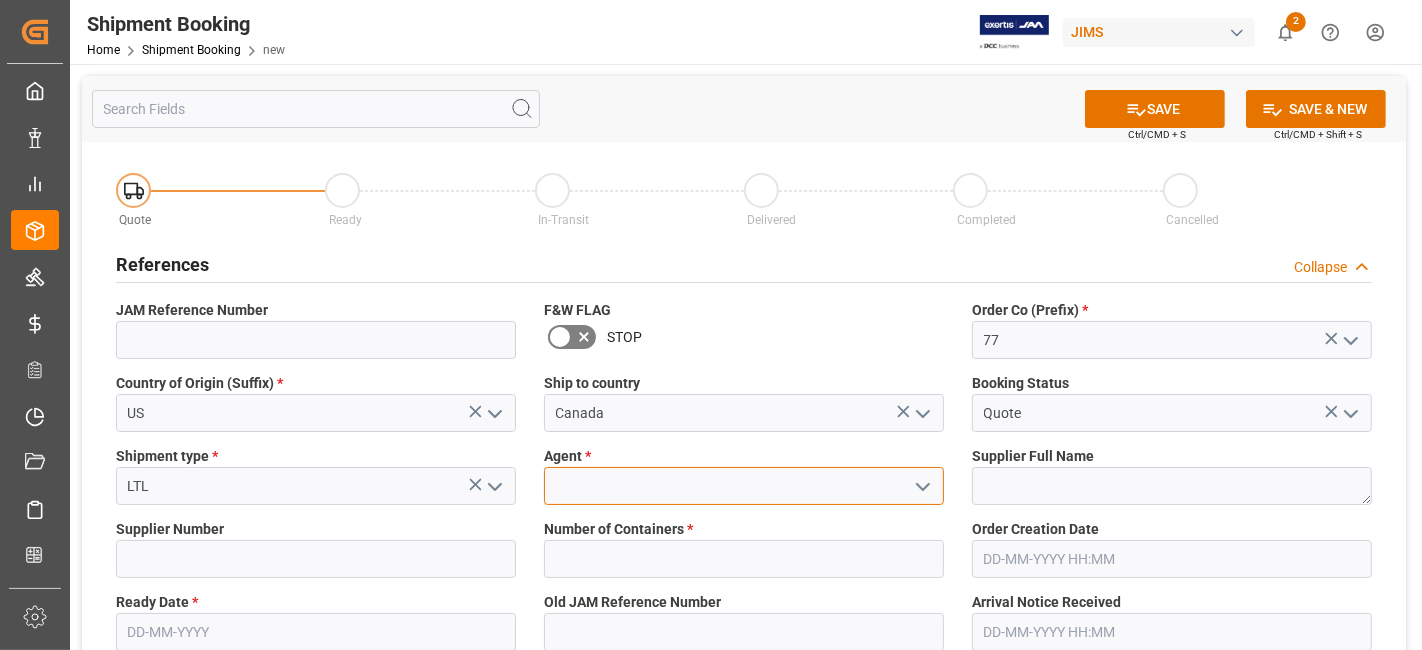 click at bounding box center [744, 486] 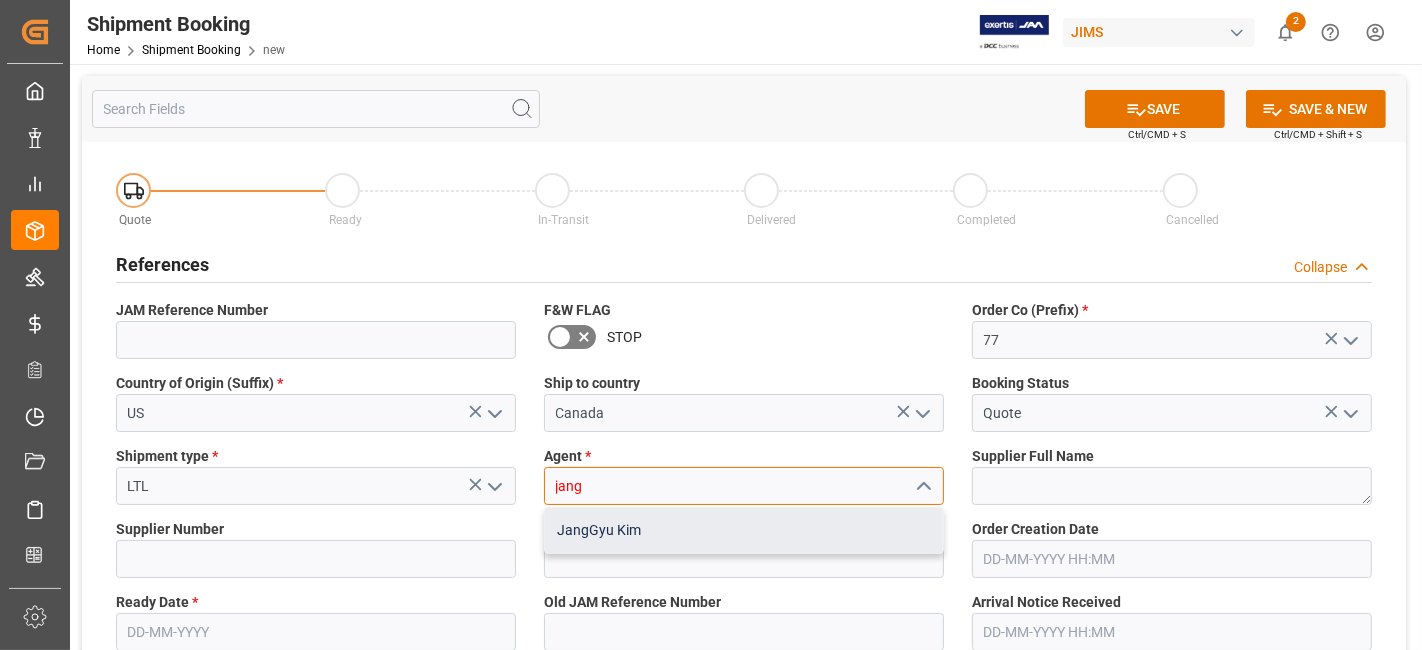 click on "JangGyu Kim" at bounding box center (744, 530) 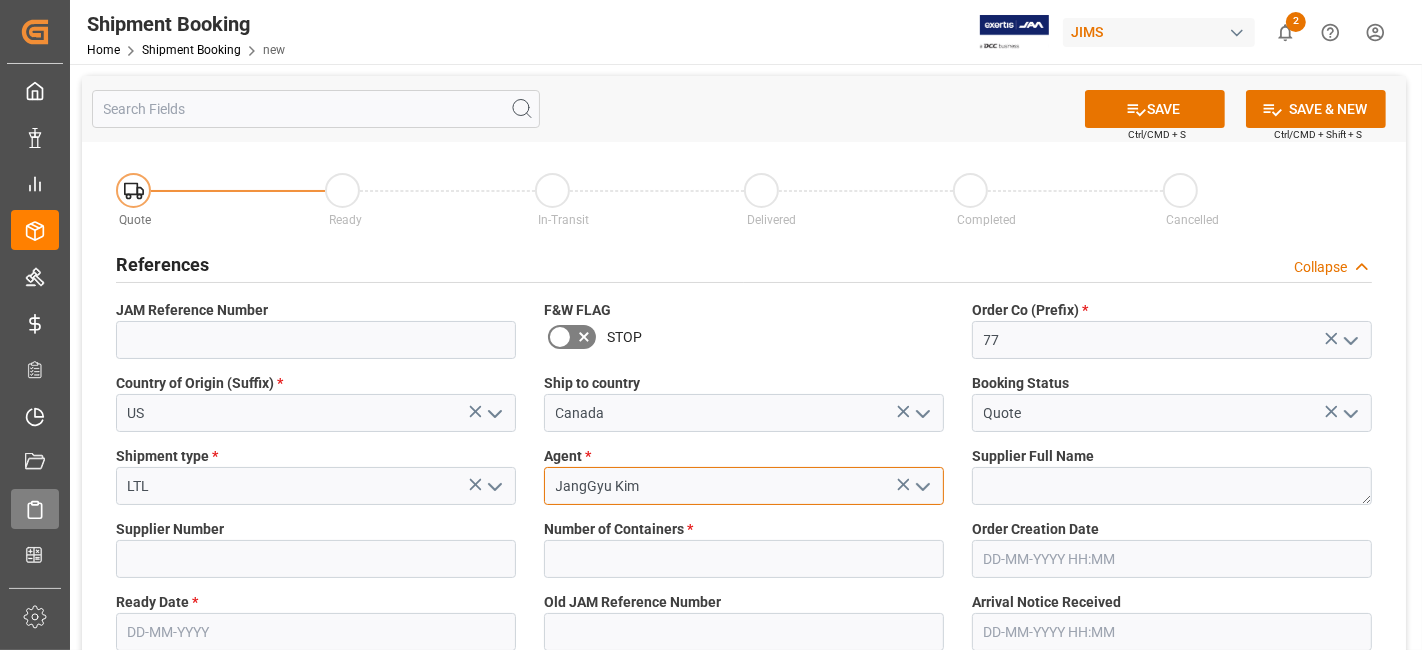 type on "JangGyu Kim" 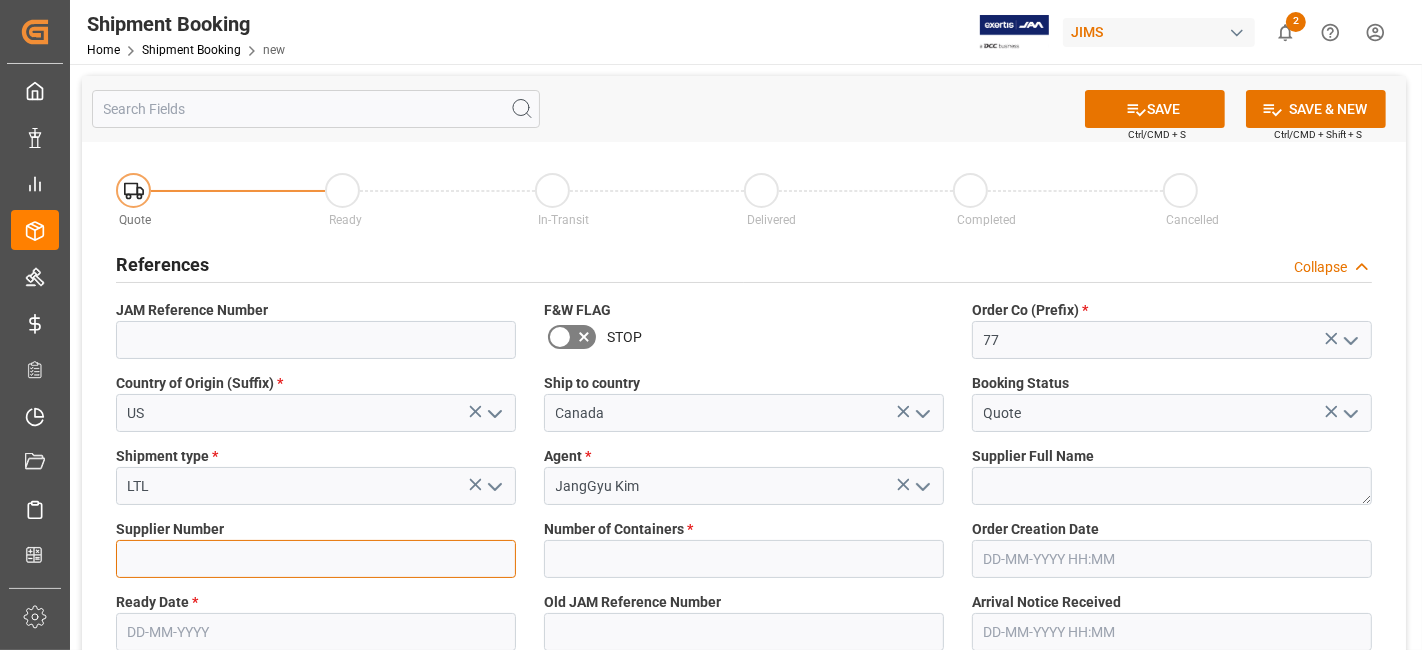 click at bounding box center [316, 559] 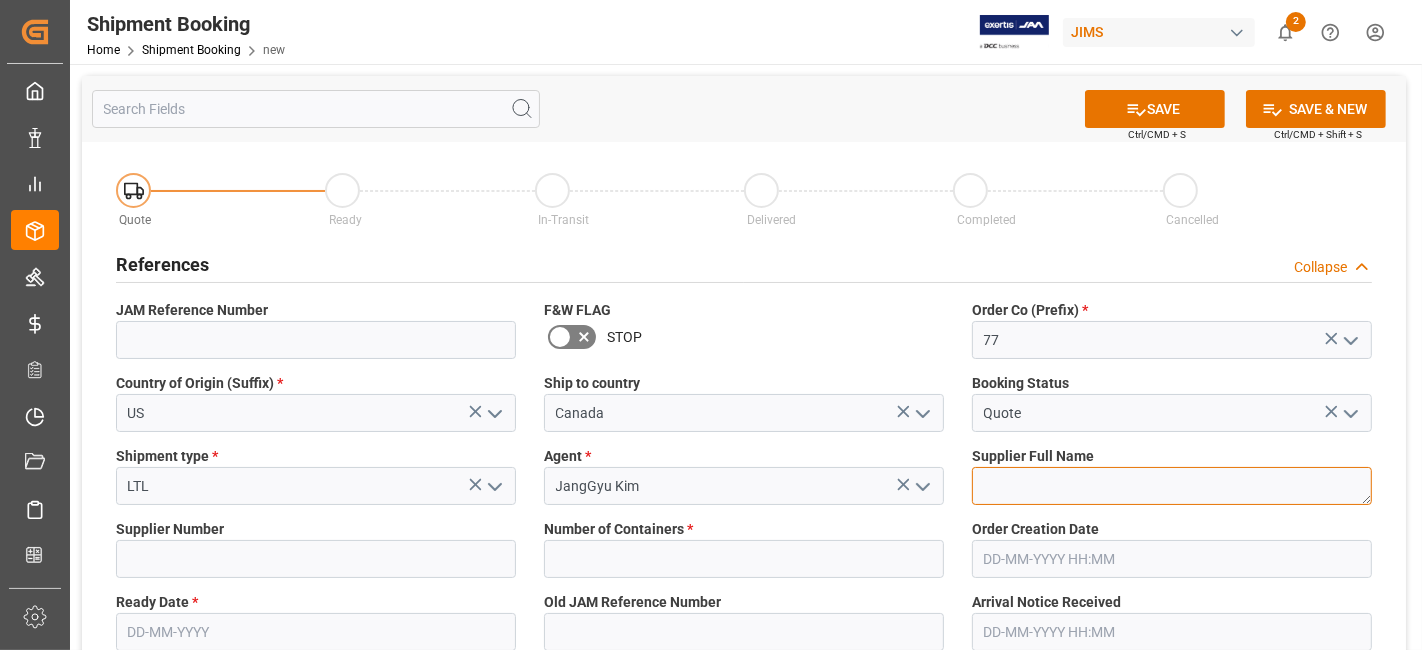 click at bounding box center (1172, 486) 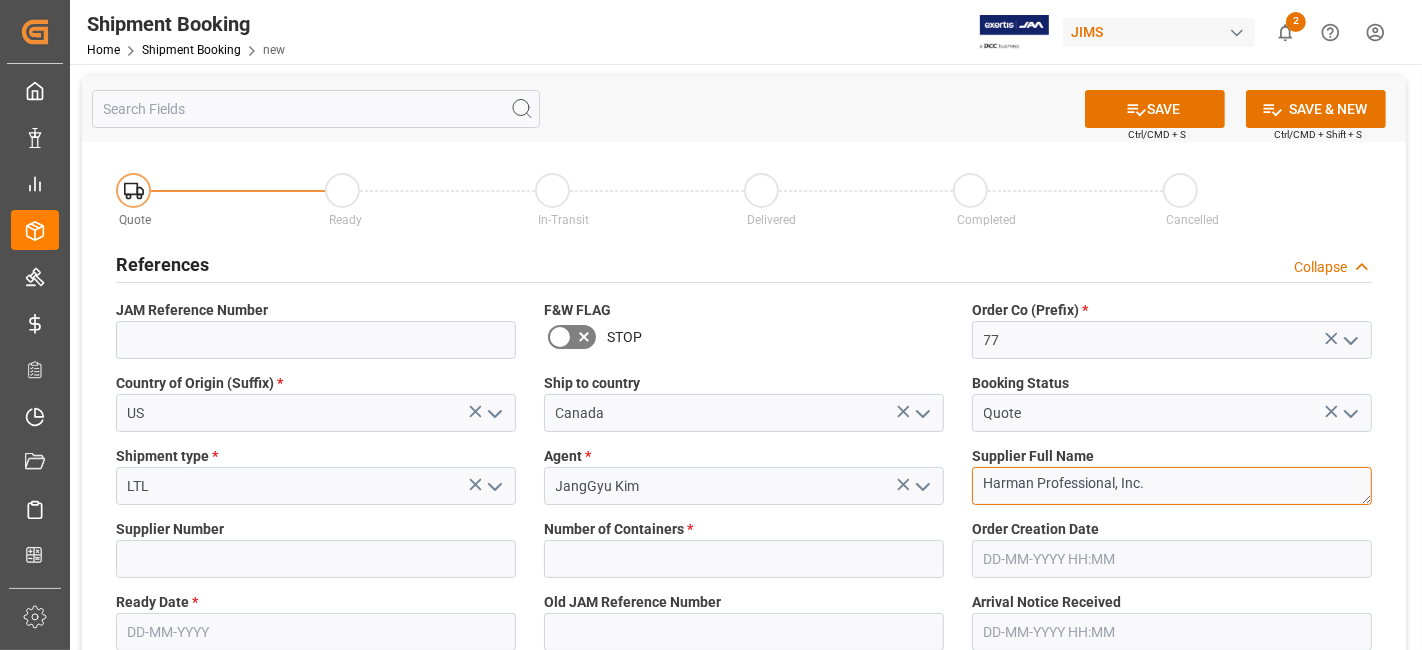 type on "Harman Professional, Inc." 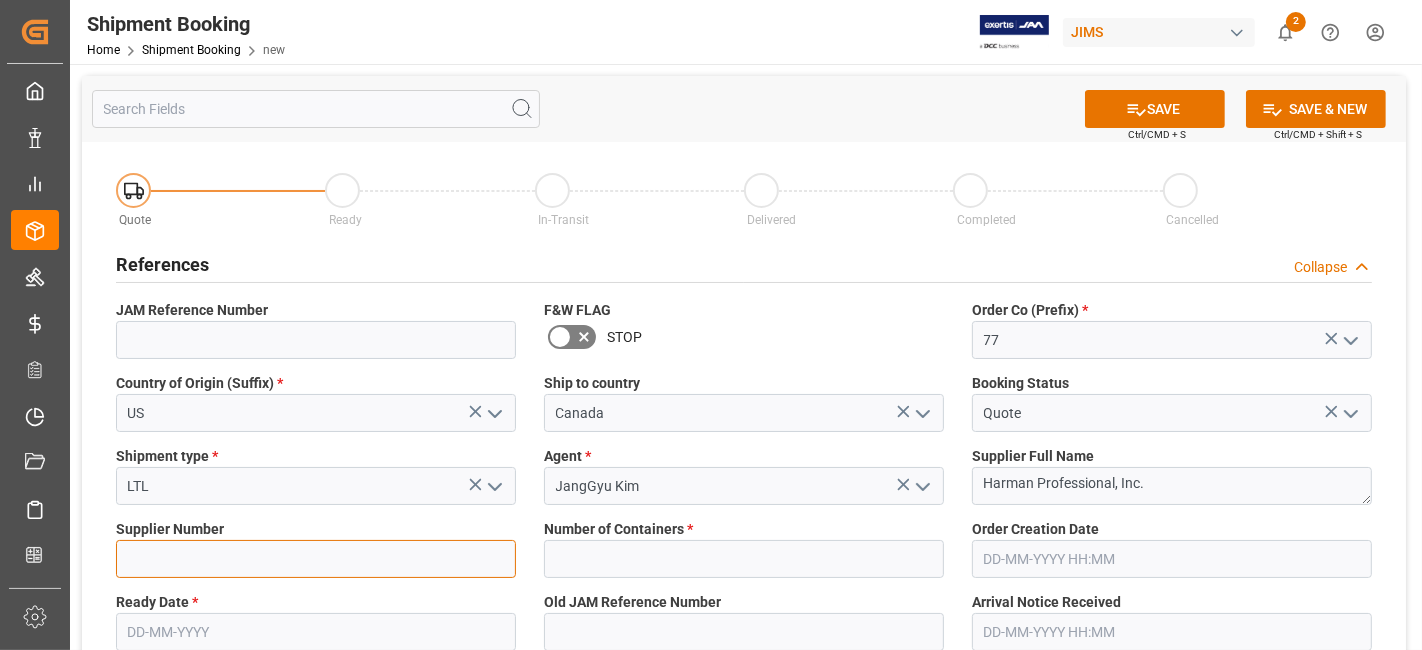 click at bounding box center (316, 559) 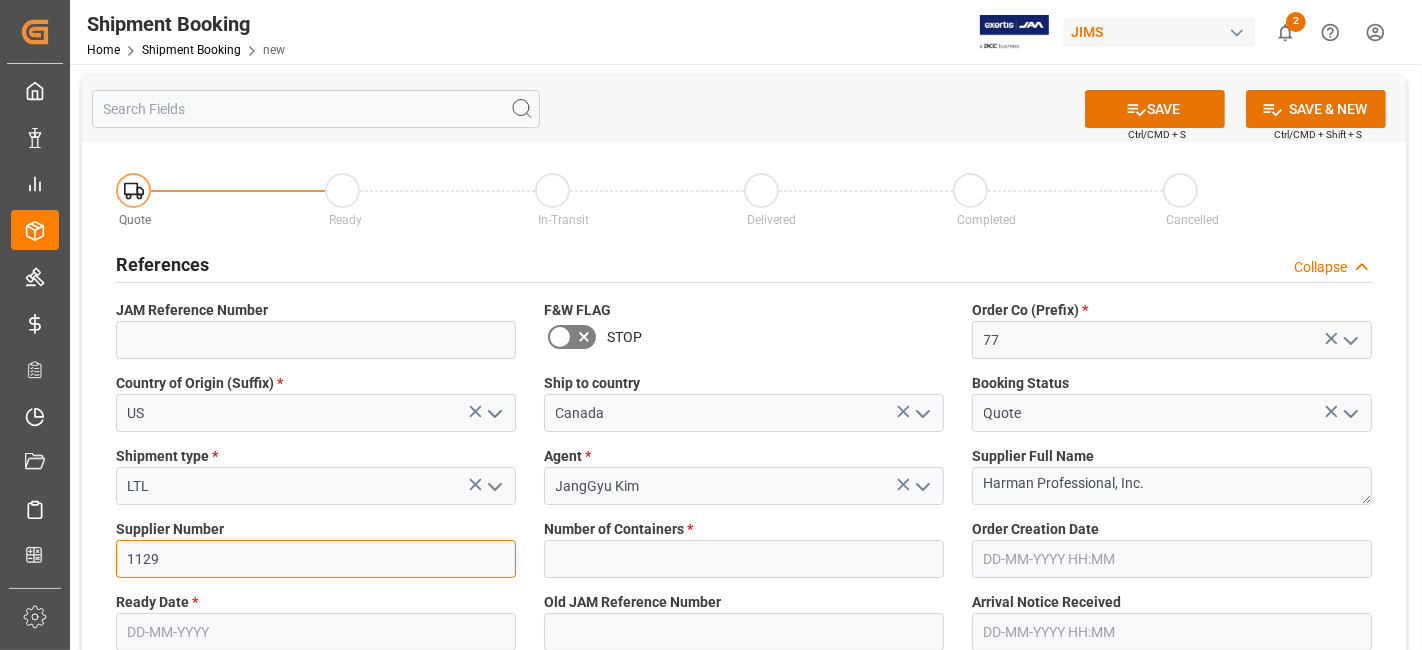 type on "1129" 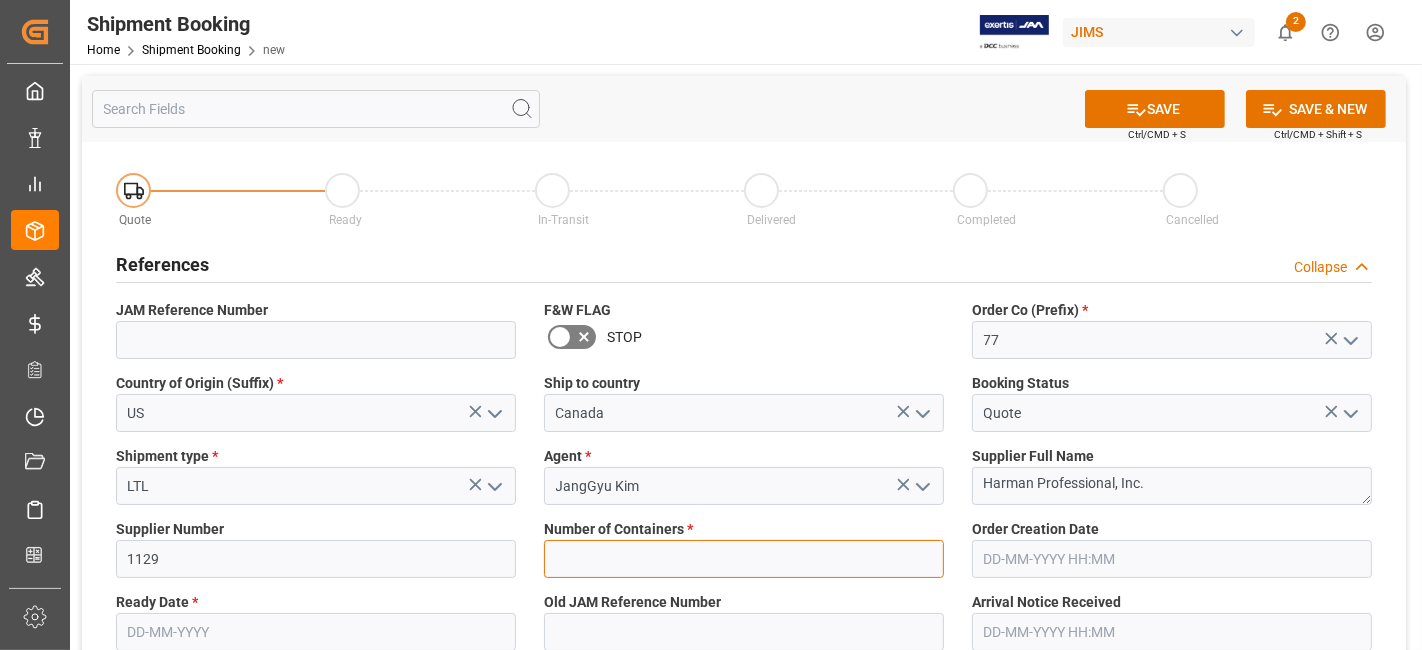 click at bounding box center [744, 559] 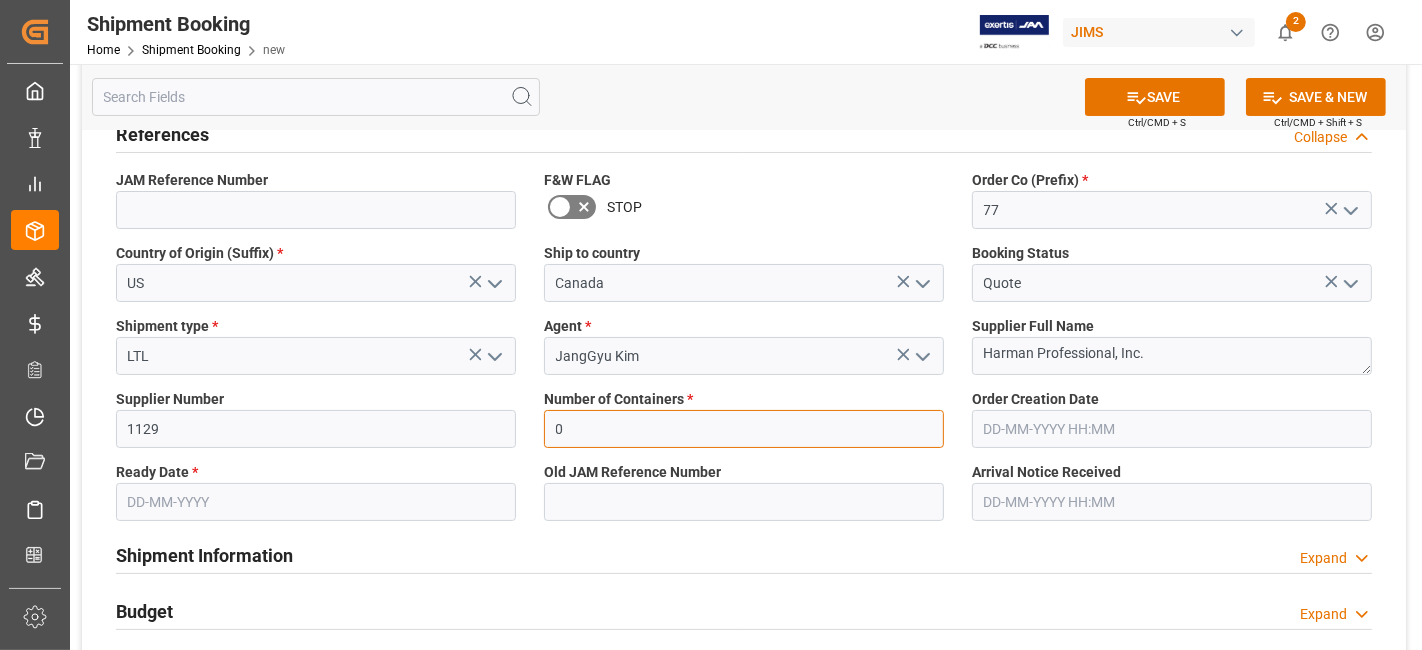 scroll, scrollTop: 333, scrollLeft: 0, axis: vertical 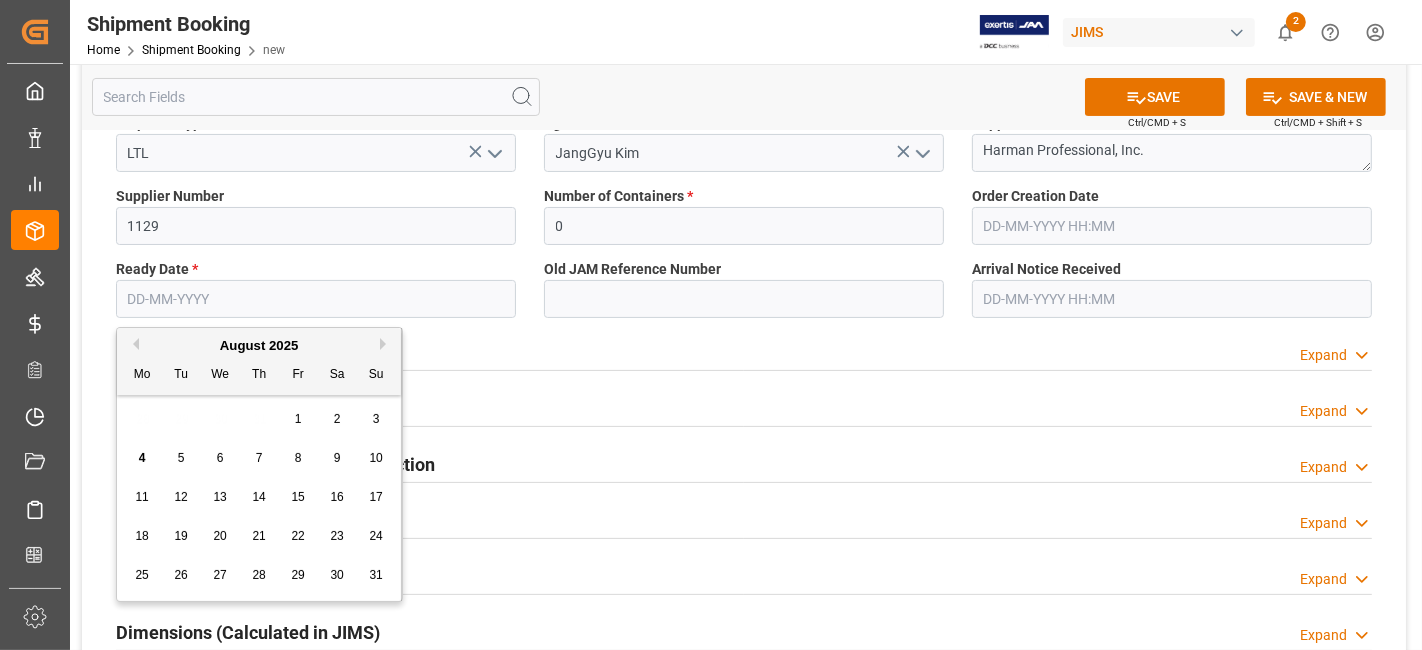 click at bounding box center (316, 299) 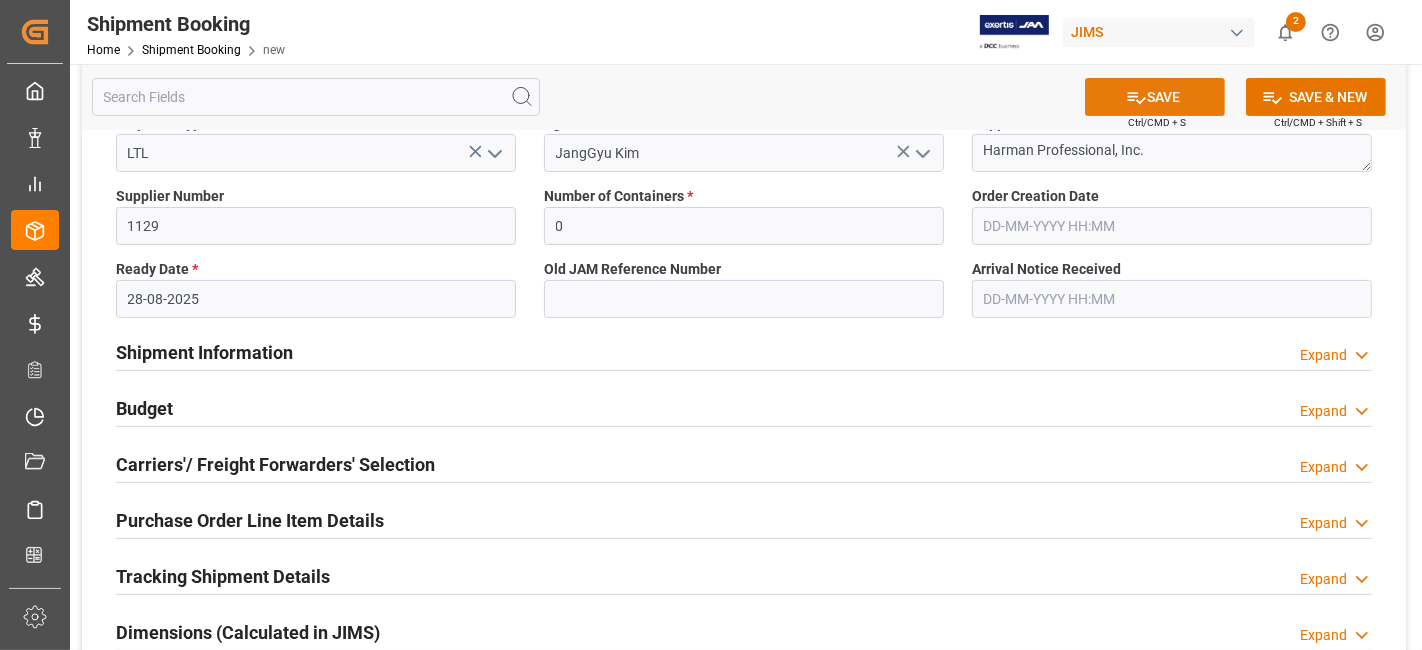 click on "SAVE" at bounding box center (1155, 97) 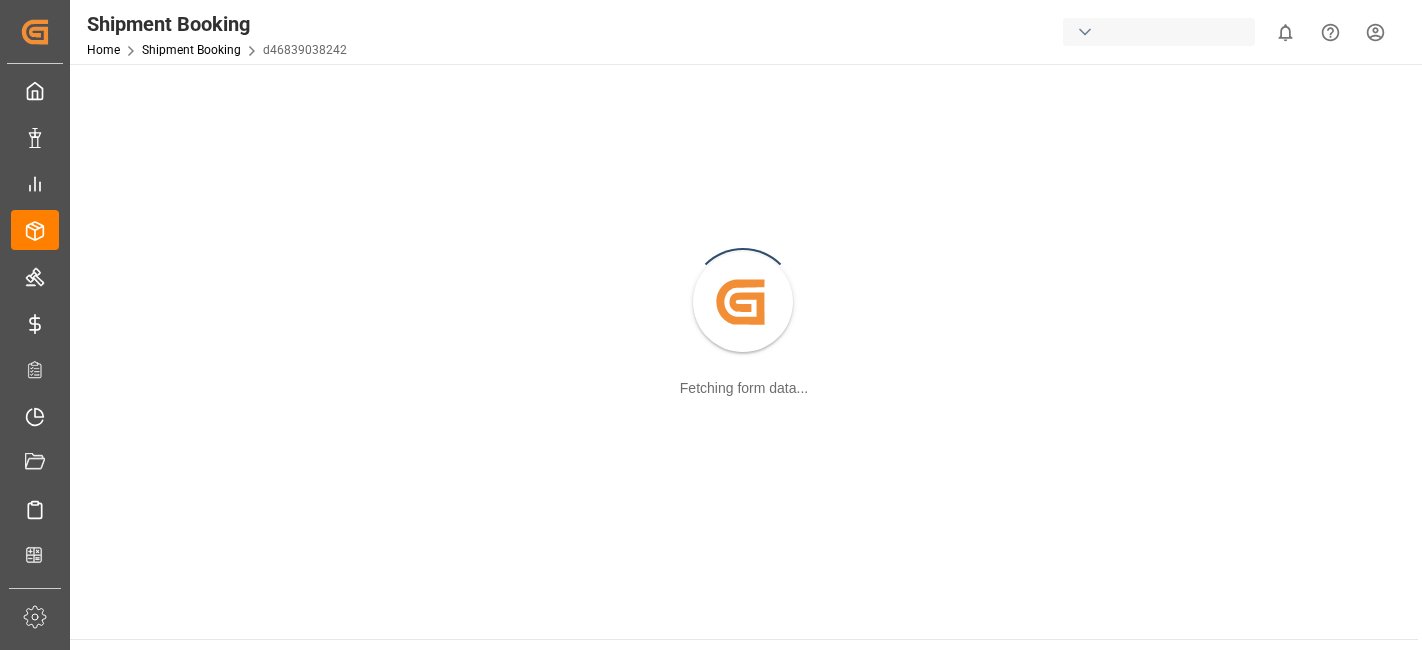 scroll, scrollTop: 0, scrollLeft: 0, axis: both 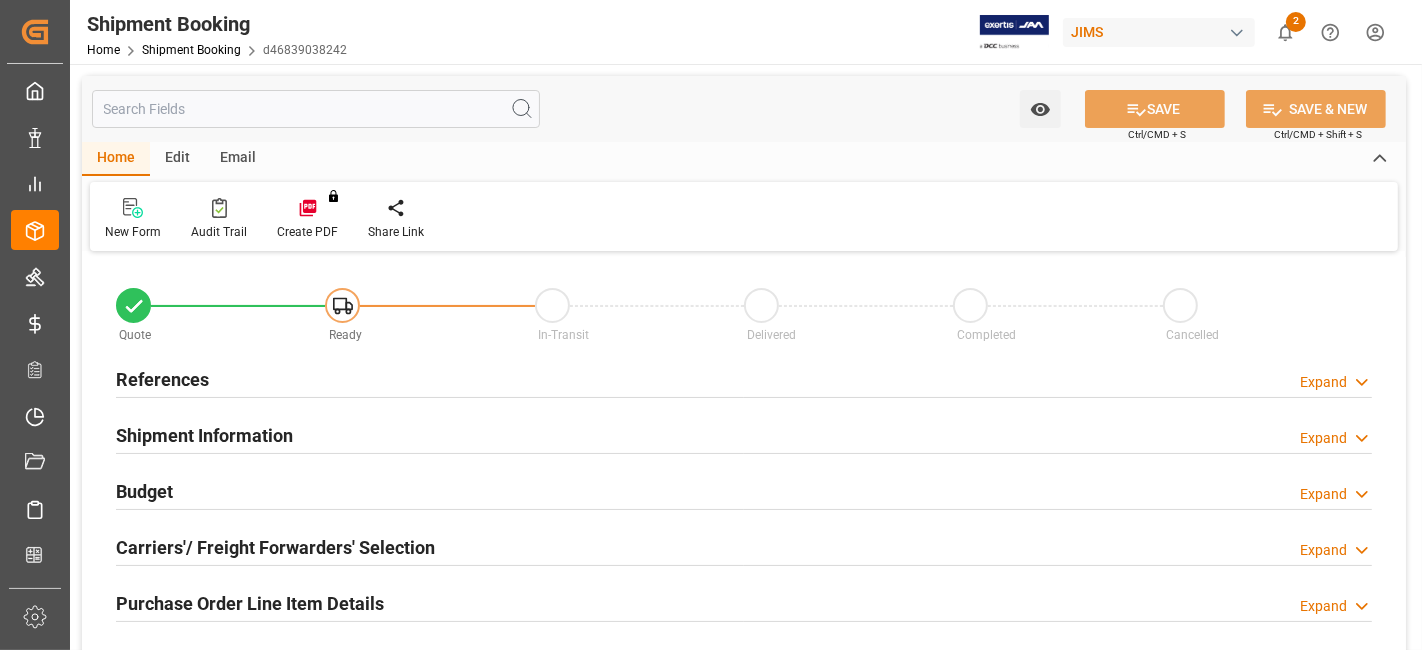 type on "0" 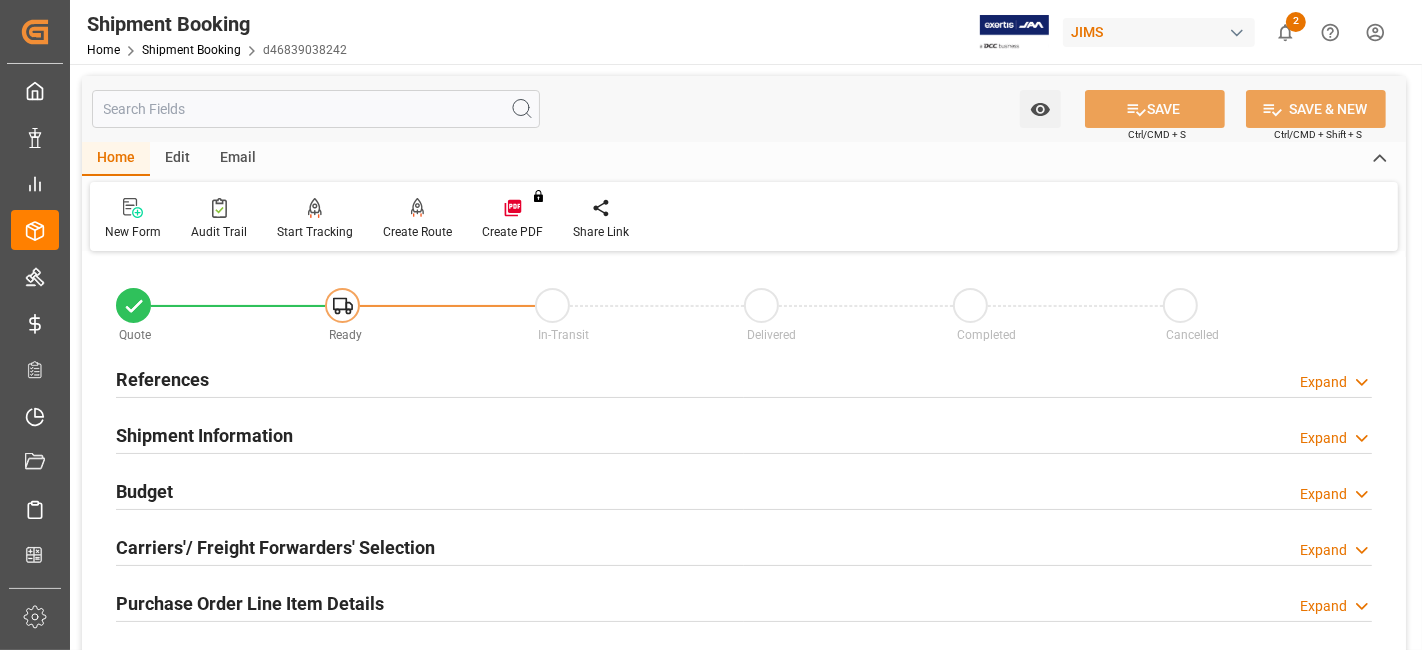 drag, startPoint x: 204, startPoint y: 379, endPoint x: 210, endPoint y: 415, distance: 36.496574 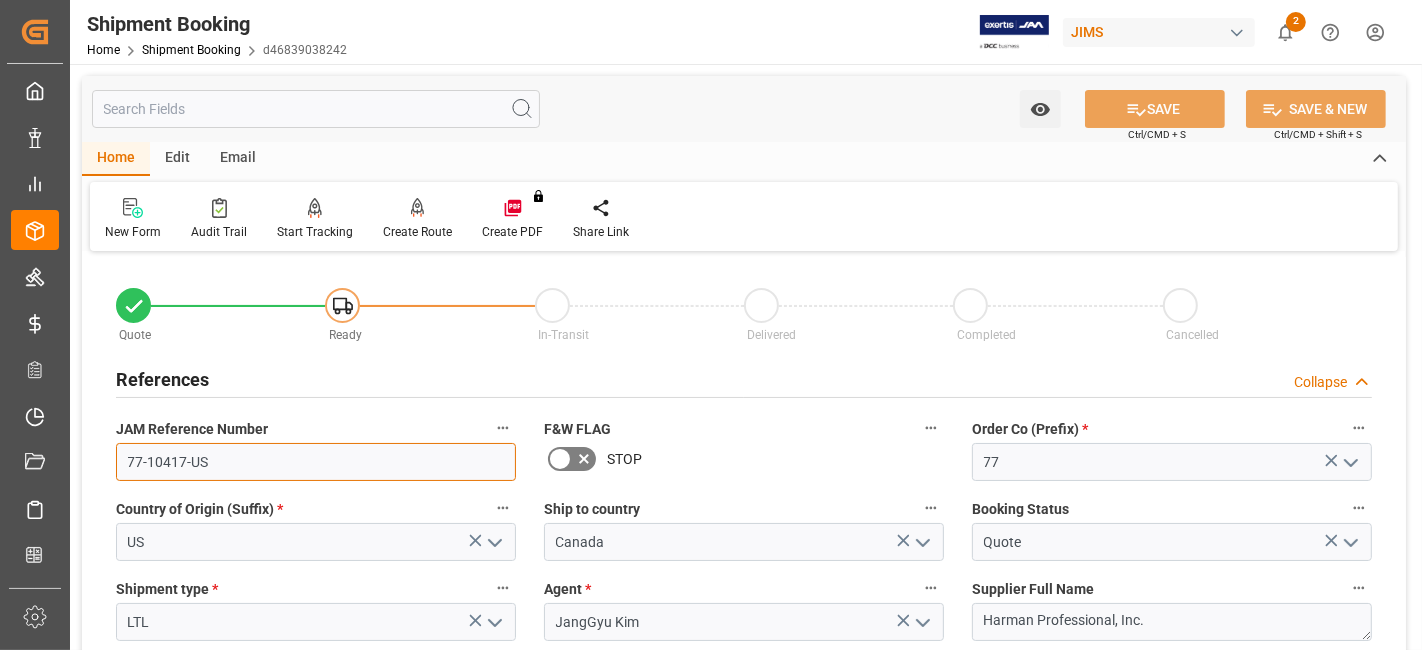 drag, startPoint x: 177, startPoint y: 464, endPoint x: 95, endPoint y: 465, distance: 82.006096 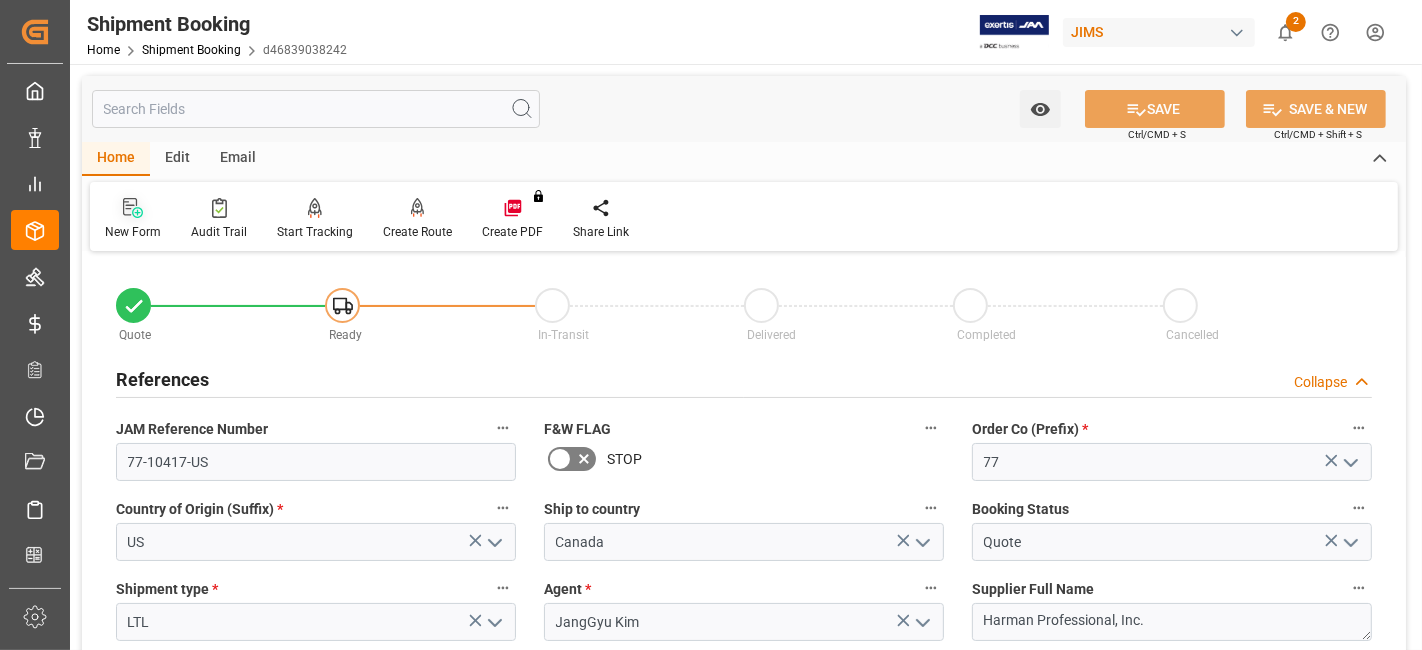 click 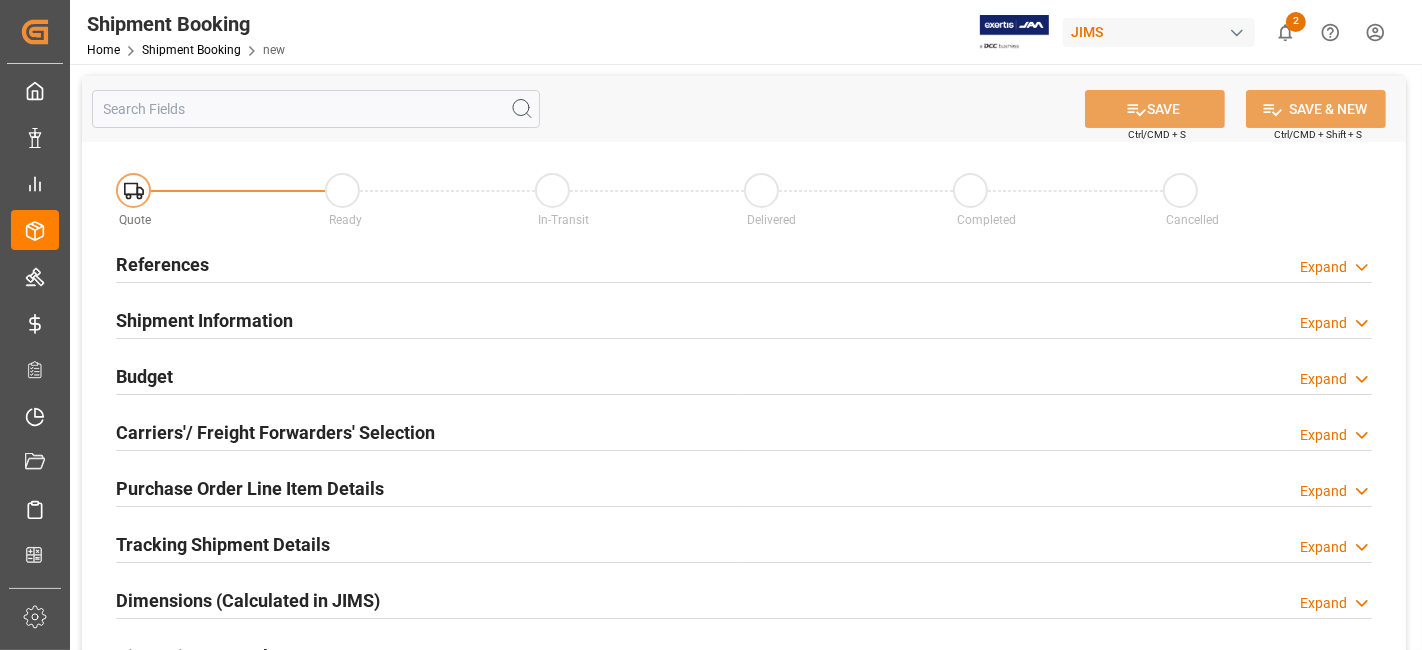 click on "References" at bounding box center (162, 264) 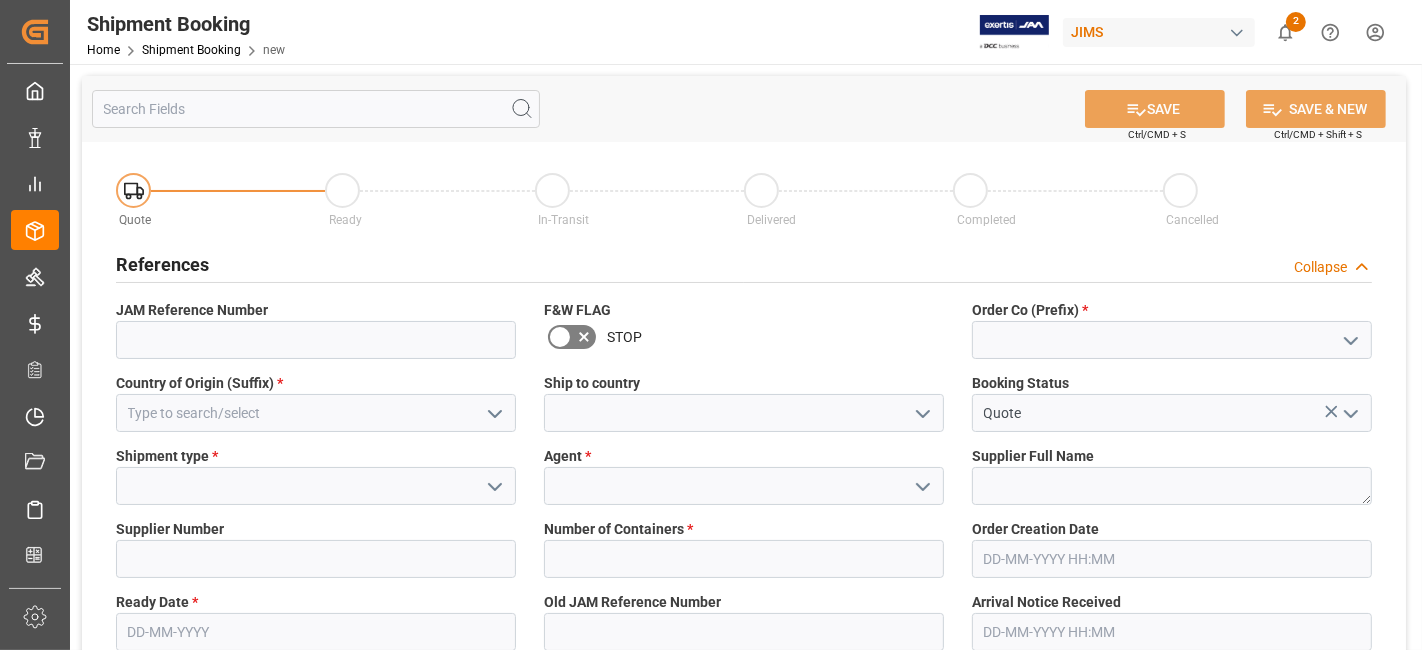 click 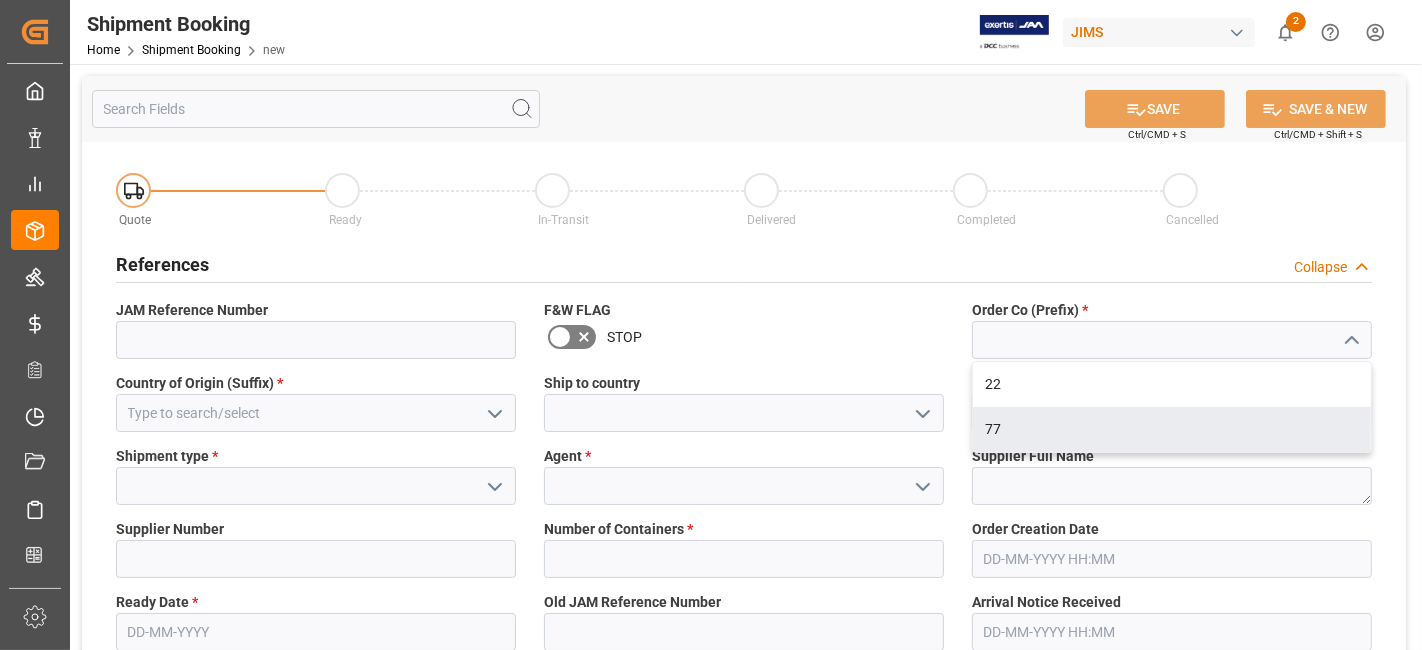 drag, startPoint x: 1162, startPoint y: 423, endPoint x: 549, endPoint y: 414, distance: 613.06604 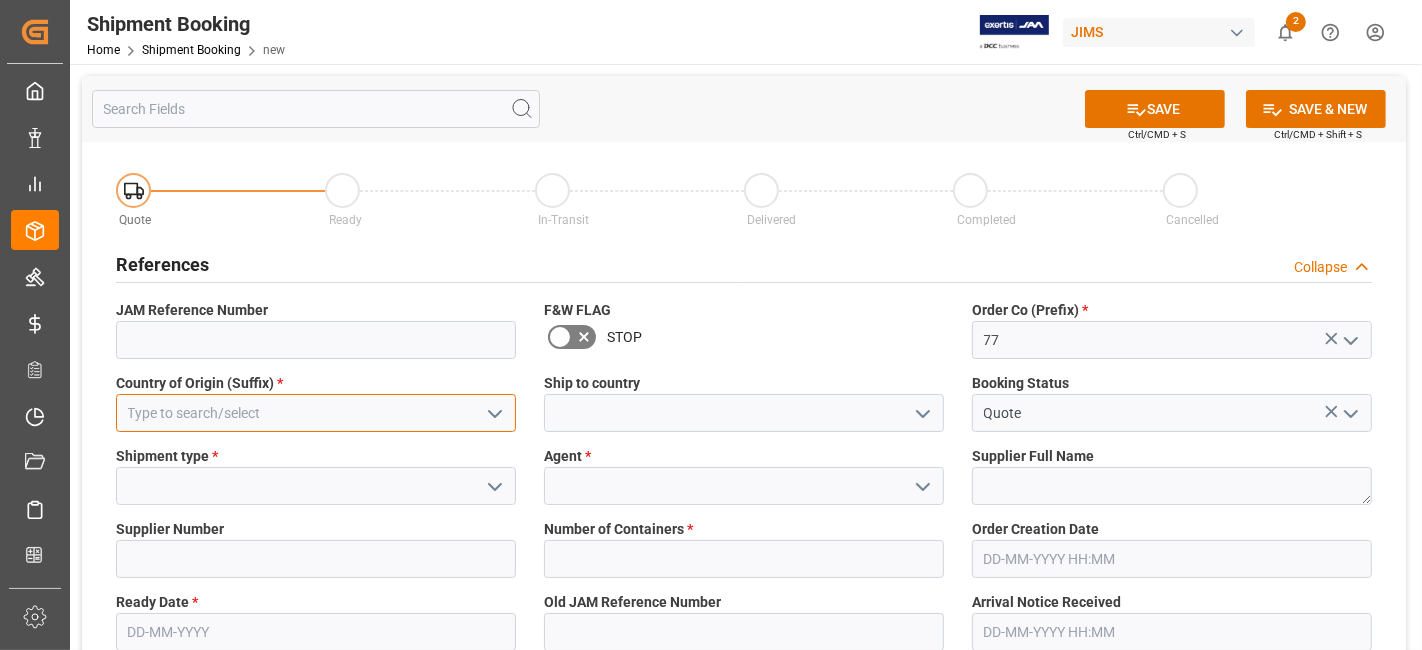 click at bounding box center [316, 413] 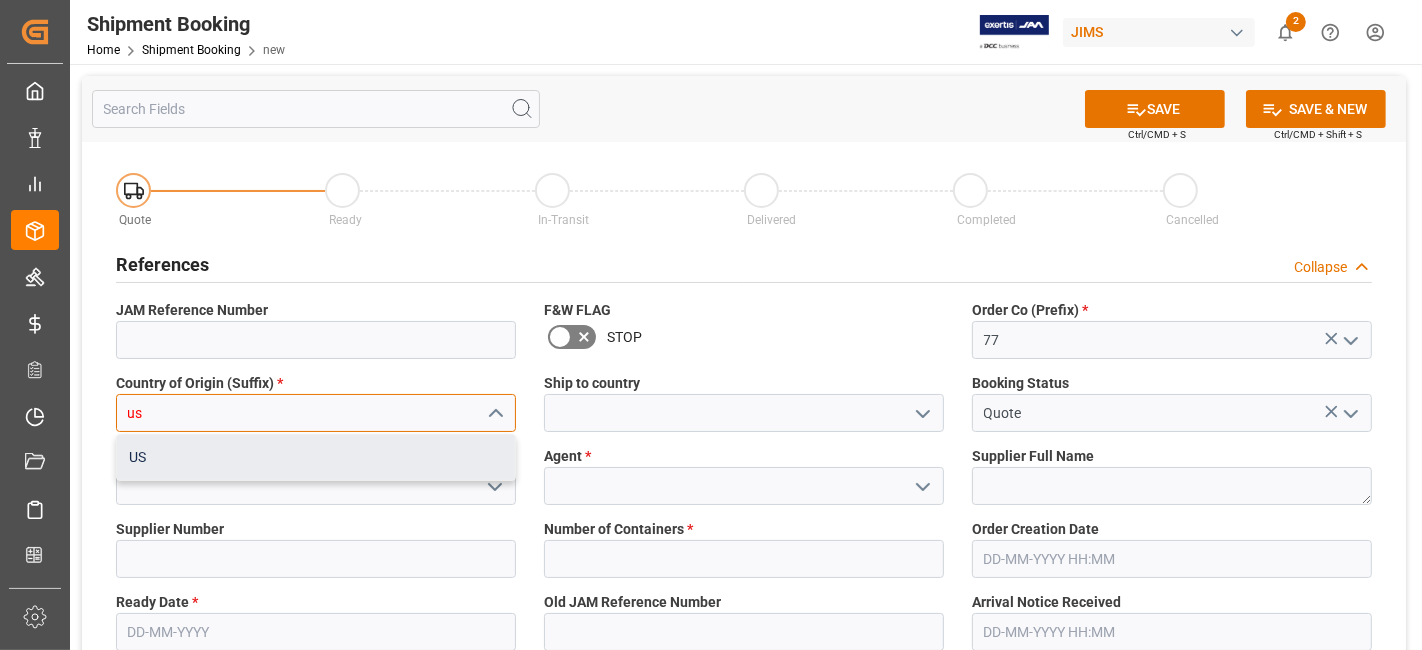 click on "US" at bounding box center (316, 457) 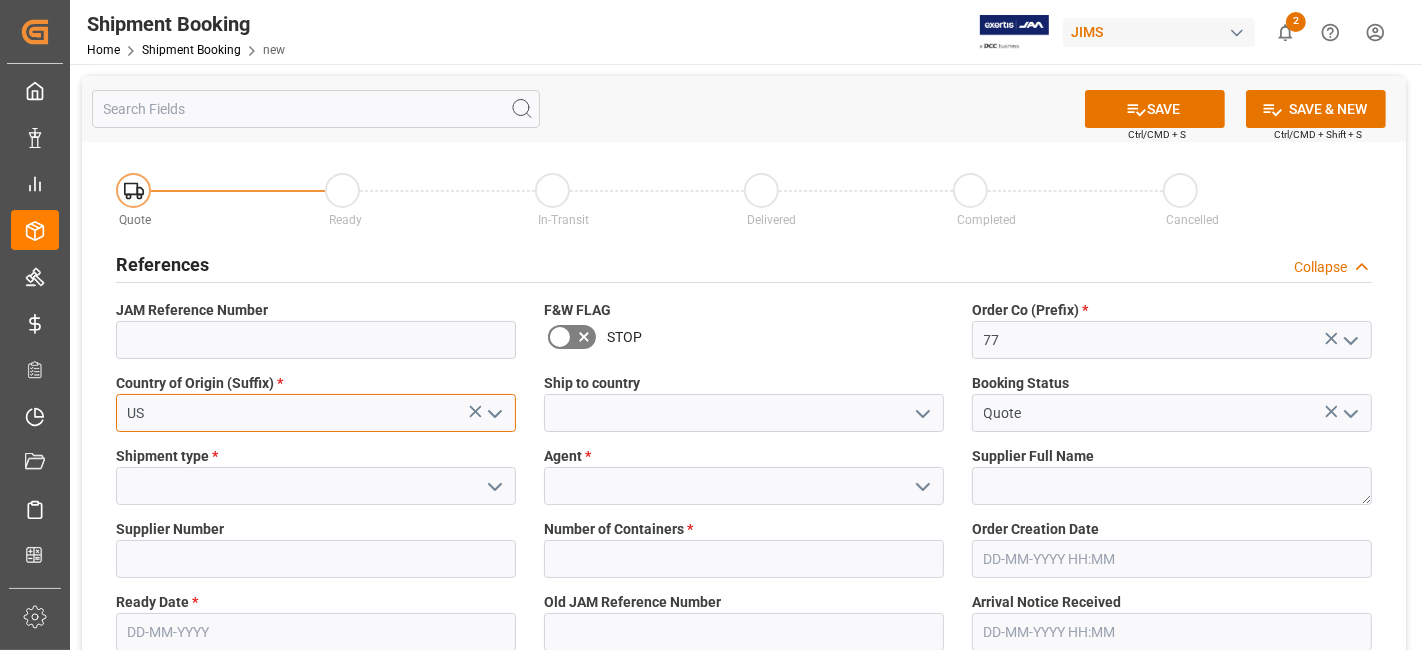 type on "US" 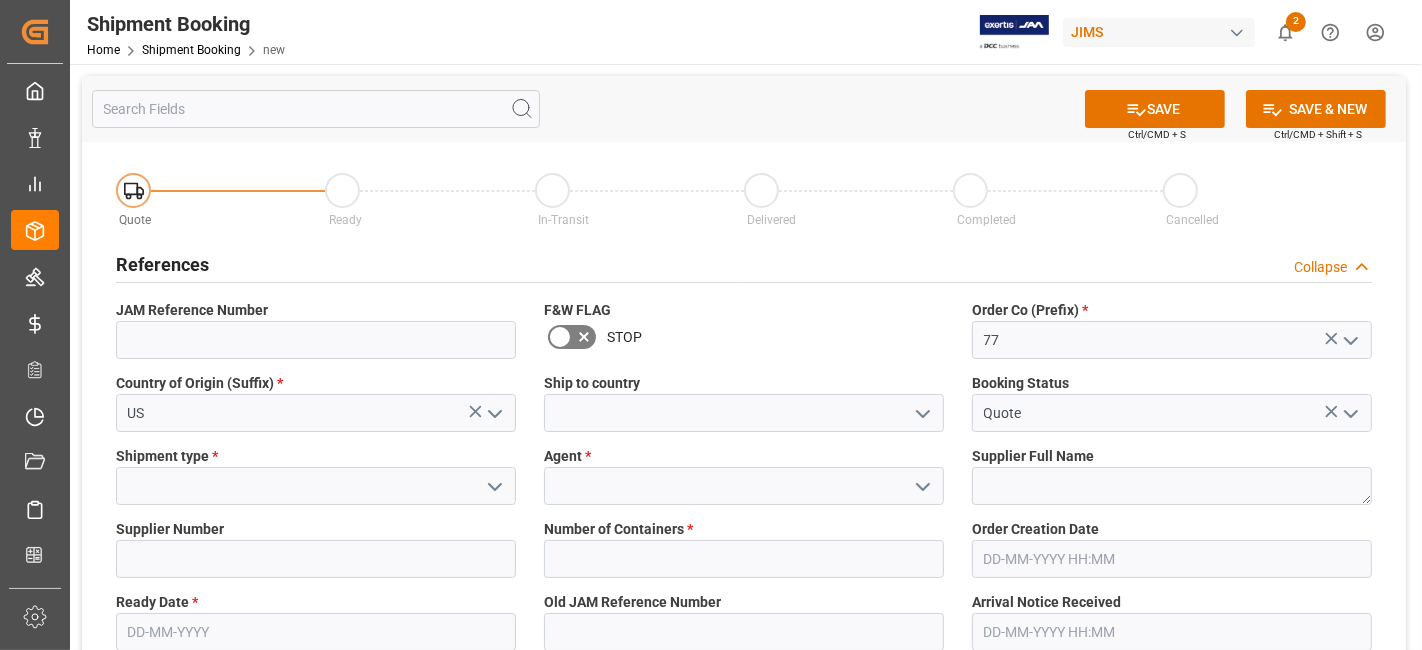 click 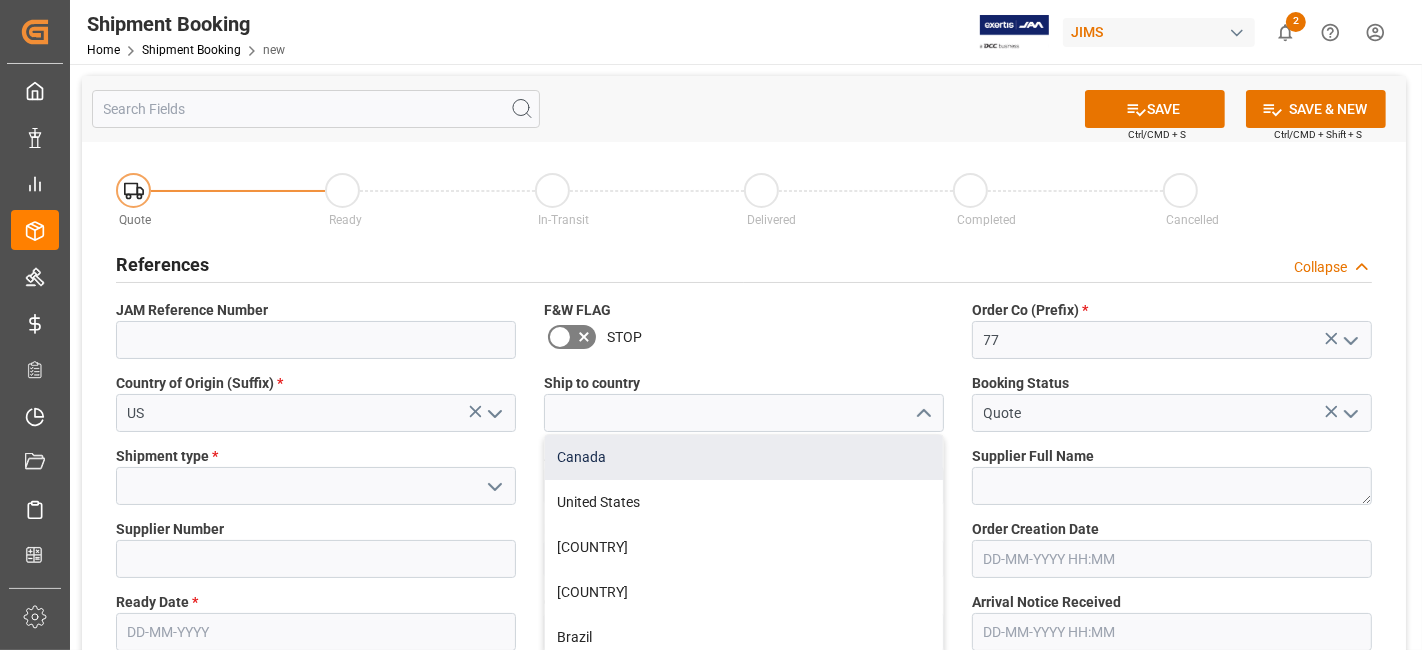 click on "Canada" at bounding box center [744, 457] 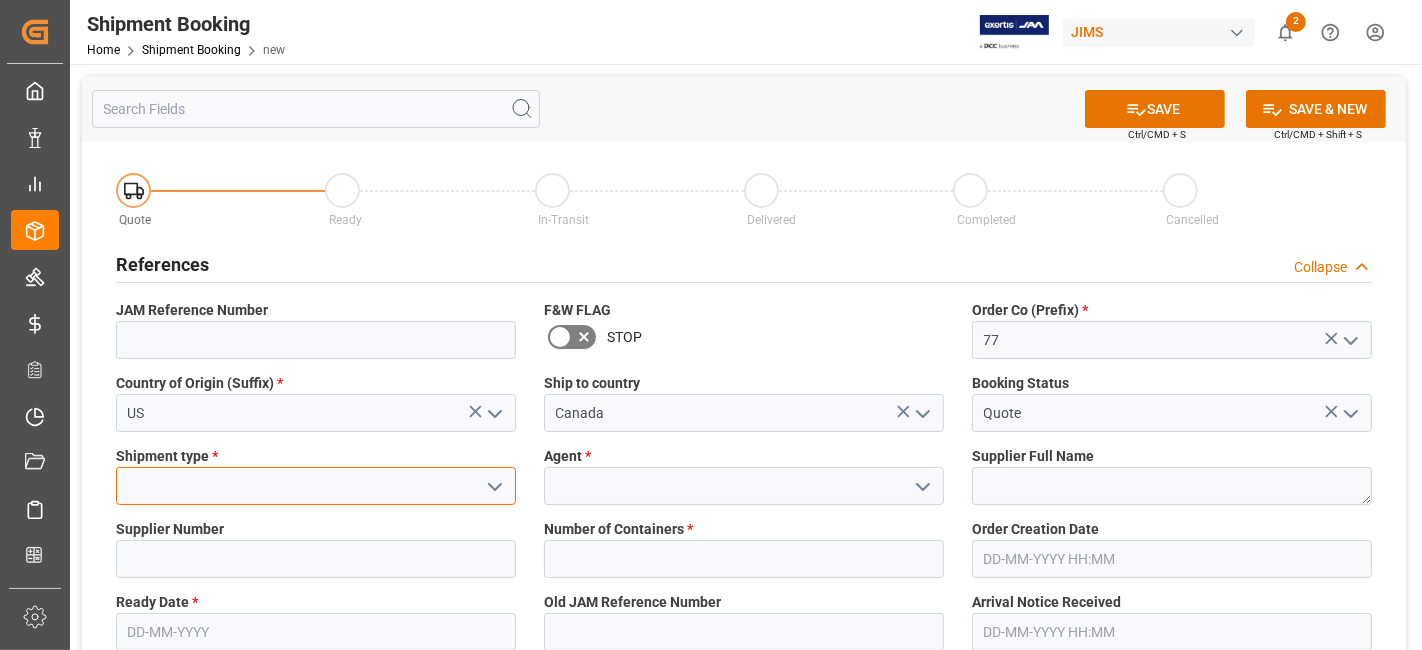 click at bounding box center [316, 486] 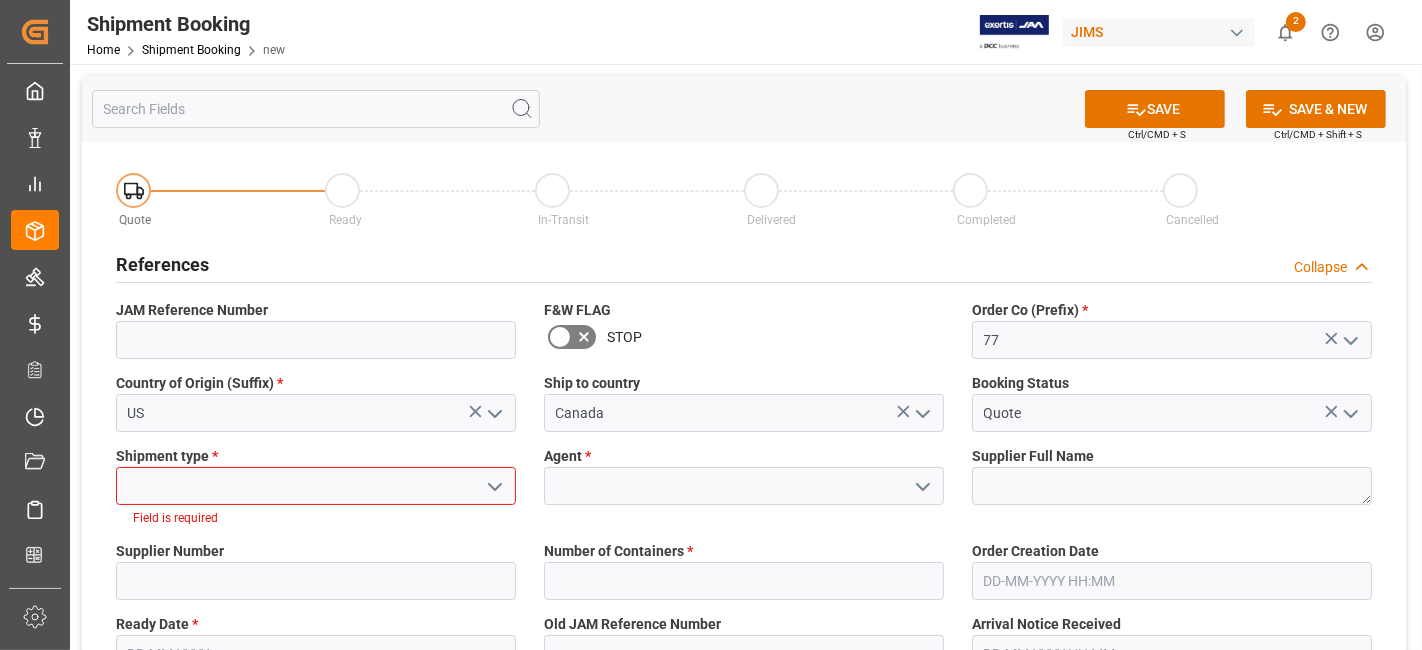click 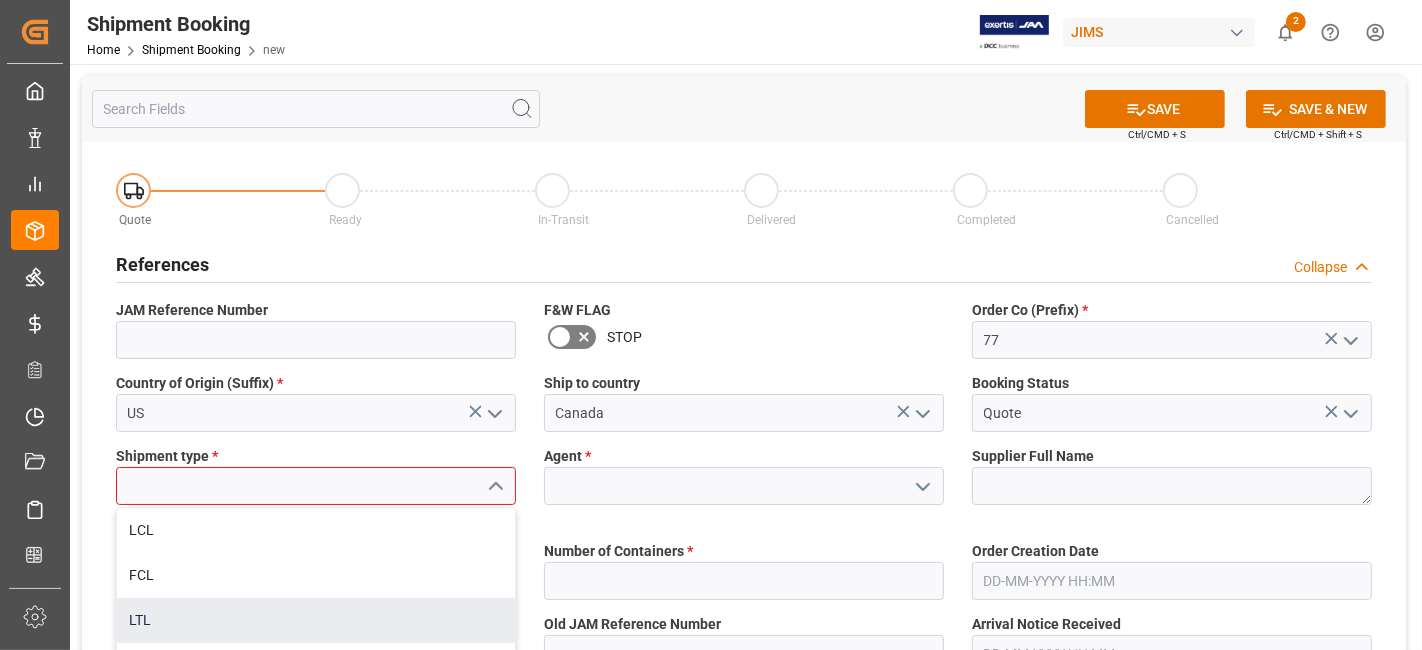 click on "LTL" at bounding box center [316, 620] 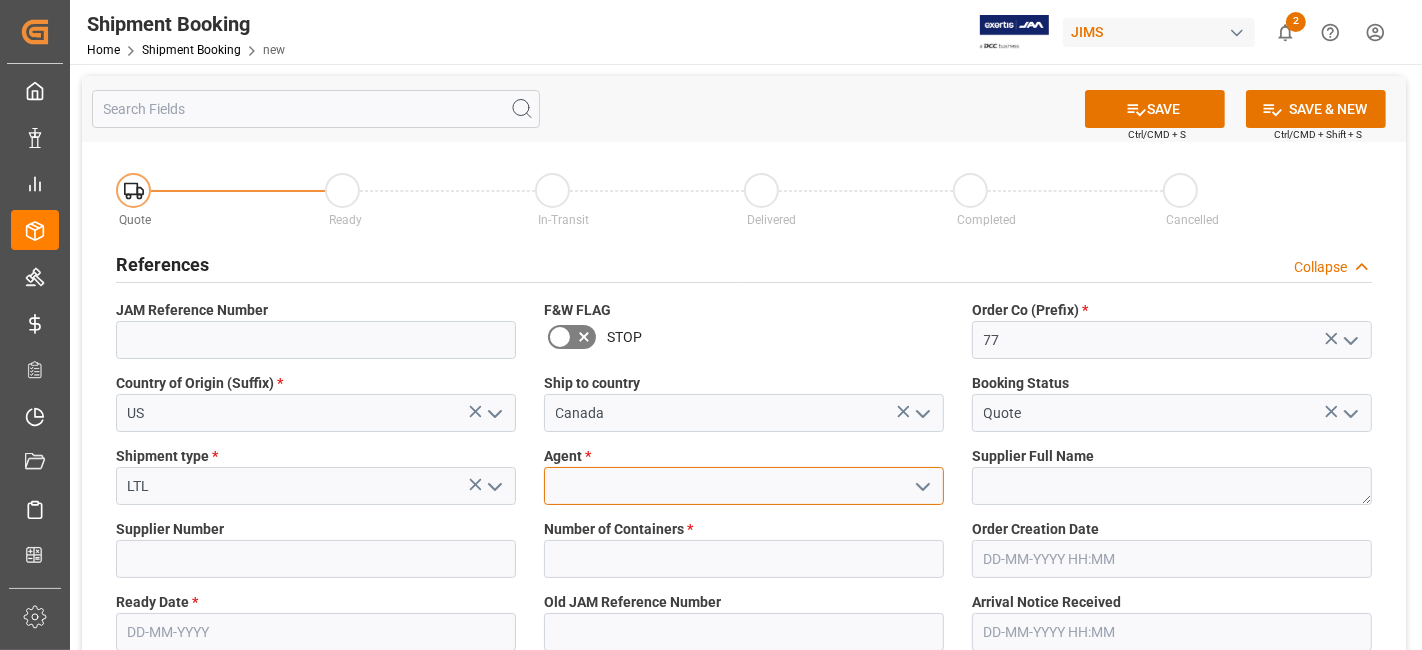 click at bounding box center (744, 486) 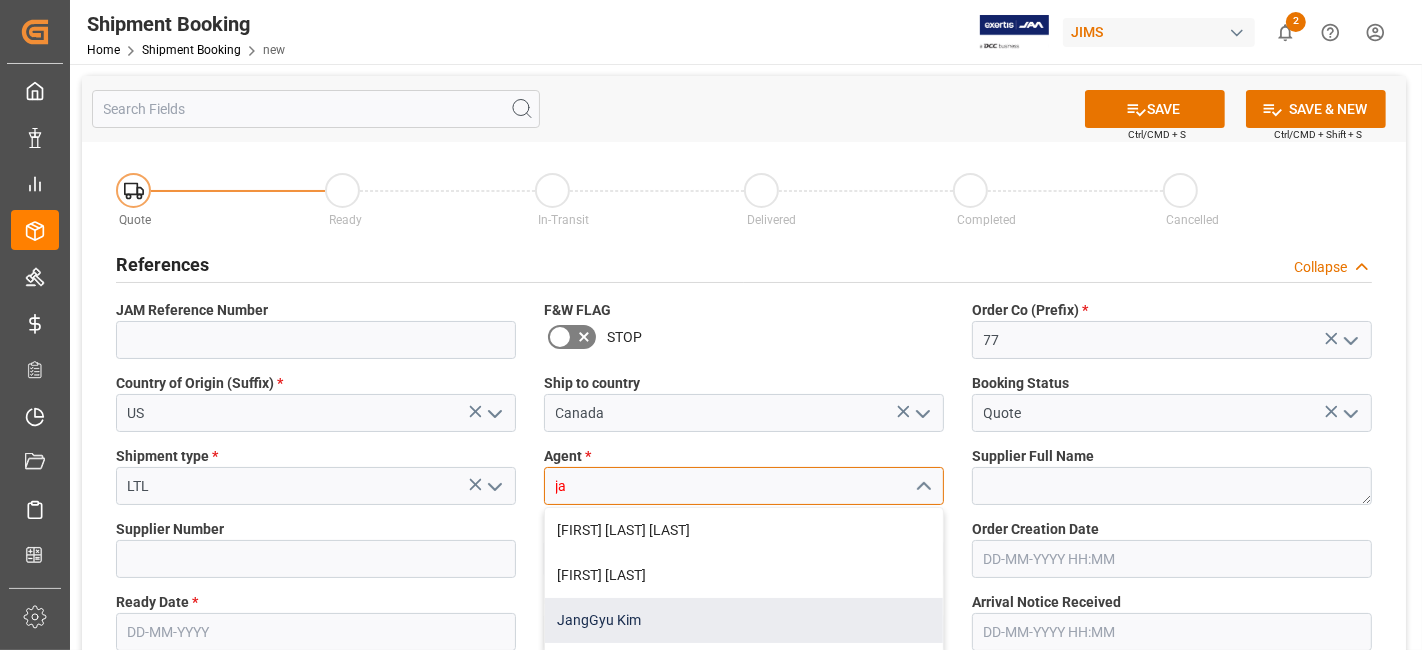 click on "JangGyu Kim" at bounding box center [744, 620] 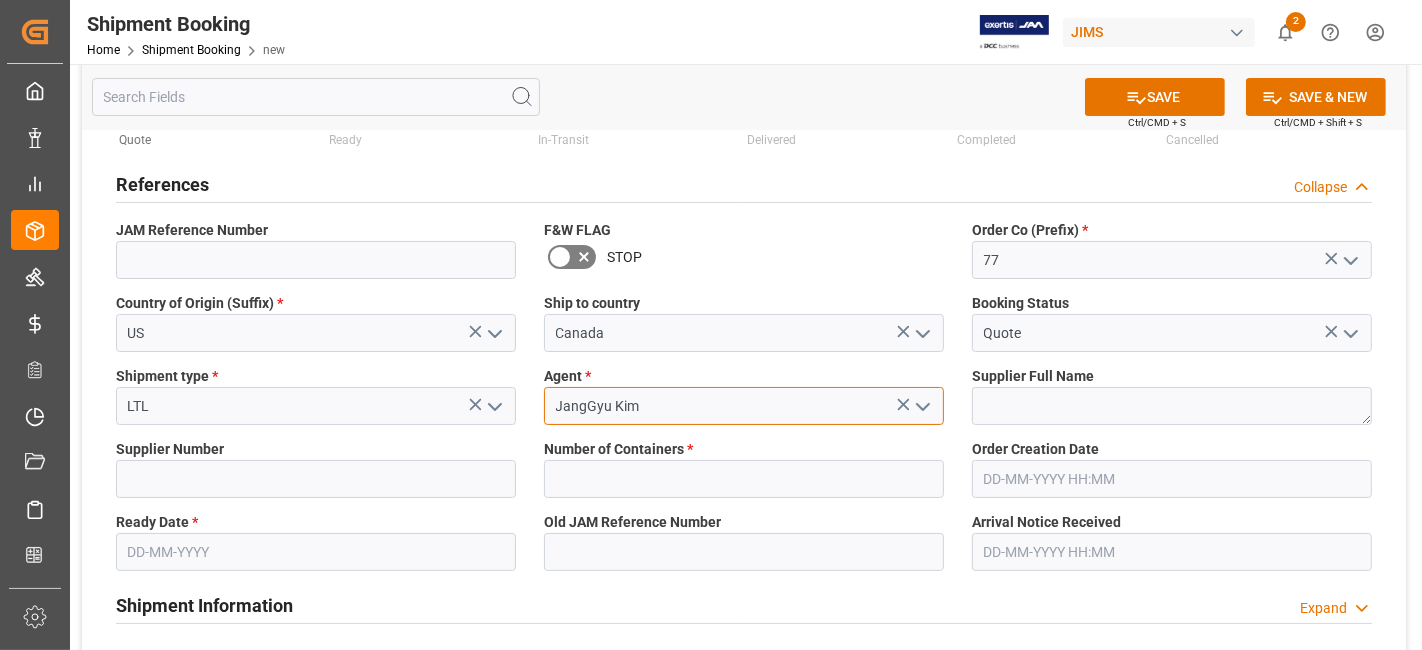 scroll, scrollTop: 111, scrollLeft: 0, axis: vertical 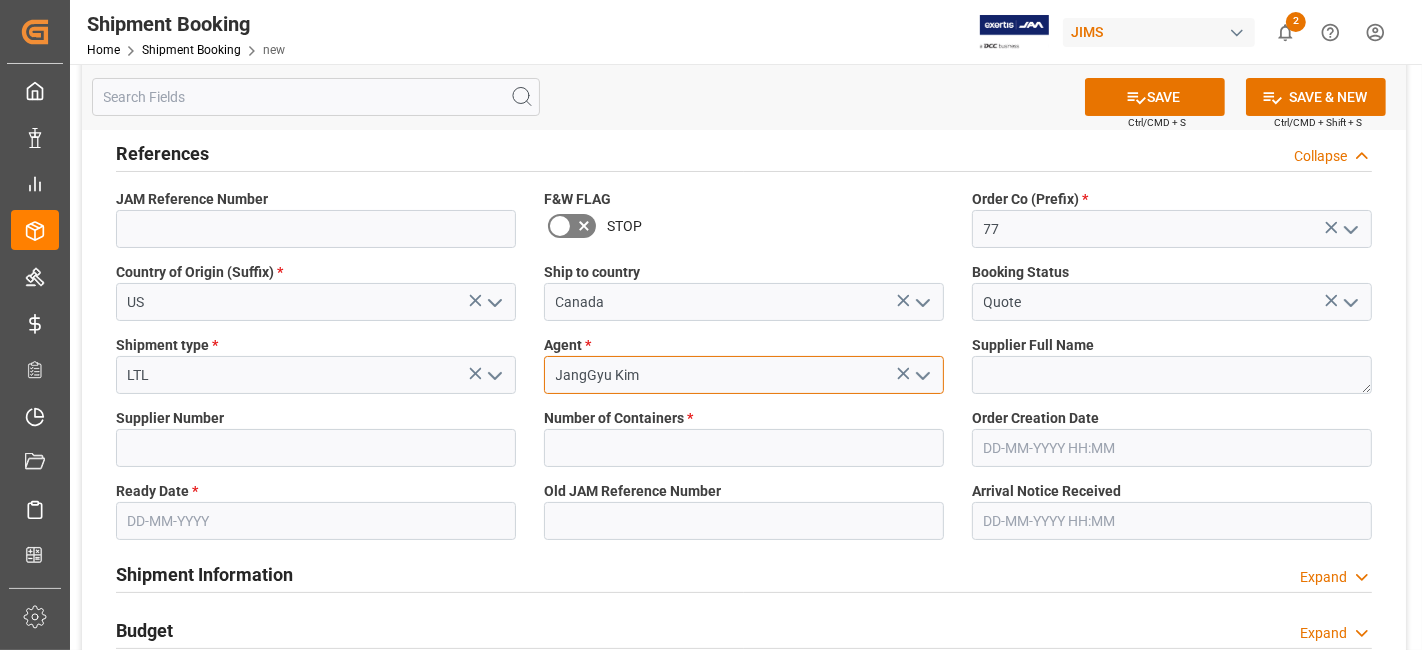 type on "JangGyu Kim" 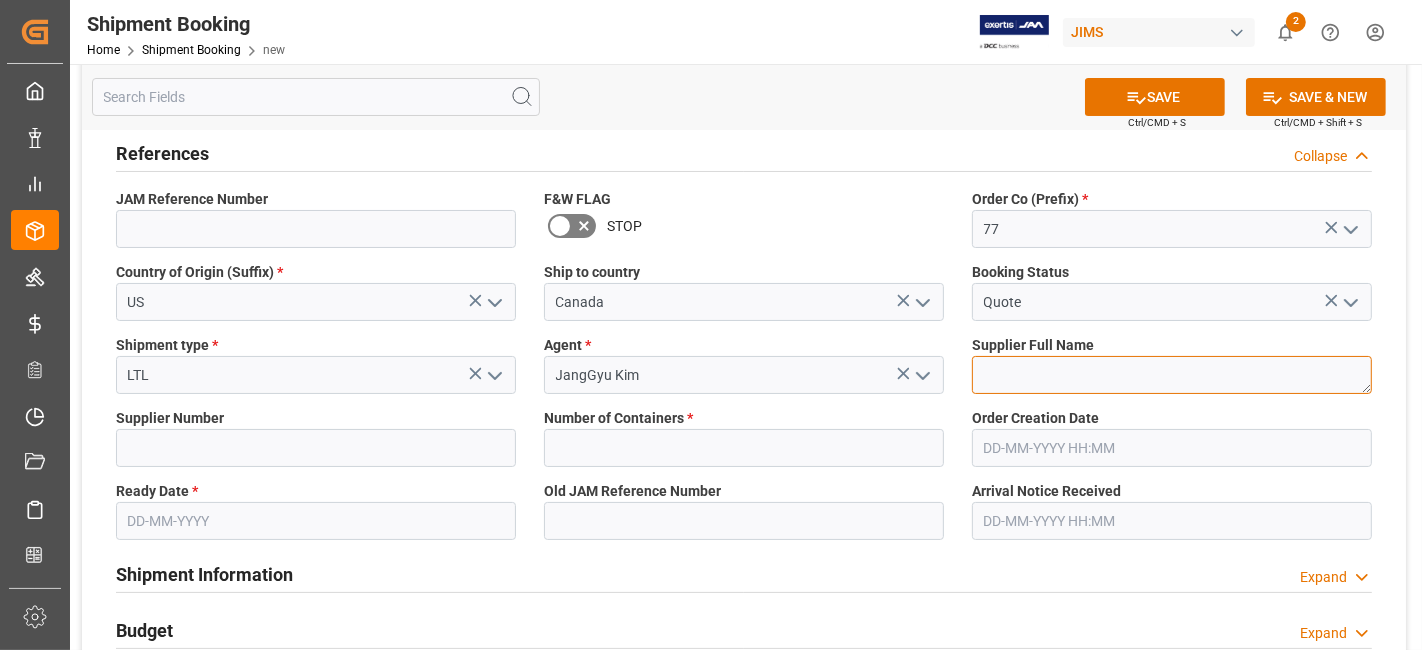 click at bounding box center [1172, 375] 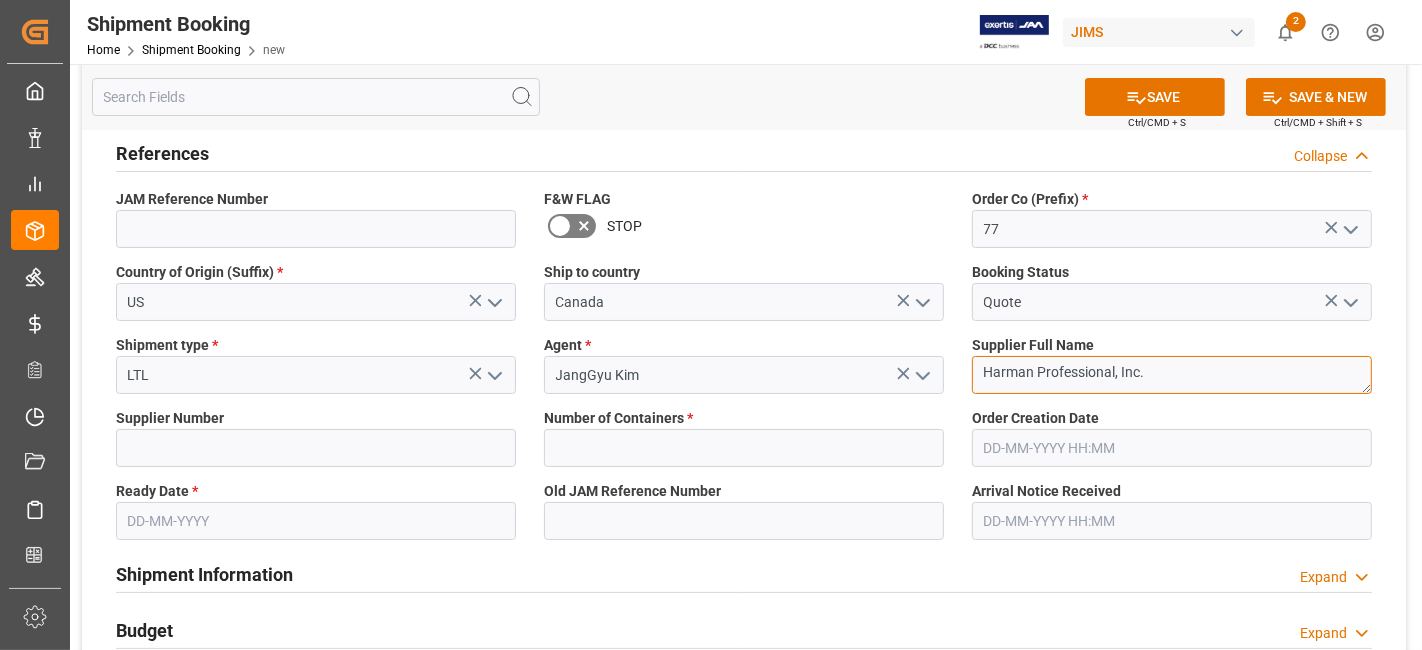 type on "Harman Professional, Inc." 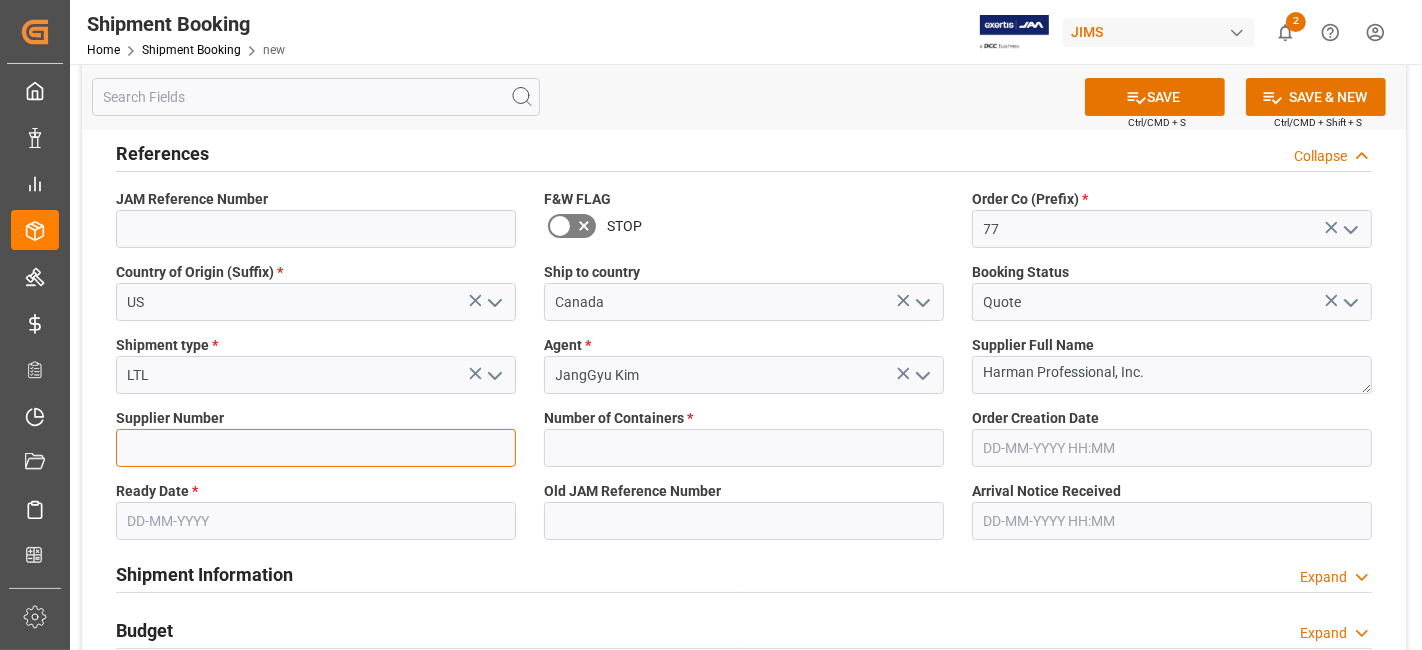 click at bounding box center (316, 448) 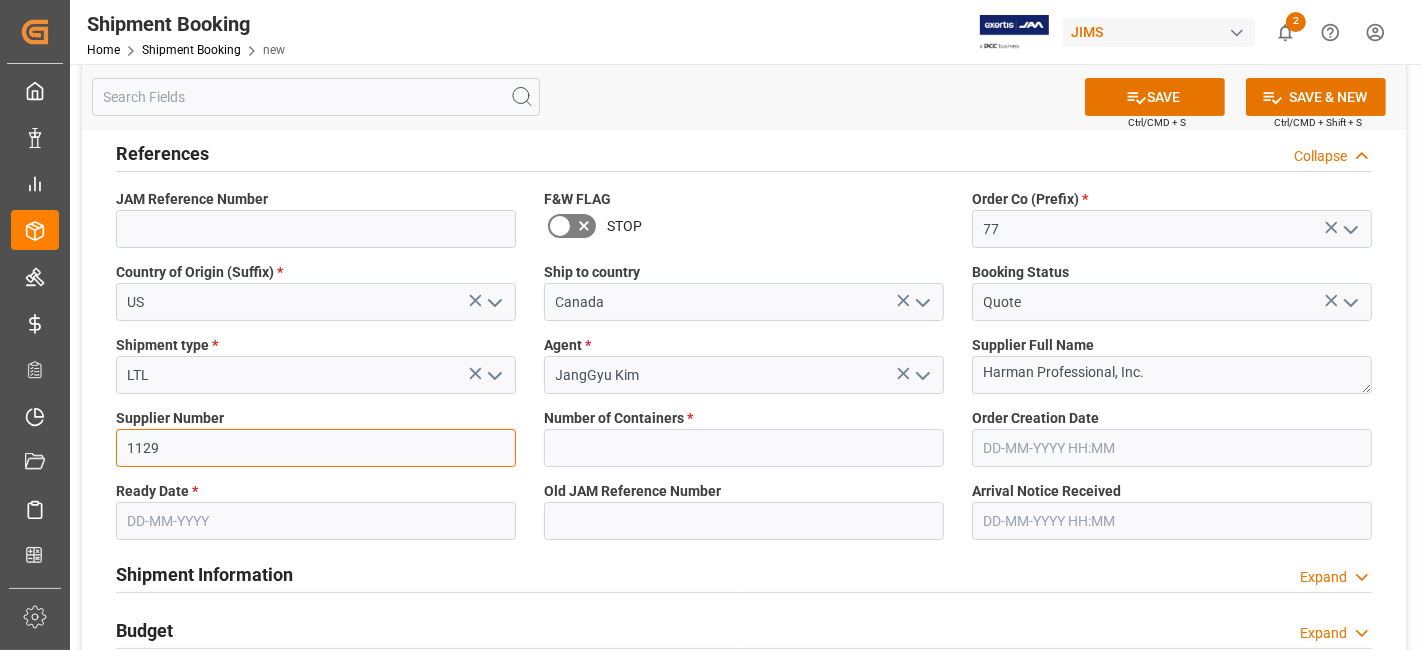 type on "1129" 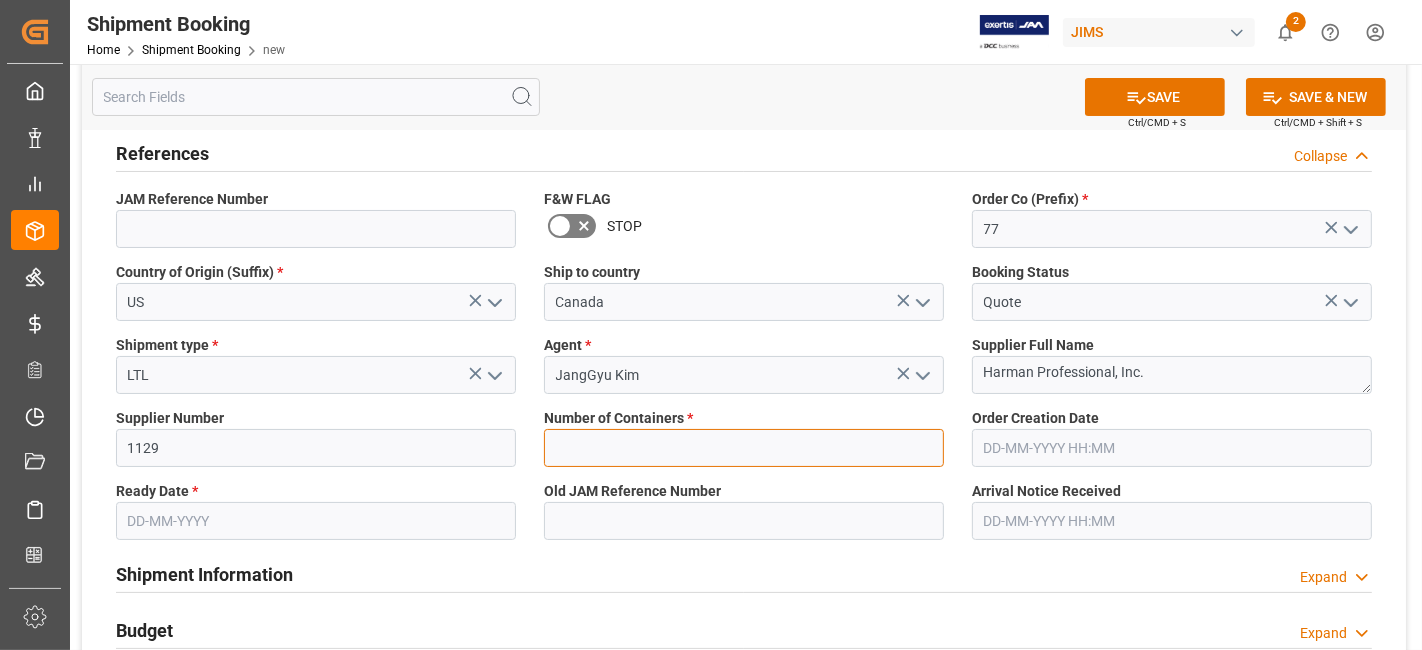 click at bounding box center [744, 448] 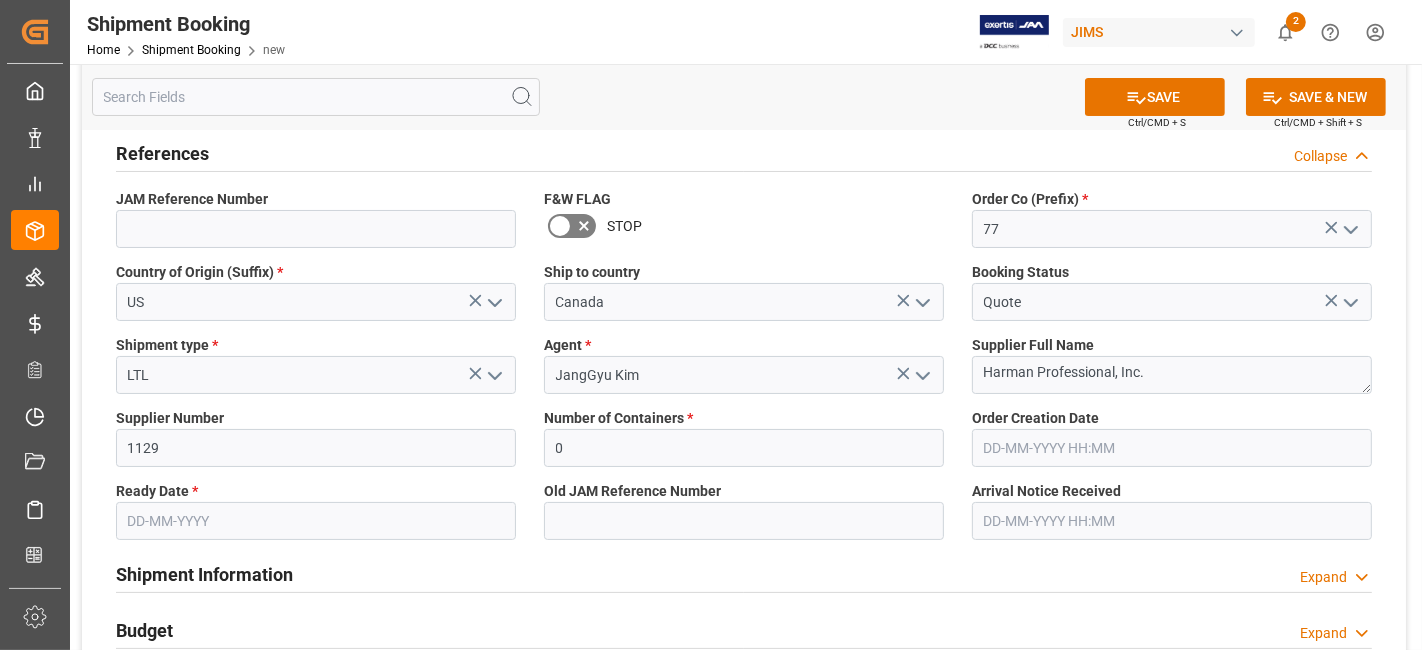 click at bounding box center (316, 521) 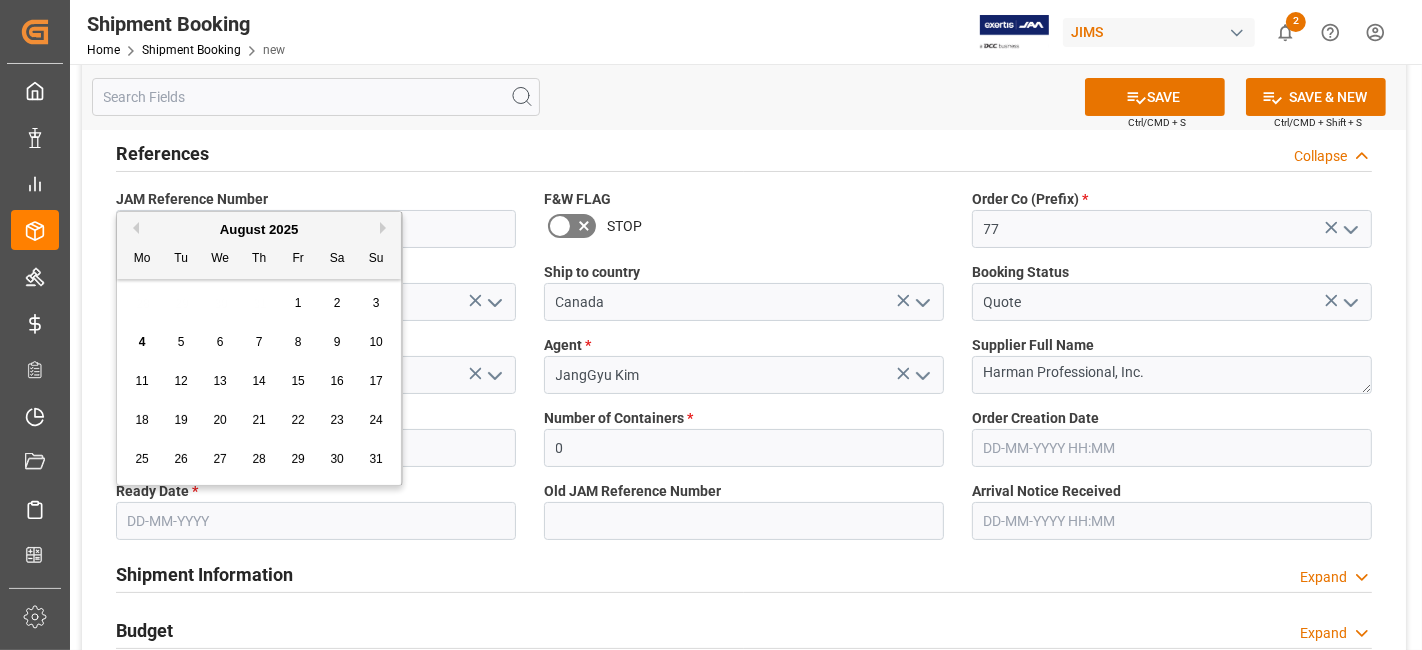 click on "25 26 27 28 29 30 31" at bounding box center [259, 459] 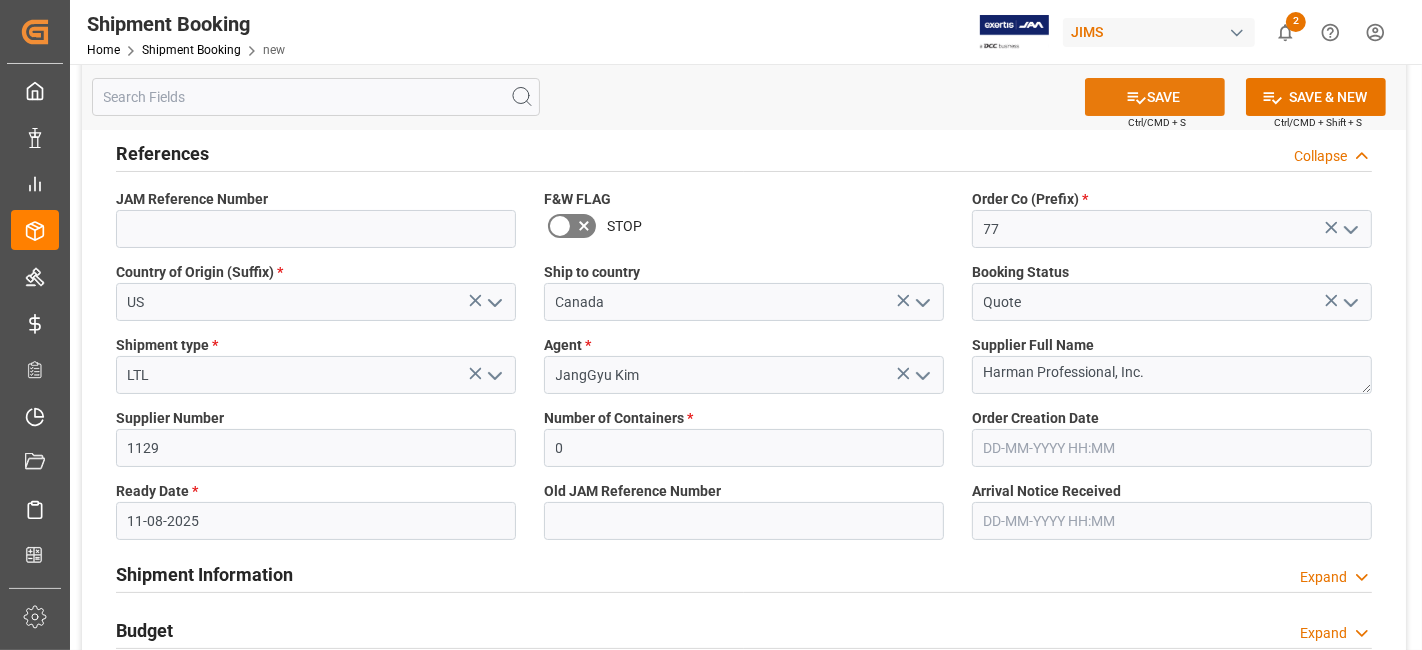 click on "SAVE" at bounding box center [1155, 97] 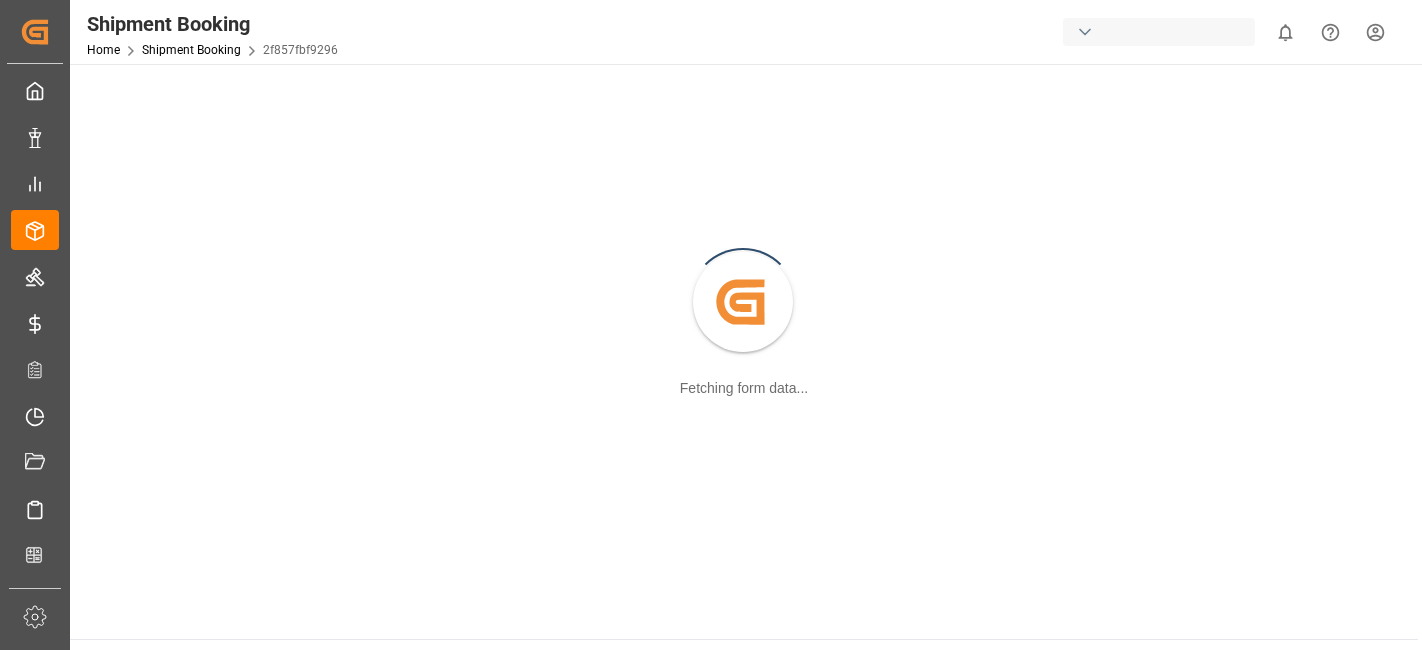 scroll, scrollTop: 0, scrollLeft: 0, axis: both 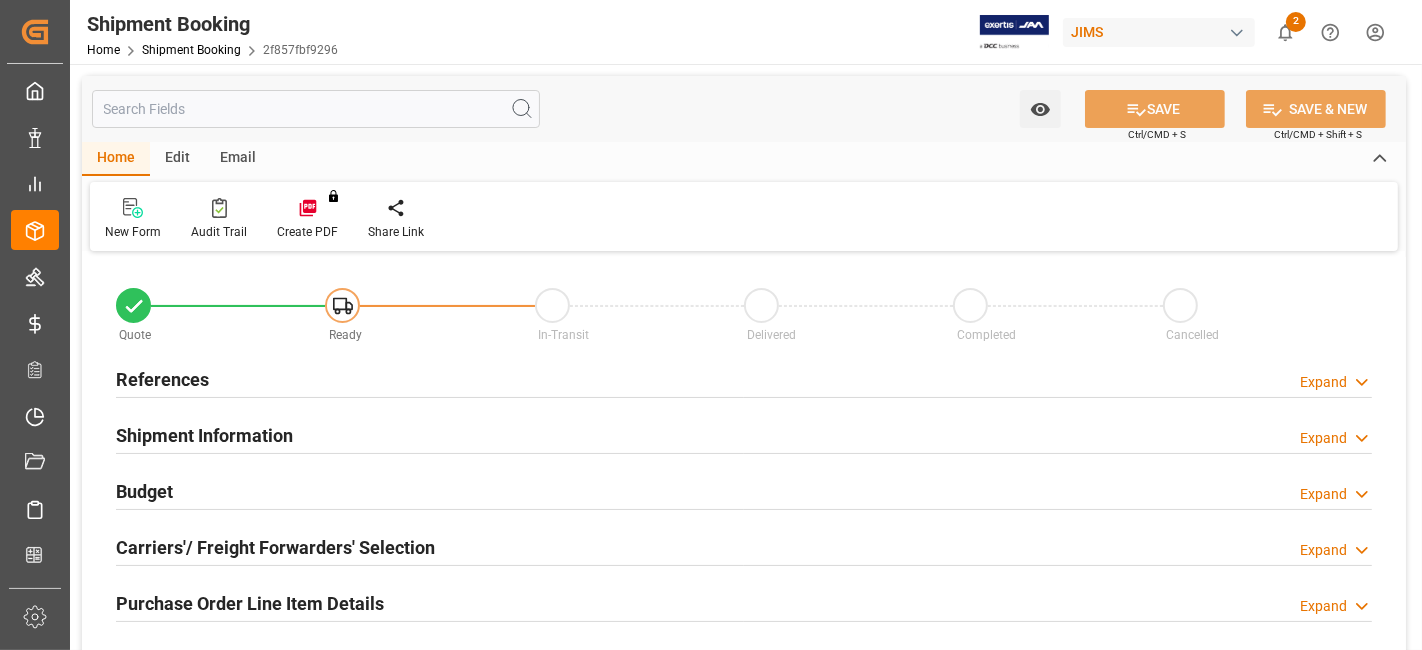 type on "0" 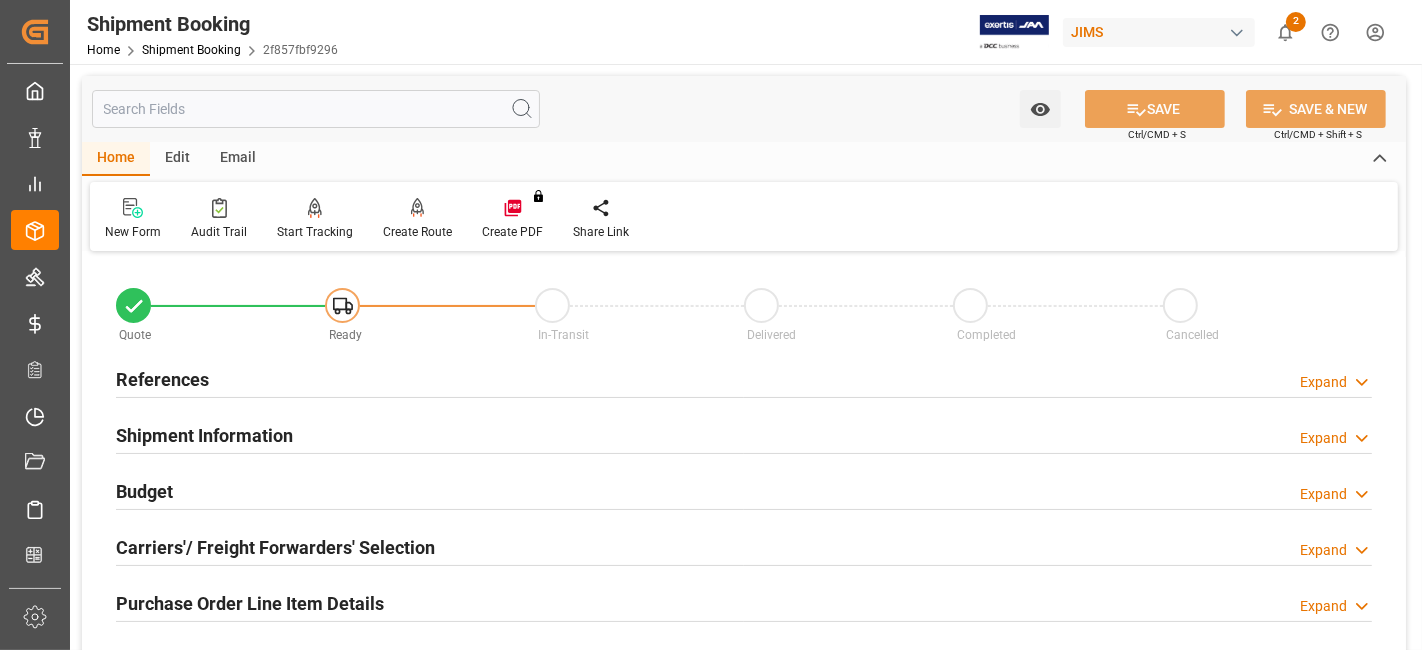 type on "11-08-2025" 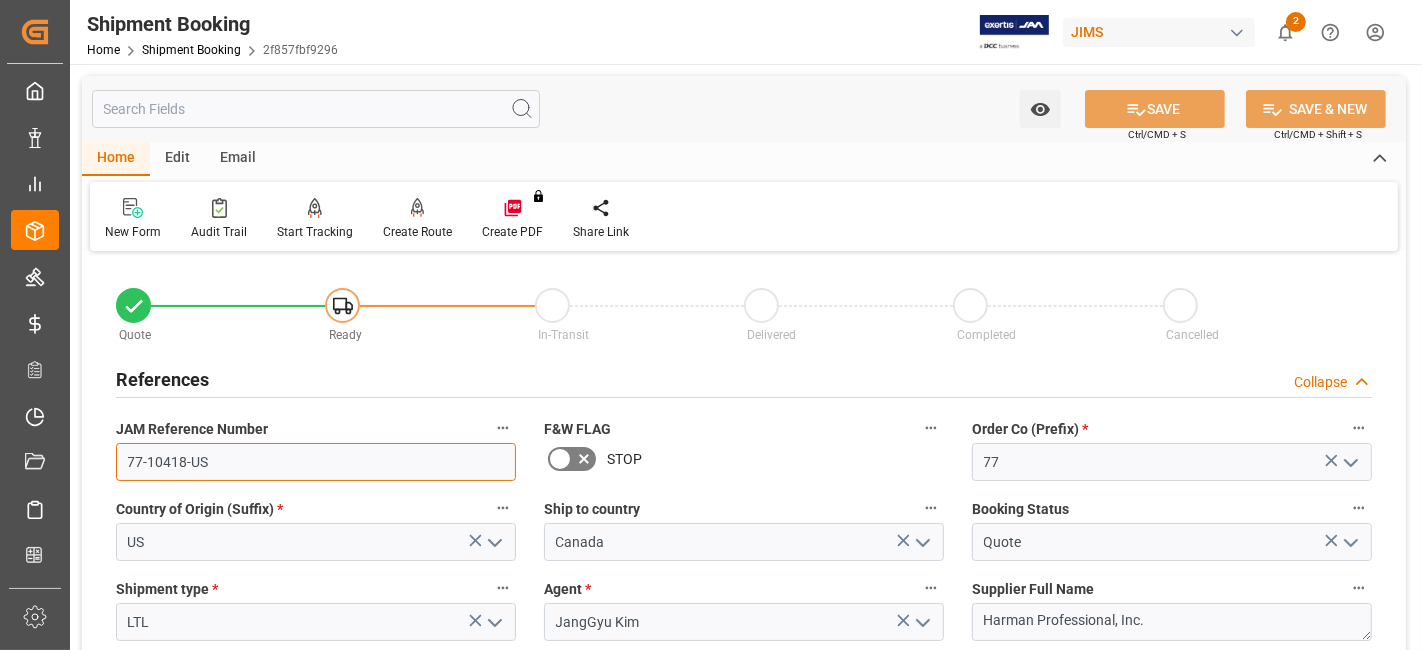 drag, startPoint x: 134, startPoint y: 466, endPoint x: 81, endPoint y: 464, distance: 53.037724 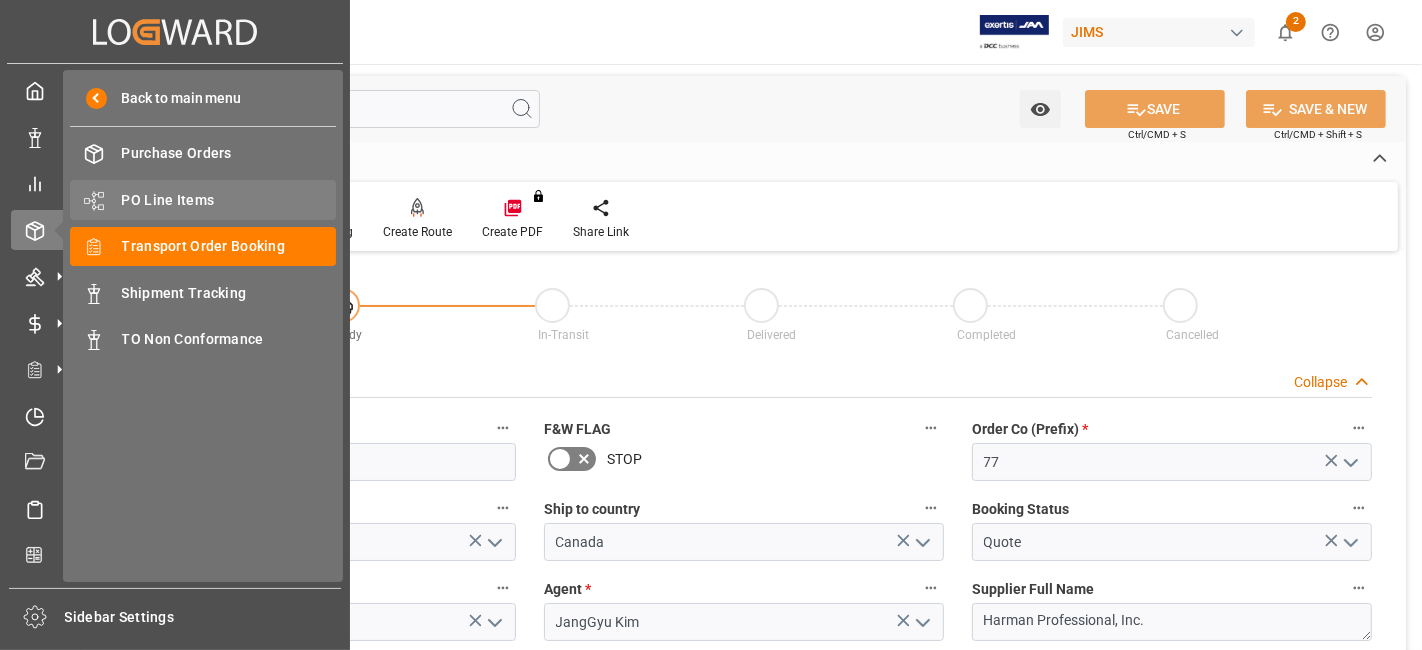 click on "PO Line Items" at bounding box center [229, 200] 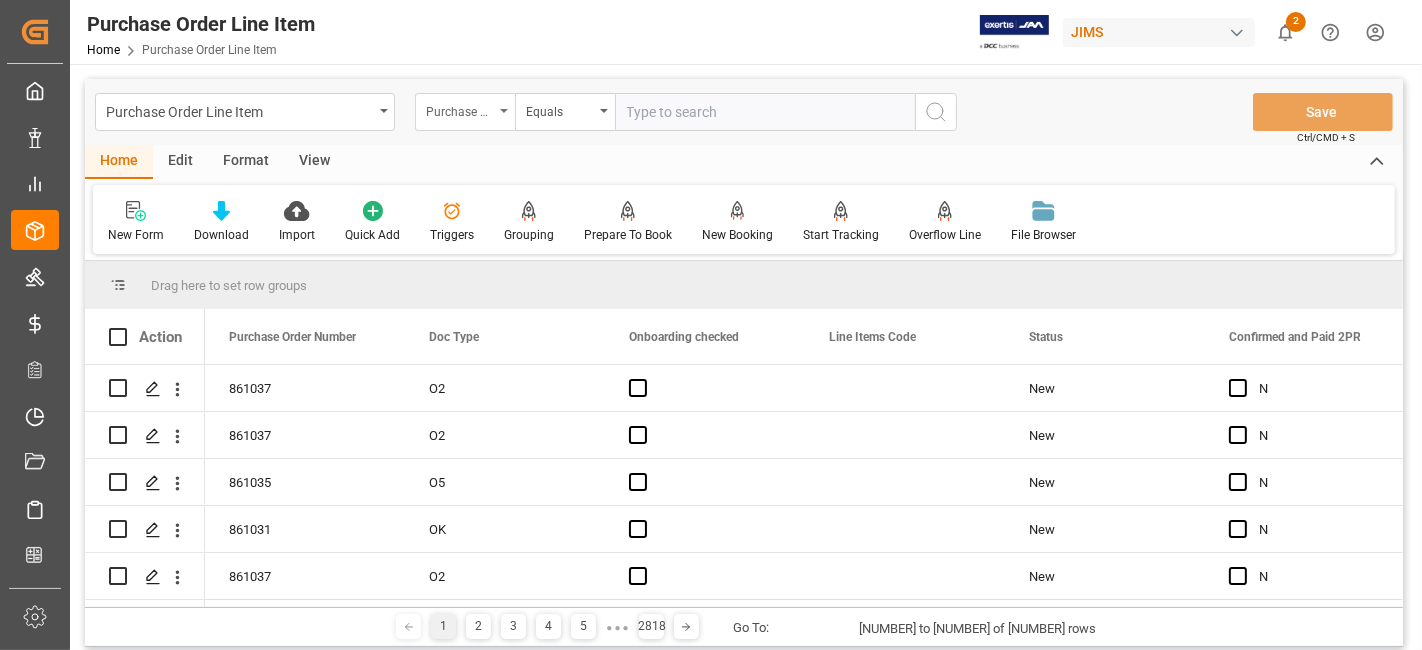 click on "Purchase Order Number" at bounding box center (465, 112) 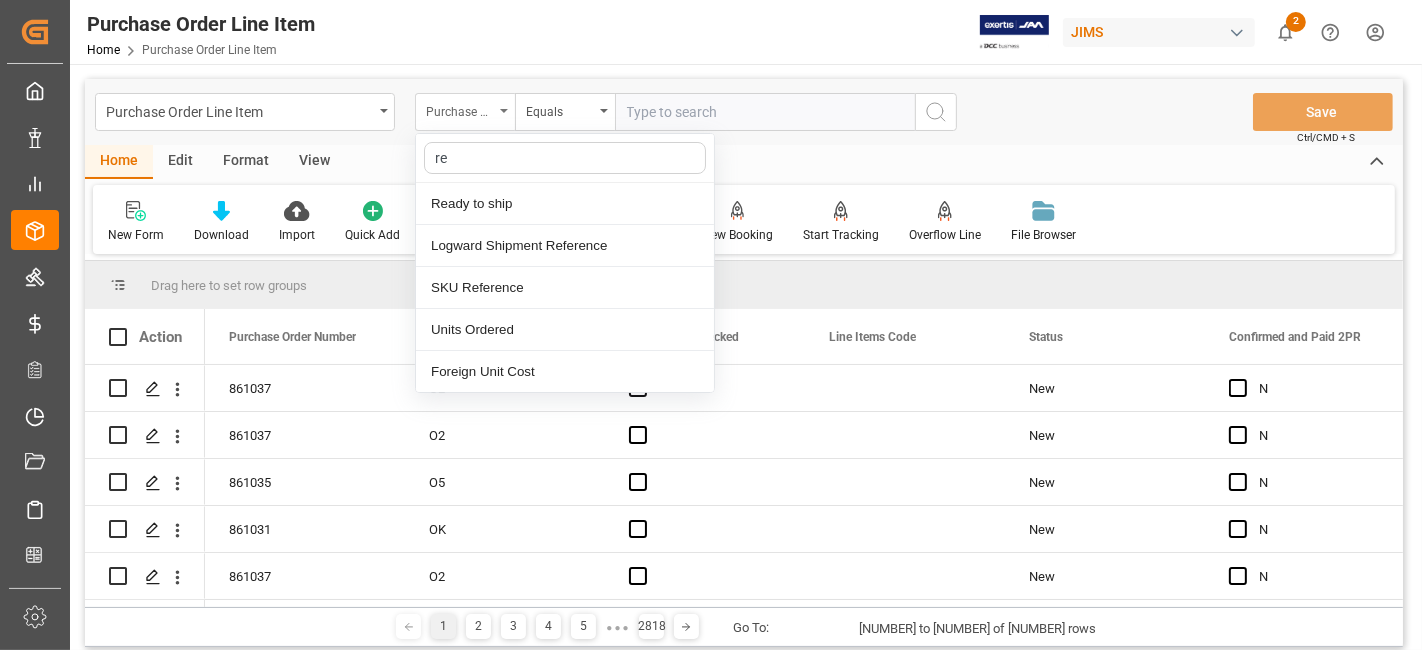 type on "ref" 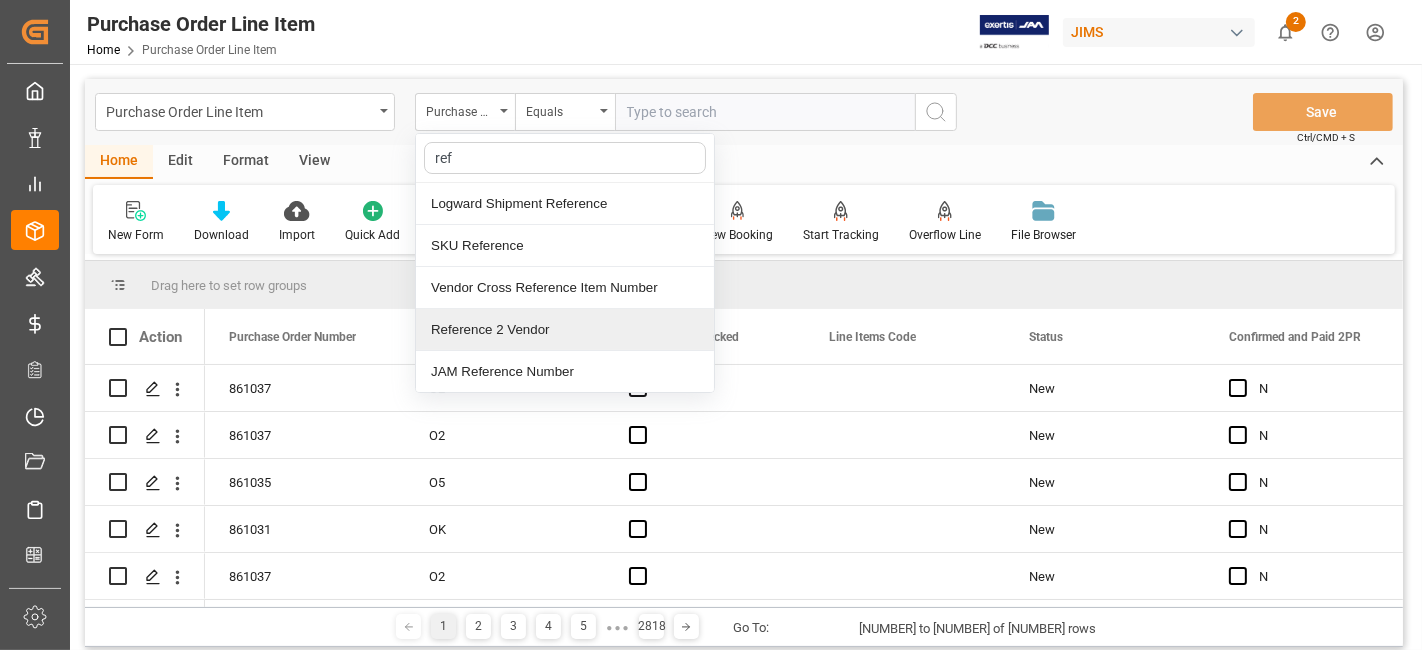 click on "Reference 2 Vendor" at bounding box center [565, 330] 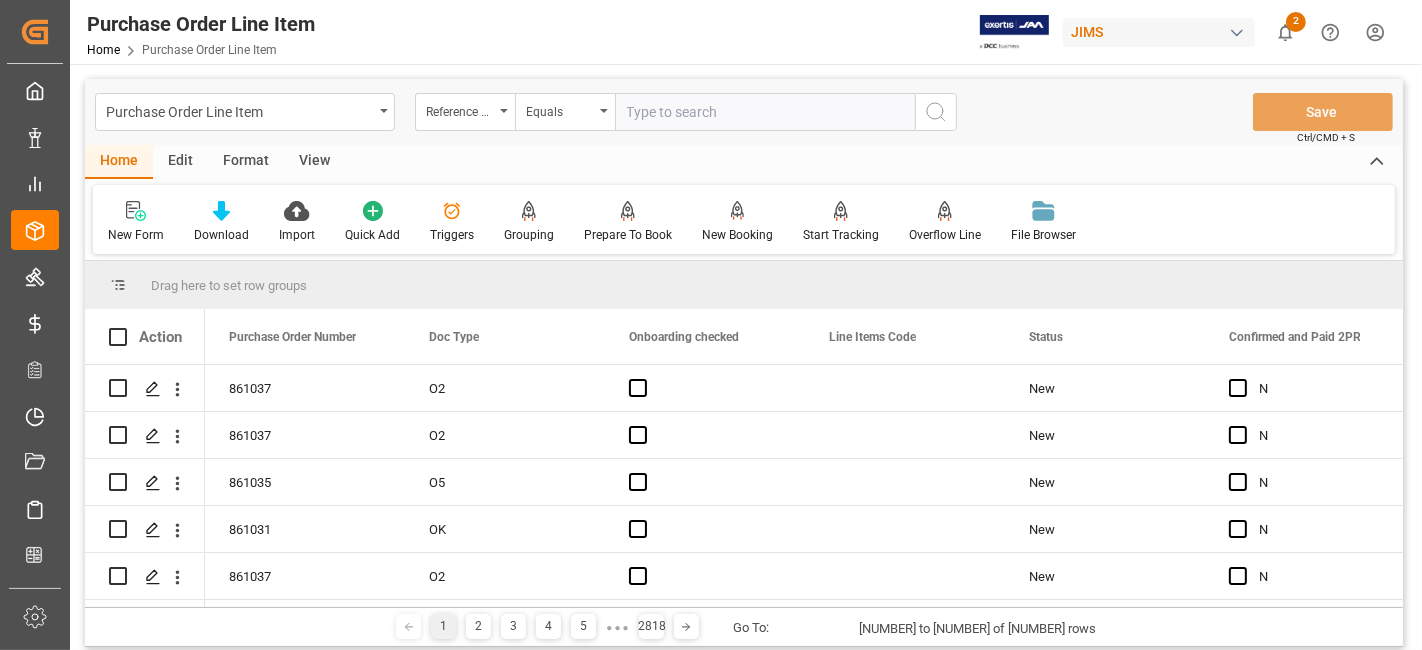 click at bounding box center (765, 112) 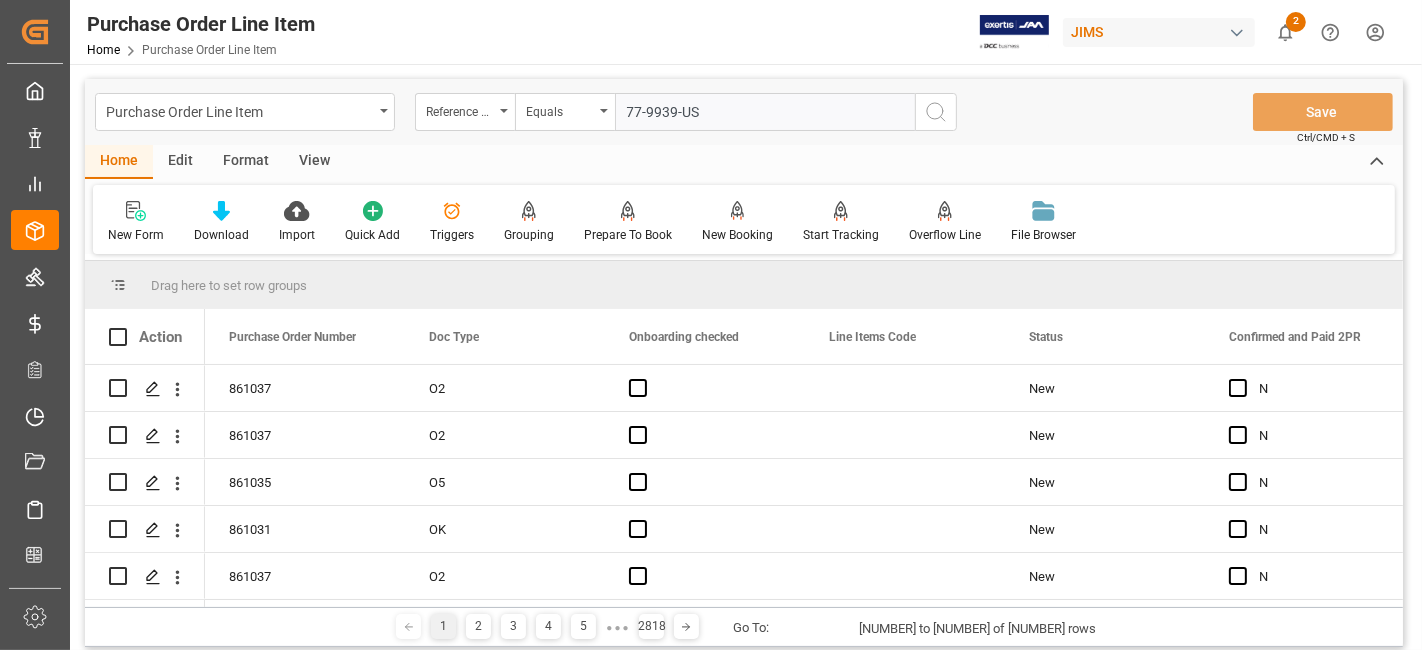 type on "77-9939-US" 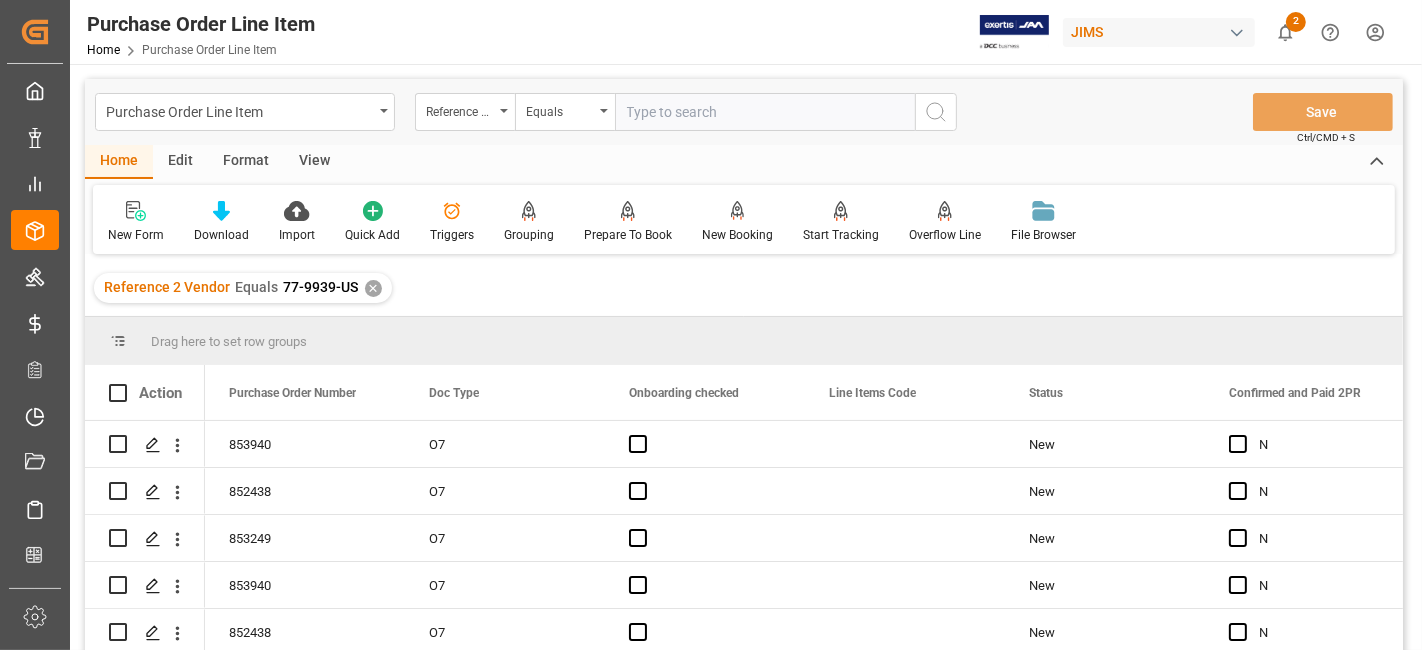 click on "View" at bounding box center (314, 162) 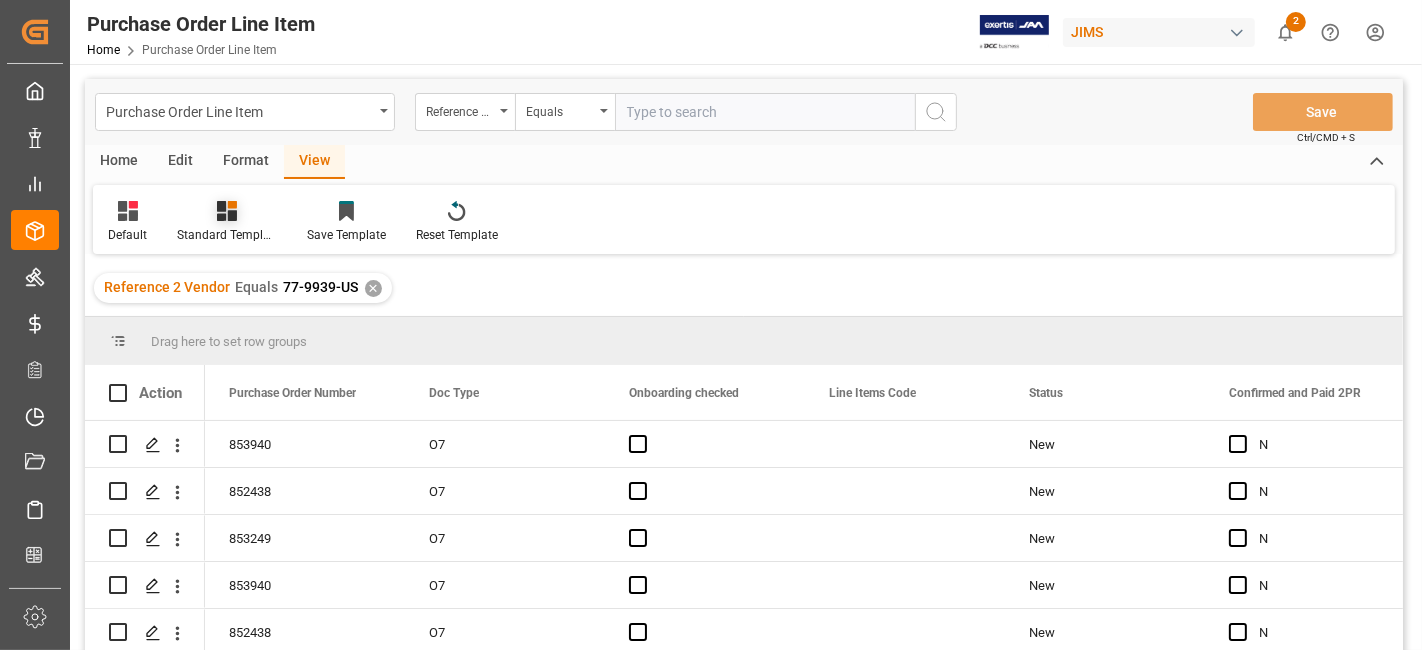 click on "Standard Templates" at bounding box center (227, 222) 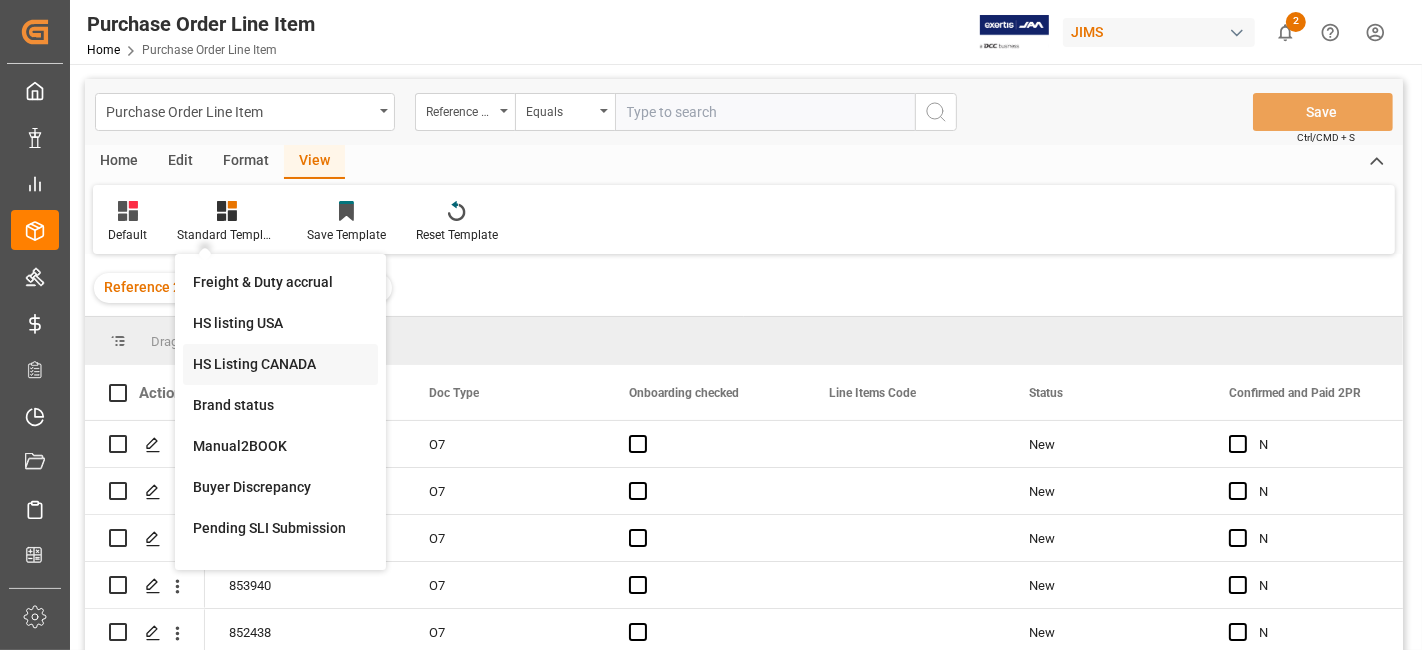 click on "HS Listing CANADA" at bounding box center (280, 364) 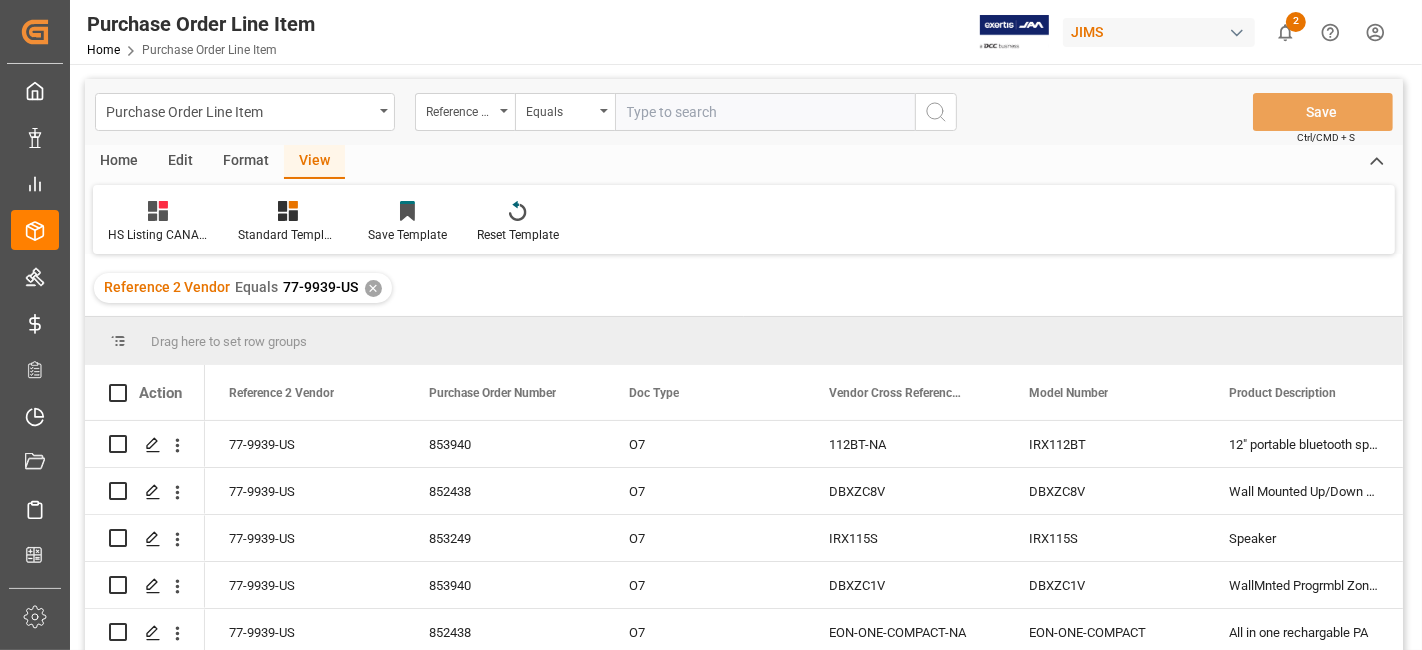 click on "Home" at bounding box center [119, 162] 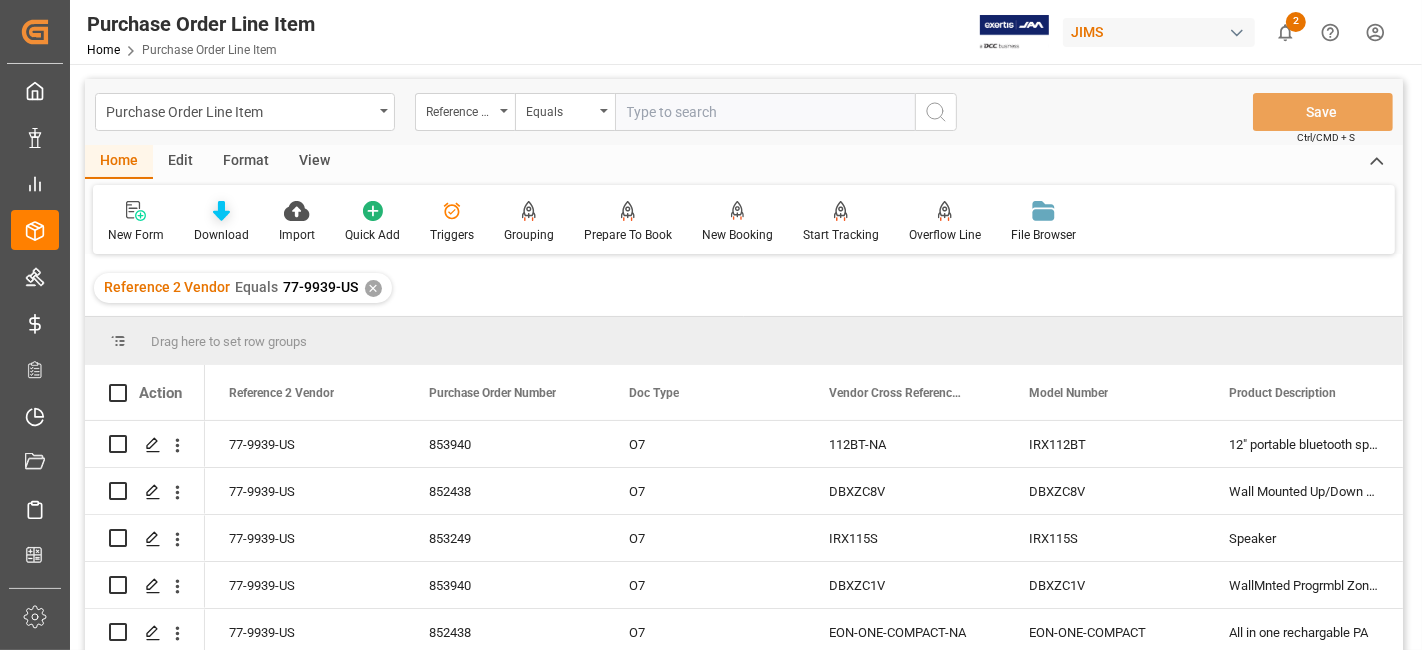 click on "Download" at bounding box center [221, 235] 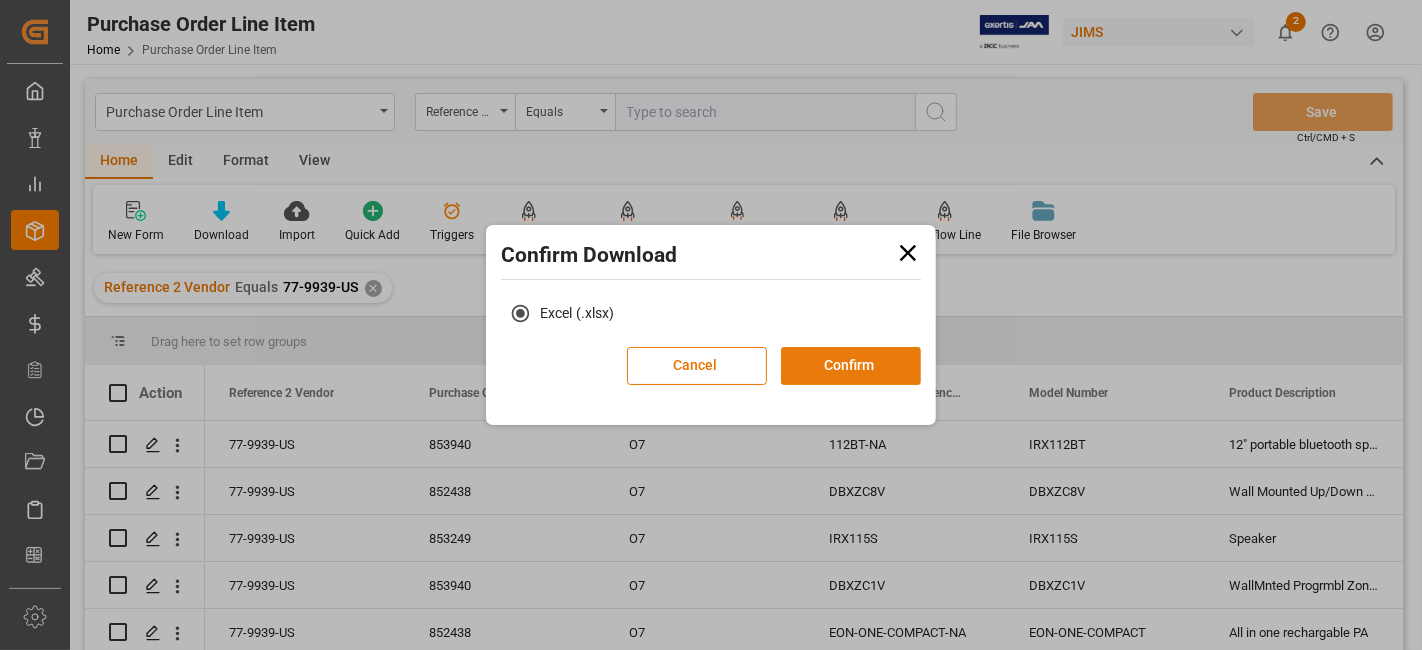 click on "Confirm" at bounding box center [851, 366] 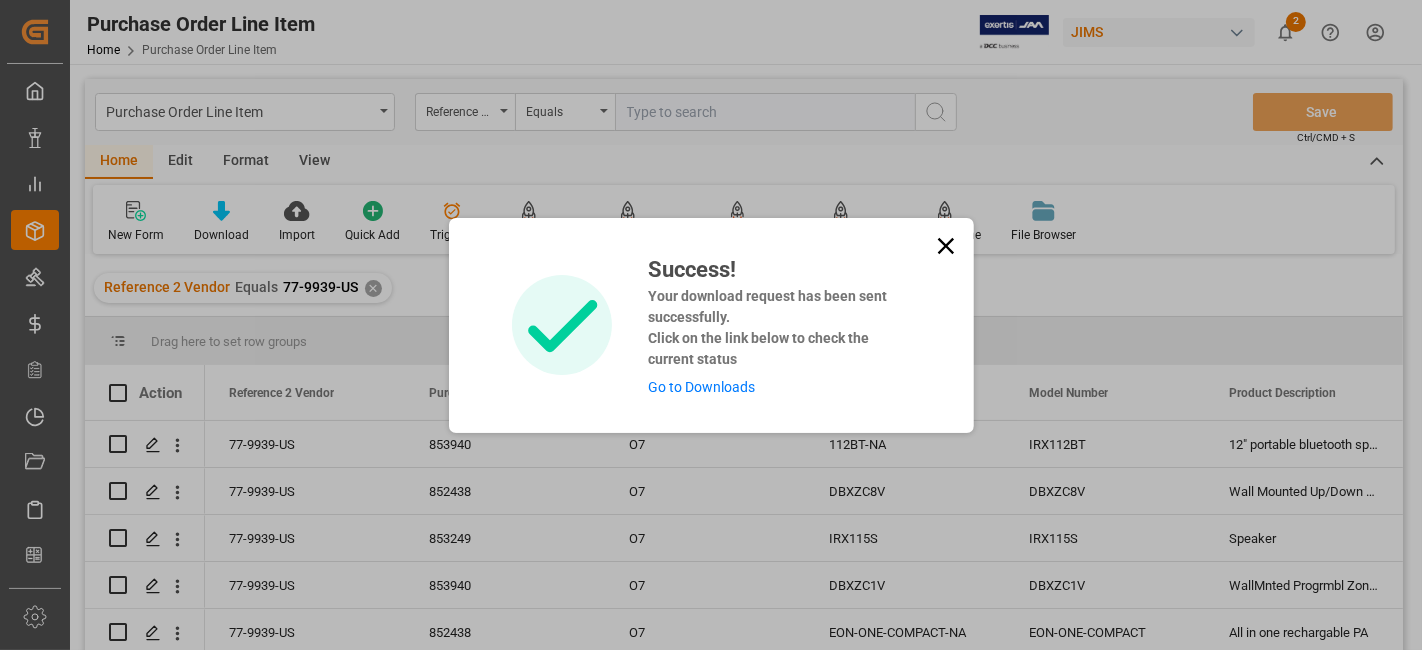 click on "Go to Downloads" at bounding box center [701, 387] 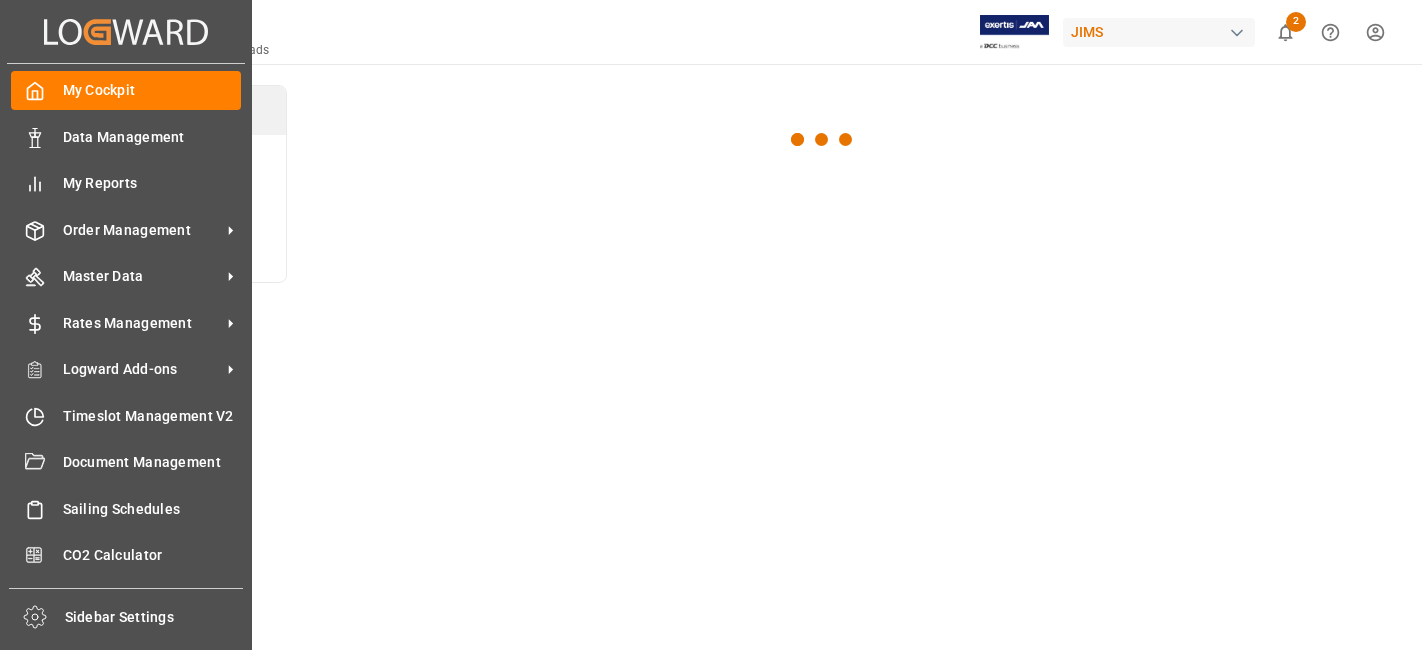 scroll, scrollTop: 0, scrollLeft: 0, axis: both 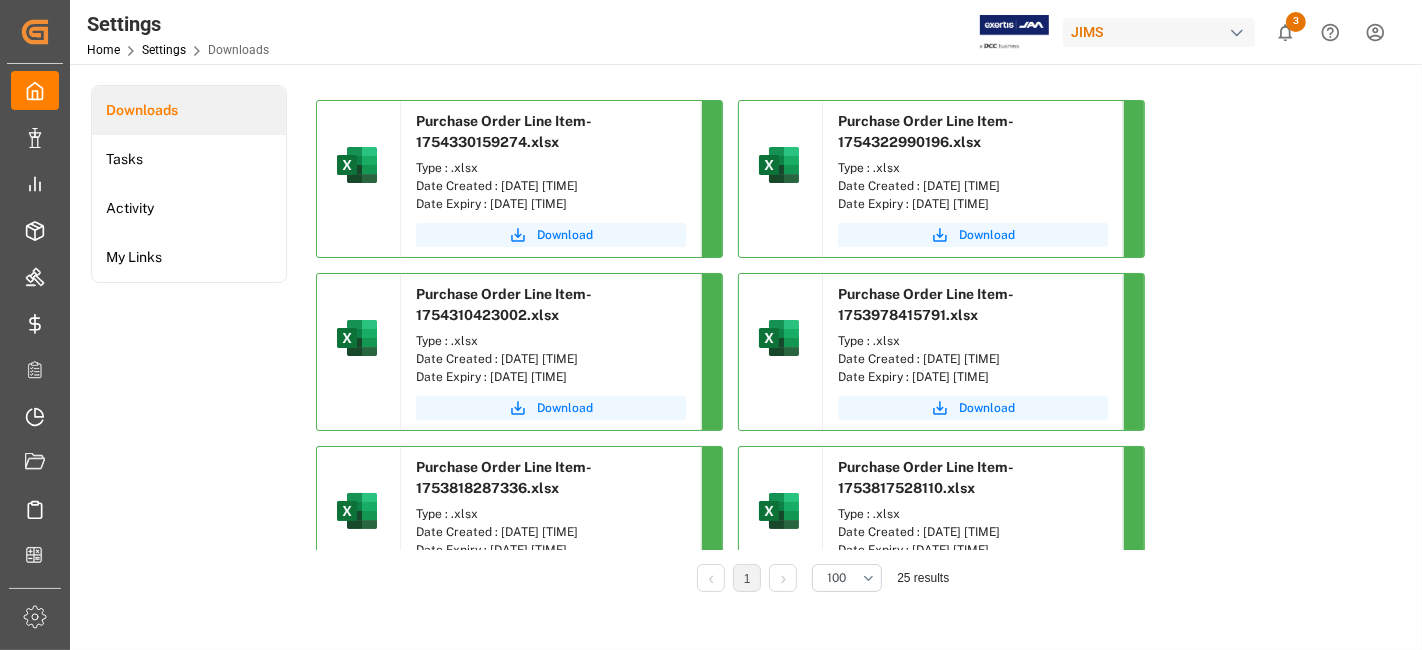 drag, startPoint x: 573, startPoint y: 237, endPoint x: 570, endPoint y: 219, distance: 18.248287 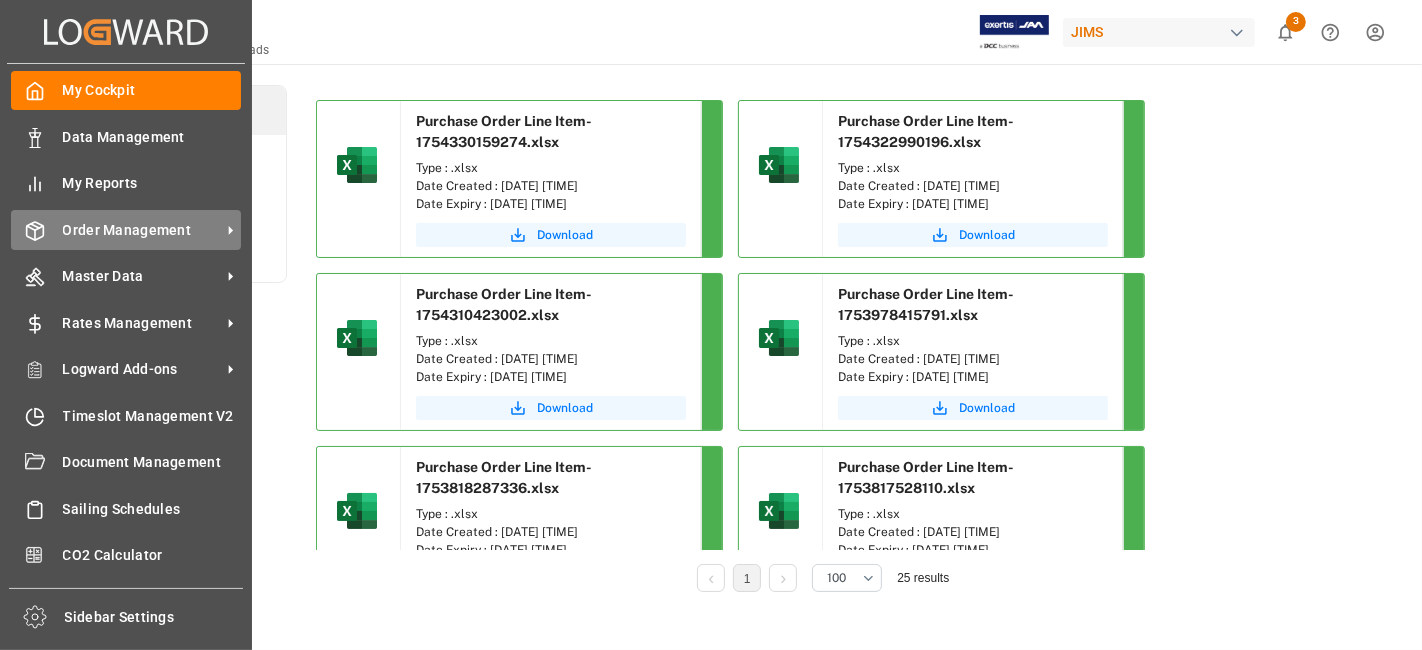 click on "Order Management" at bounding box center (142, 230) 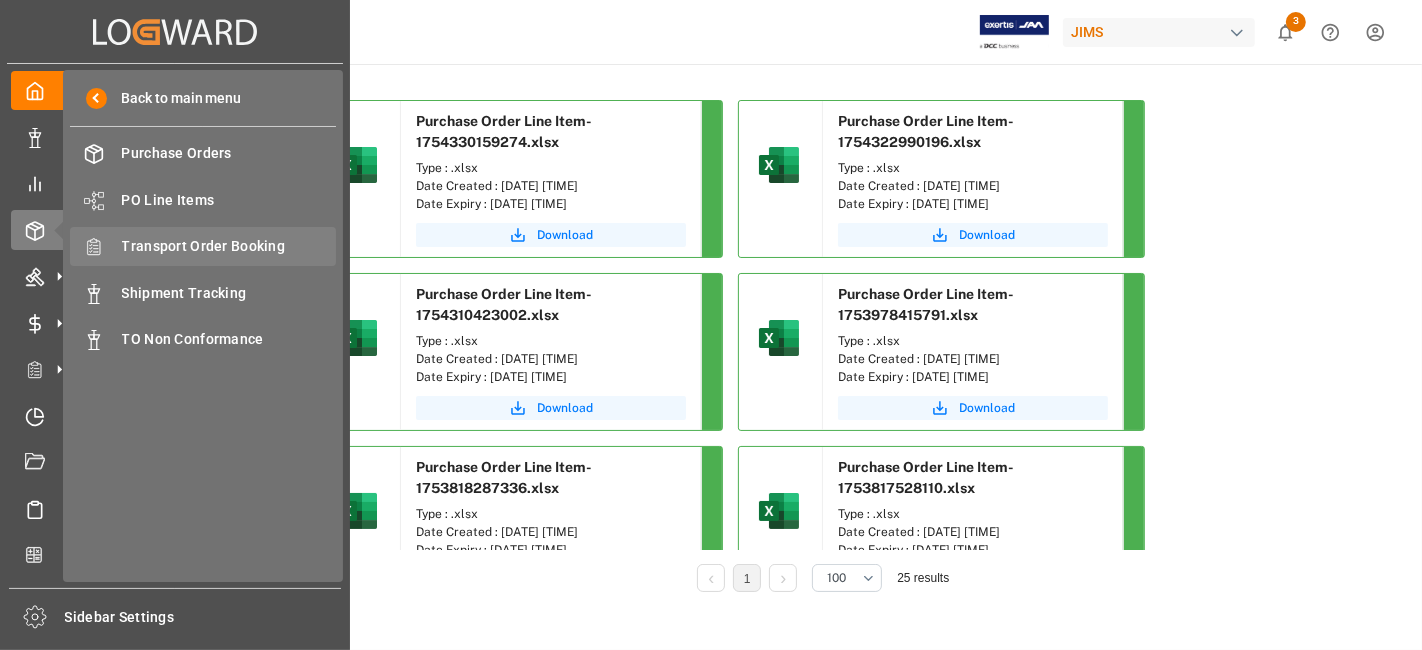 click on "Transport Order Booking" at bounding box center (229, 246) 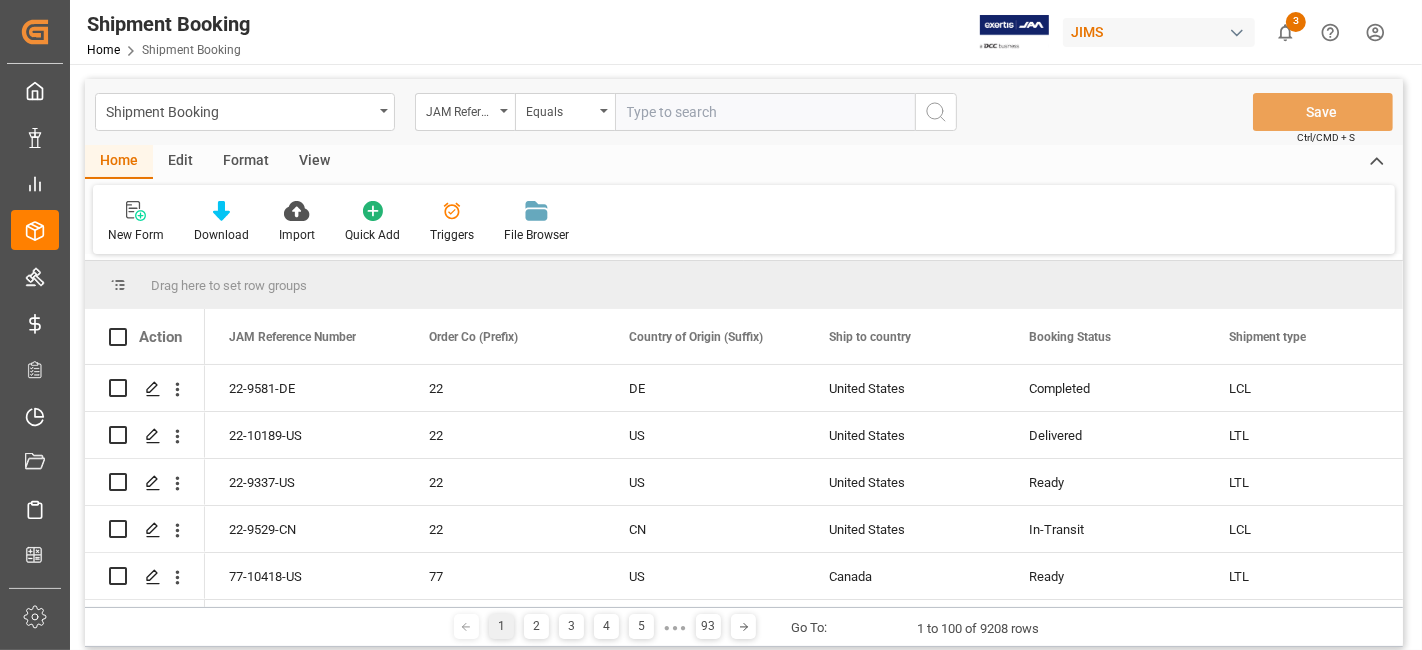 click at bounding box center [765, 112] 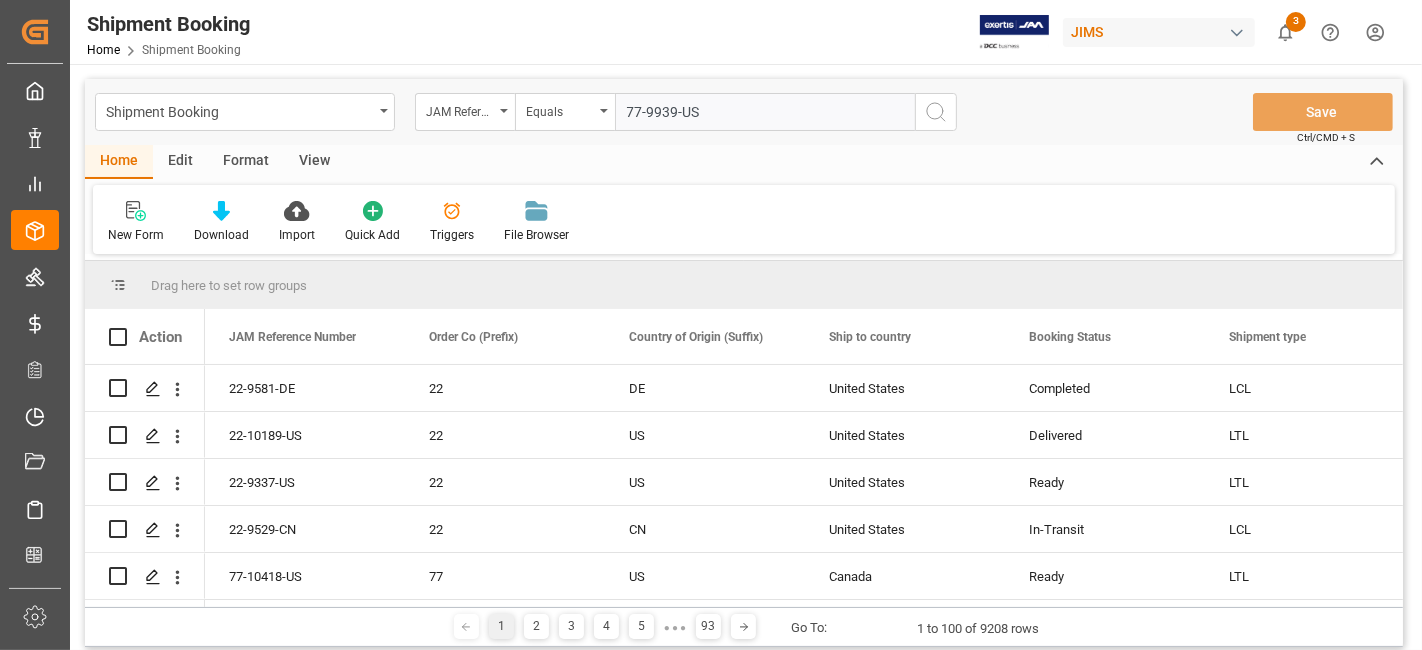 type on "77-9939-US" 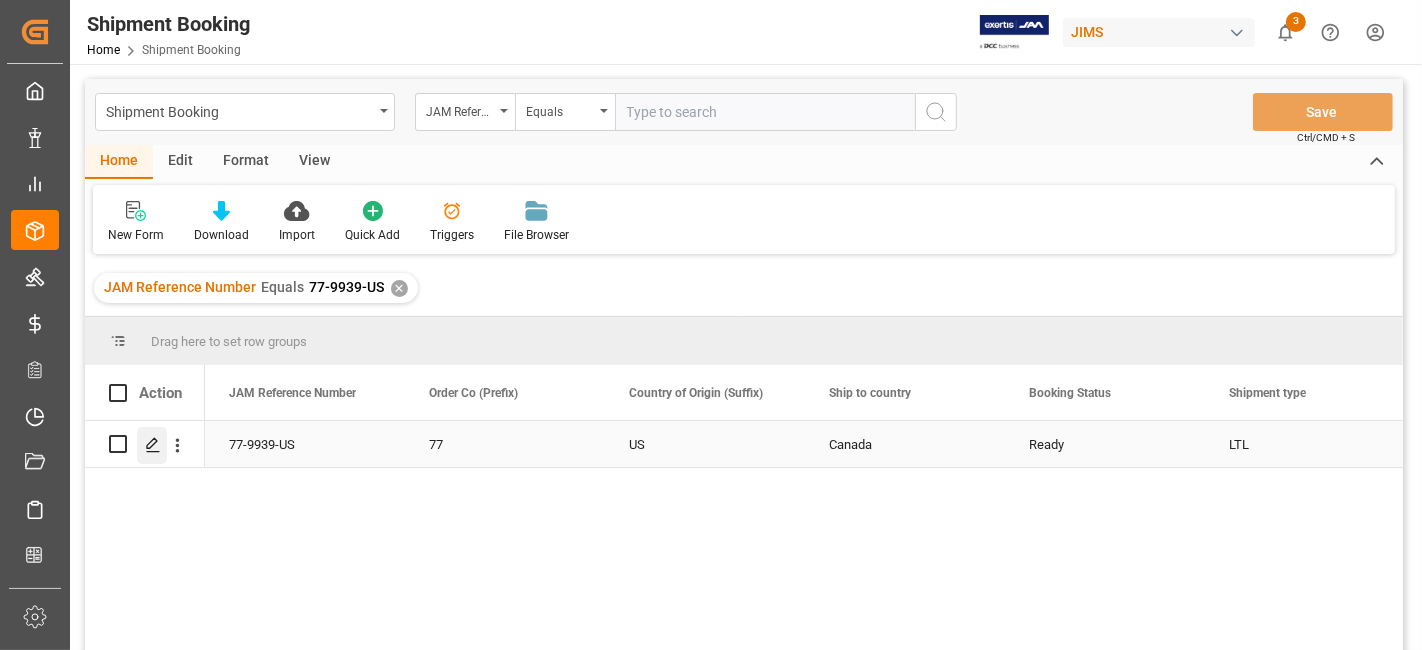 click 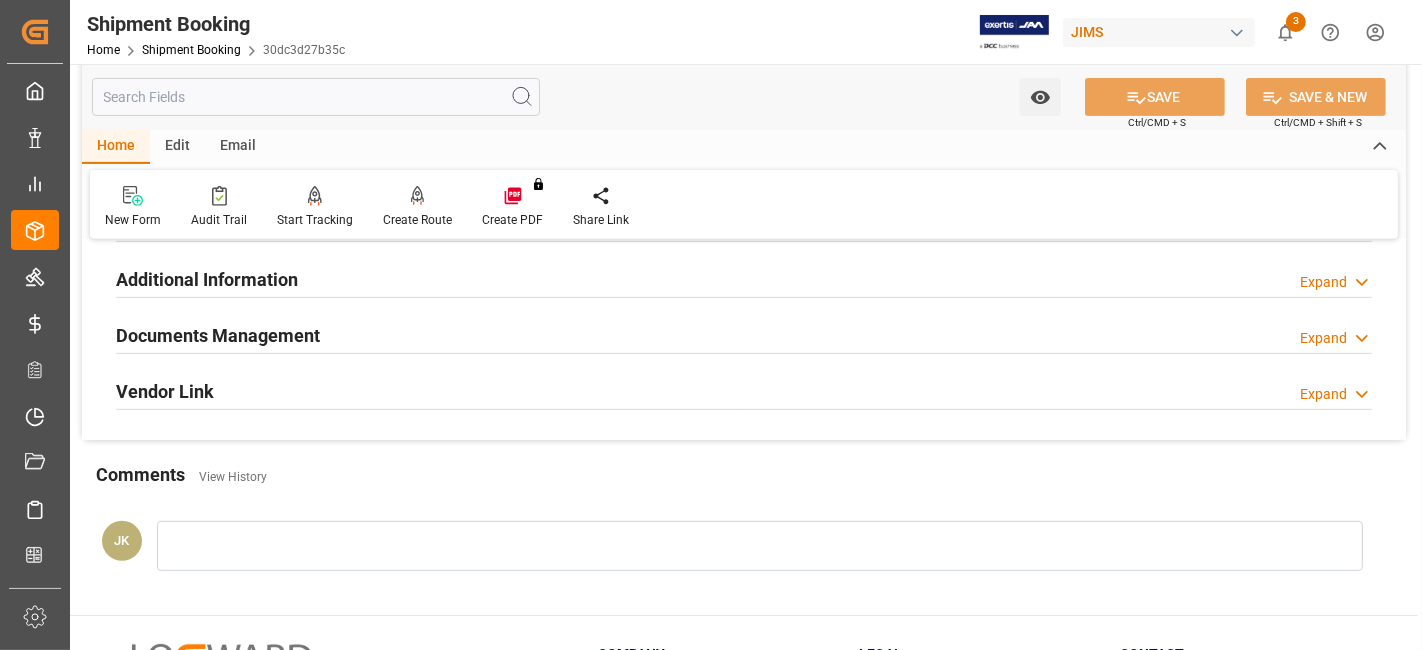 scroll, scrollTop: 660, scrollLeft: 0, axis: vertical 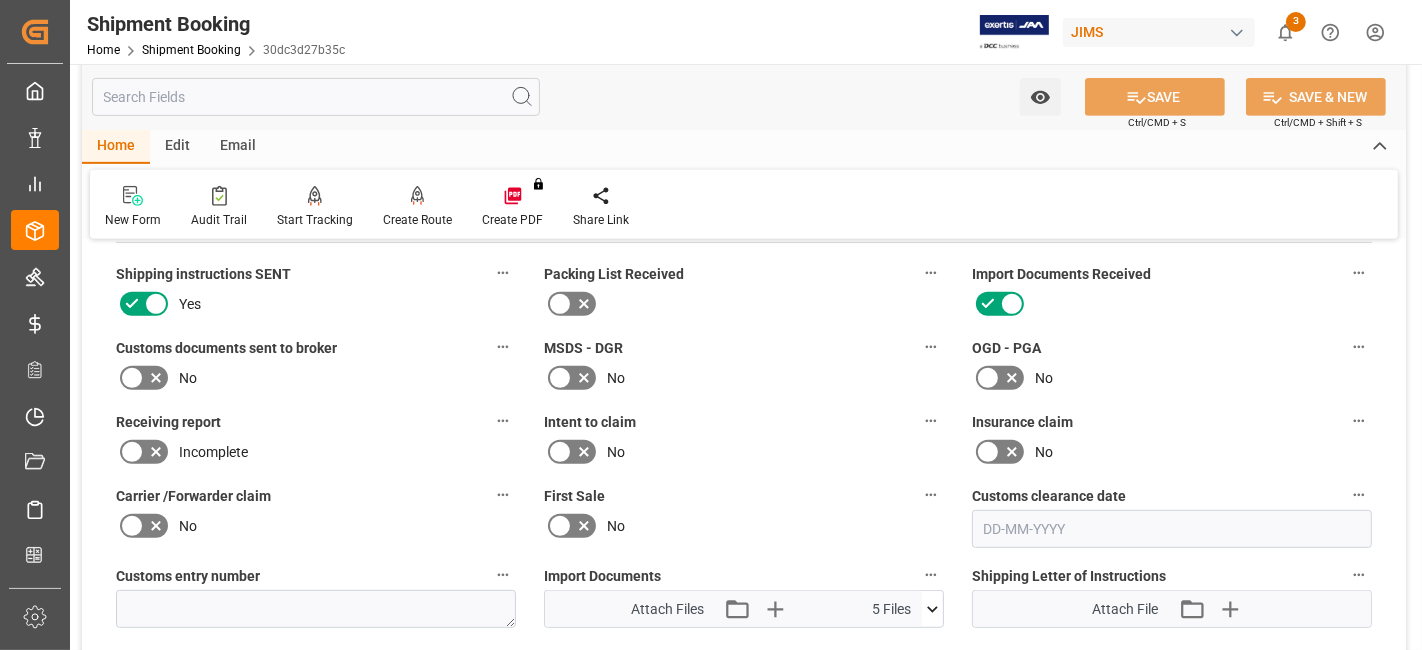 click 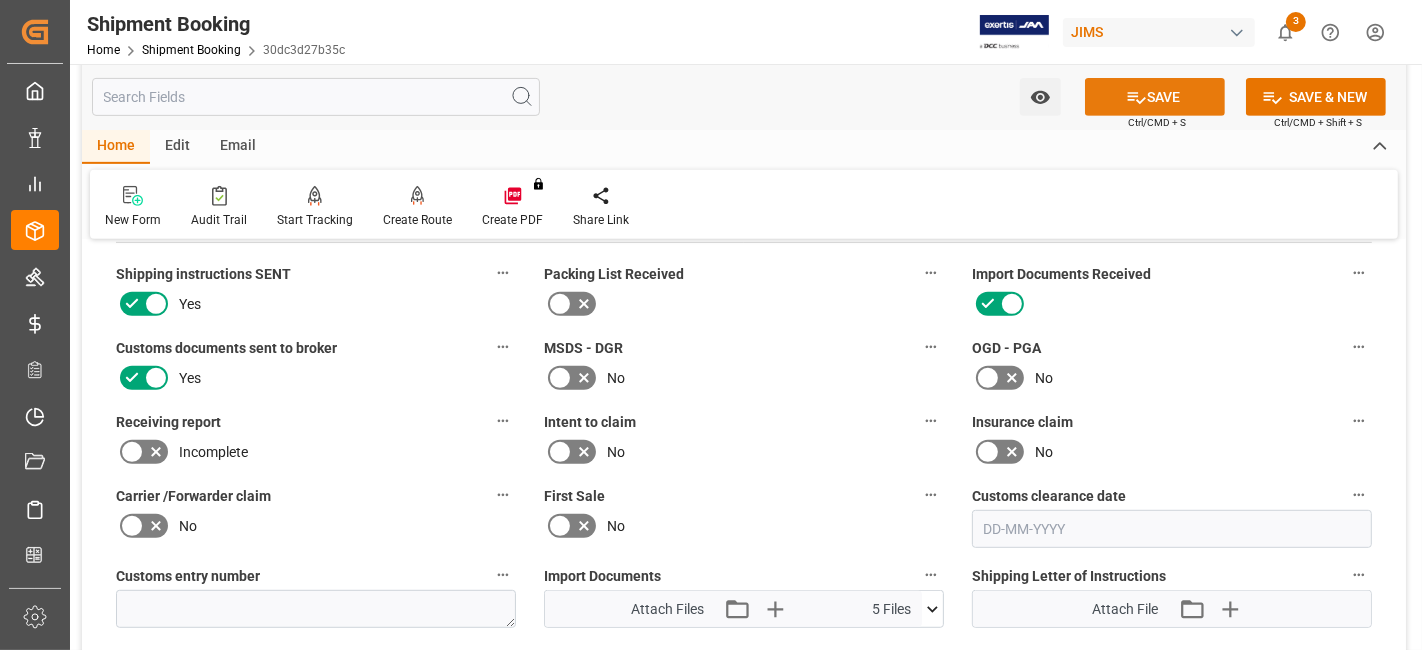 click 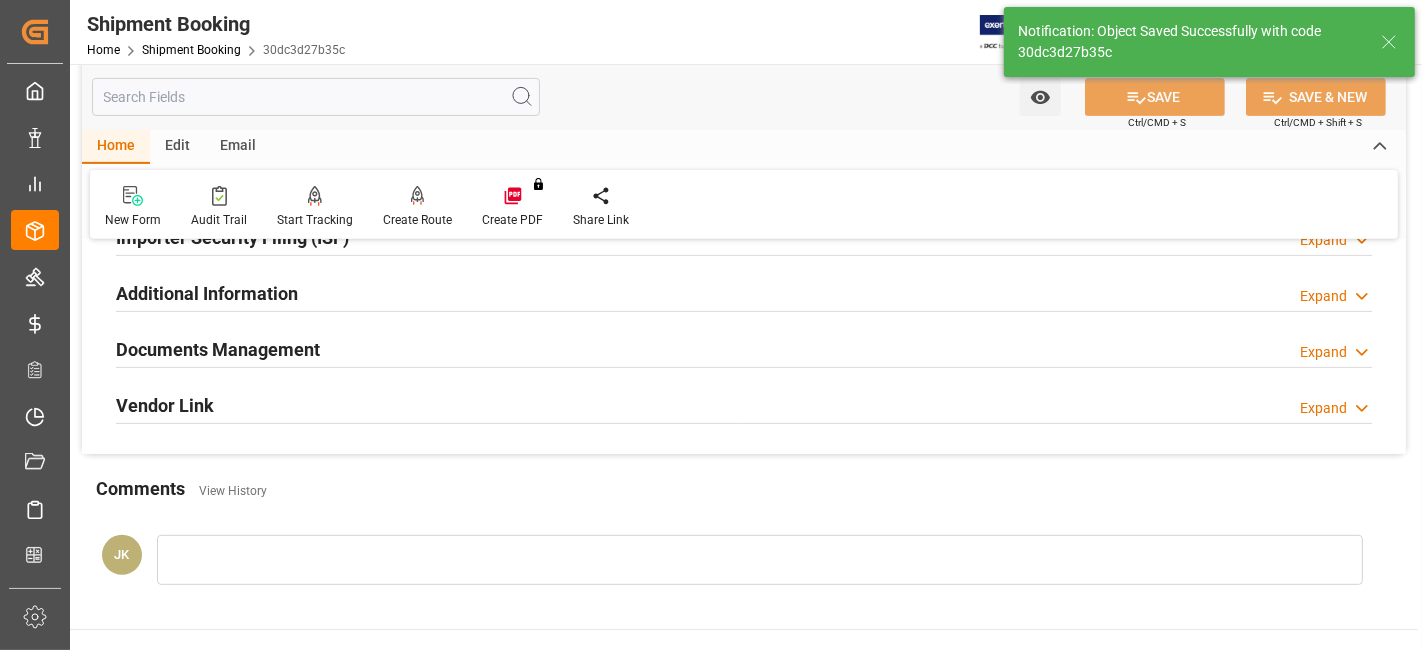 scroll, scrollTop: 625, scrollLeft: 0, axis: vertical 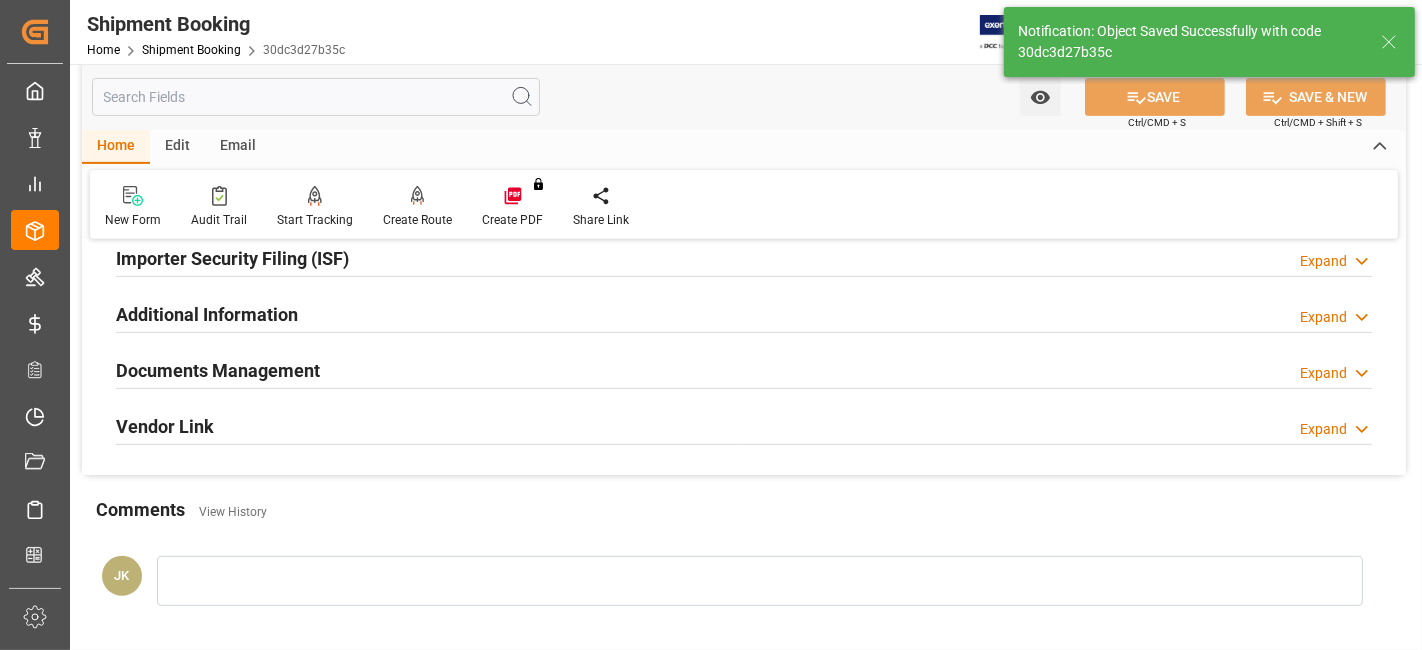 click on "Documents Management Expand" at bounding box center [744, 369] 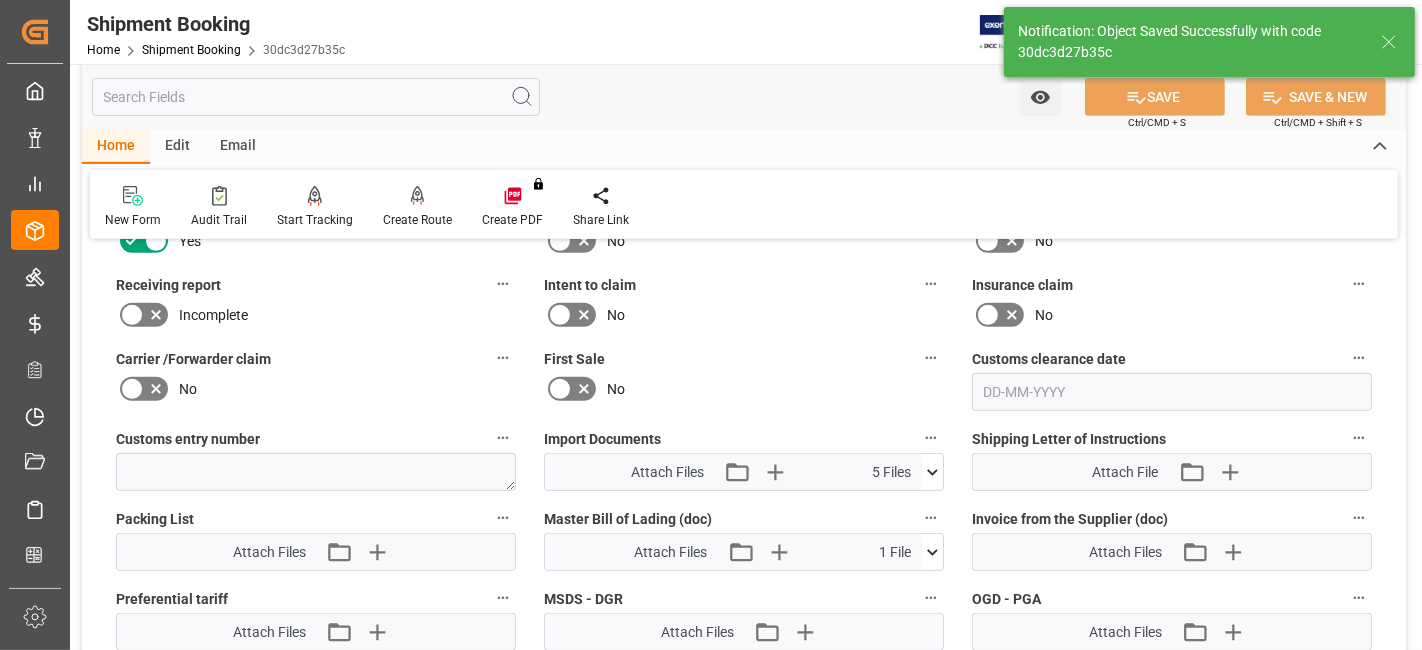 scroll, scrollTop: 958, scrollLeft: 0, axis: vertical 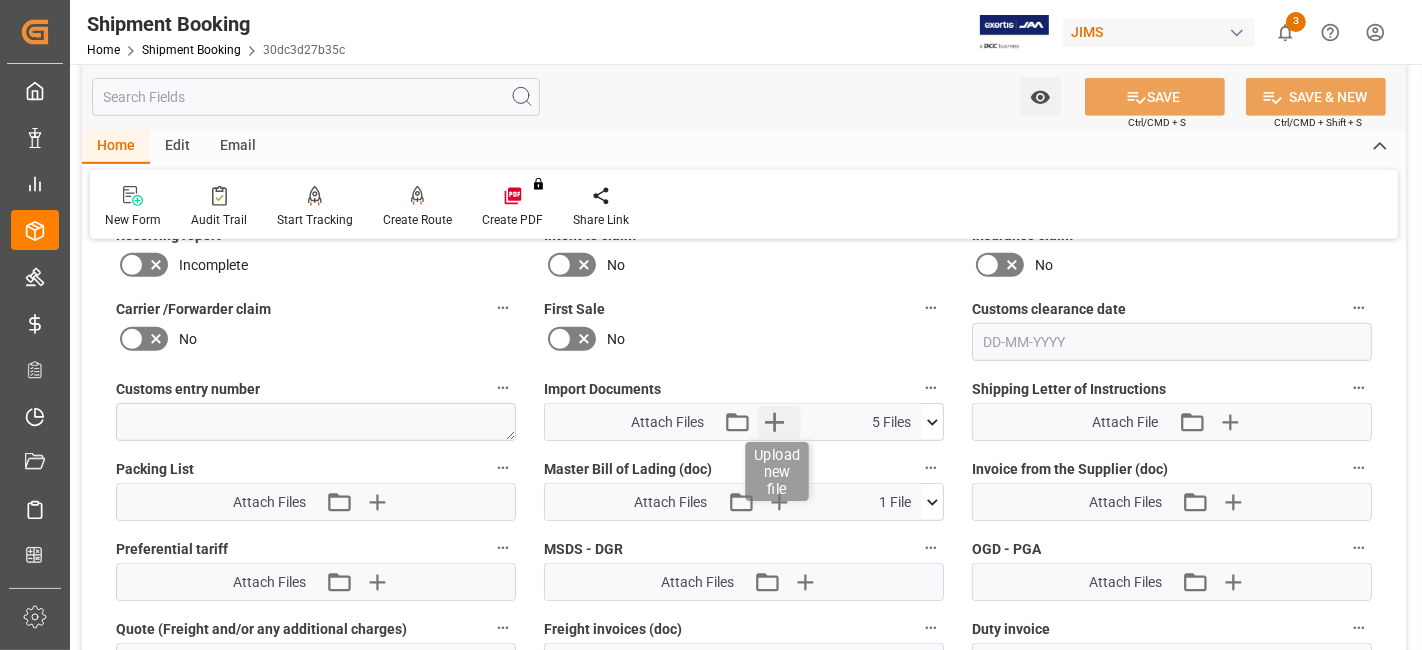click 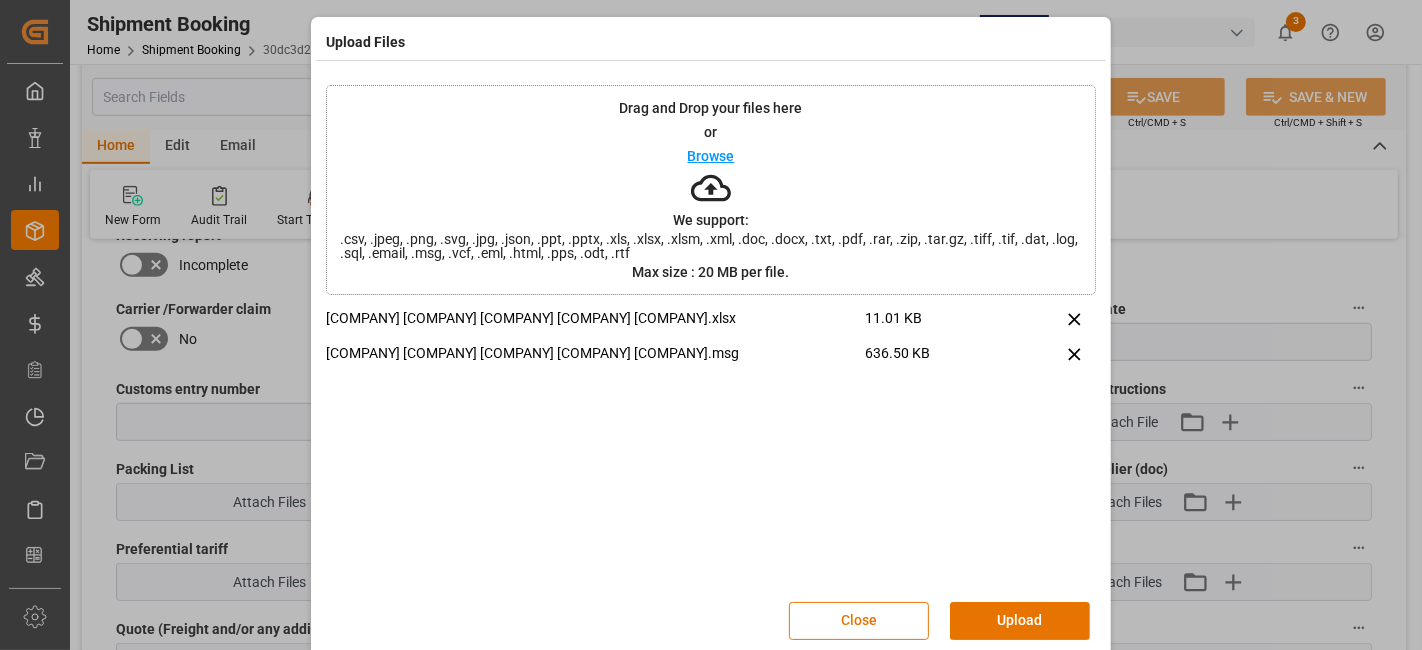click on "Upload" at bounding box center (1020, 621) 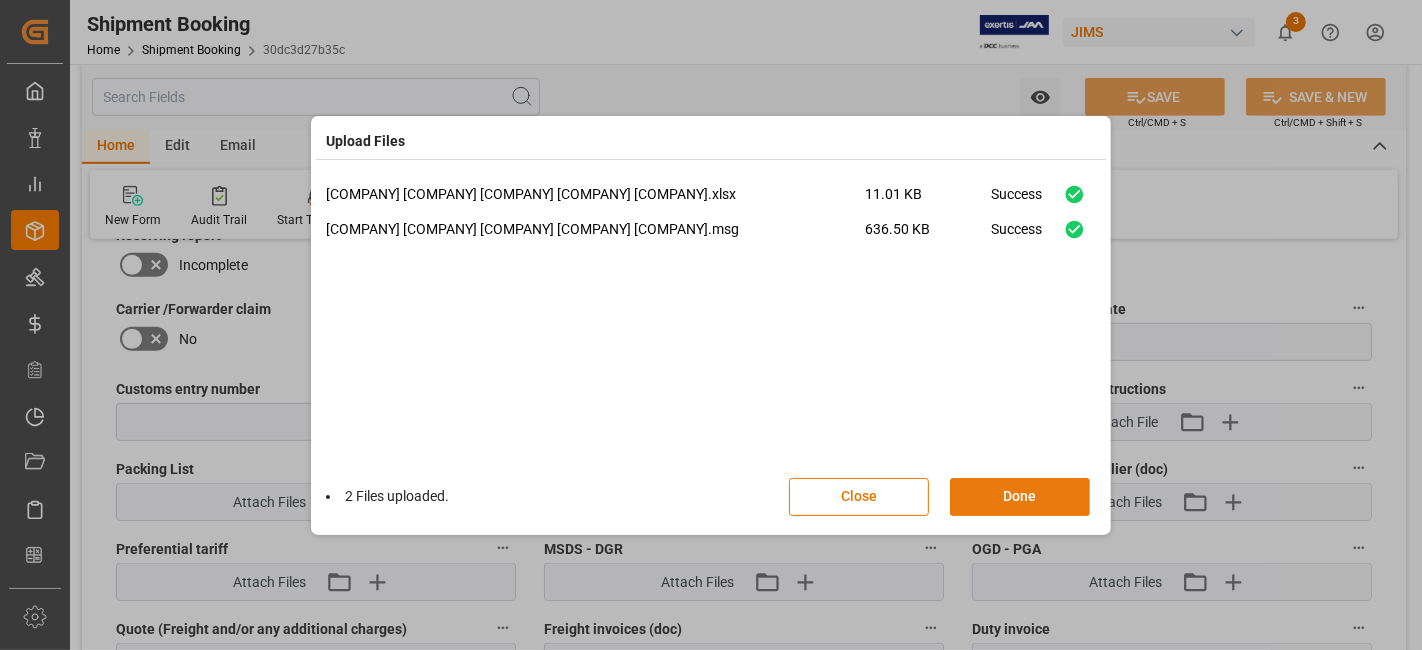 click on "Done" at bounding box center (1020, 497) 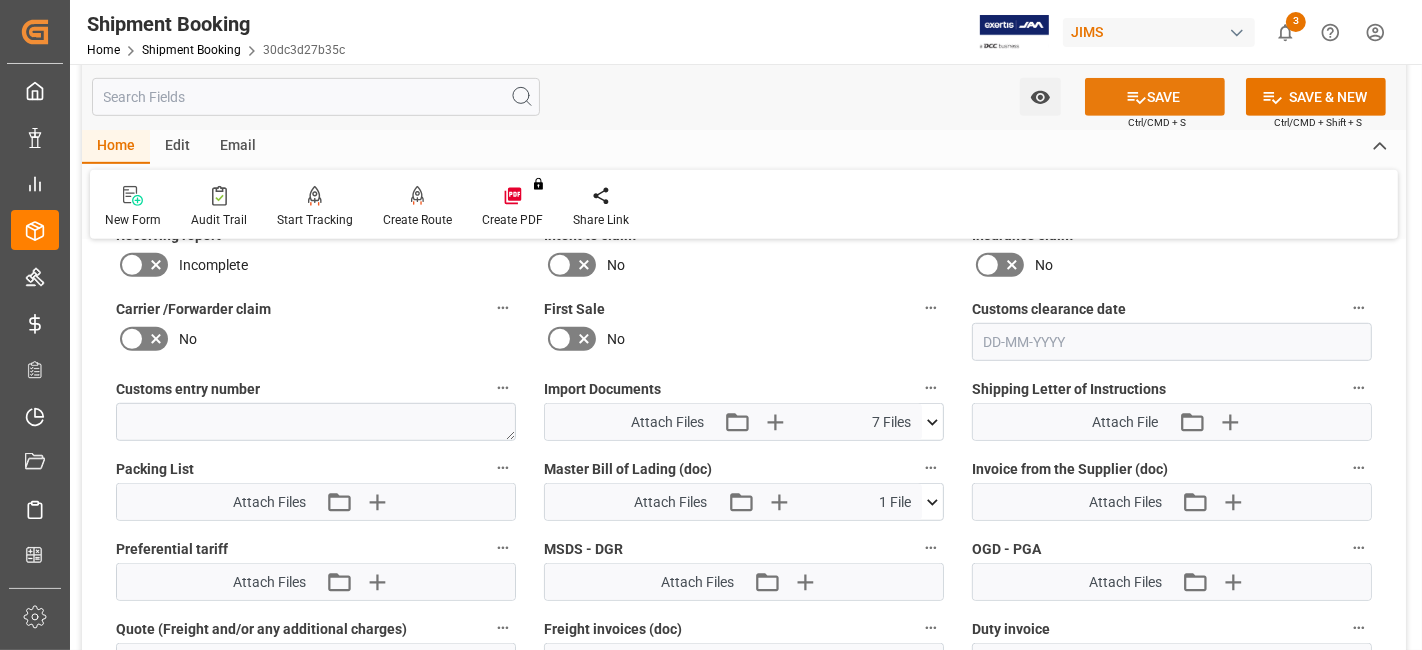 click on "SAVE Ctrl/CMD + S" at bounding box center [1155, 97] 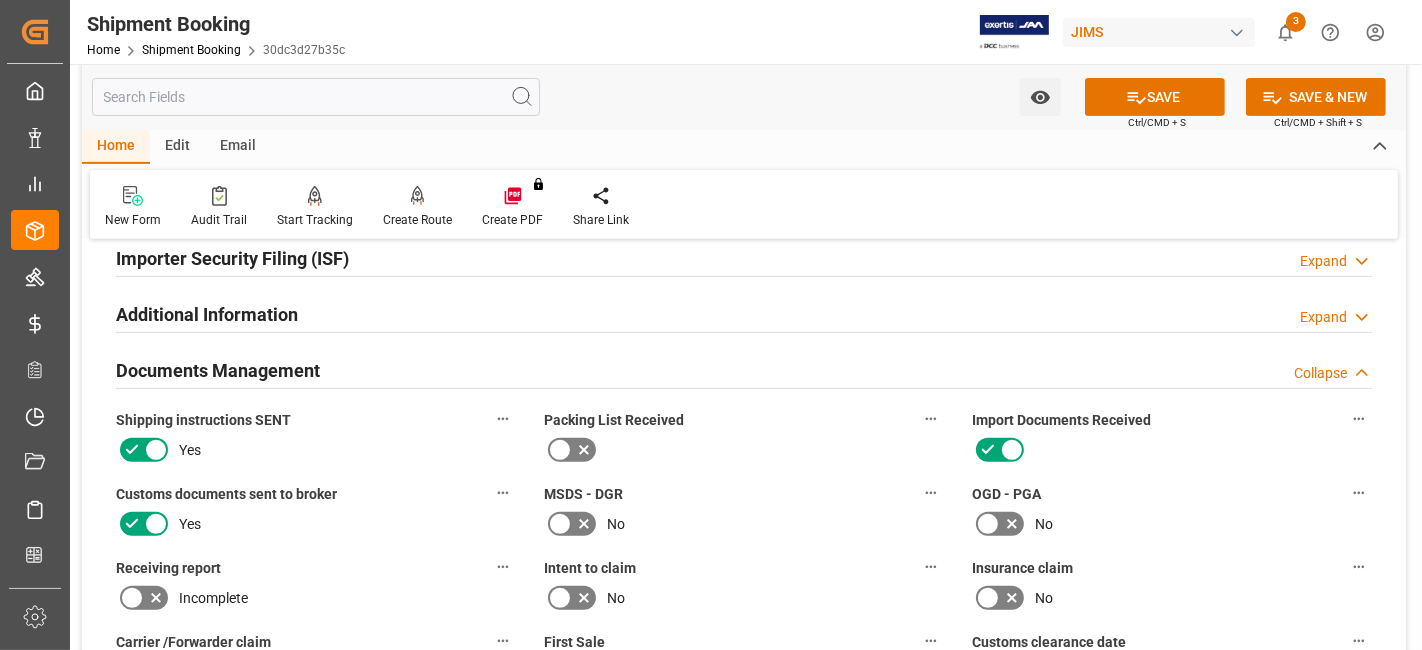 scroll, scrollTop: 625, scrollLeft: 0, axis: vertical 